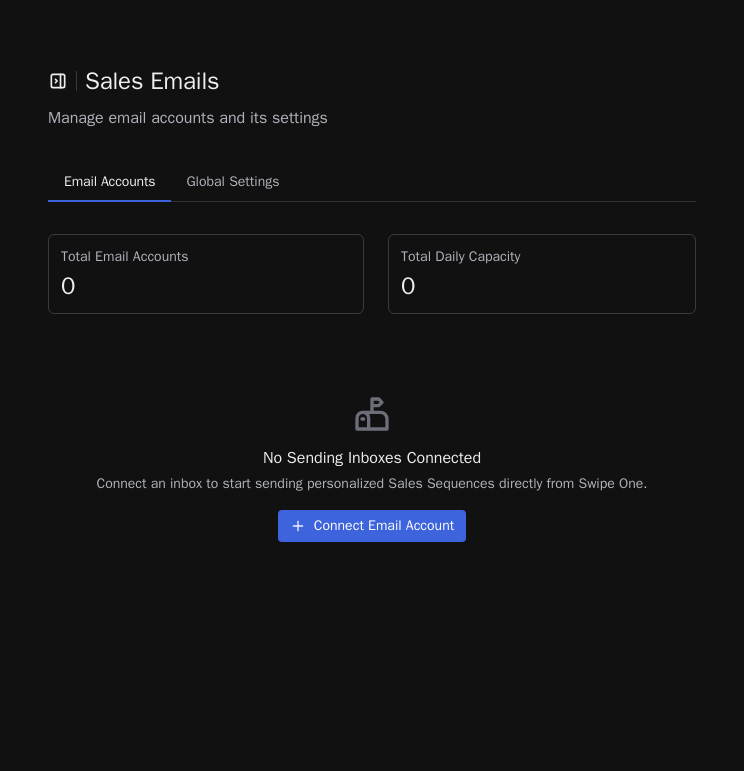 scroll, scrollTop: 0, scrollLeft: 0, axis: both 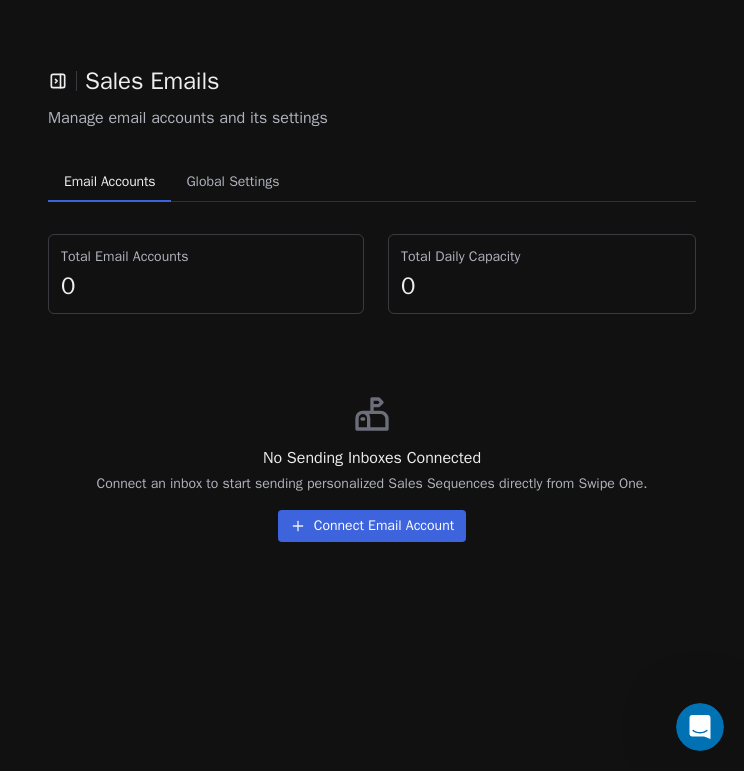 click on "Global Settings" at bounding box center [232, 182] 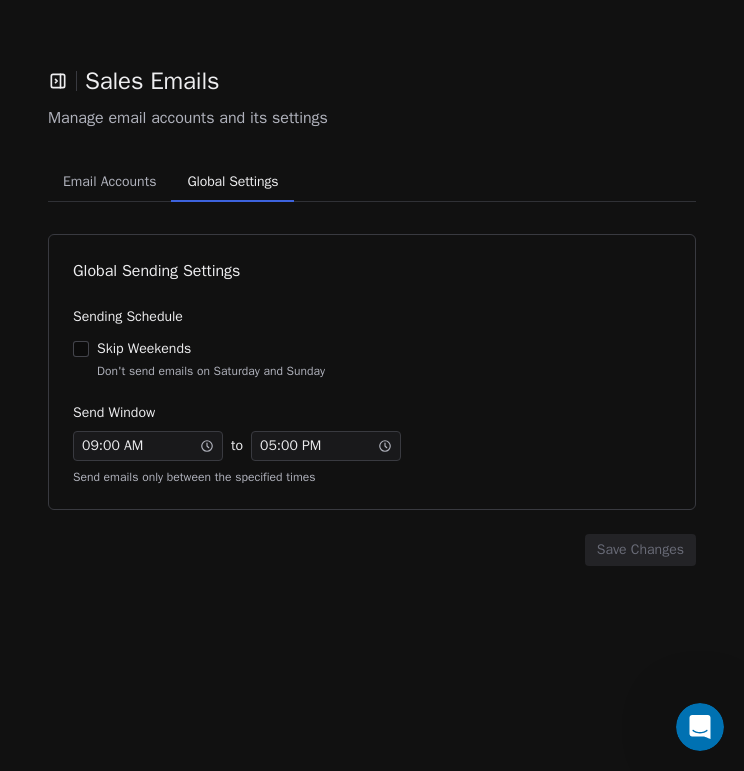 click on "Sales Emails" at bounding box center [372, 81] 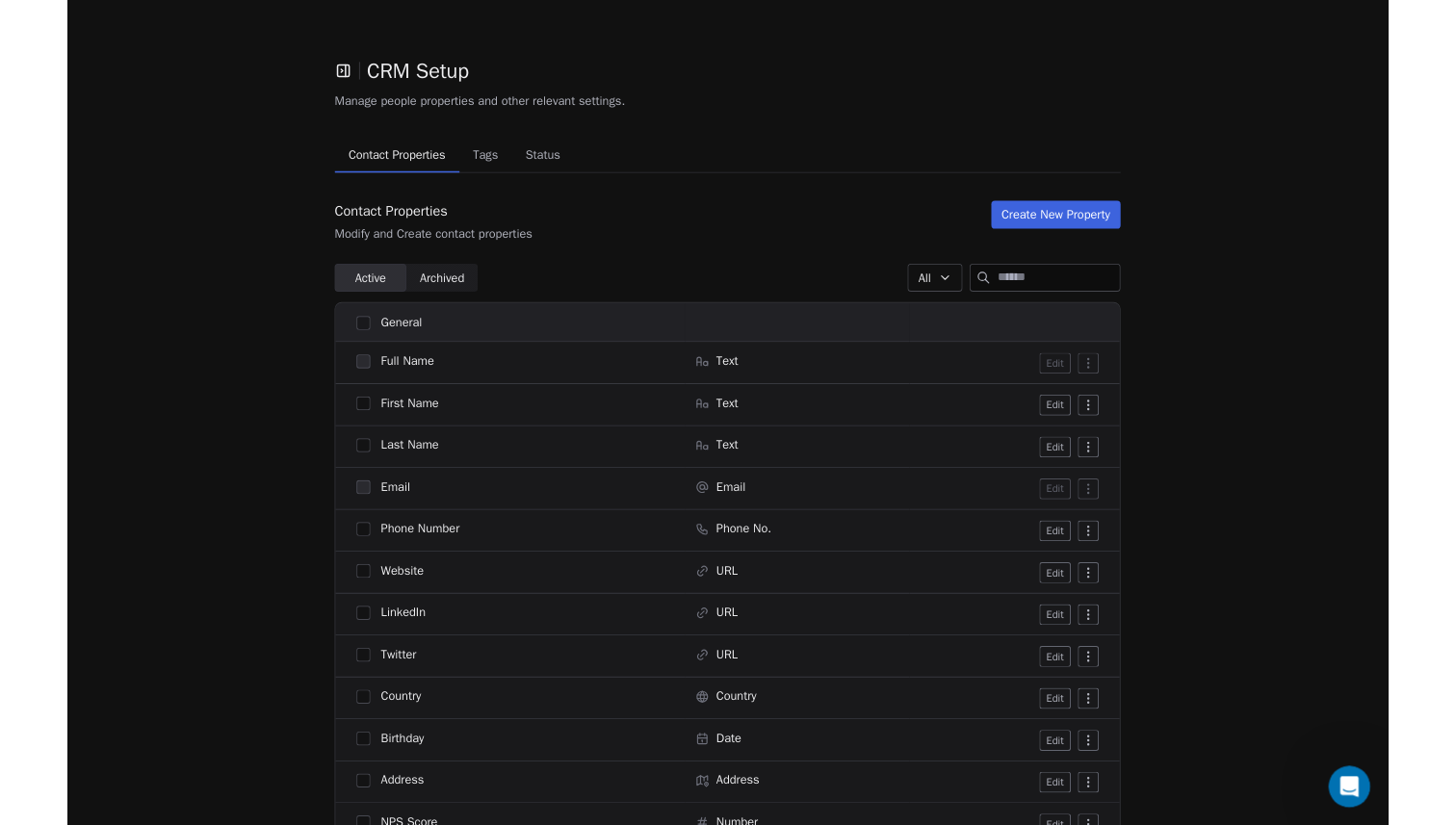 scroll, scrollTop: 443, scrollLeft: 0, axis: vertical 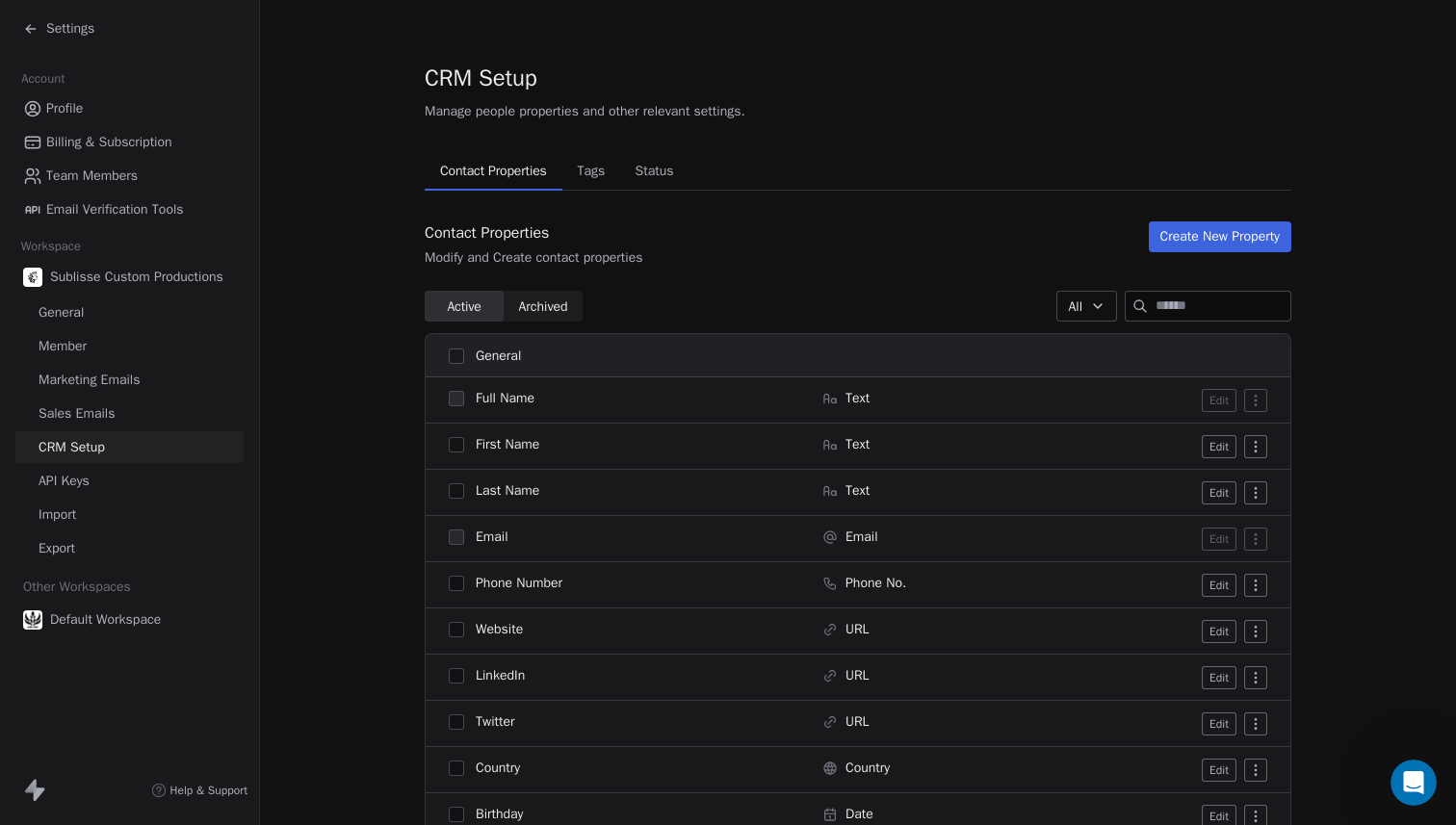click on "Settings" at bounding box center (70, 29) 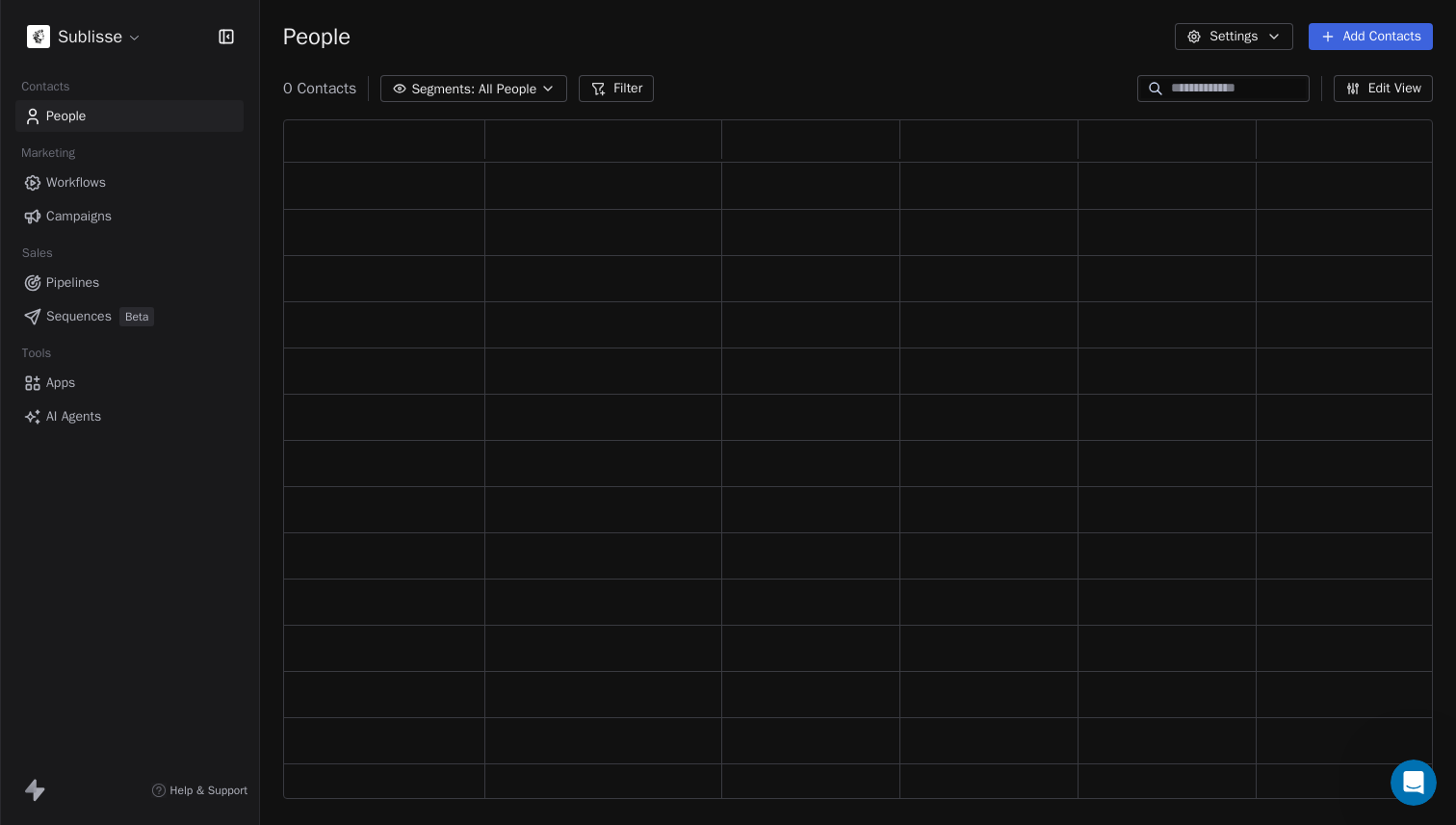scroll, scrollTop: 1, scrollLeft: 1, axis: both 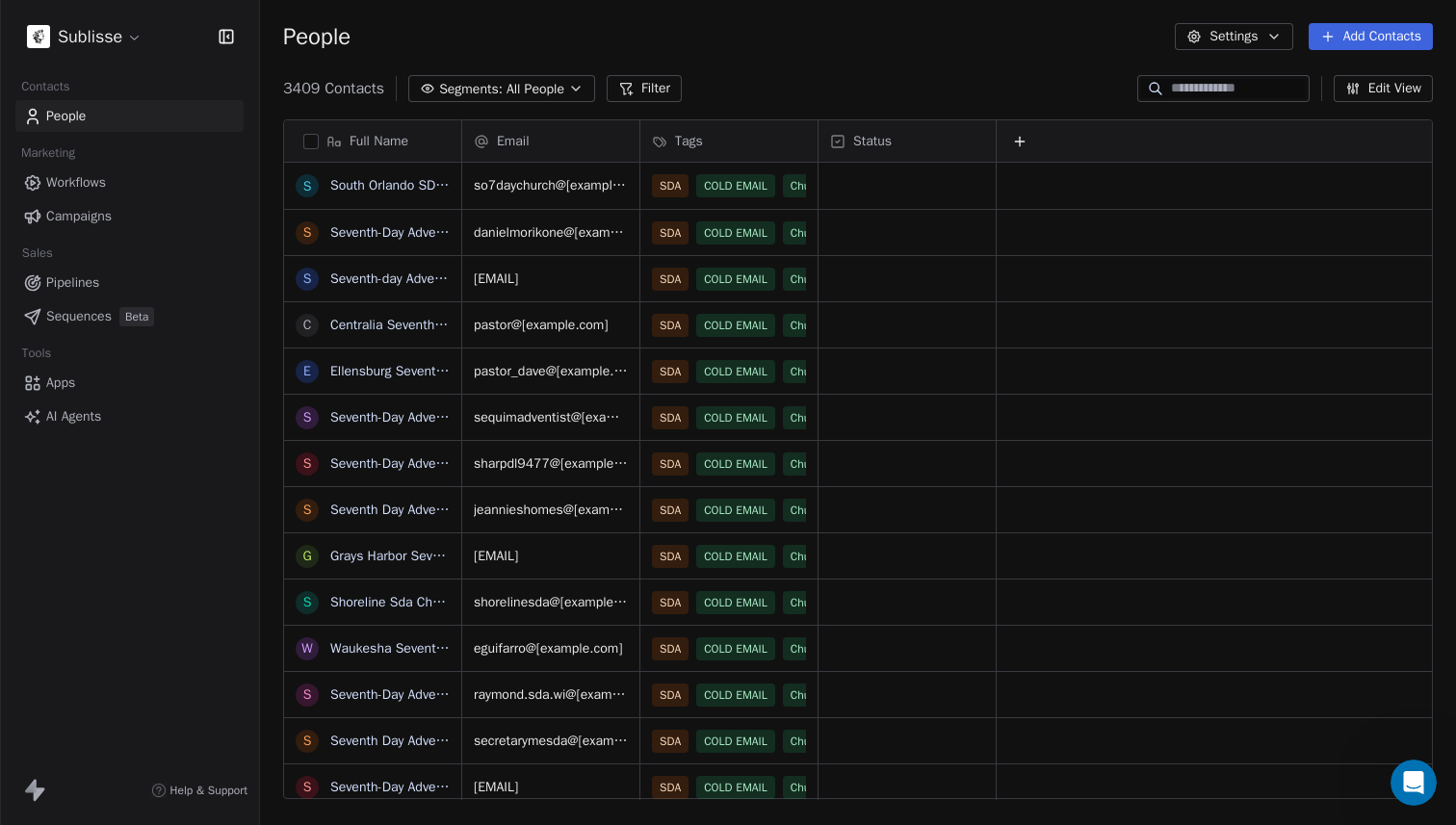 click on "Sublisse" at bounding box center [129, 37] 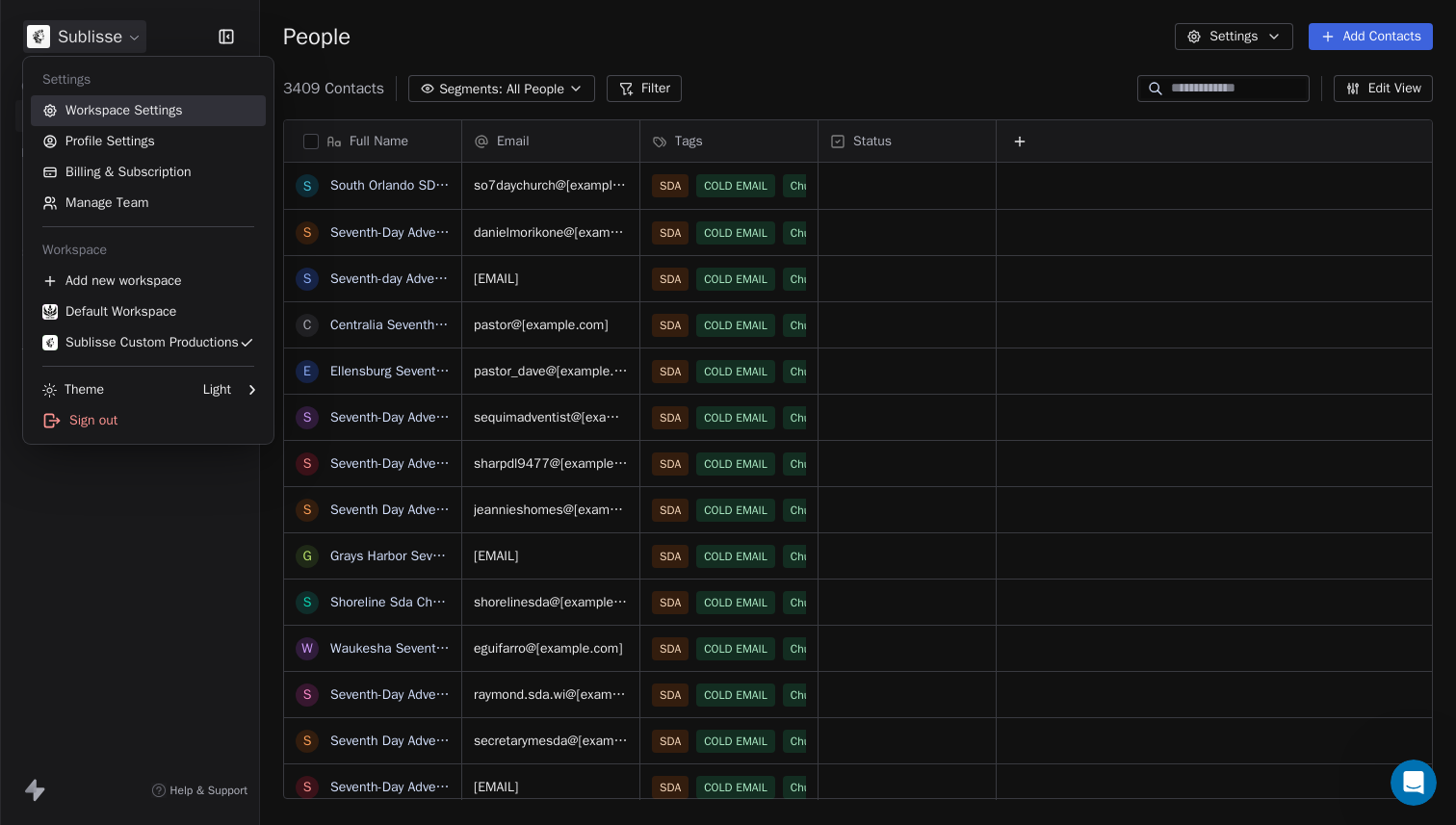 click on "Workspace Settings" at bounding box center (148, 111) 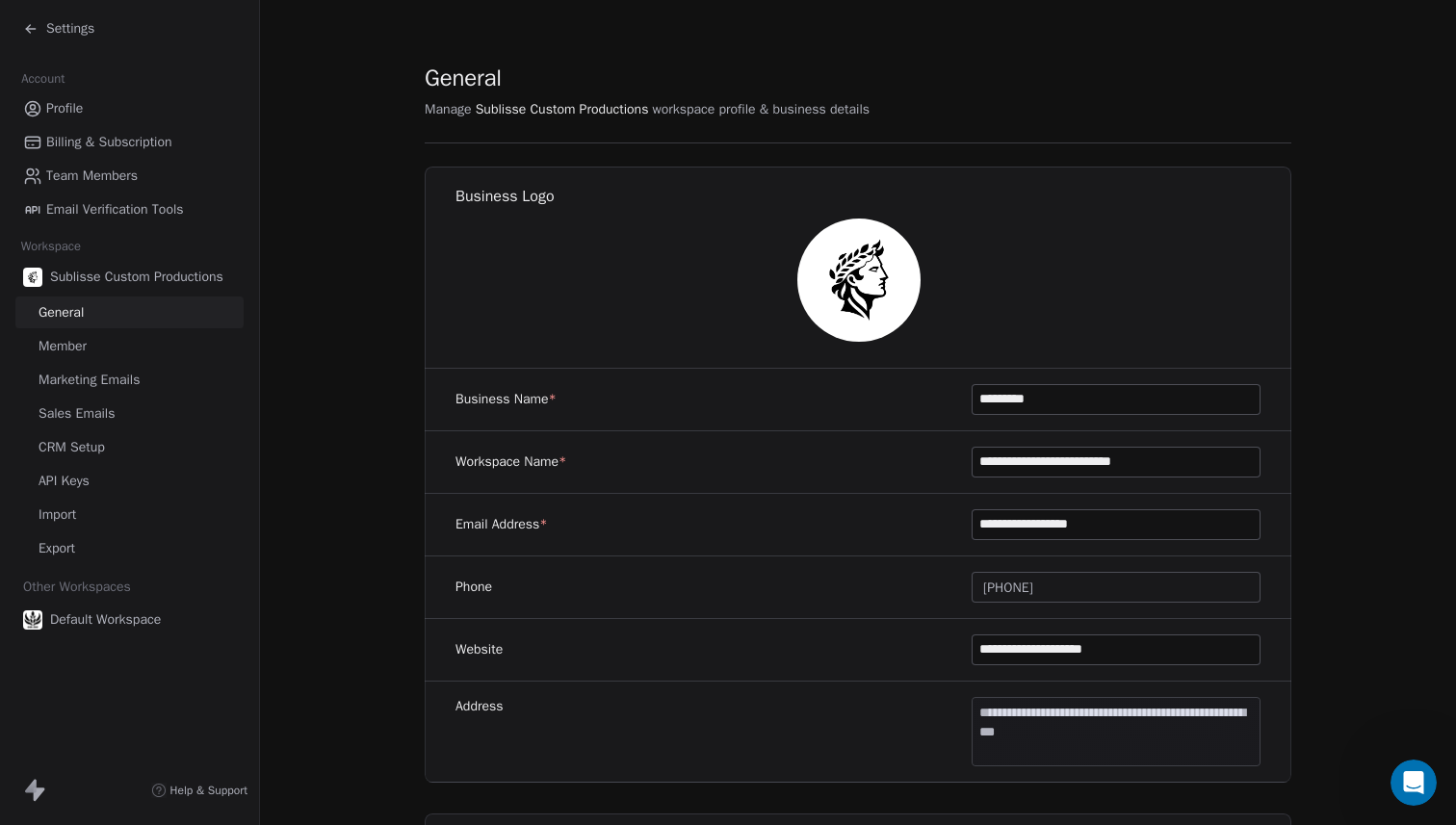 drag, startPoint x: 1034, startPoint y: 462, endPoint x: 895, endPoint y: 453, distance: 139.29106 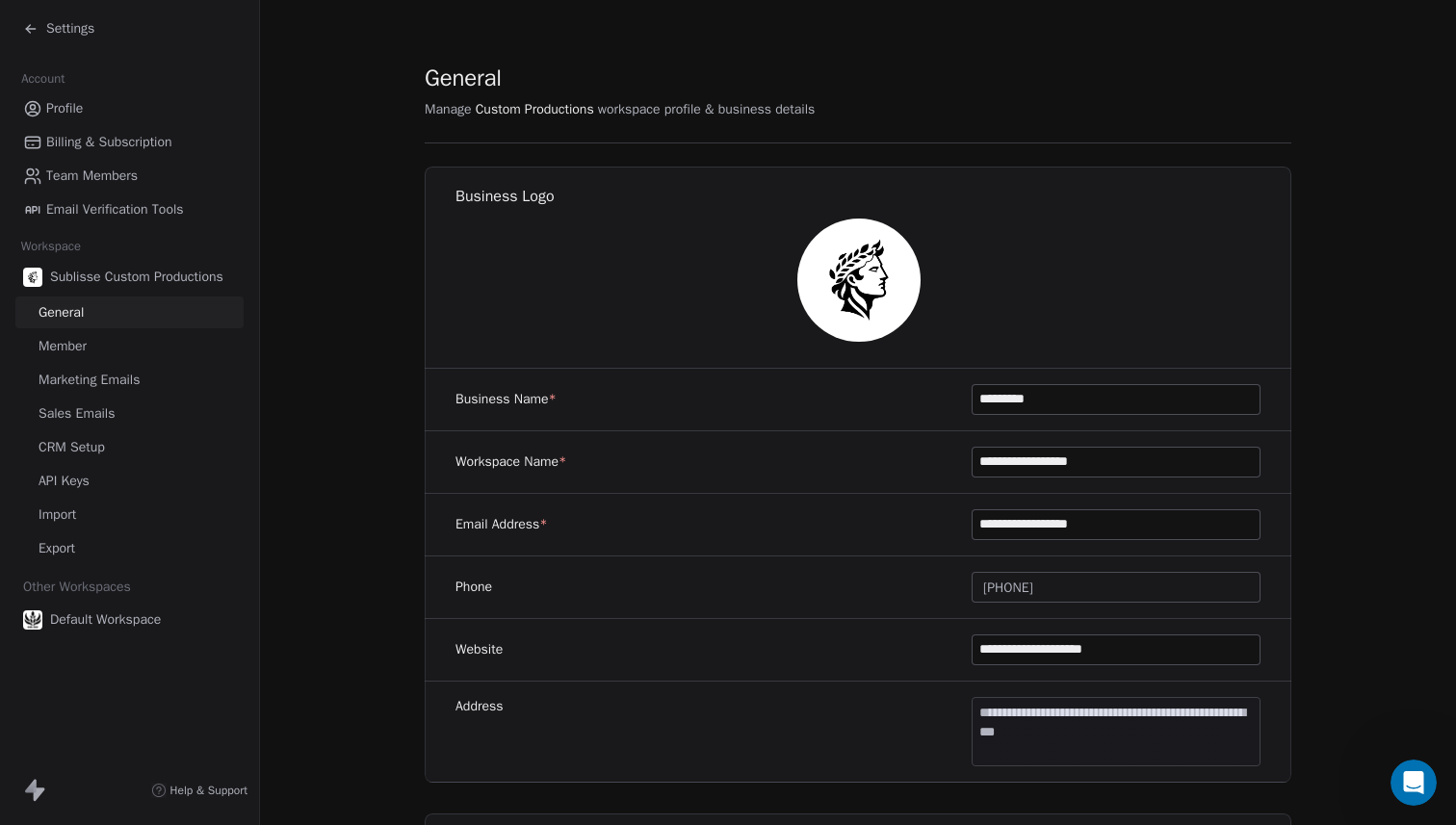 type on "**********" 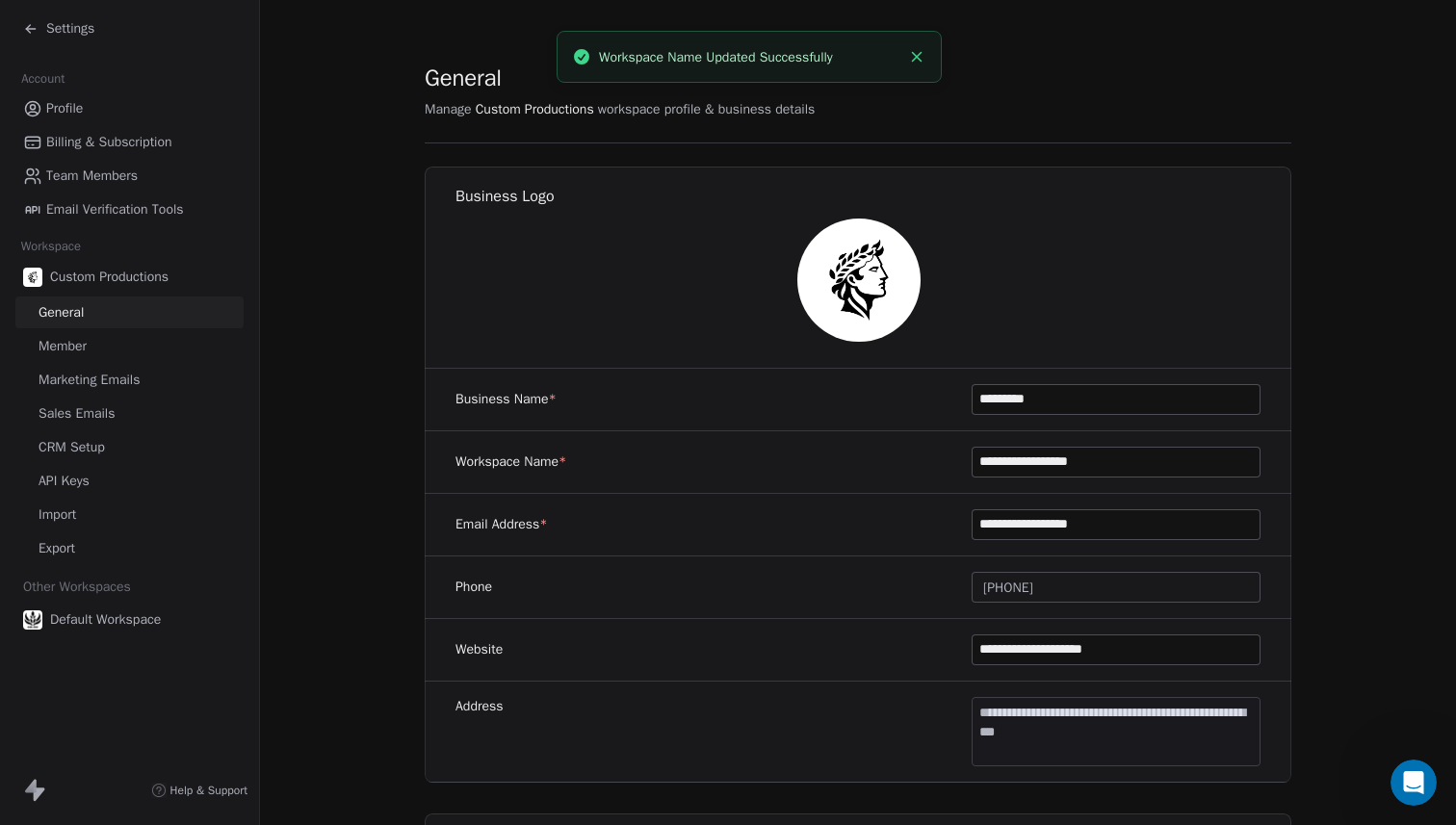 click on "Settings" at bounding box center (70, 29) 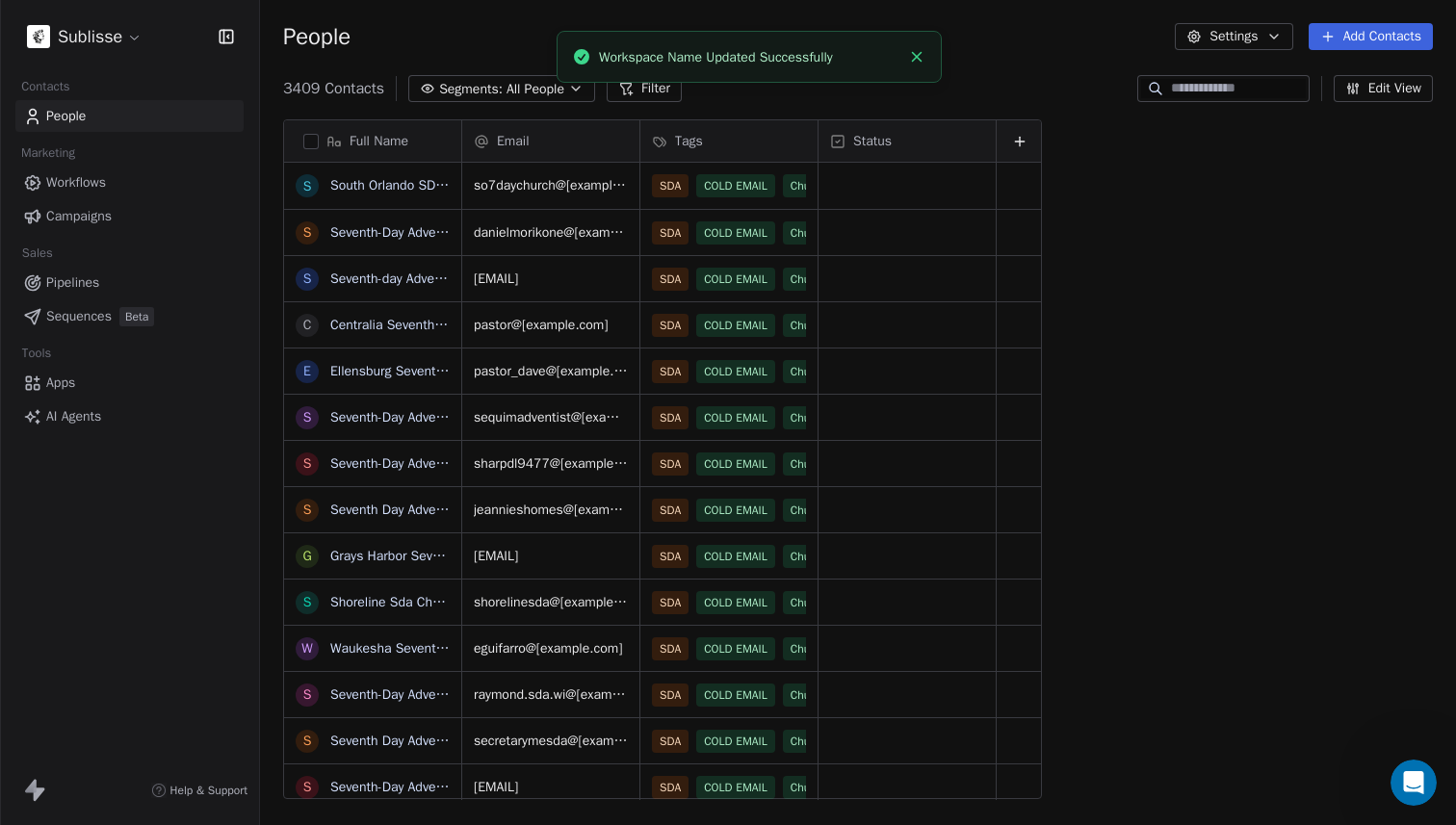scroll, scrollTop: 1, scrollLeft: 1, axis: both 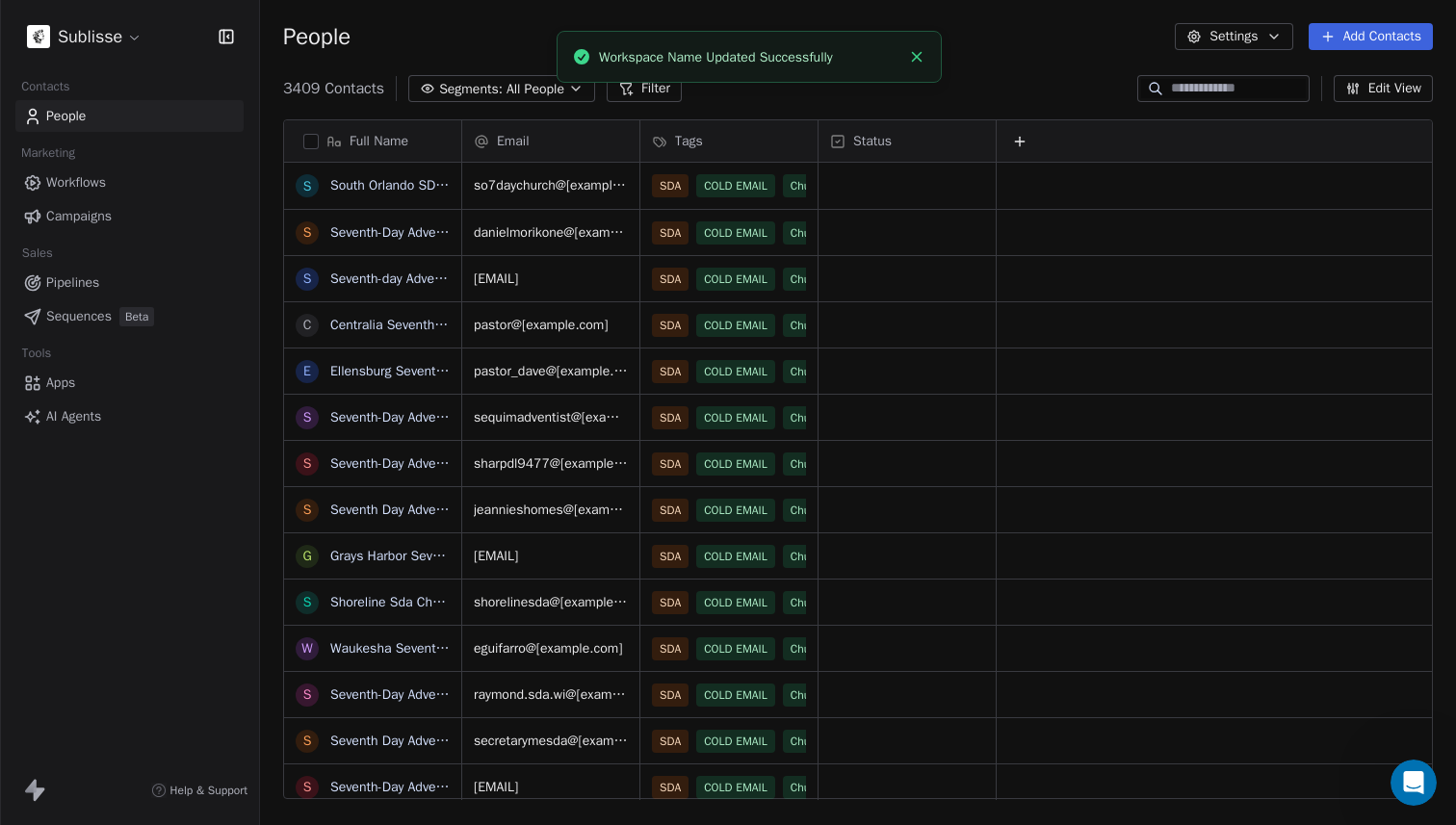 click on "S Samje Logistic Inc d dailynymota@[example.com] N Nargis M Markito Markito m marco108197@[example.com] l lhernandez71969@[example.com] T Tatiana Estrada" at bounding box center [728, 412] 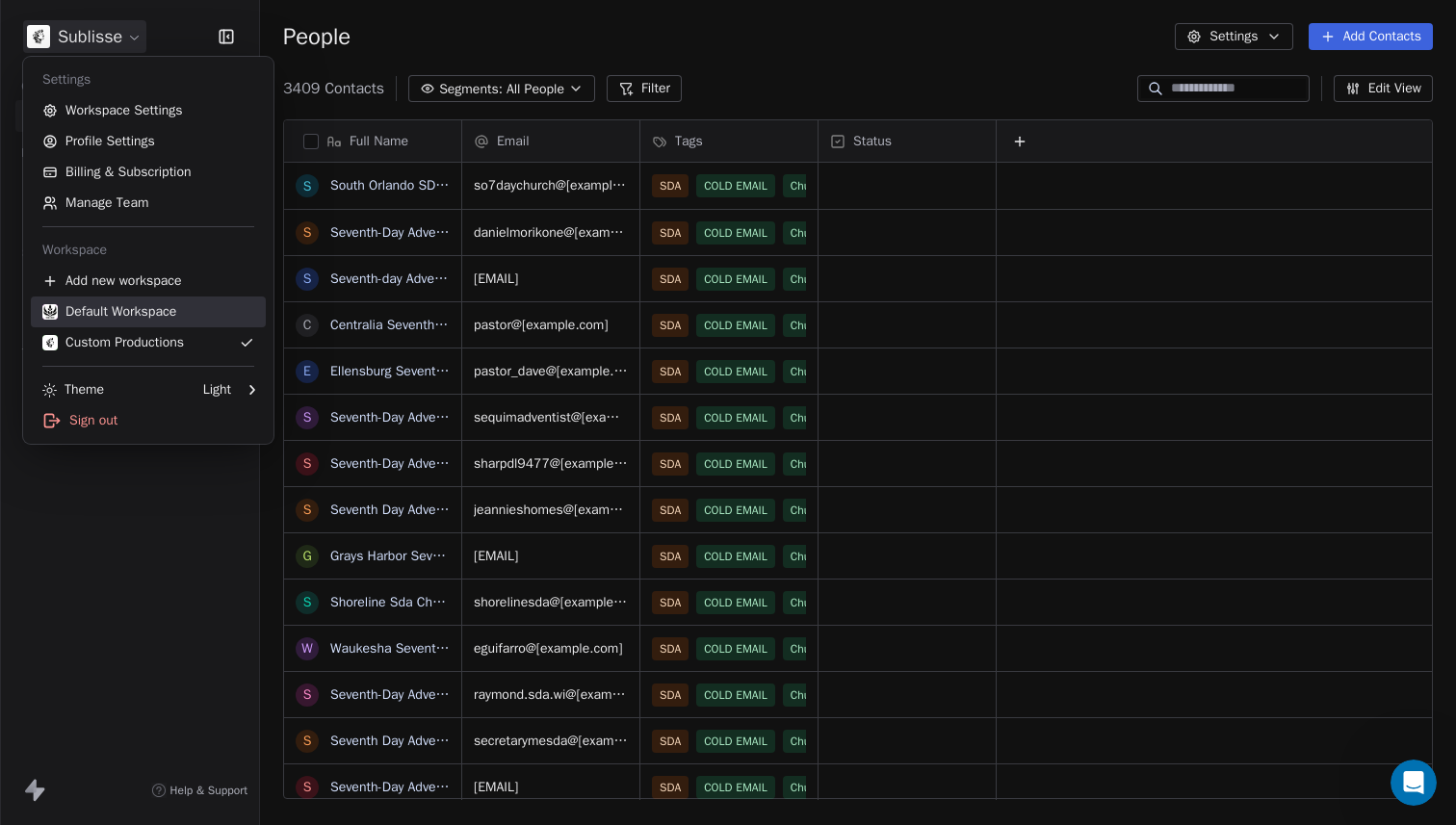 click on "Default Workspace" at bounding box center [109, 312] 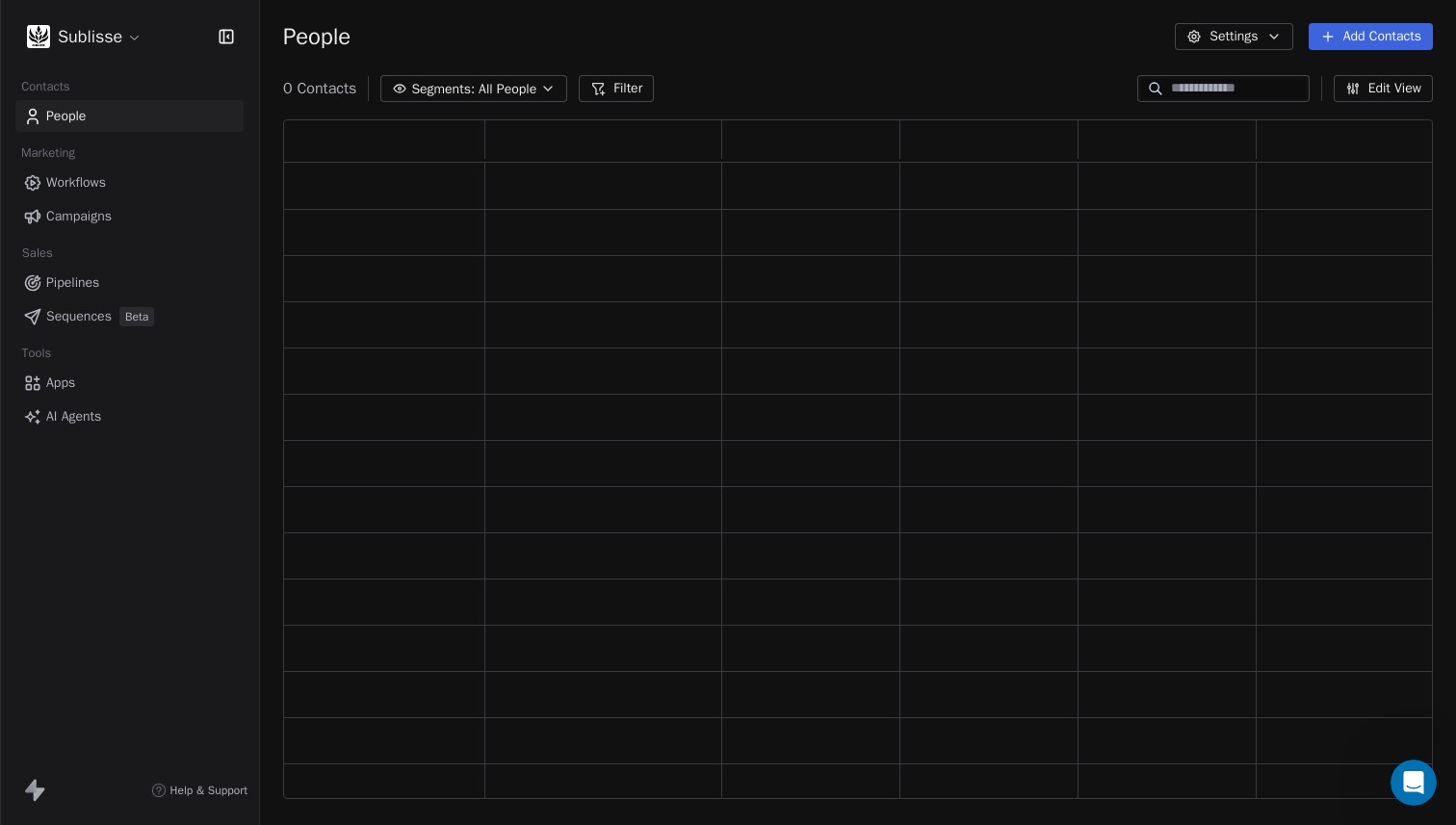 scroll, scrollTop: 1, scrollLeft: 1, axis: both 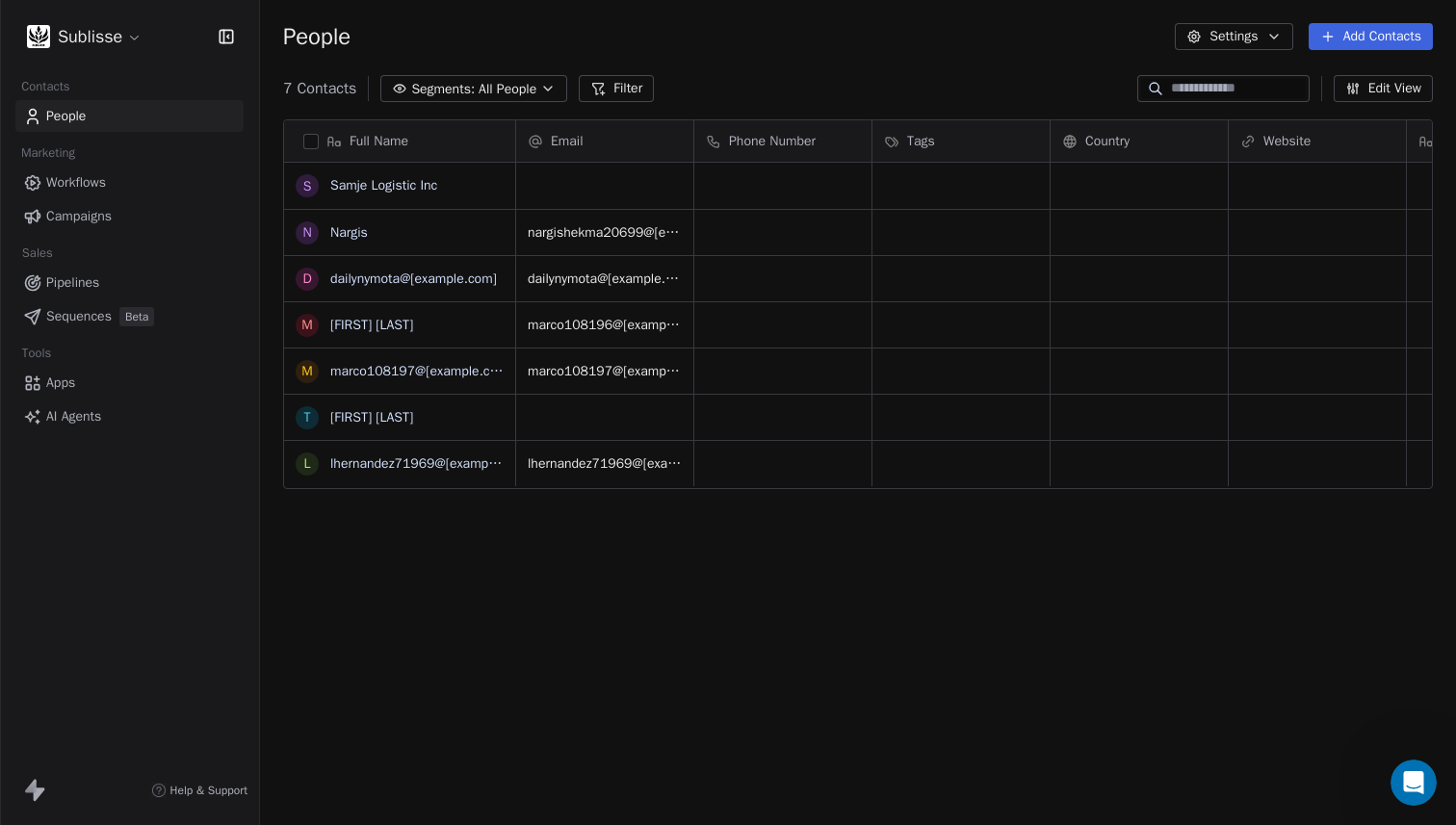 click on "S Samje Logistic Inc N Nargis d dailynymota@[example.com] M Markito Markito m marco108197@[example.com] T Tatiana Estrada l lhernandez71969@[example.com]" at bounding box center [728, 412] 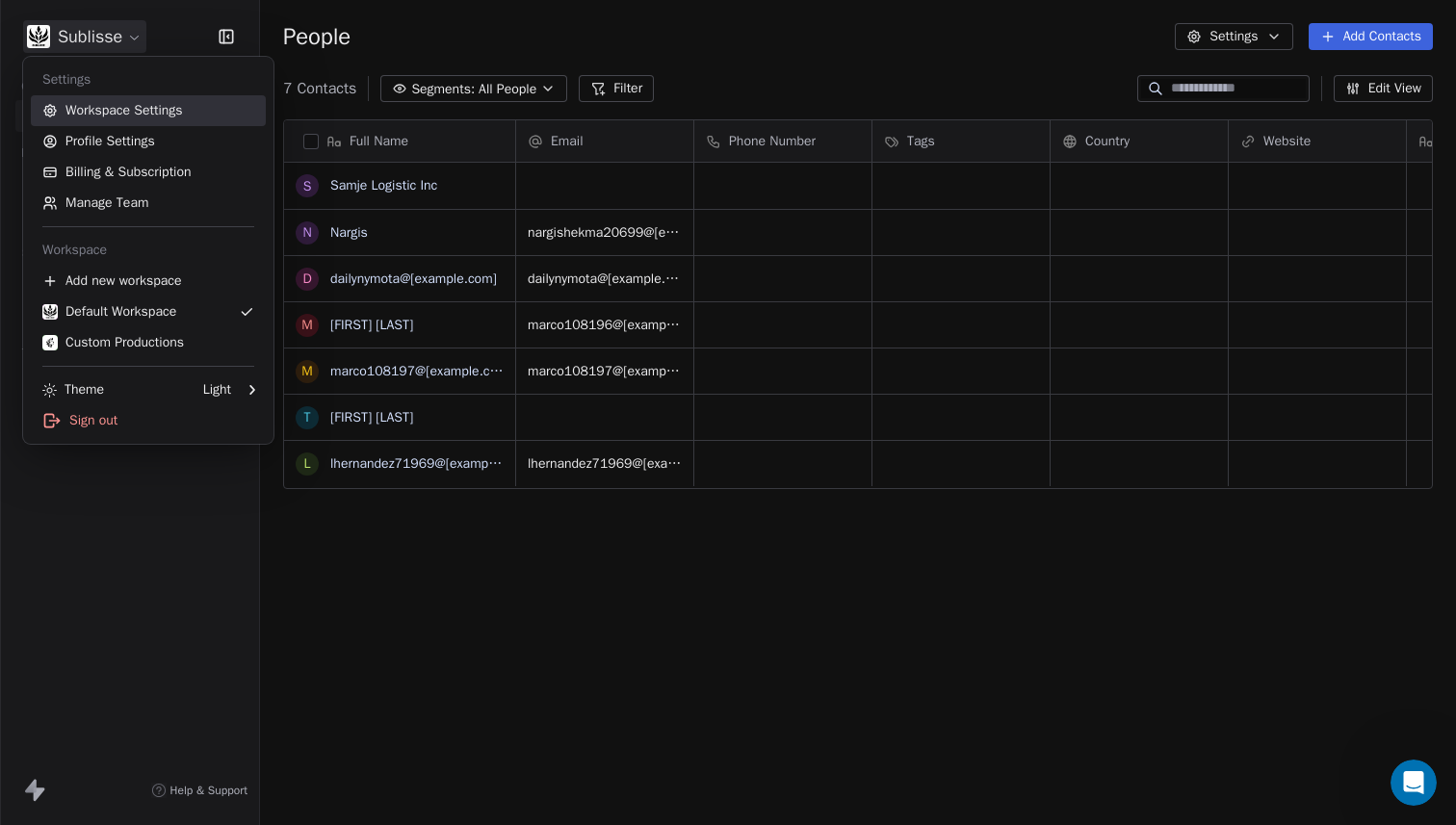 click on "Workspace Settings" at bounding box center (148, 111) 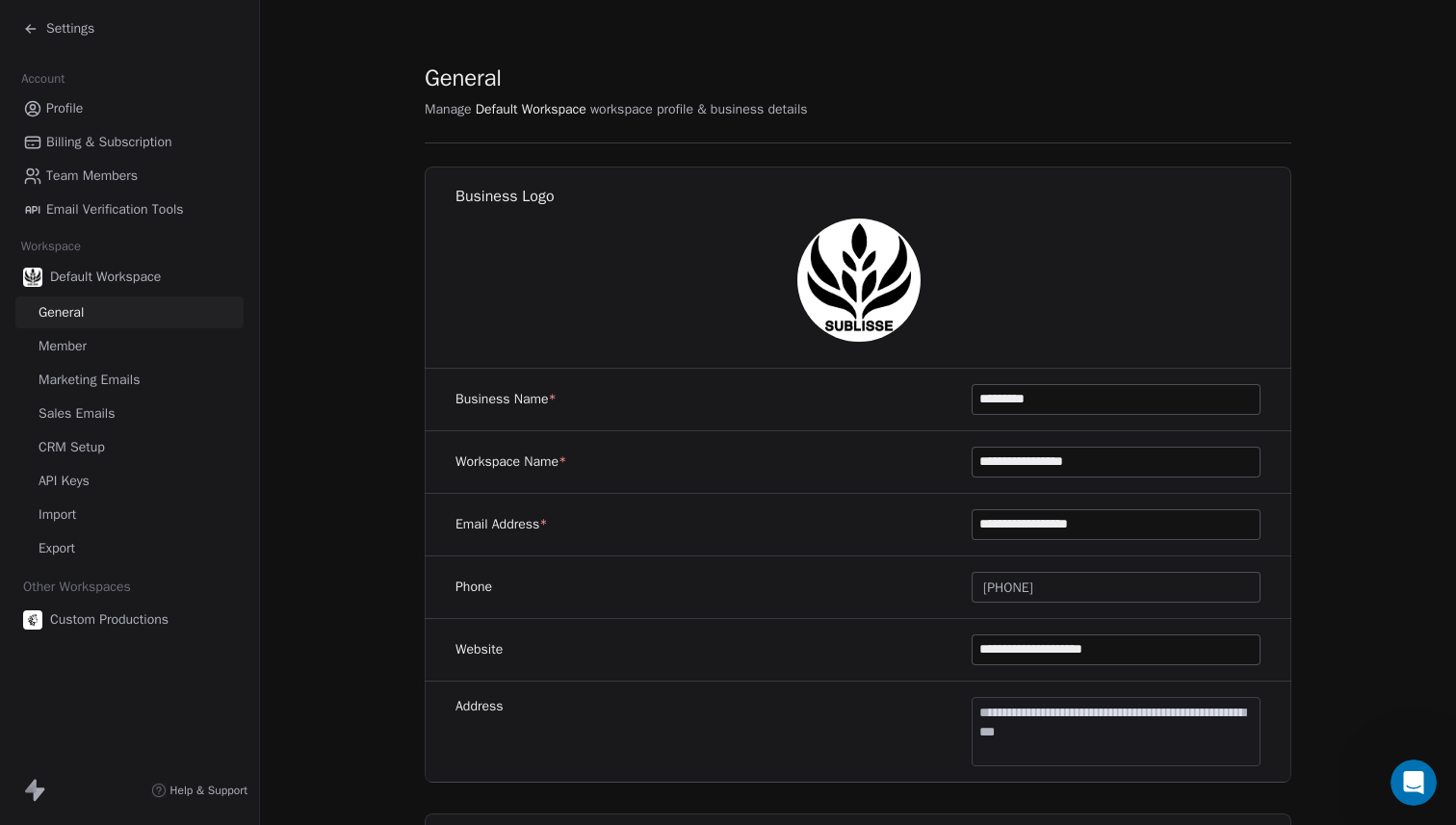 click on "**********" at bounding box center [1116, 462] 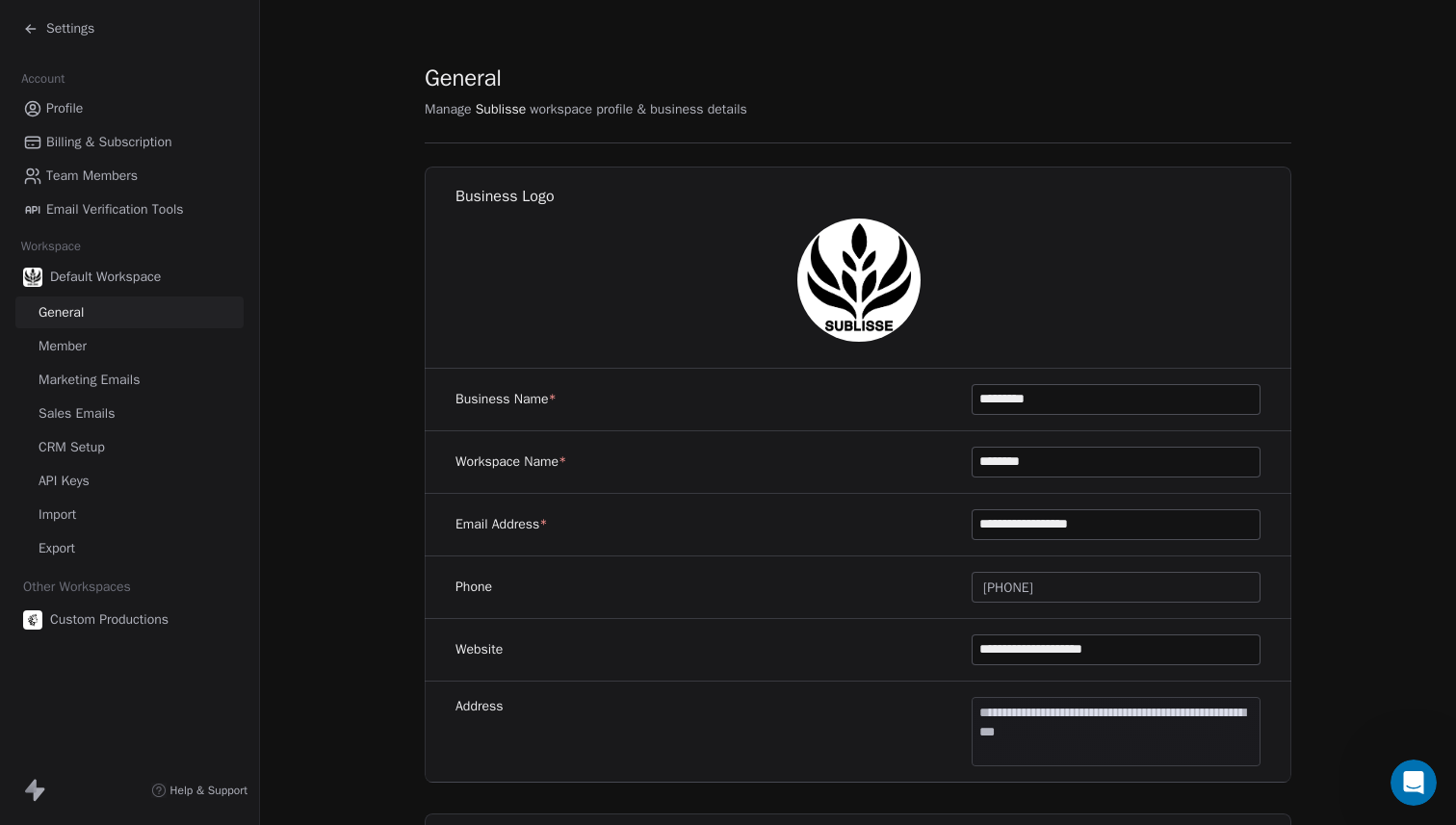 type on "********" 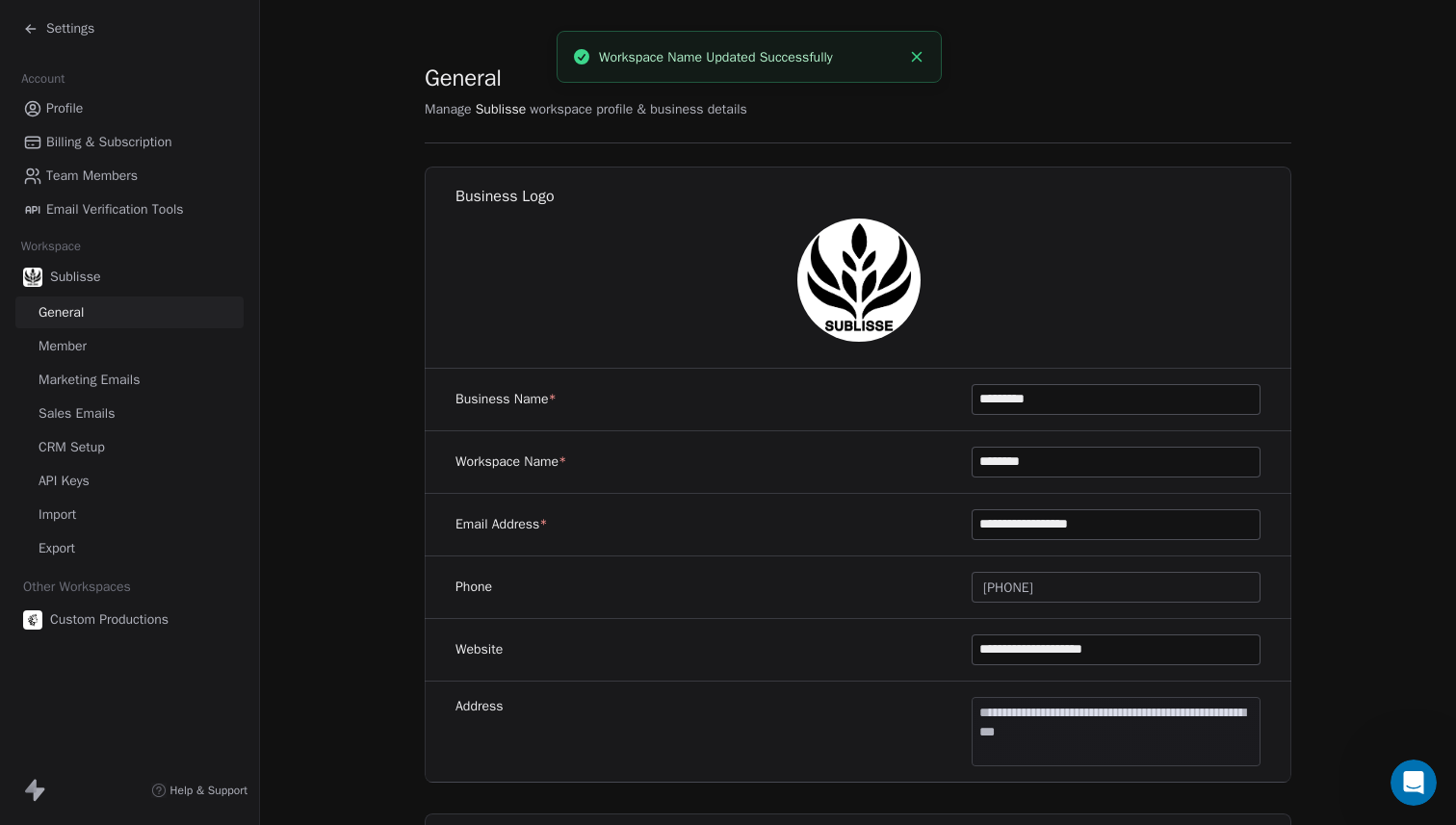 click 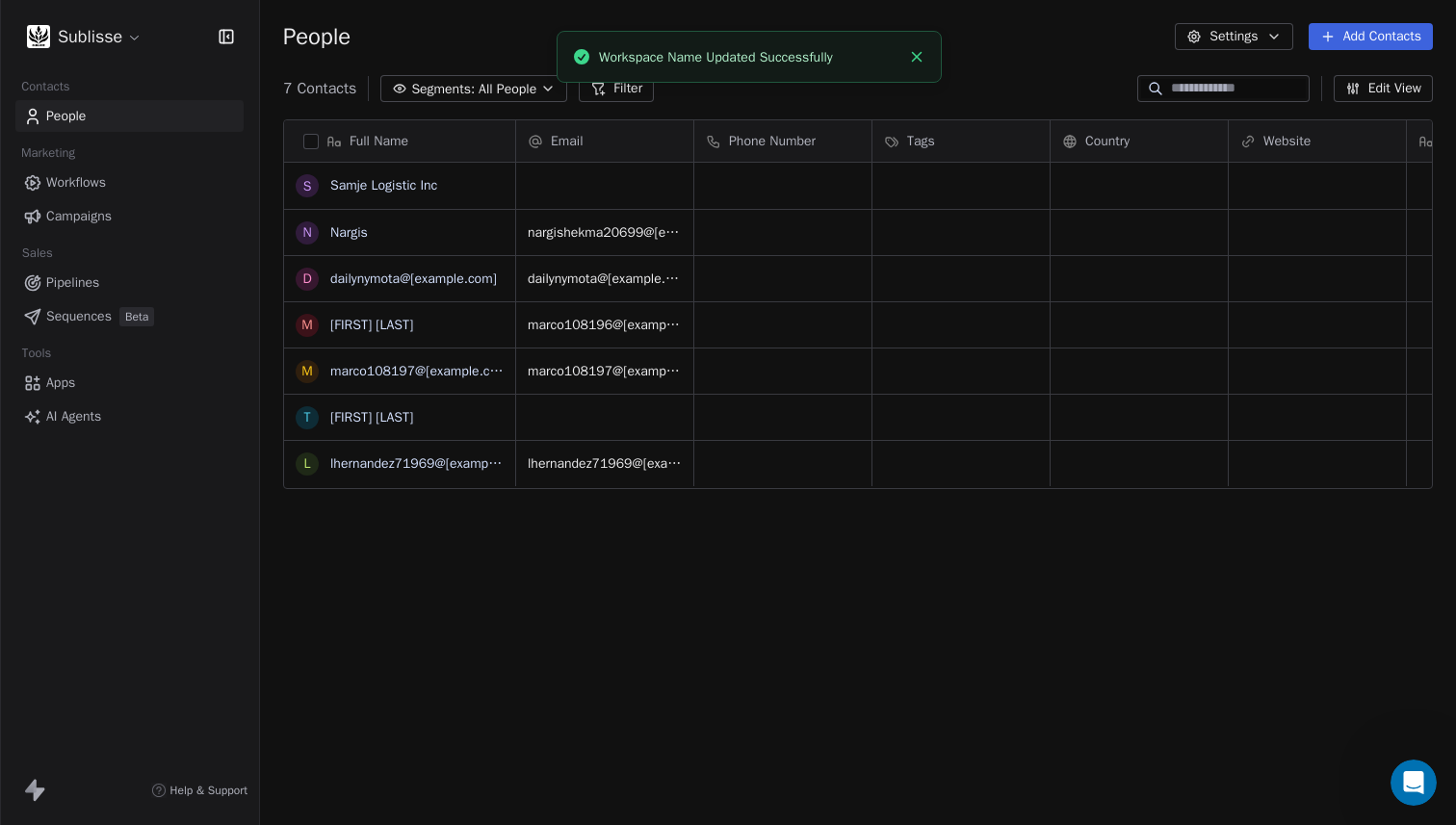 scroll, scrollTop: 1, scrollLeft: 1, axis: both 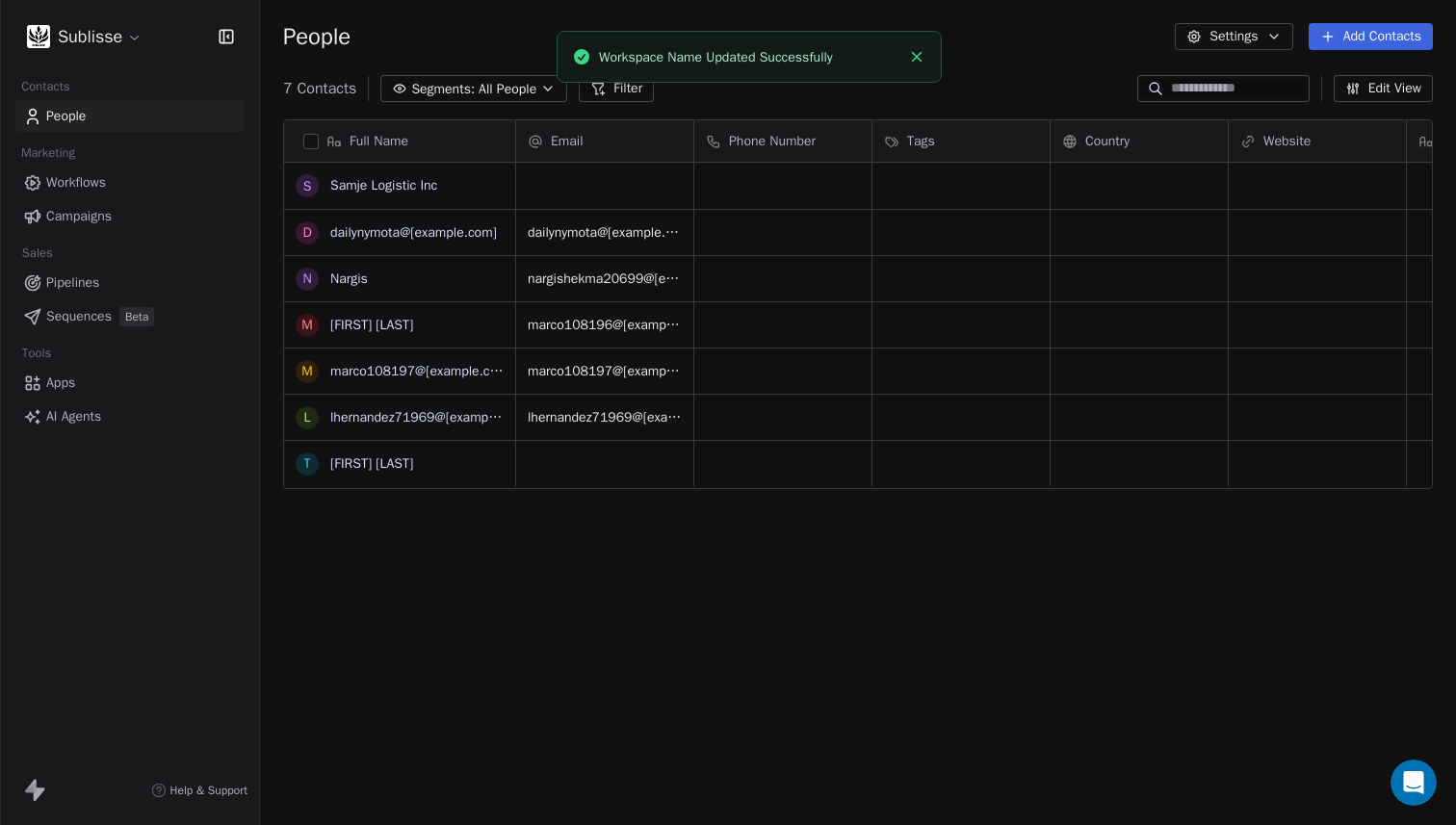 click on "S Samje Logistic Inc d dailynymota@[example.com] N Nargis M Markito Markito m marco108197@[example.com] l lhernandez71969@[example.com] T Tatiana Estrada" at bounding box center [728, 412] 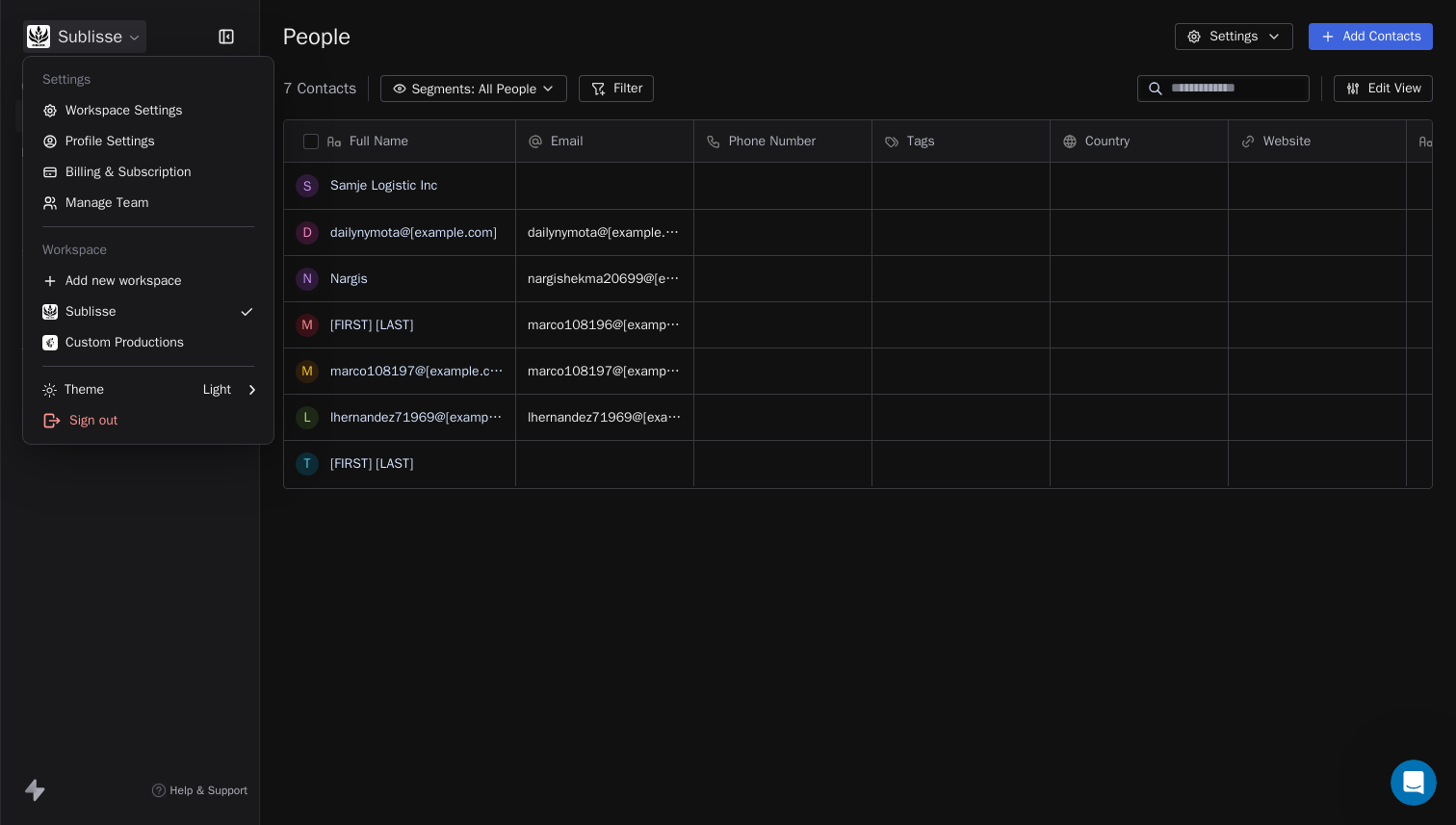 click on "S Samje Logistic Inc d dailynymota@[example.com] N Nargis M Markito Markito m marco108197@[example.com] l lhernandez71969@[example.com] T Tatiana Estrada" at bounding box center [728, 412] 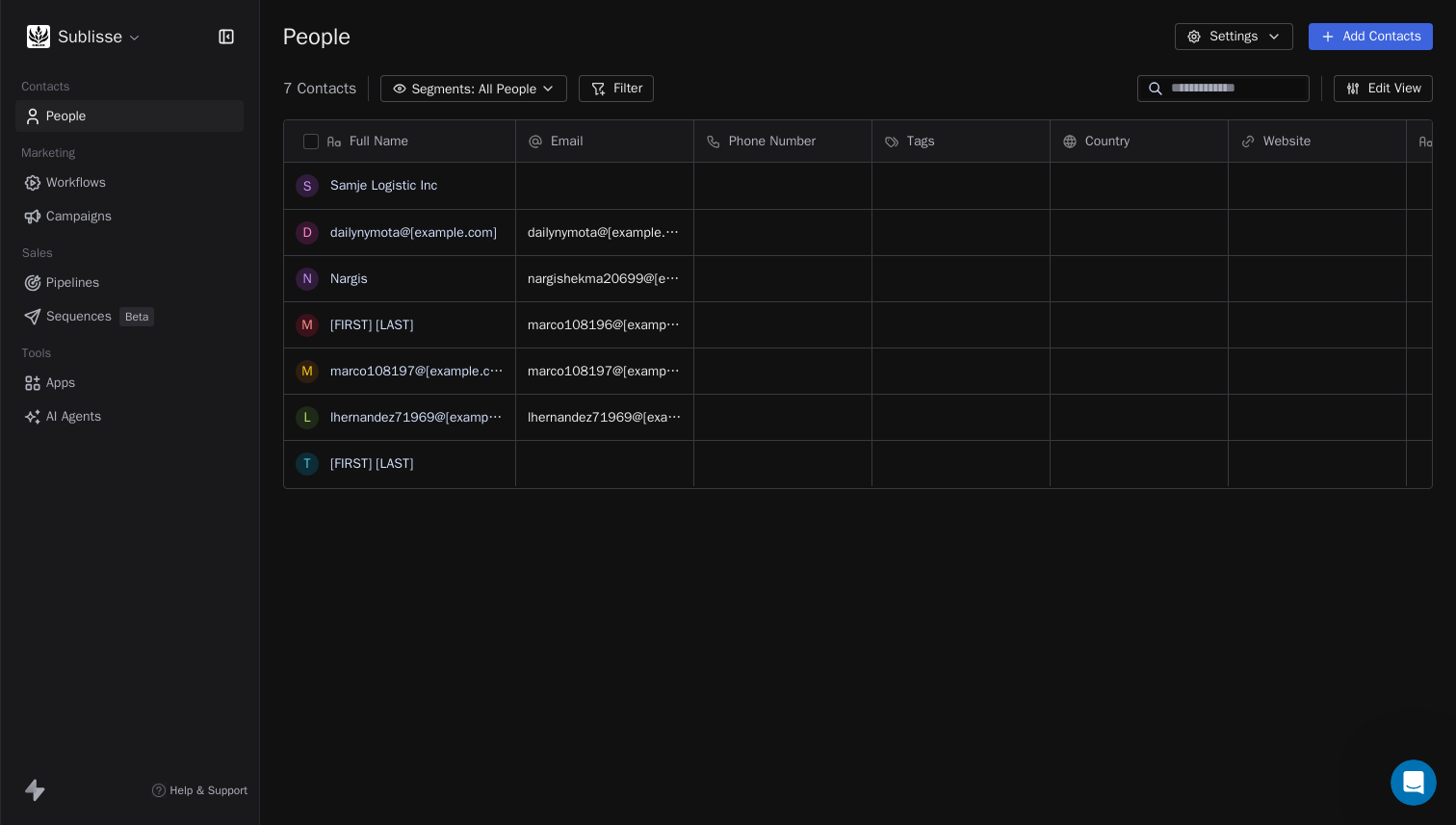 click on "S Samje Logistic Inc d dailynymota@[example.com] N Nargis M Markito Markito m marco108197@[example.com] l lhernandez71969@[example.com] T Tatiana Estrada" at bounding box center [858, 467] 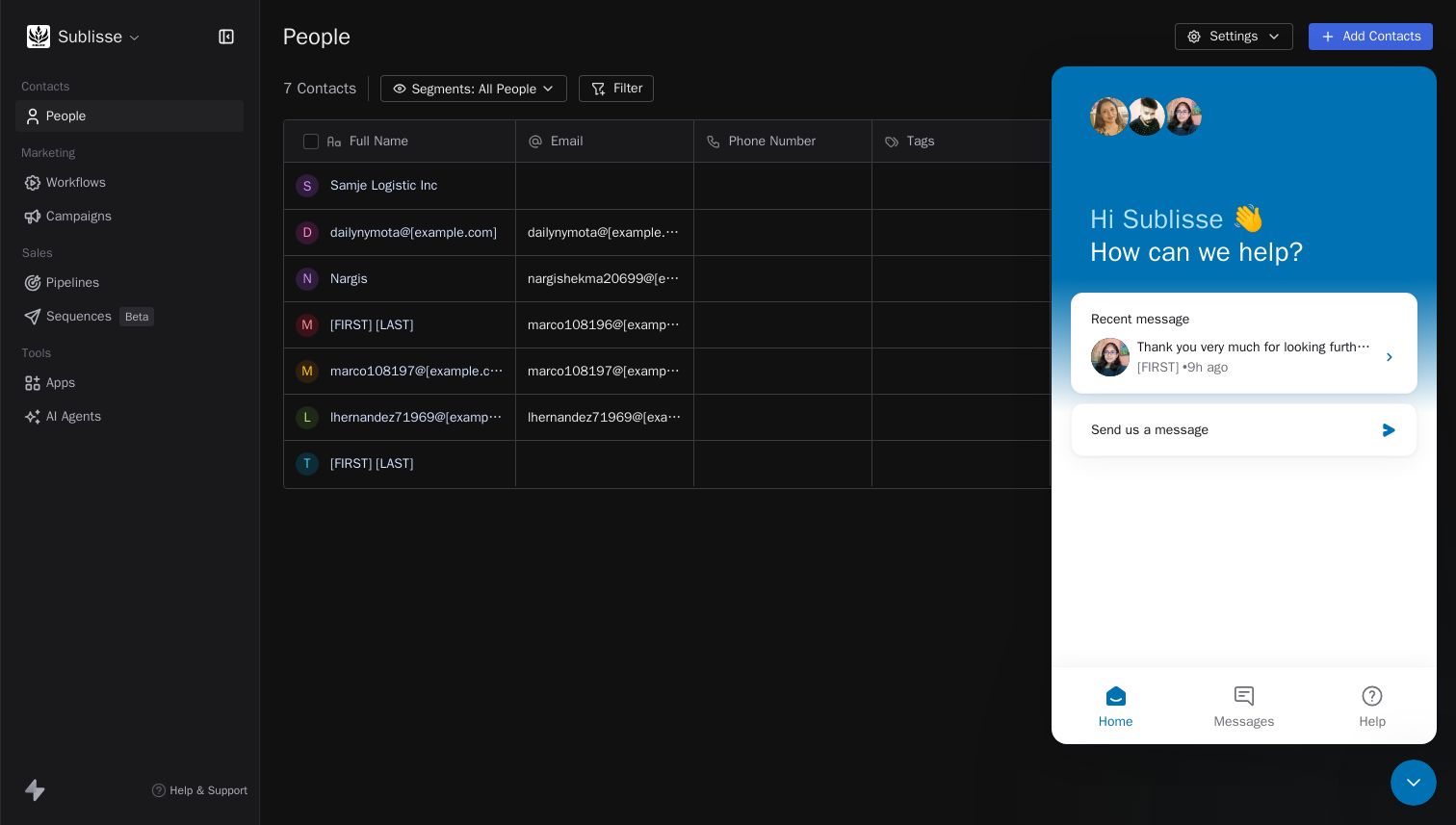click on "S Samje Logistic Inc d dailynymota@[example.com] N Nargis M Markito Markito m marco108197@[example.com] l lhernandez71969@[example.com] T Tatiana Estrada" at bounding box center (858, 467) 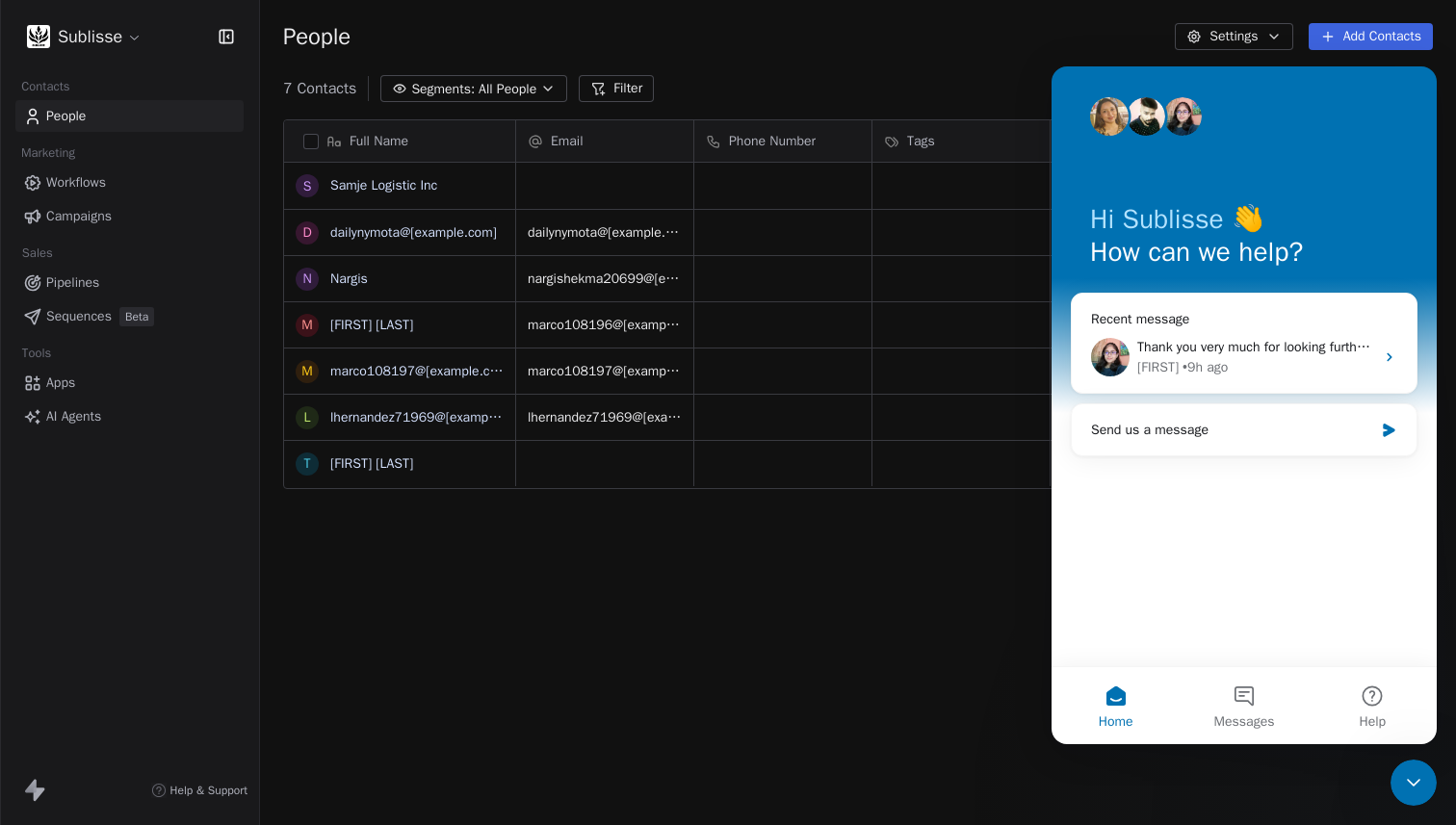 click on "S Samje Logistic Inc d dailynymota@[example.com] N Nargis M Markito Markito m marco108197@[example.com] l lhernandez71969@[example.com] T Tatiana Estrada" at bounding box center [728, 412] 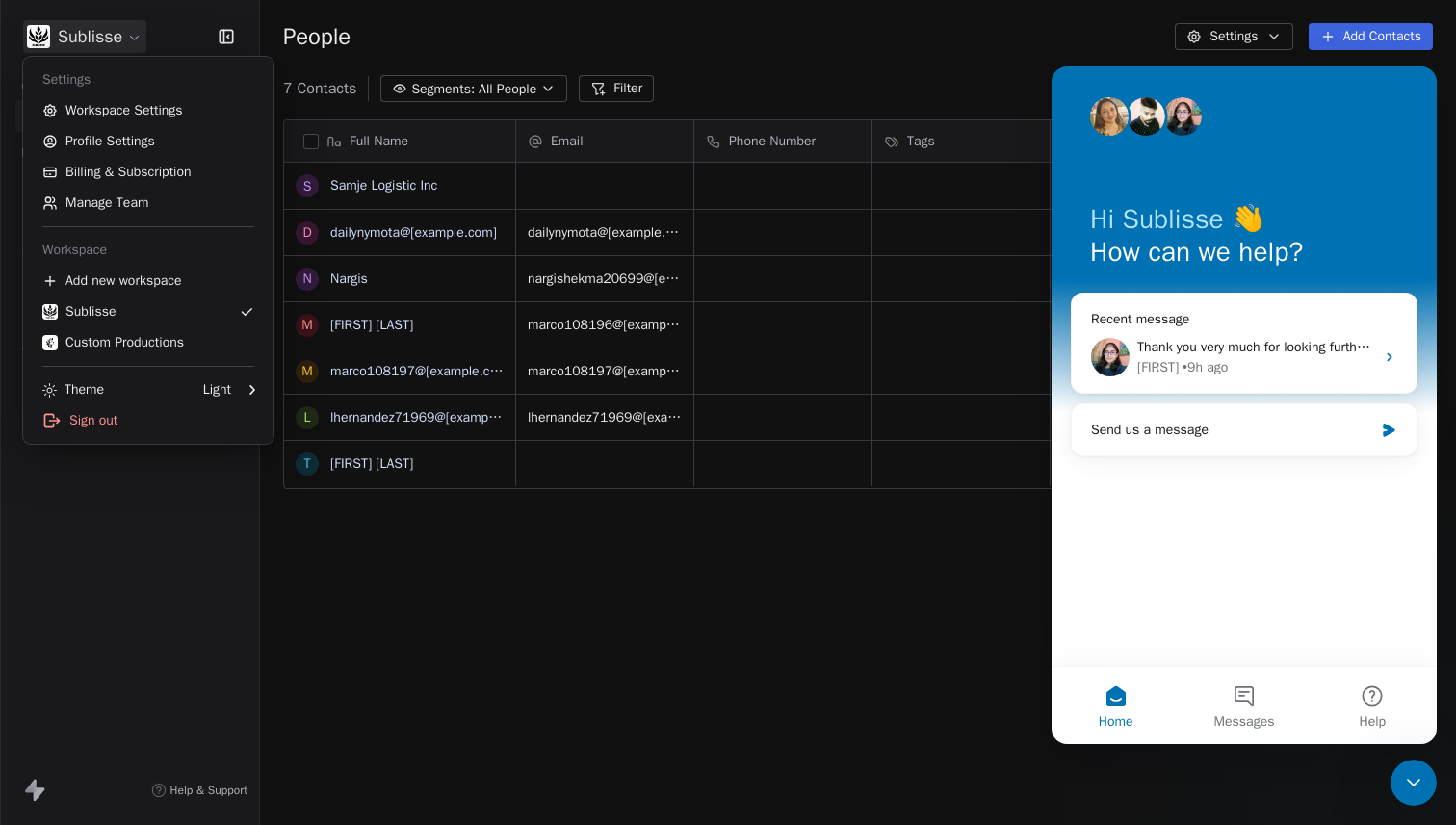 click 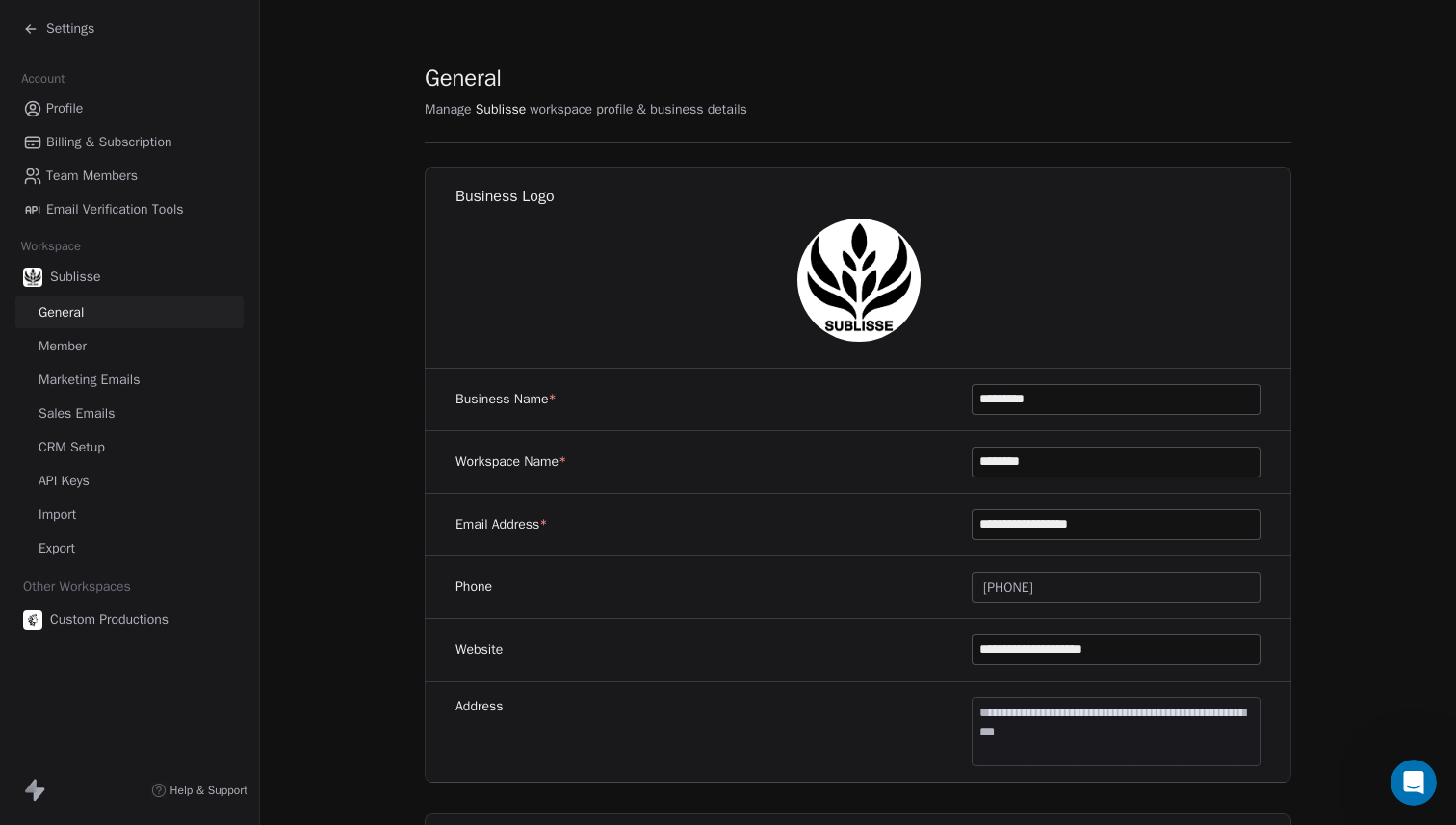 click on "Sales Emails" at bounding box center (76, 413) 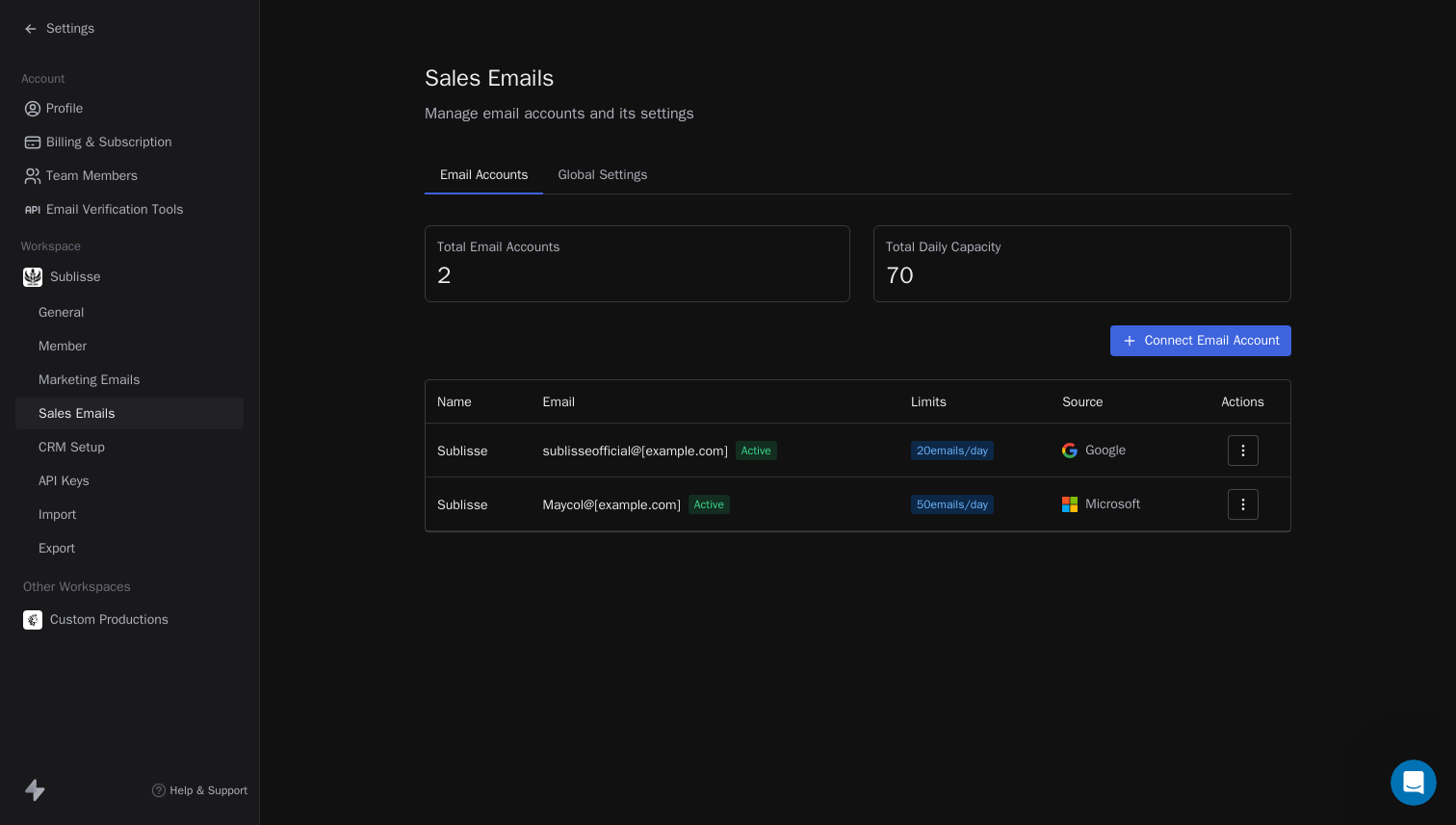 click on "CRM Setup" at bounding box center [71, 447] 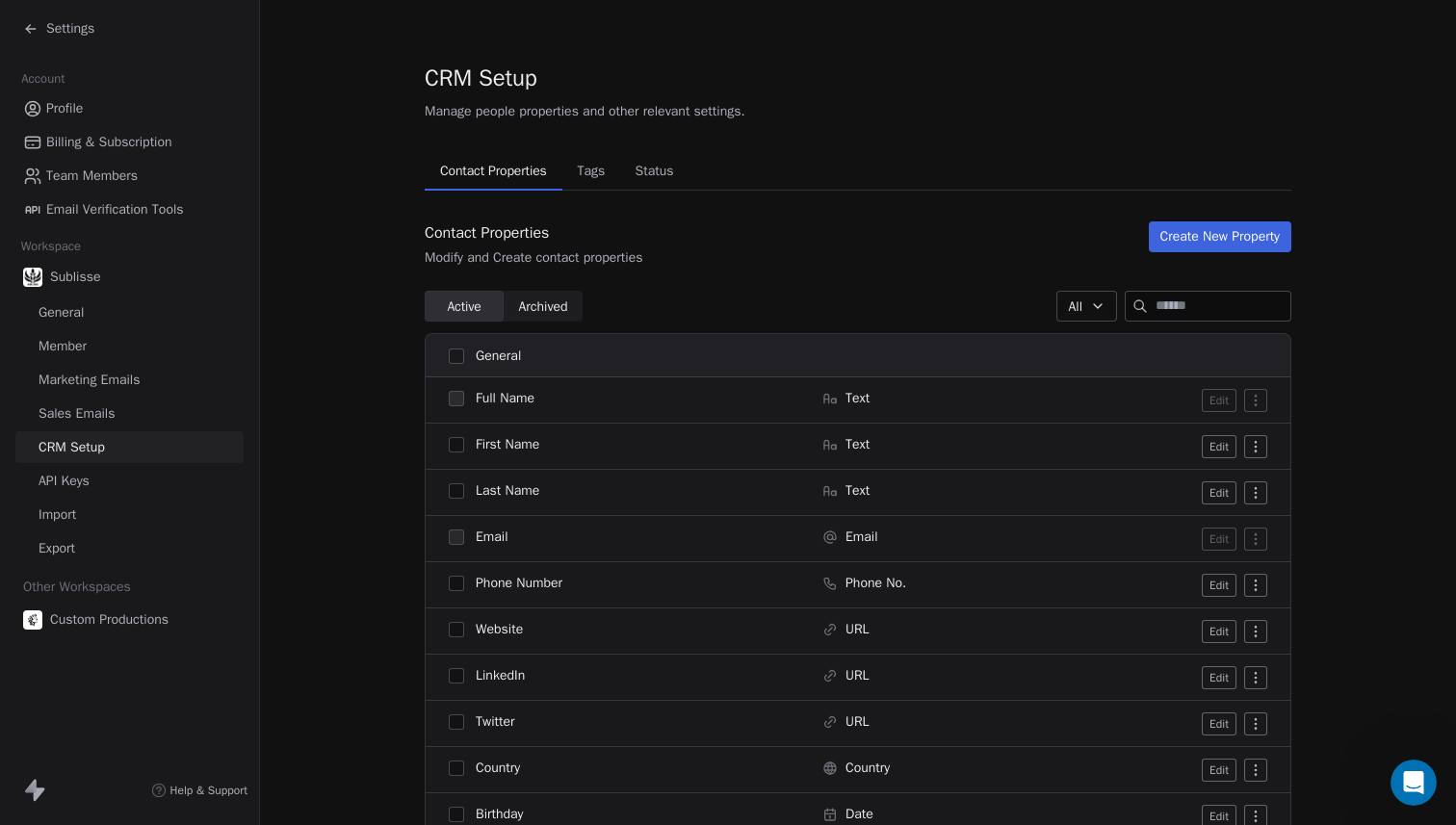 click on "Sales Emails" at bounding box center [76, 413] 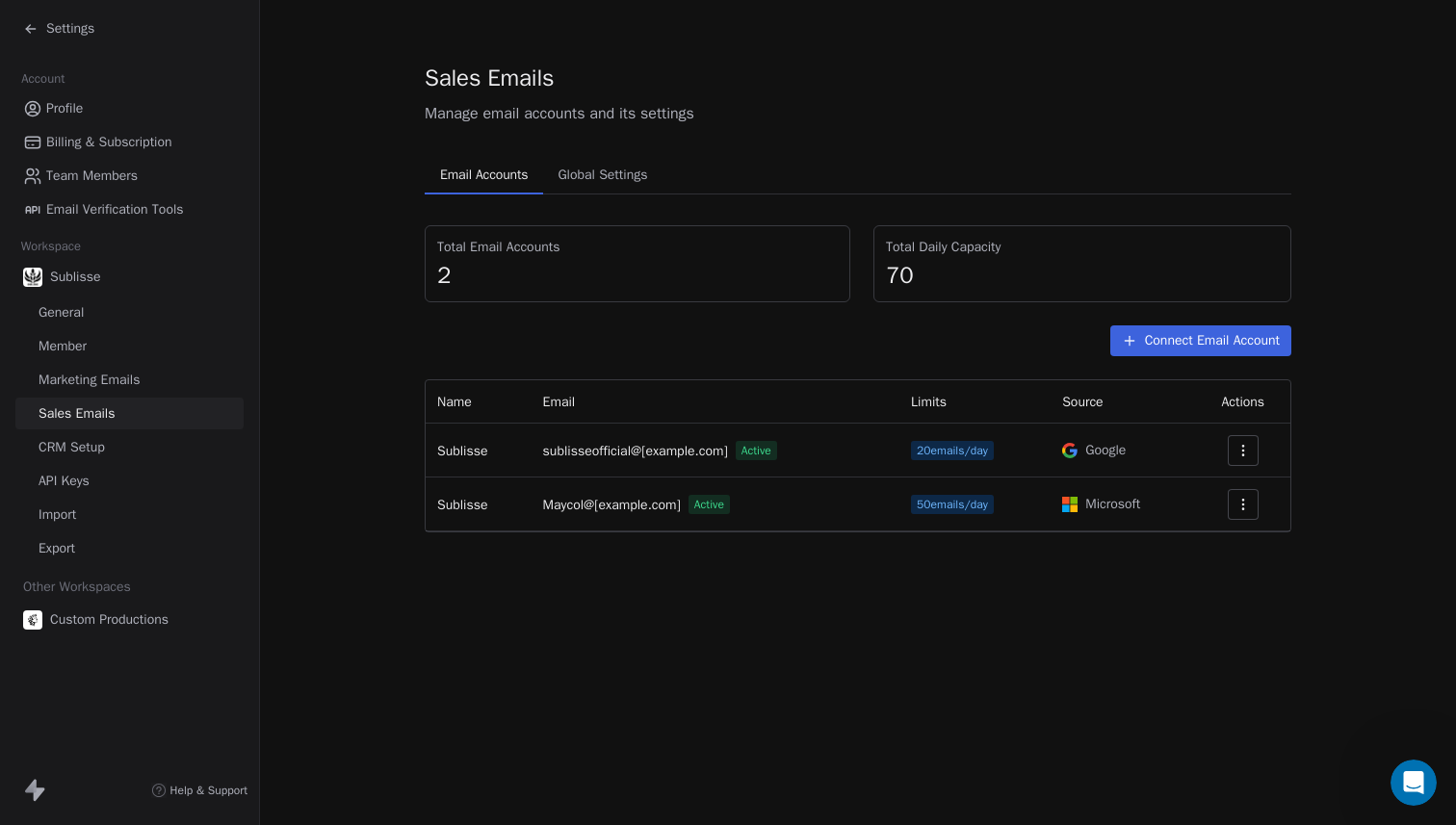 click at bounding box center (1243, 504) 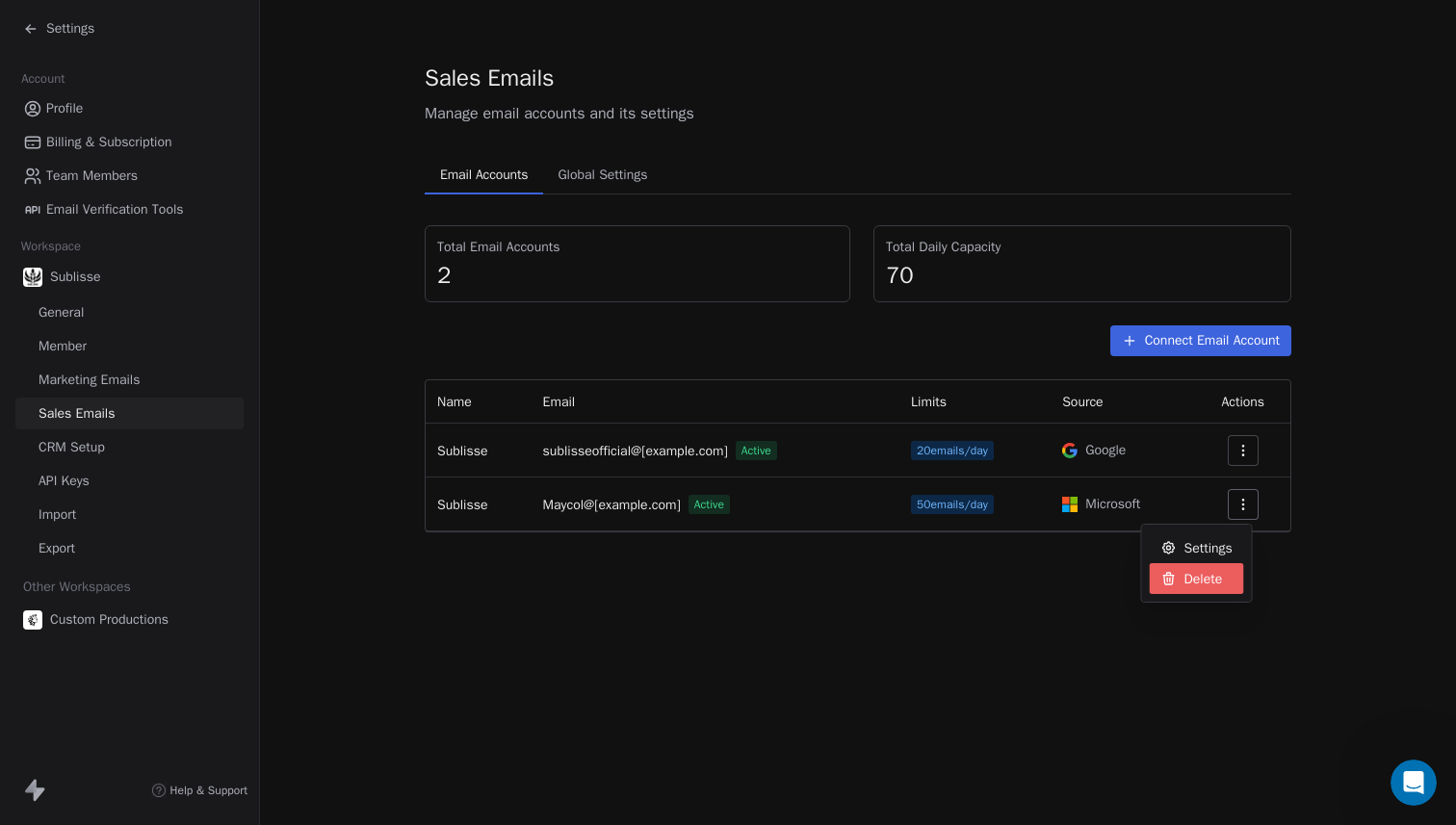 click on "Delete" at bounding box center (1204, 579) 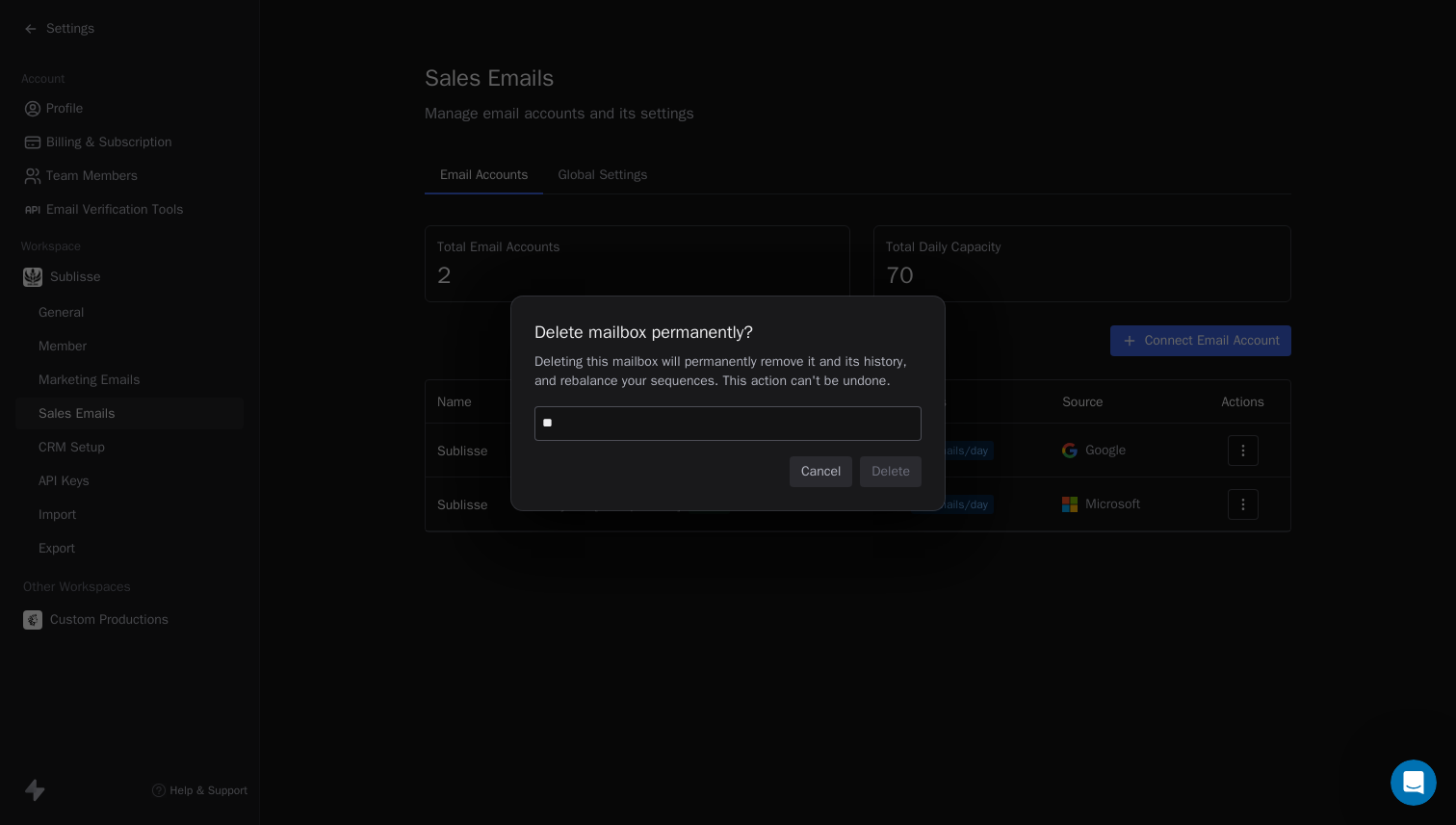click on "**" at bounding box center (728, 424) 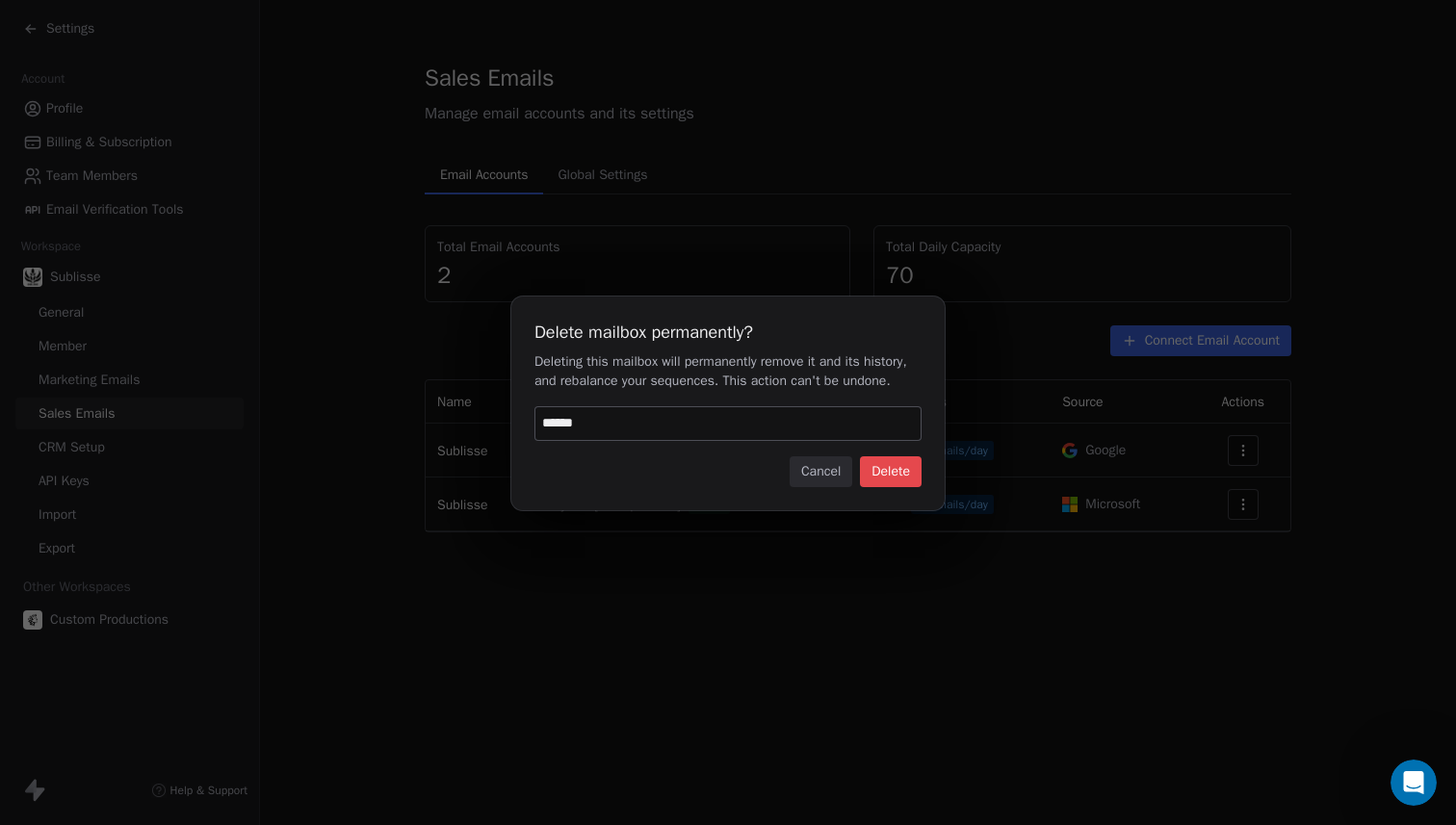 type on "******" 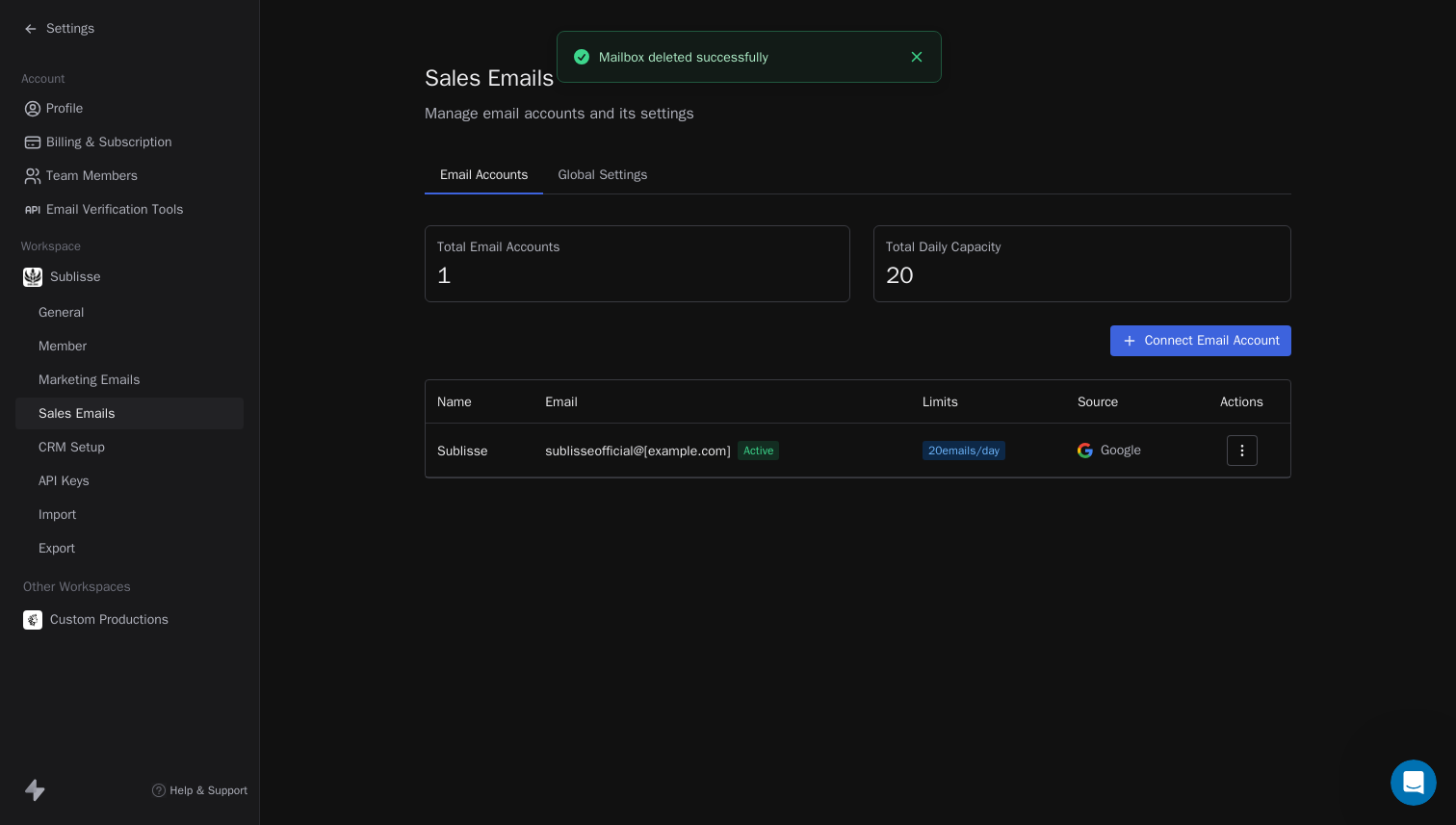 click on "Marketing Emails" at bounding box center (129, 379) 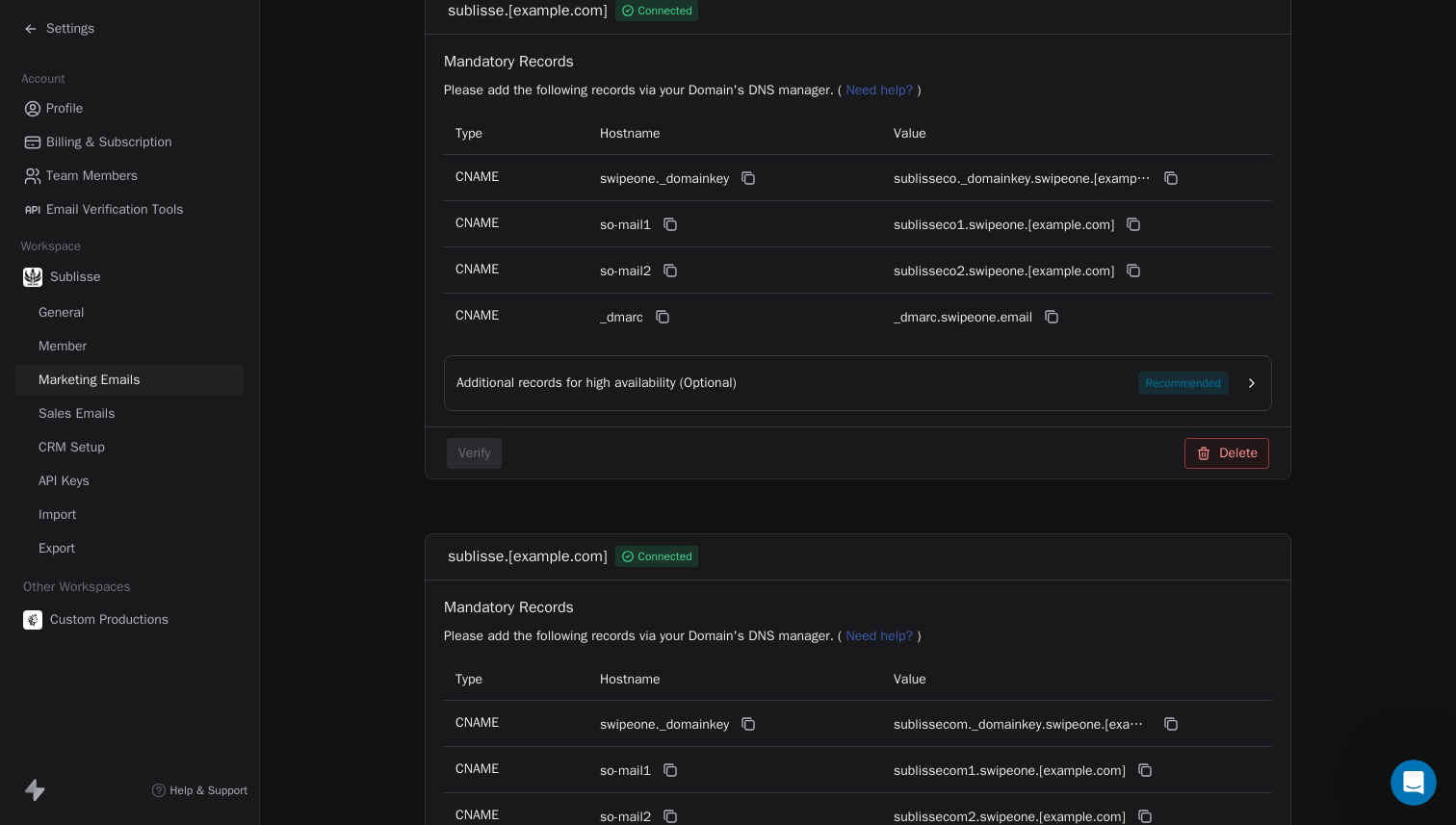 scroll, scrollTop: 157, scrollLeft: 0, axis: vertical 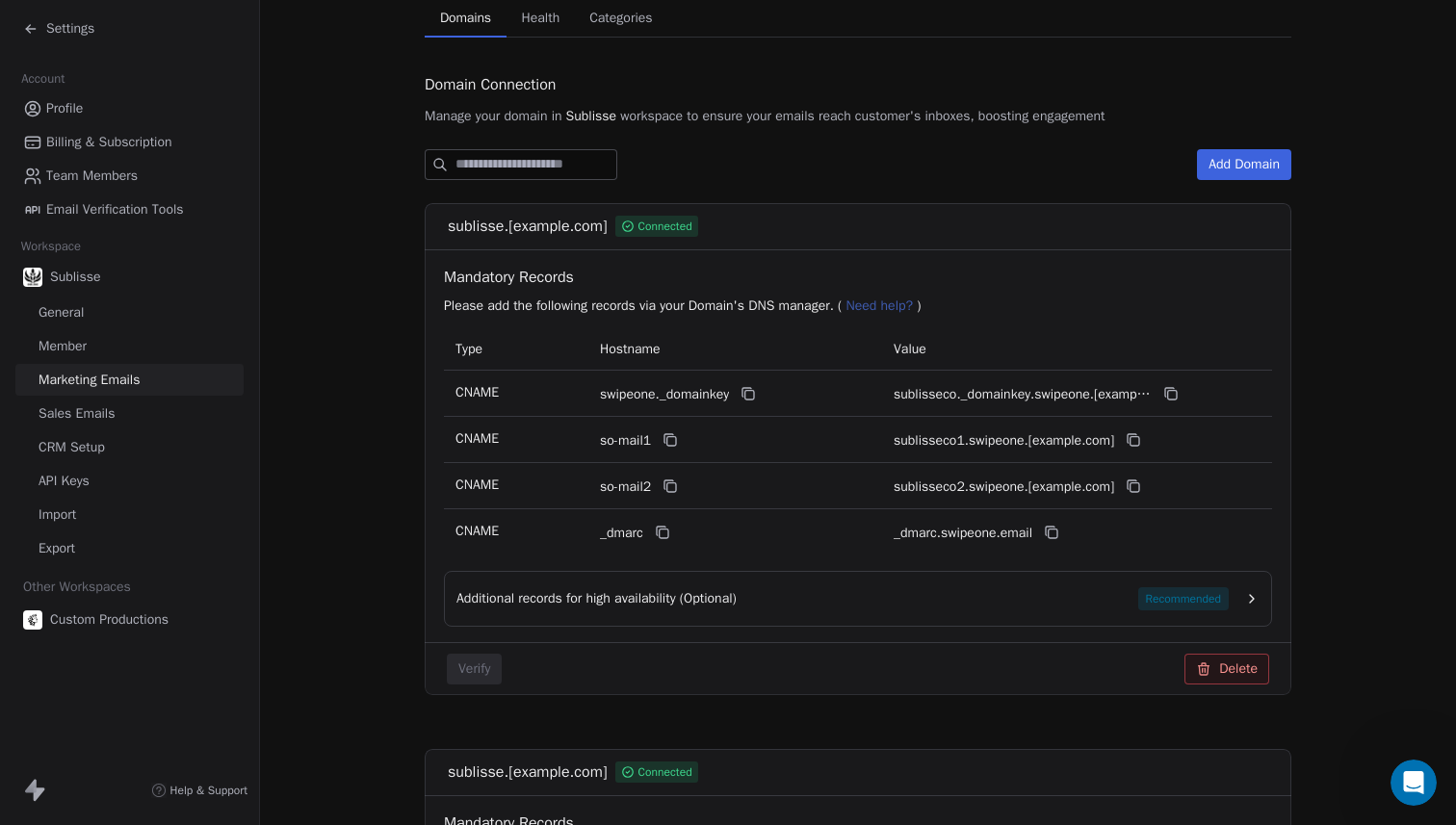 click on "Delete" at bounding box center [1227, 669] 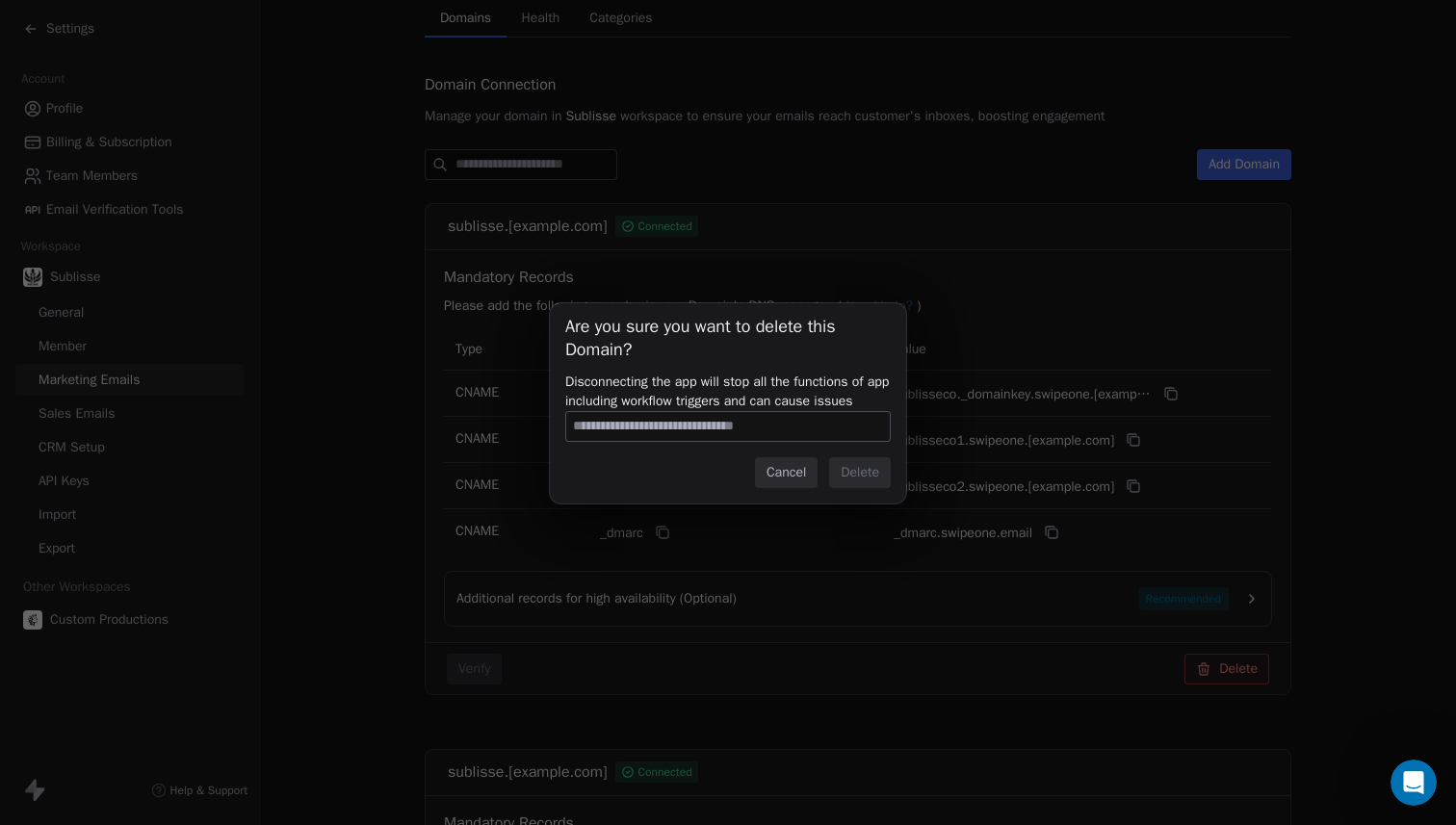 click at bounding box center [728, 426] 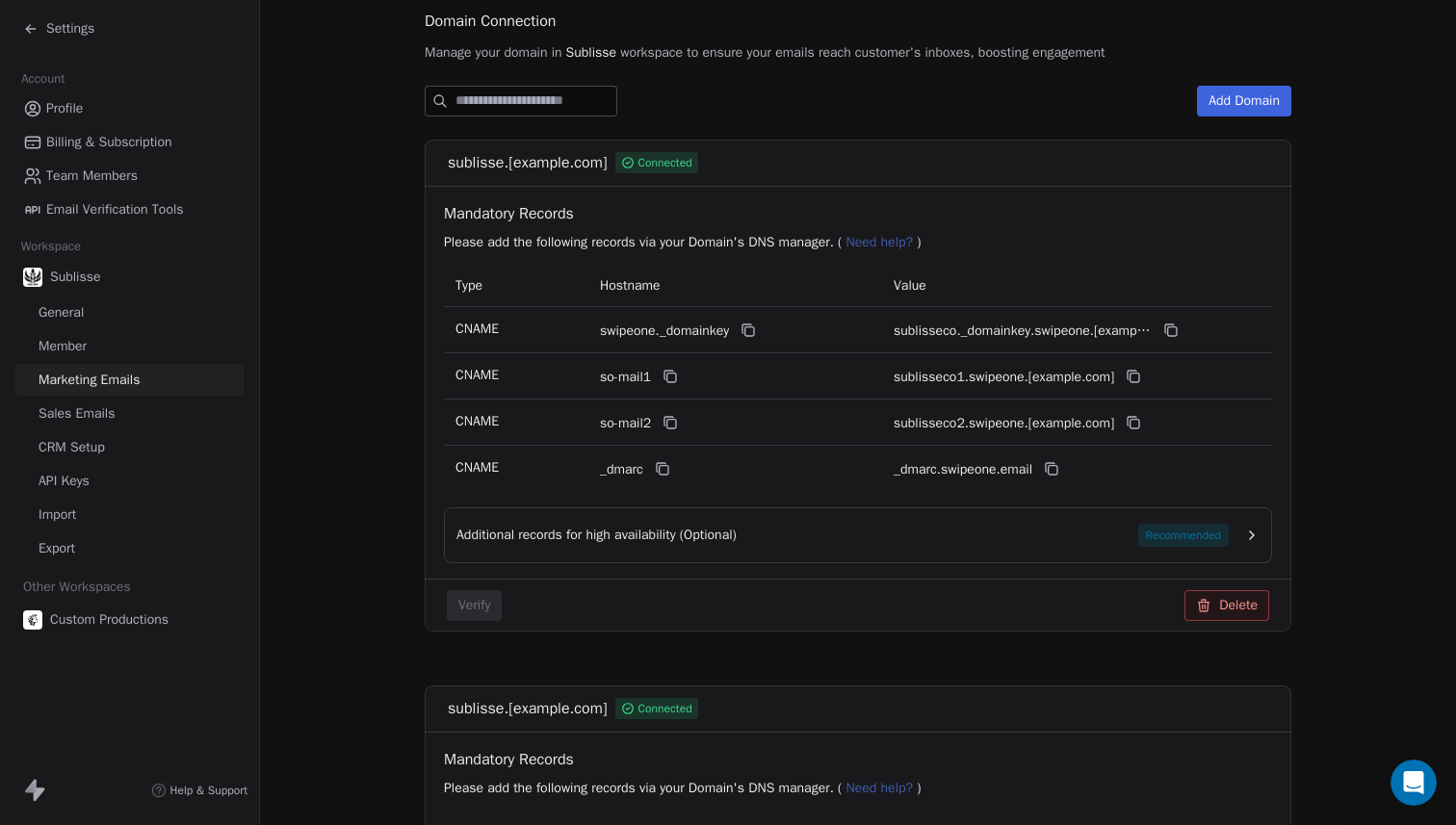 scroll, scrollTop: 229, scrollLeft: 0, axis: vertical 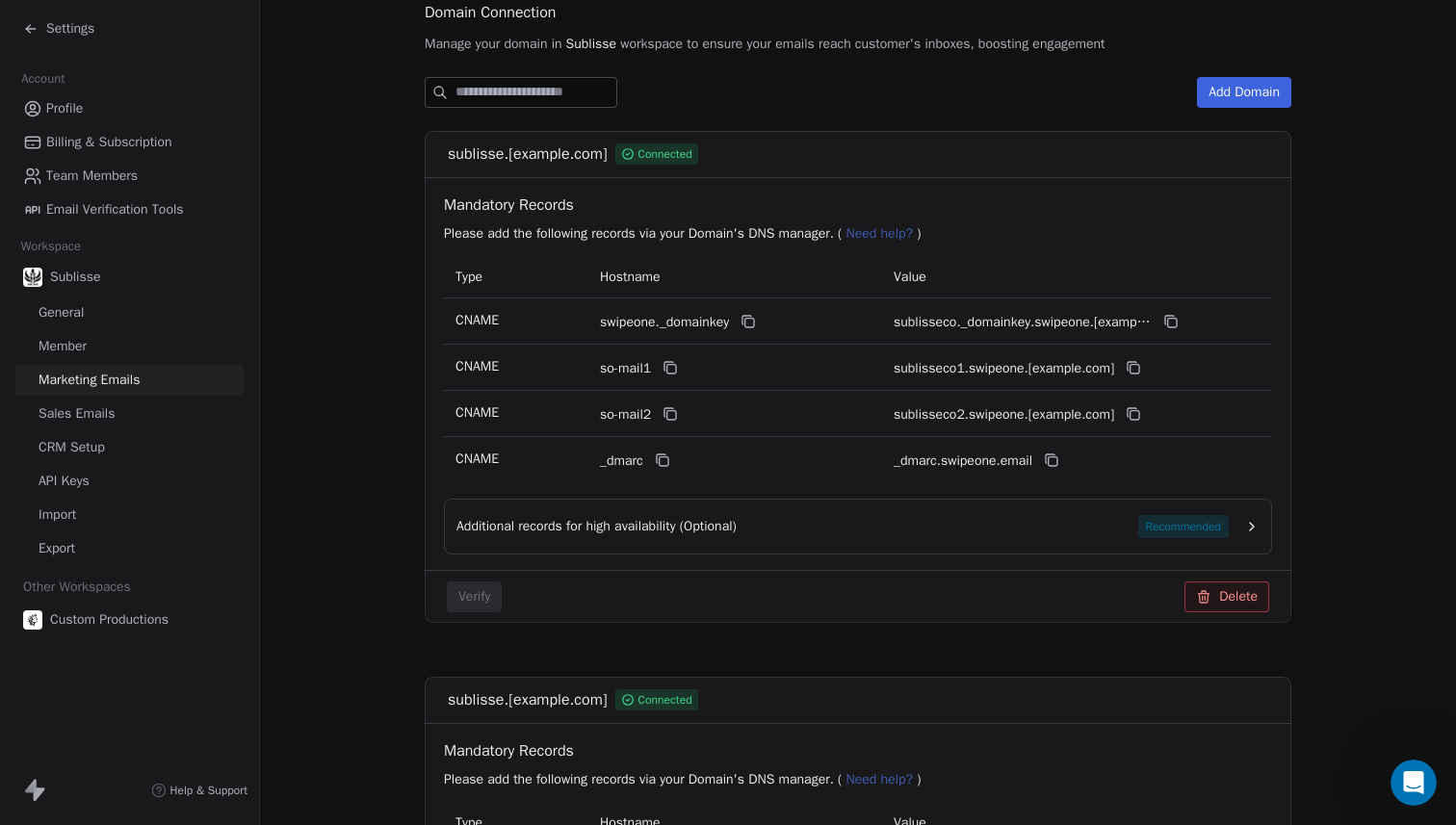 click on "Delete" at bounding box center [1227, 597] 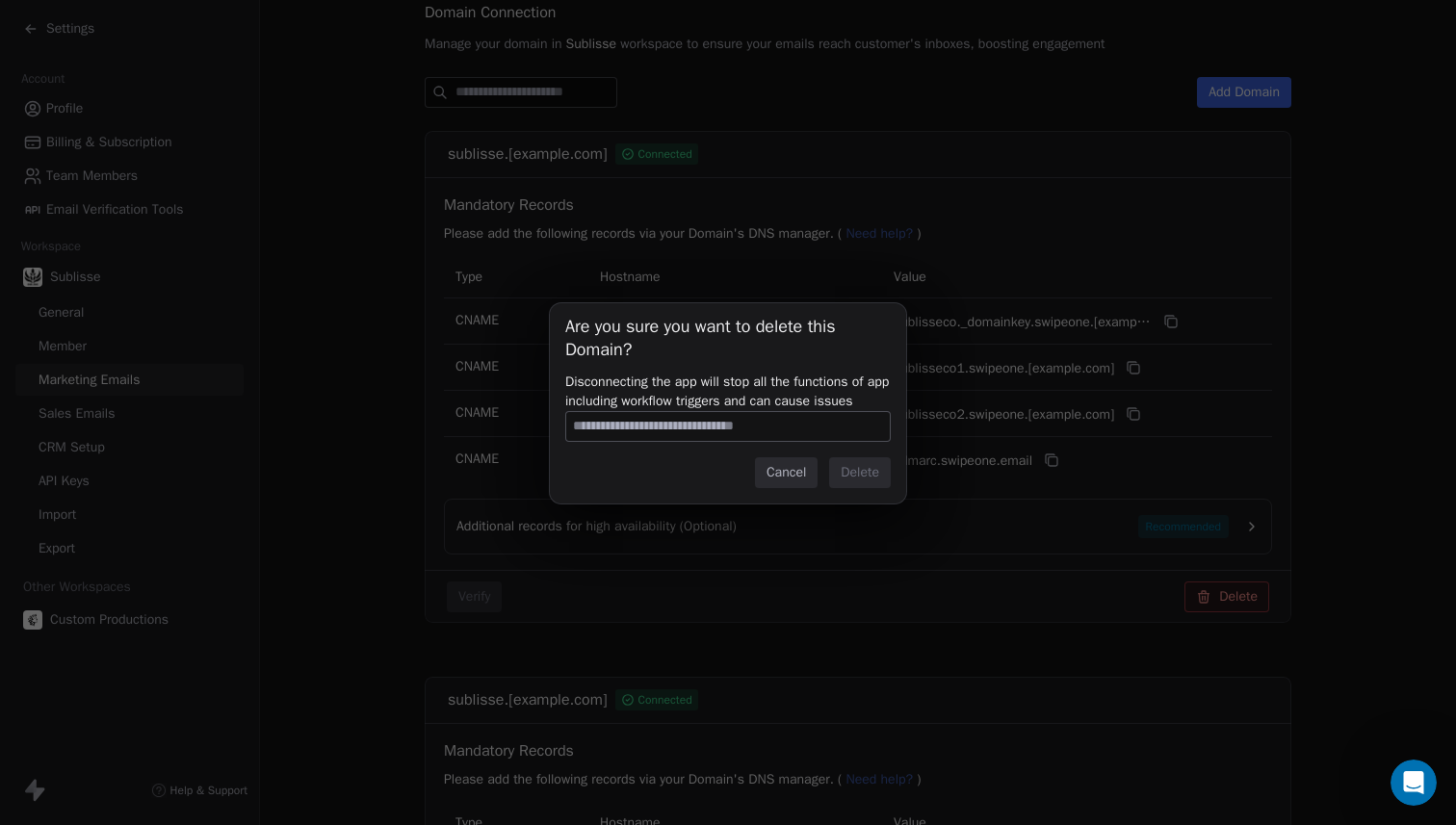 click on "Are you sure you want to delete this Domain? Disconnecting the app will stop all the functions of app including workflow triggers and can cause issues Cancel Delete" at bounding box center (728, 403) 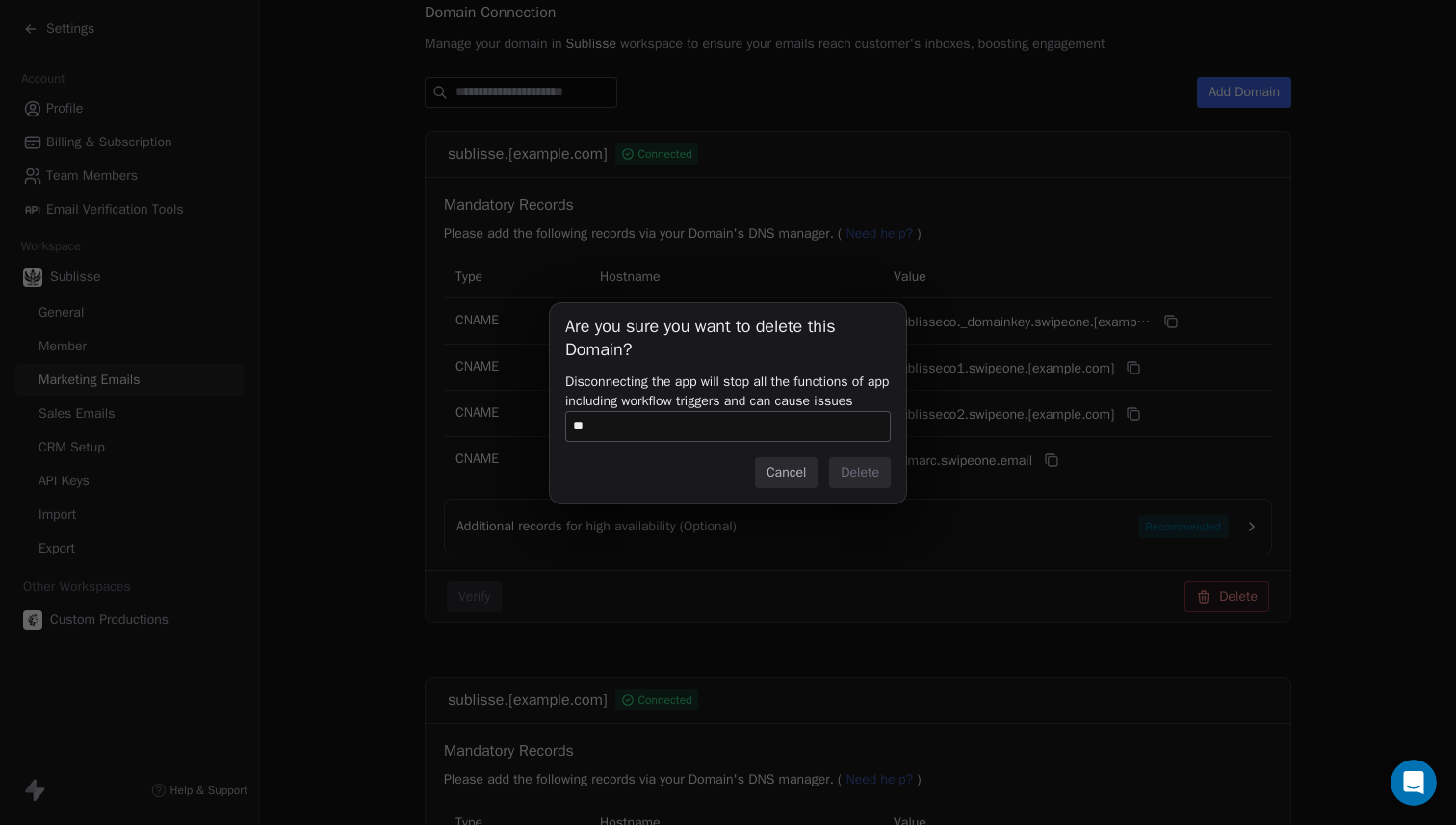 type on "*" 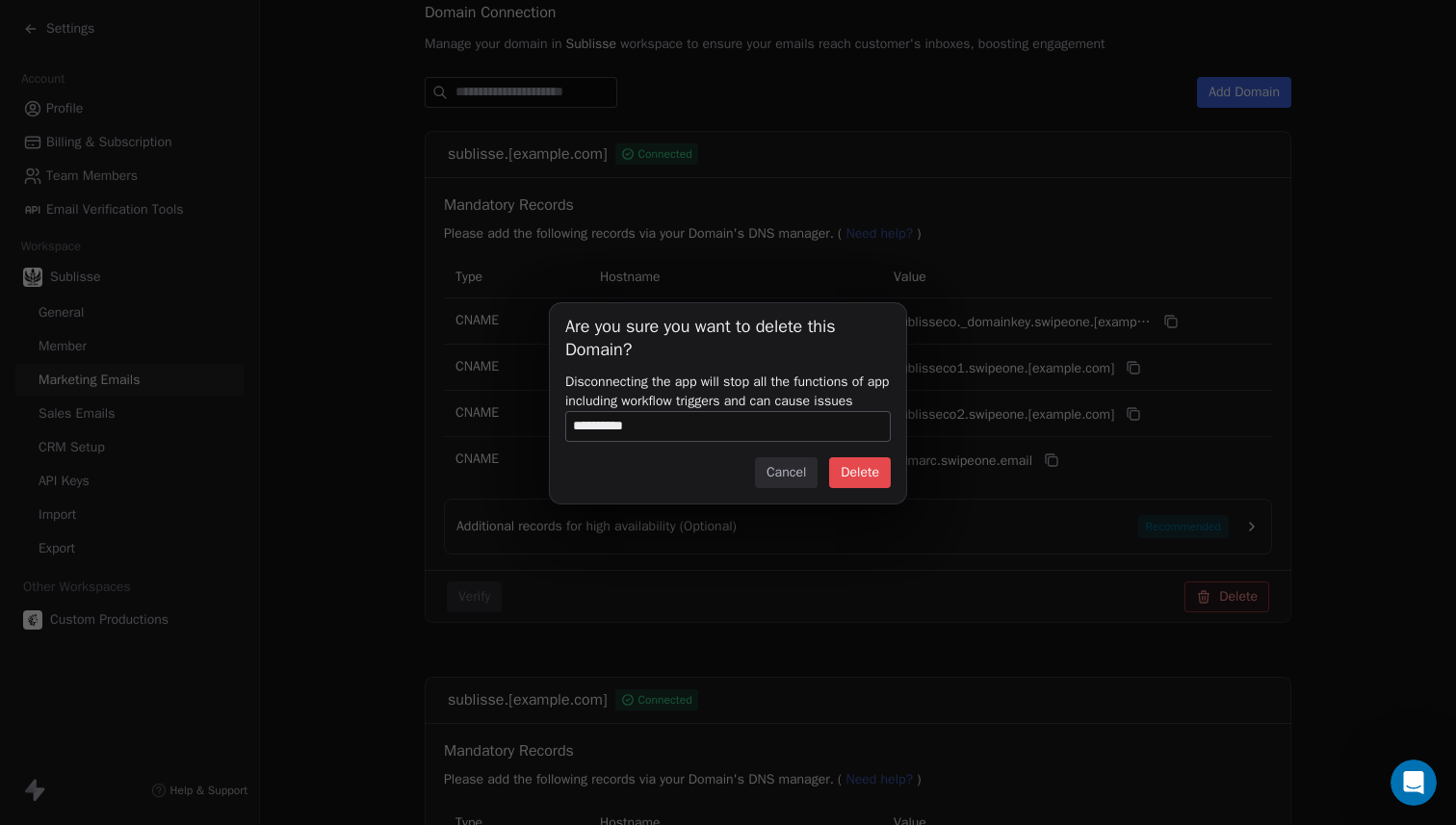 type on "**********" 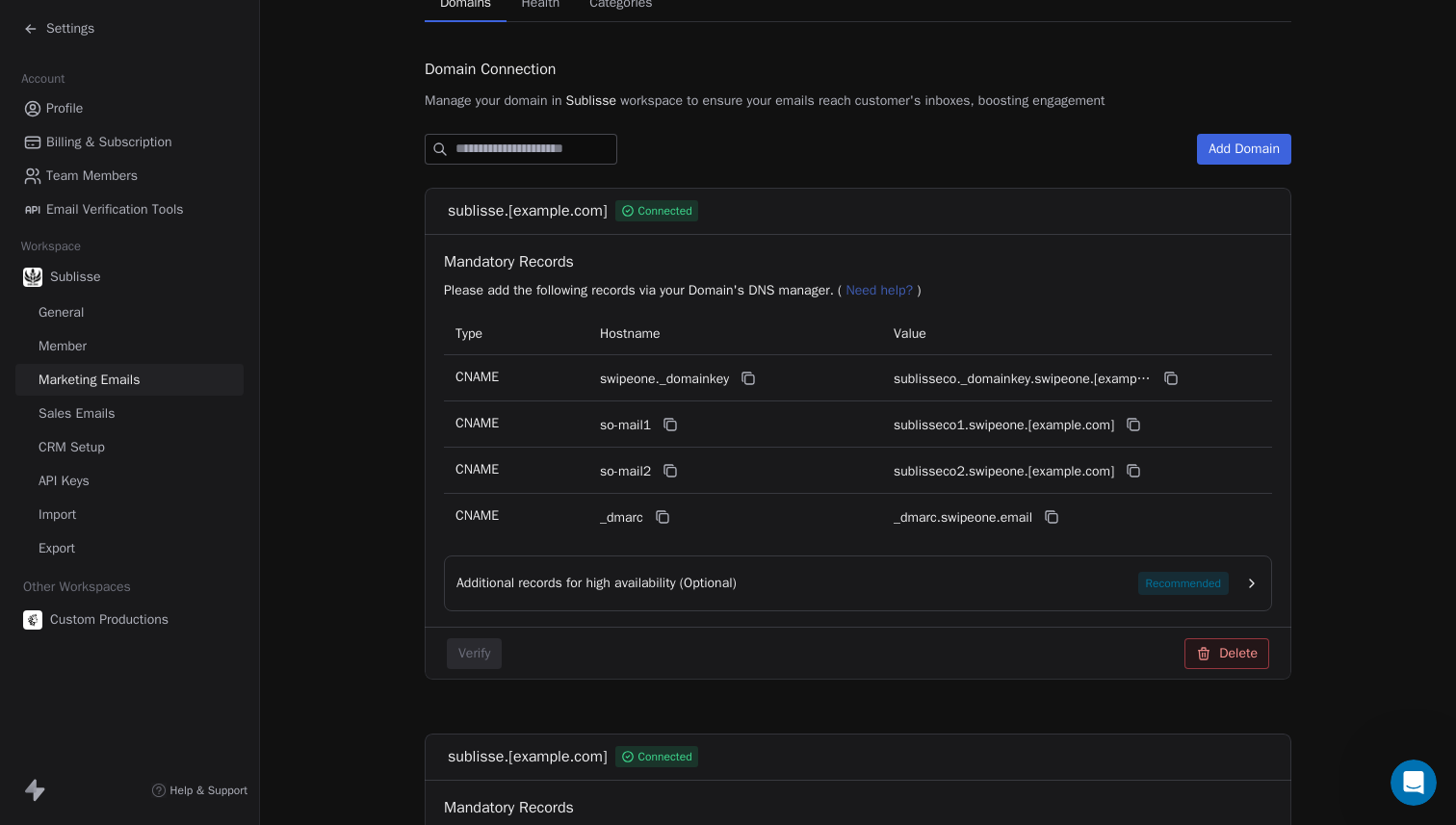 scroll, scrollTop: 209, scrollLeft: 0, axis: vertical 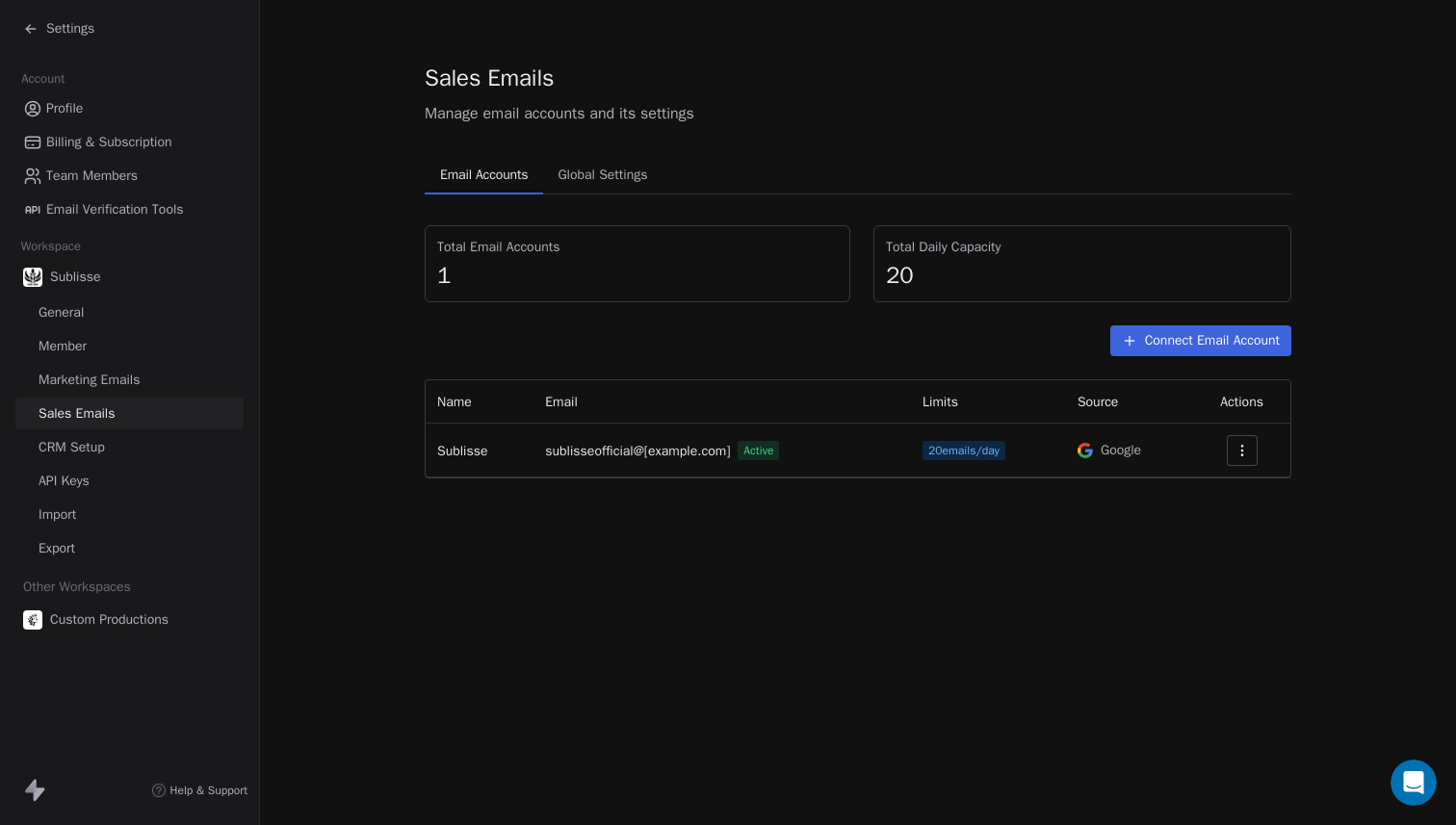 click on "Marketing Emails" at bounding box center [89, 379] 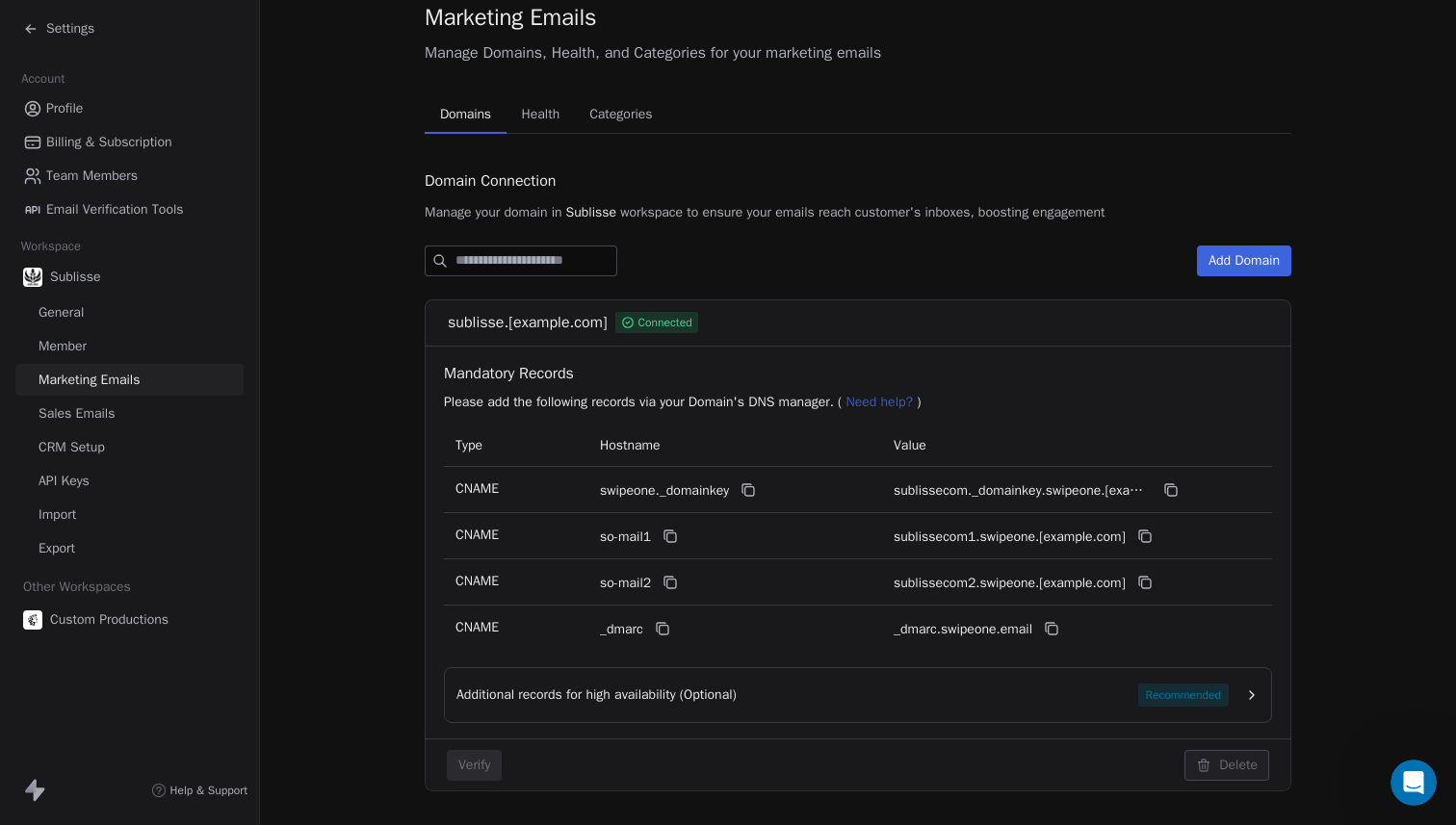 scroll, scrollTop: 119, scrollLeft: 0, axis: vertical 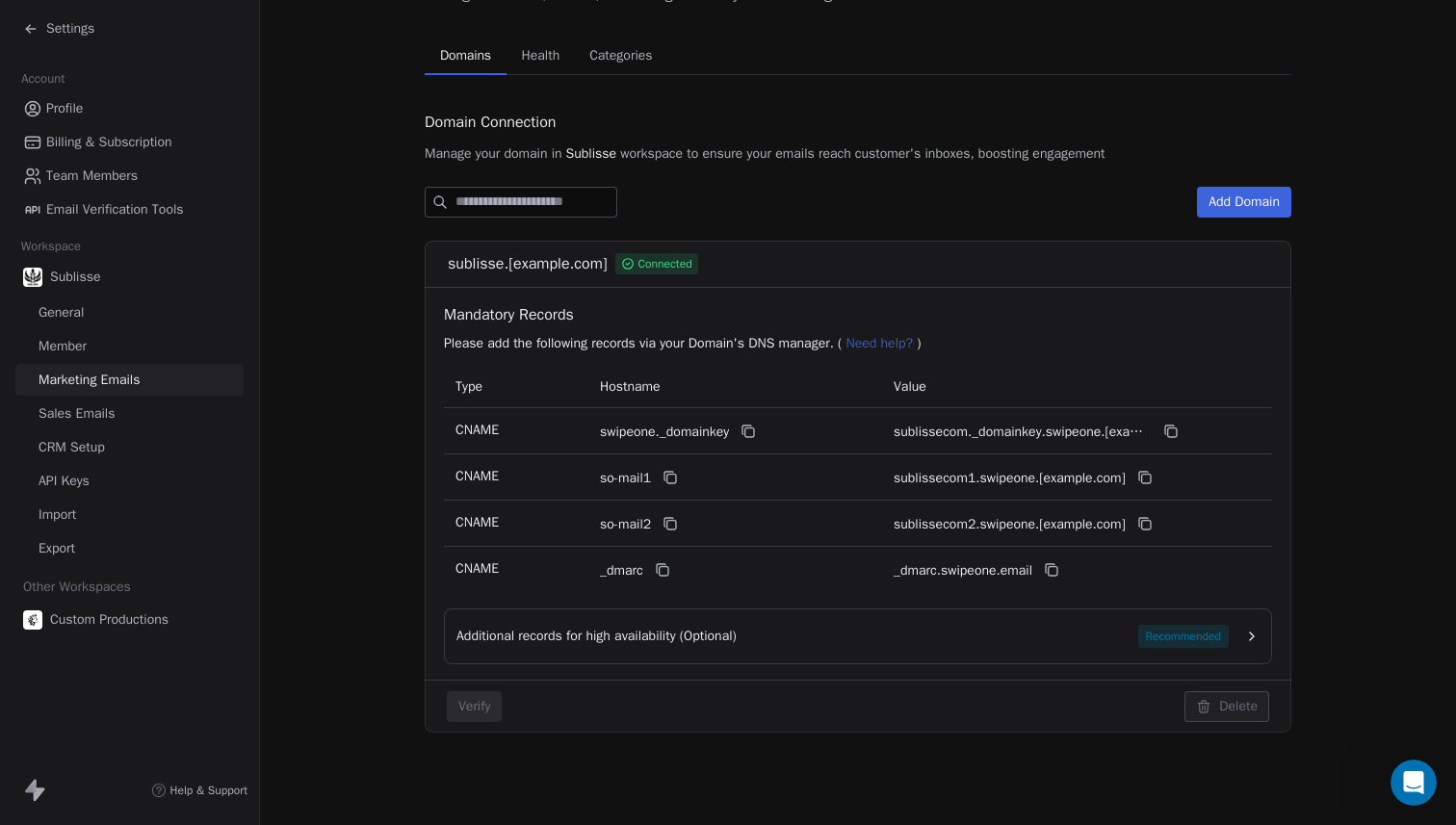 click on "Sales Emails" at bounding box center [129, 413] 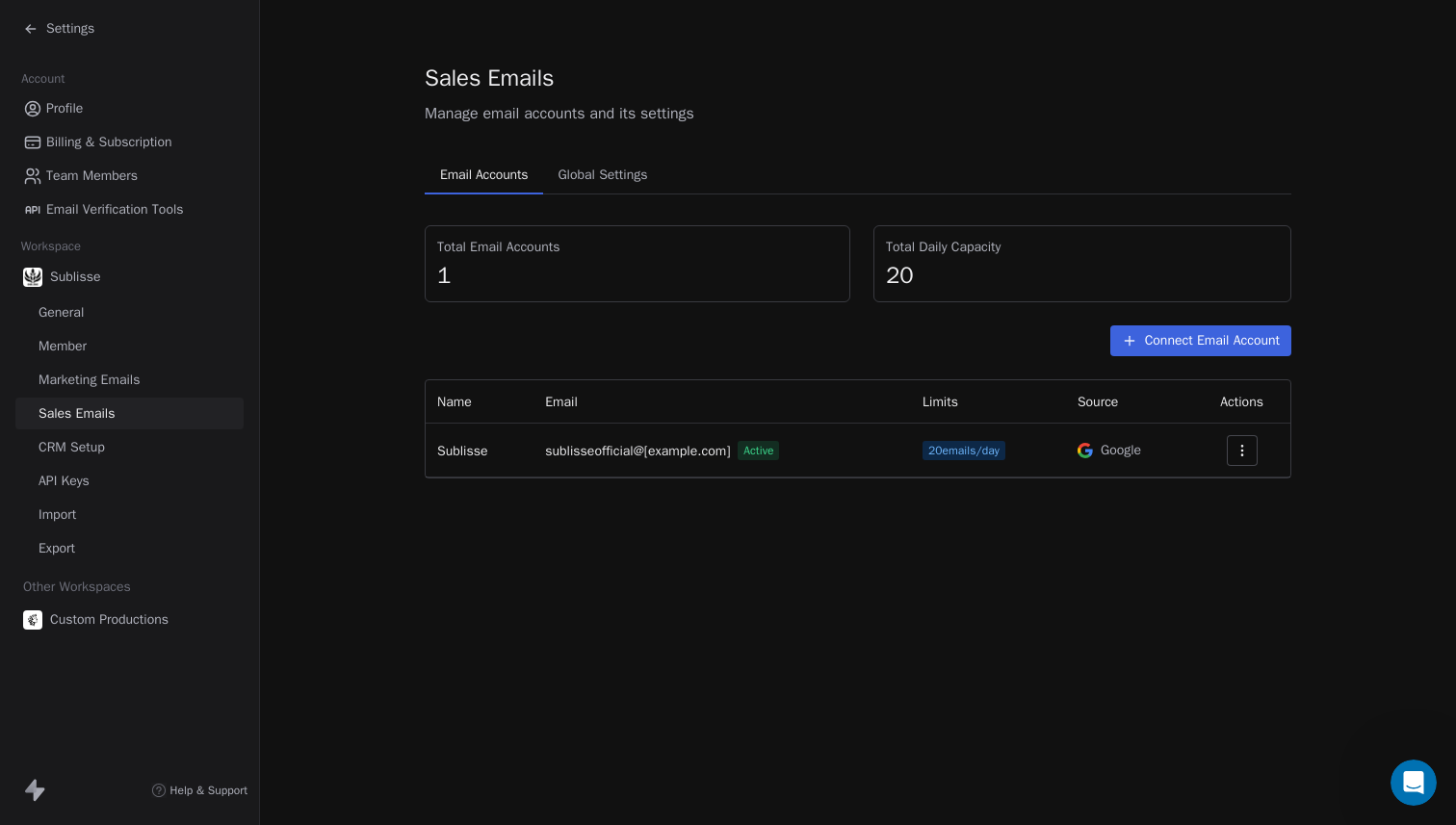 click 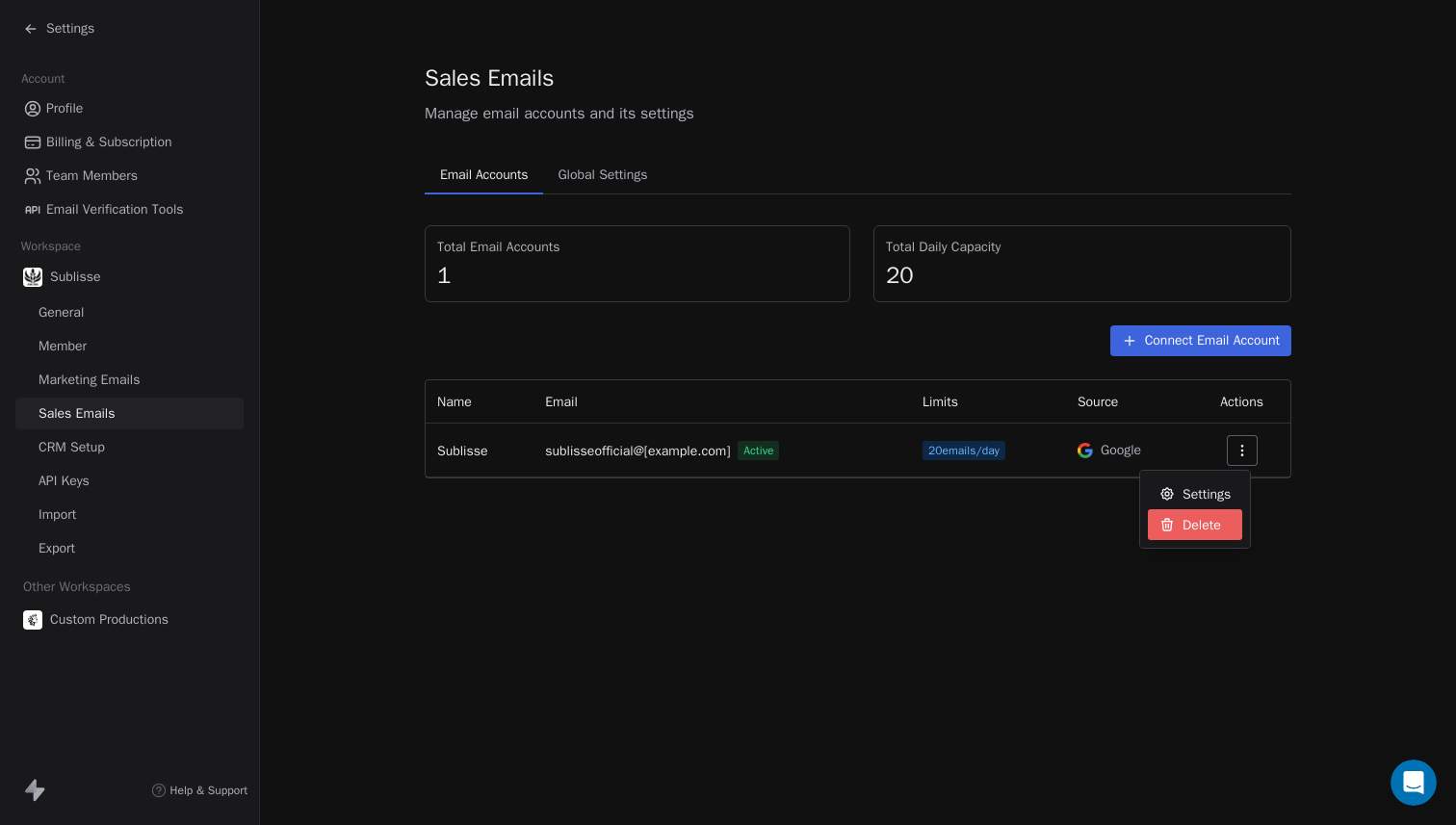 click on "Settings Delete" at bounding box center [1195, 509] 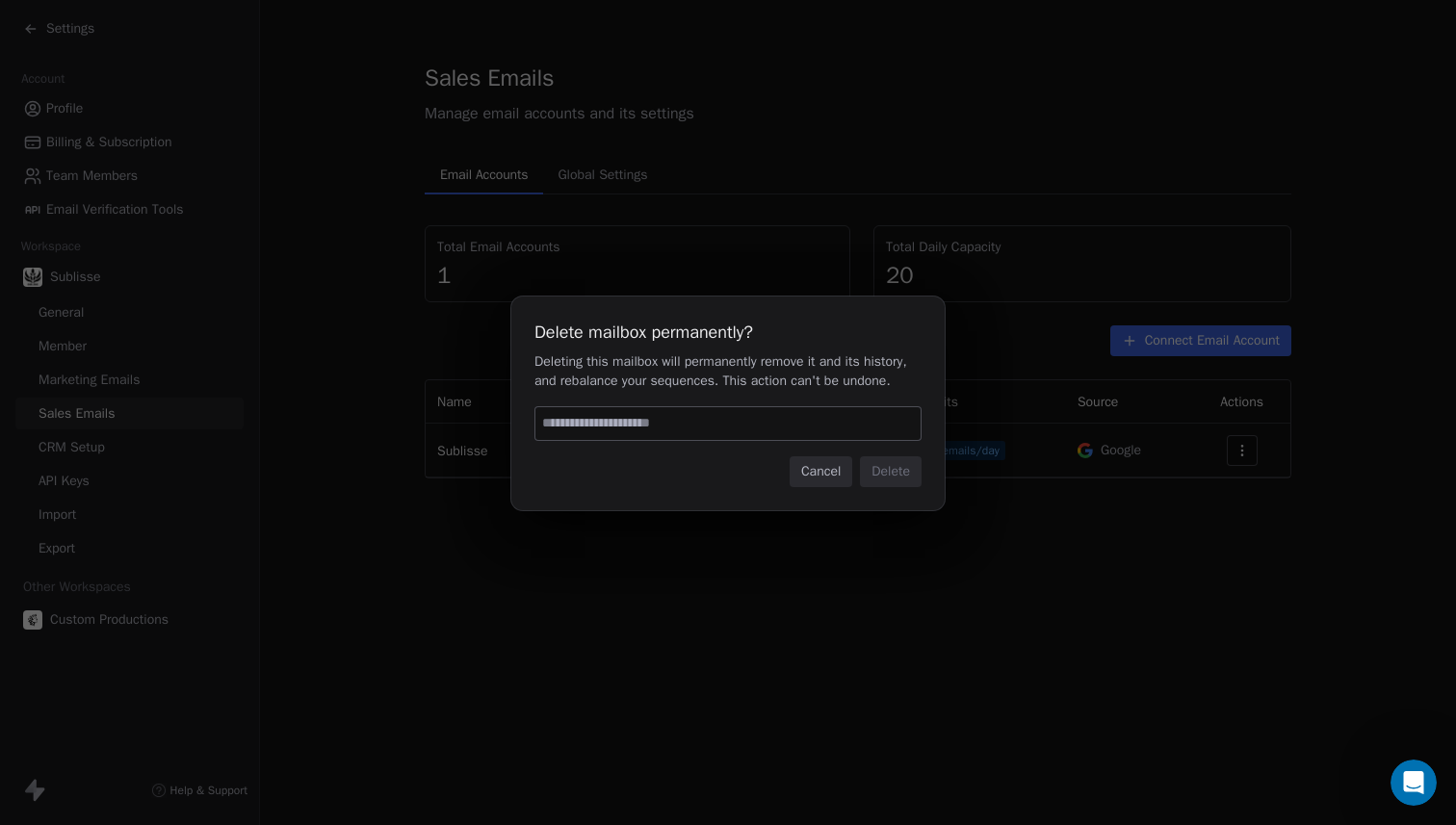 click at bounding box center [728, 424] 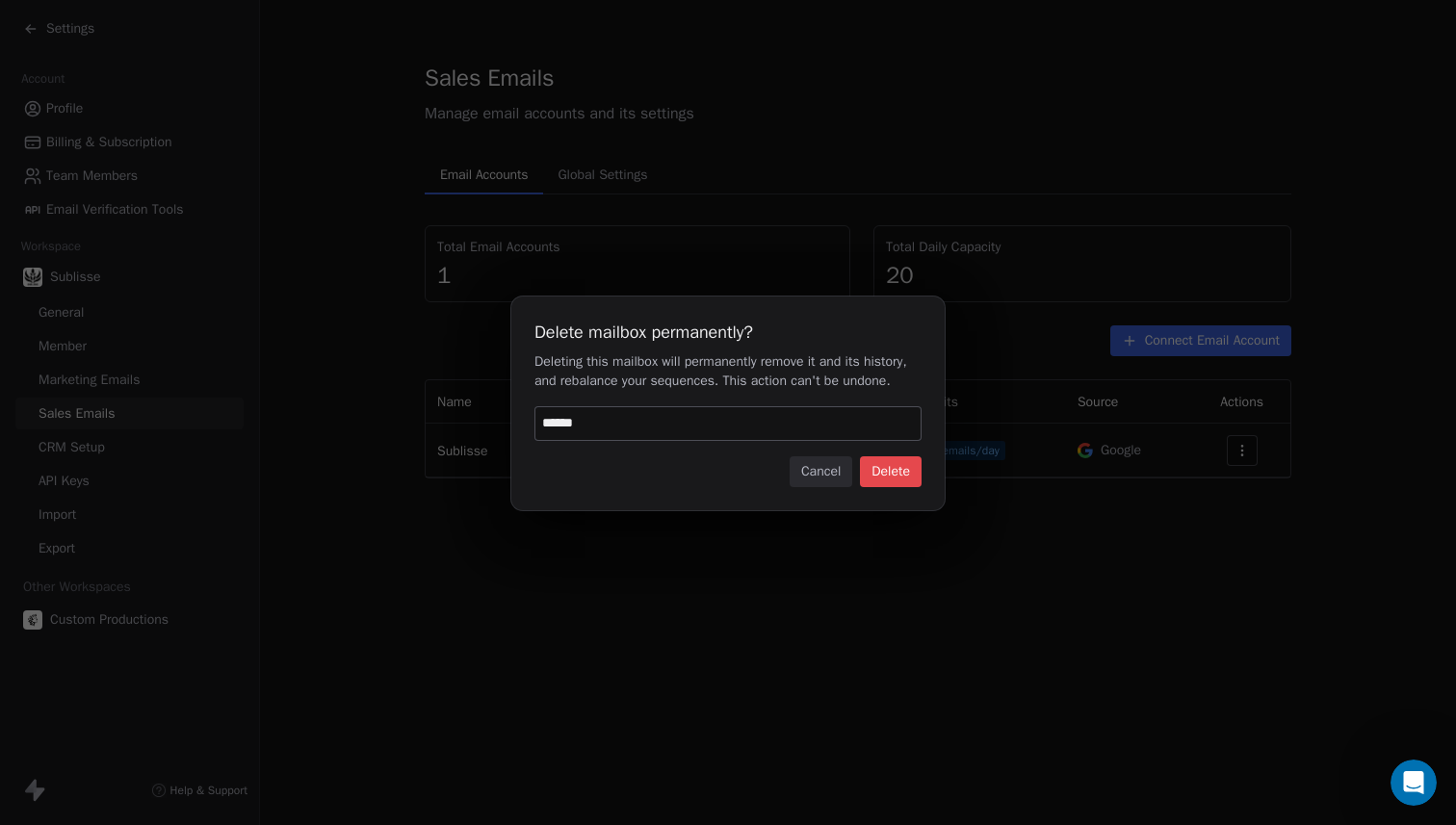 type on "******" 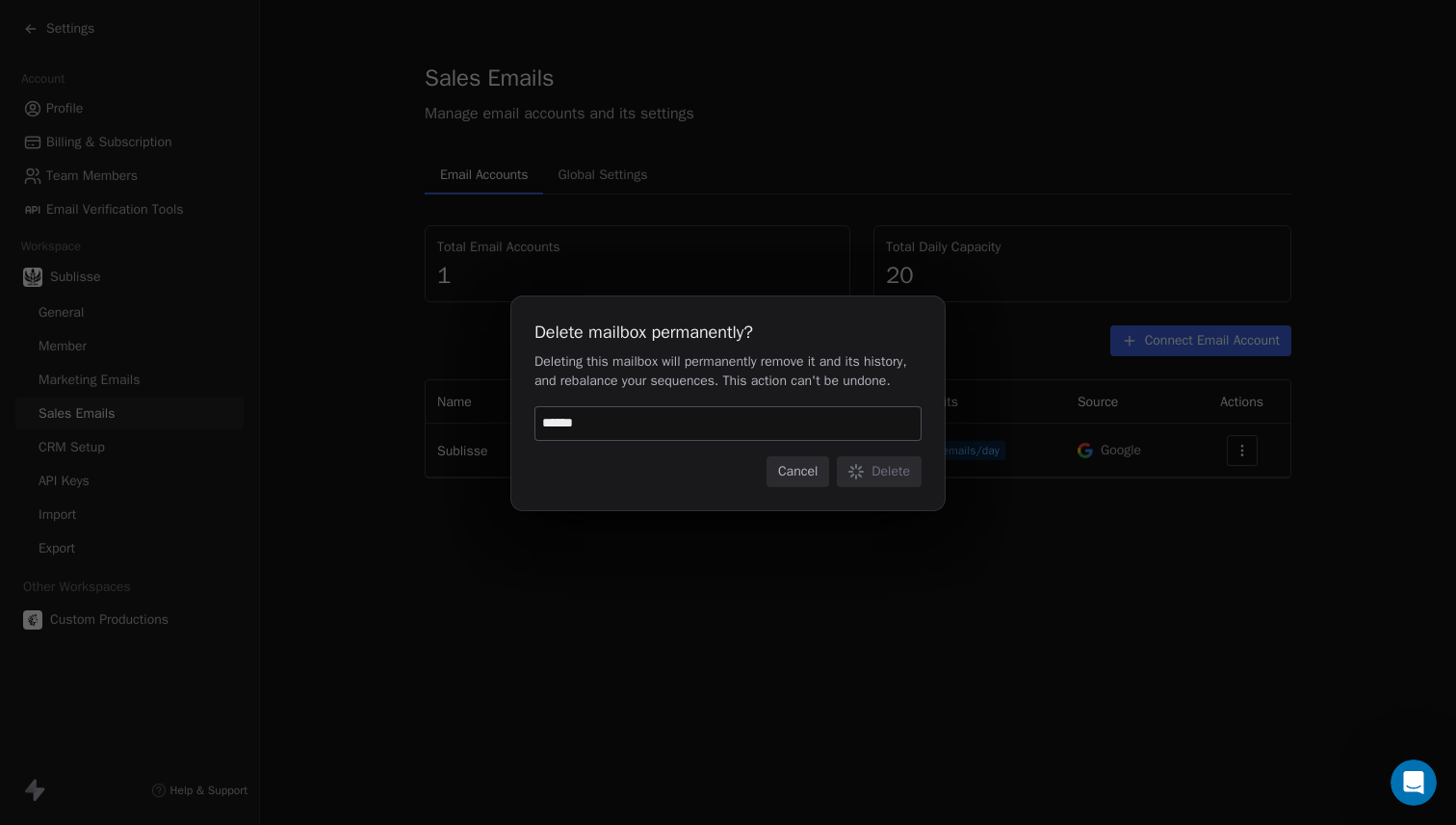 type 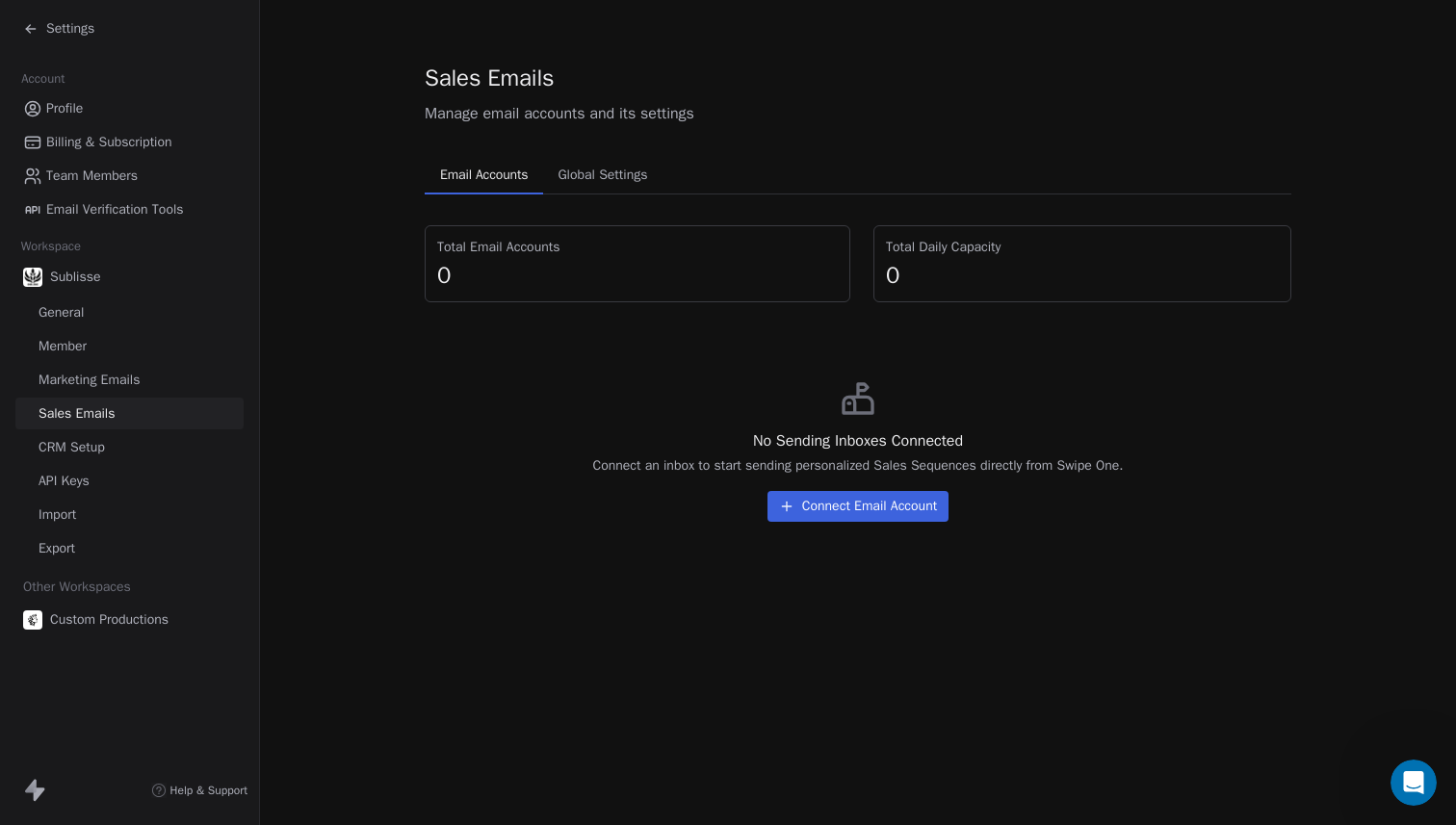 click 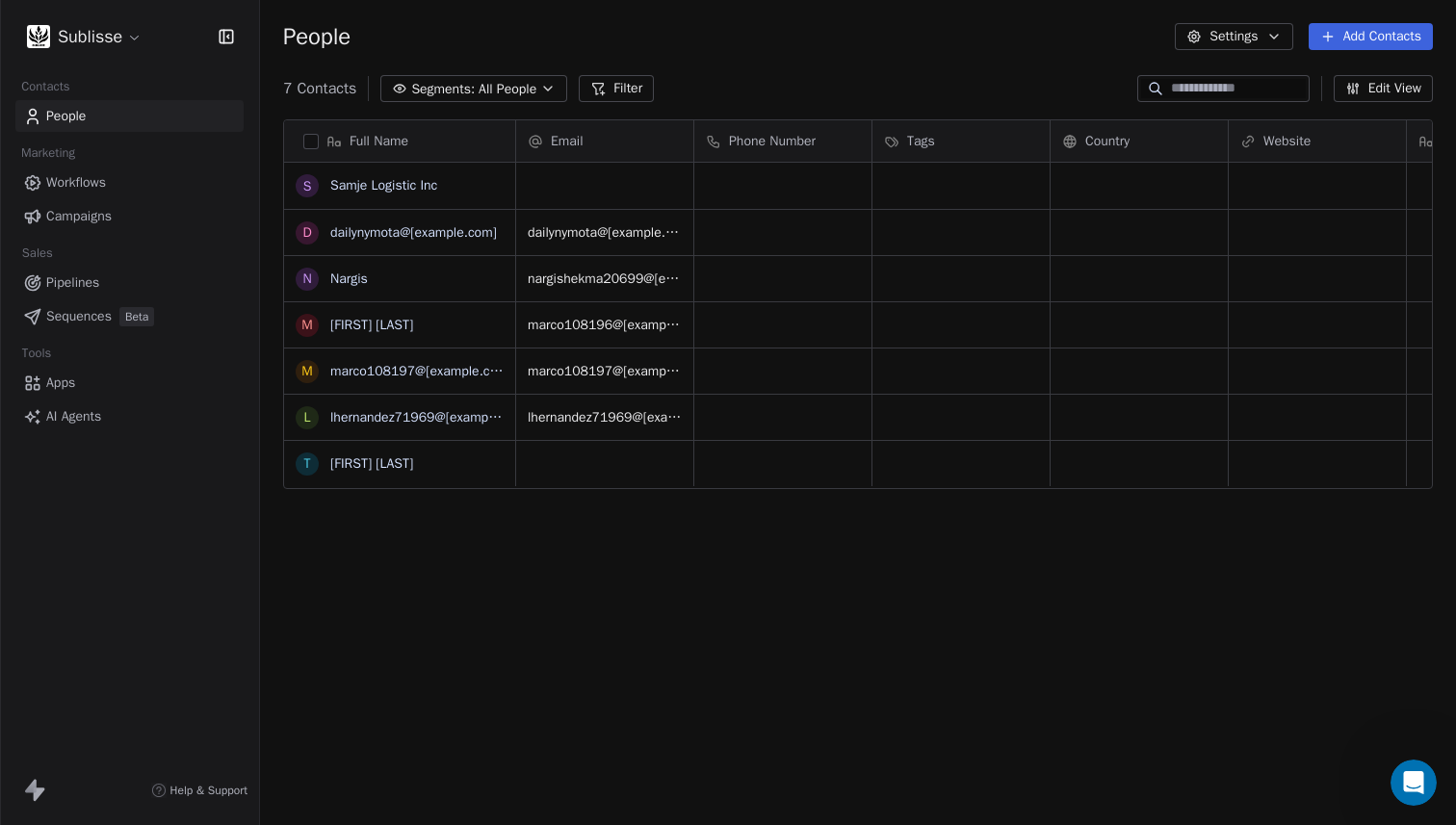 scroll, scrollTop: 1, scrollLeft: 1, axis: both 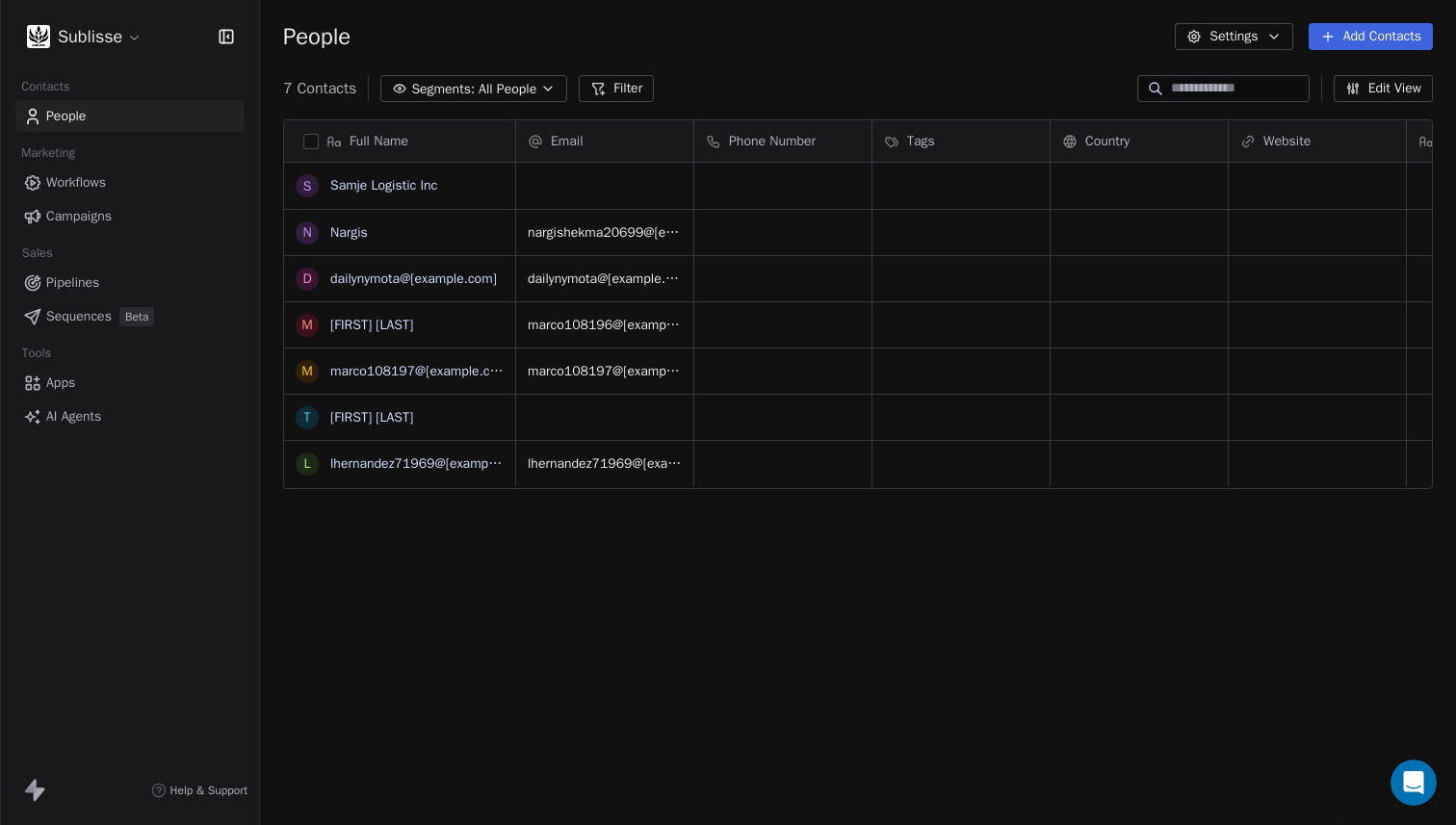 click on "S Samje Logistic Inc N Nargis d dailynymota@[example.com] M Markito Markito m marco108197@[example.com] T Tatiana Estrada l lhernandez71969@[example.com]" at bounding box center (728, 412) 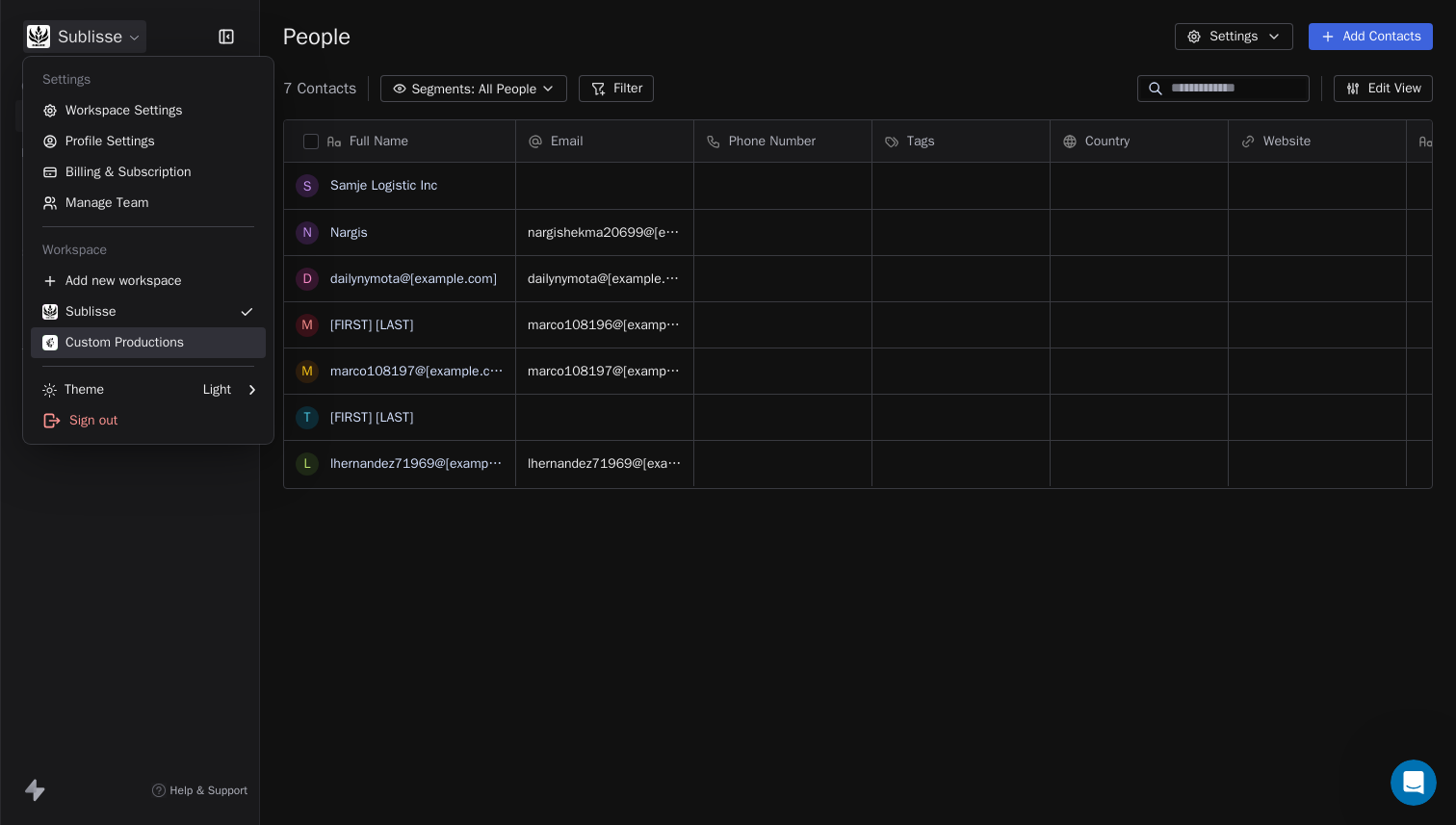 click on "Custom Productions" at bounding box center (113, 343) 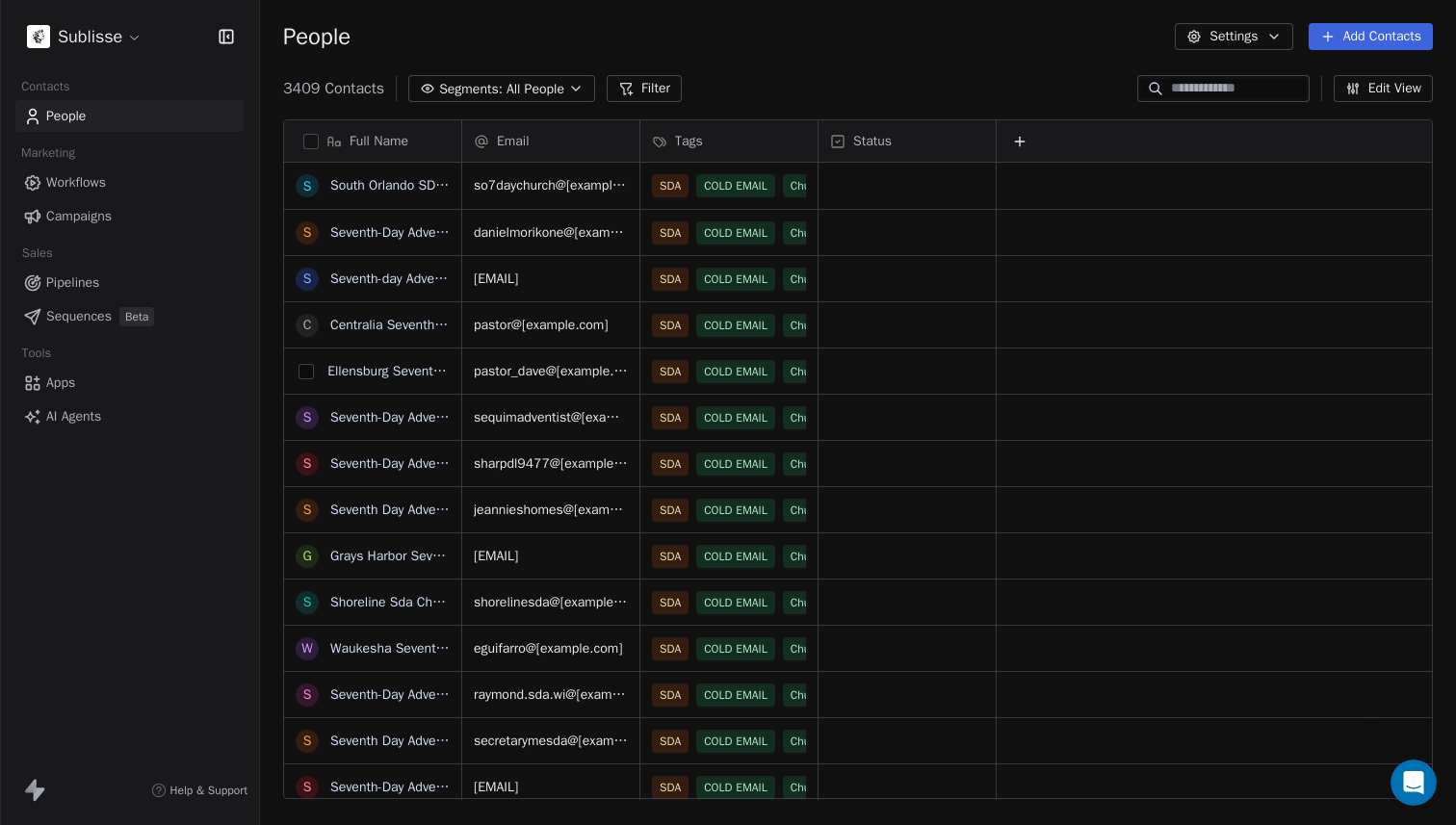 scroll, scrollTop: 1, scrollLeft: 1, axis: both 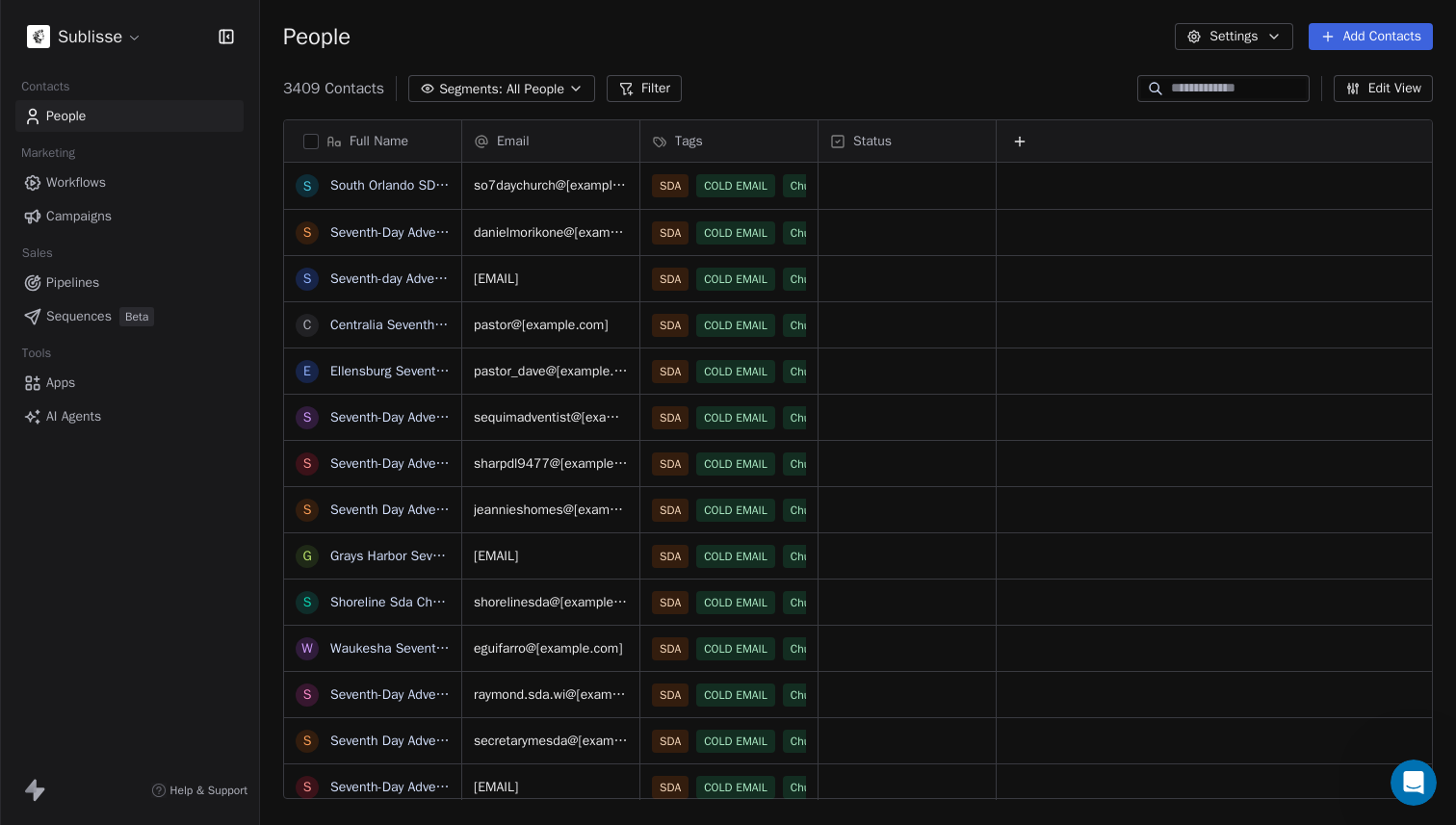 click on "S Samje Logistic Inc d dailynymota@[example.com] N Nargis M Markito Markito m marco108197@[example.com] l lhernandez71969@[example.com] T Tatiana Estrada" at bounding box center (728, 412) 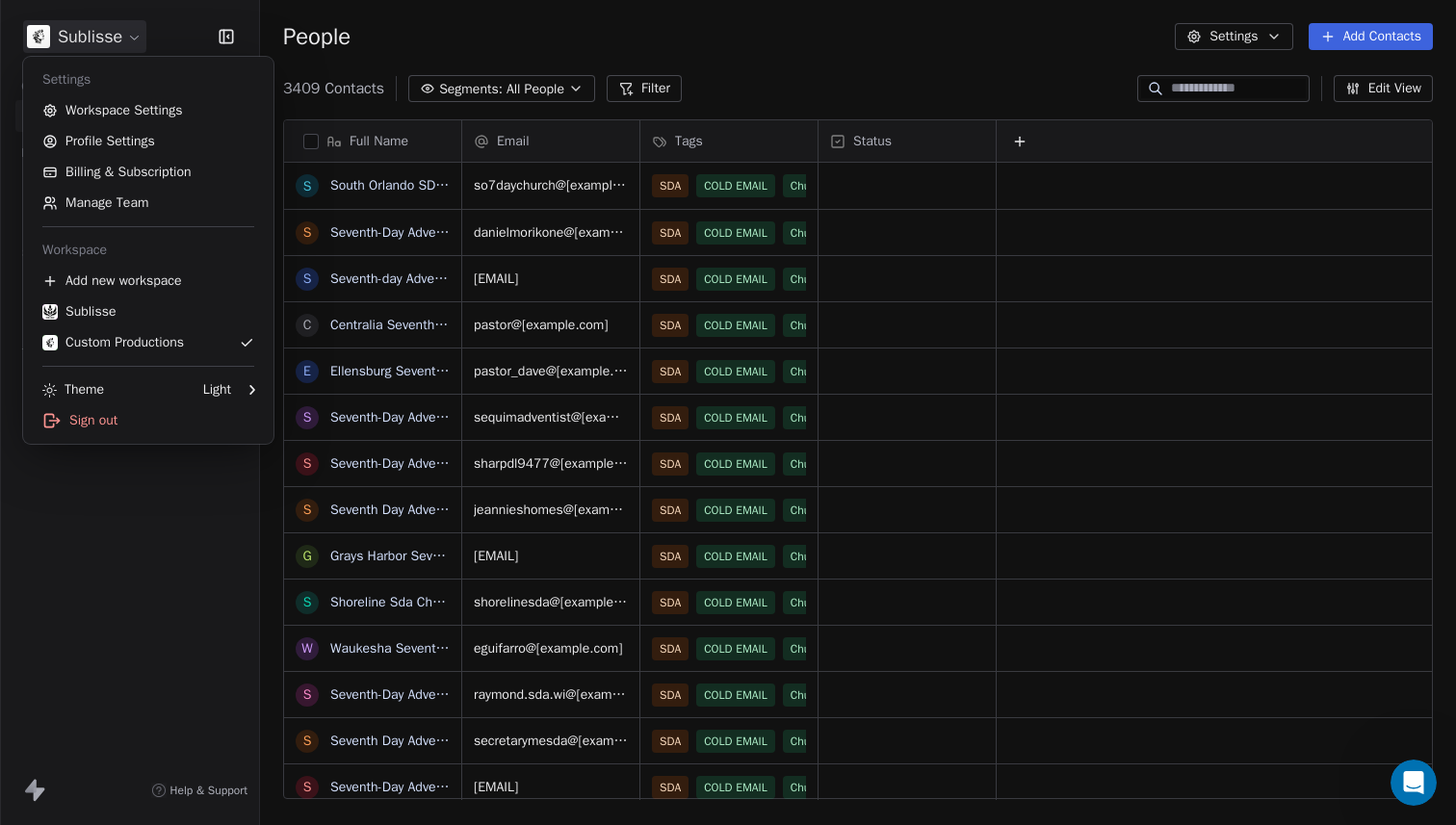 click on "S Samje Logistic Inc d dailynymota@[example.com] N Nargis M Markito Markito m marco108197@[example.com] l lhernandez71969@[example.com] T Tatiana Estrada" at bounding box center [728, 412] 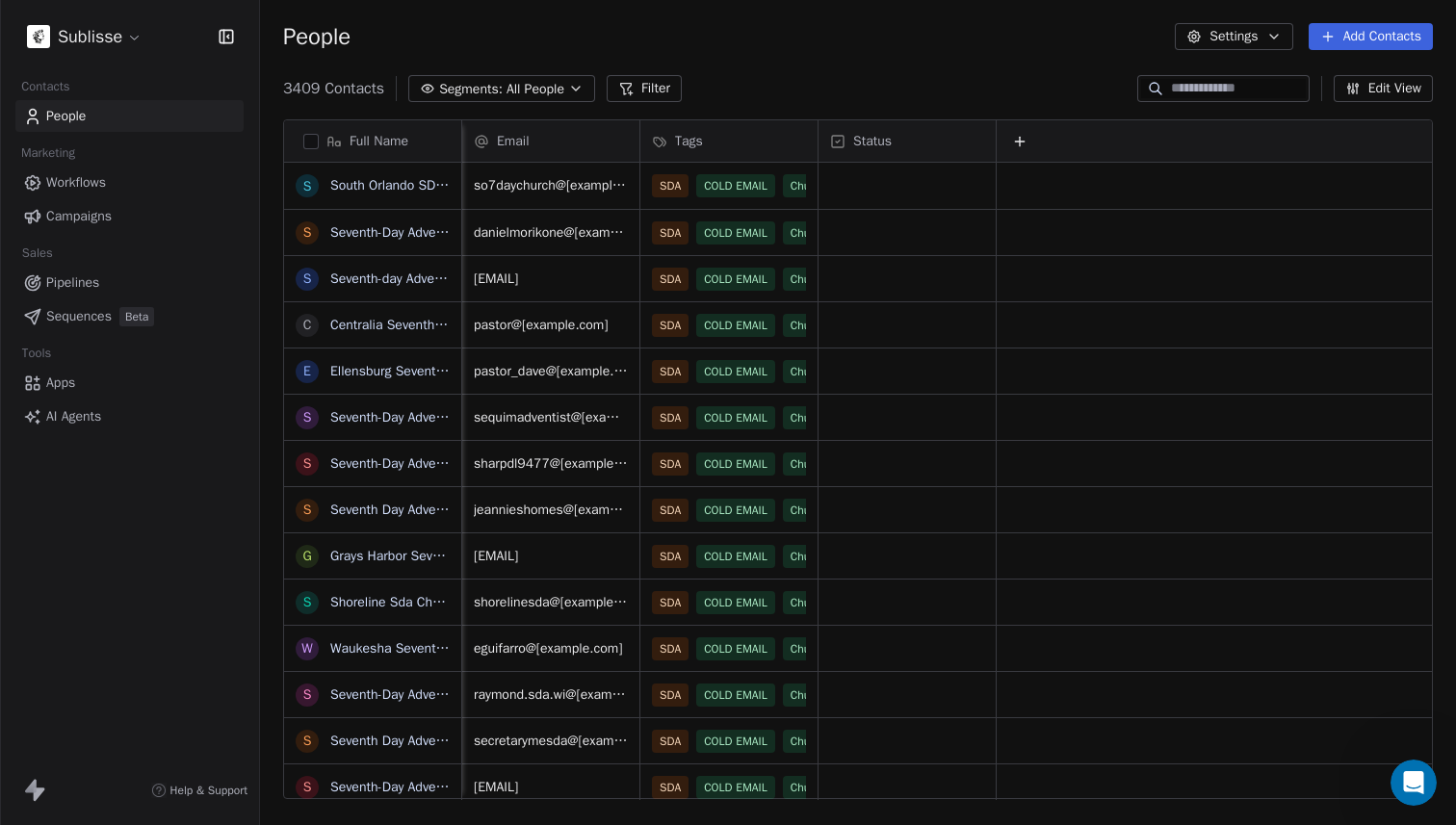 scroll, scrollTop: 0, scrollLeft: 2, axis: horizontal 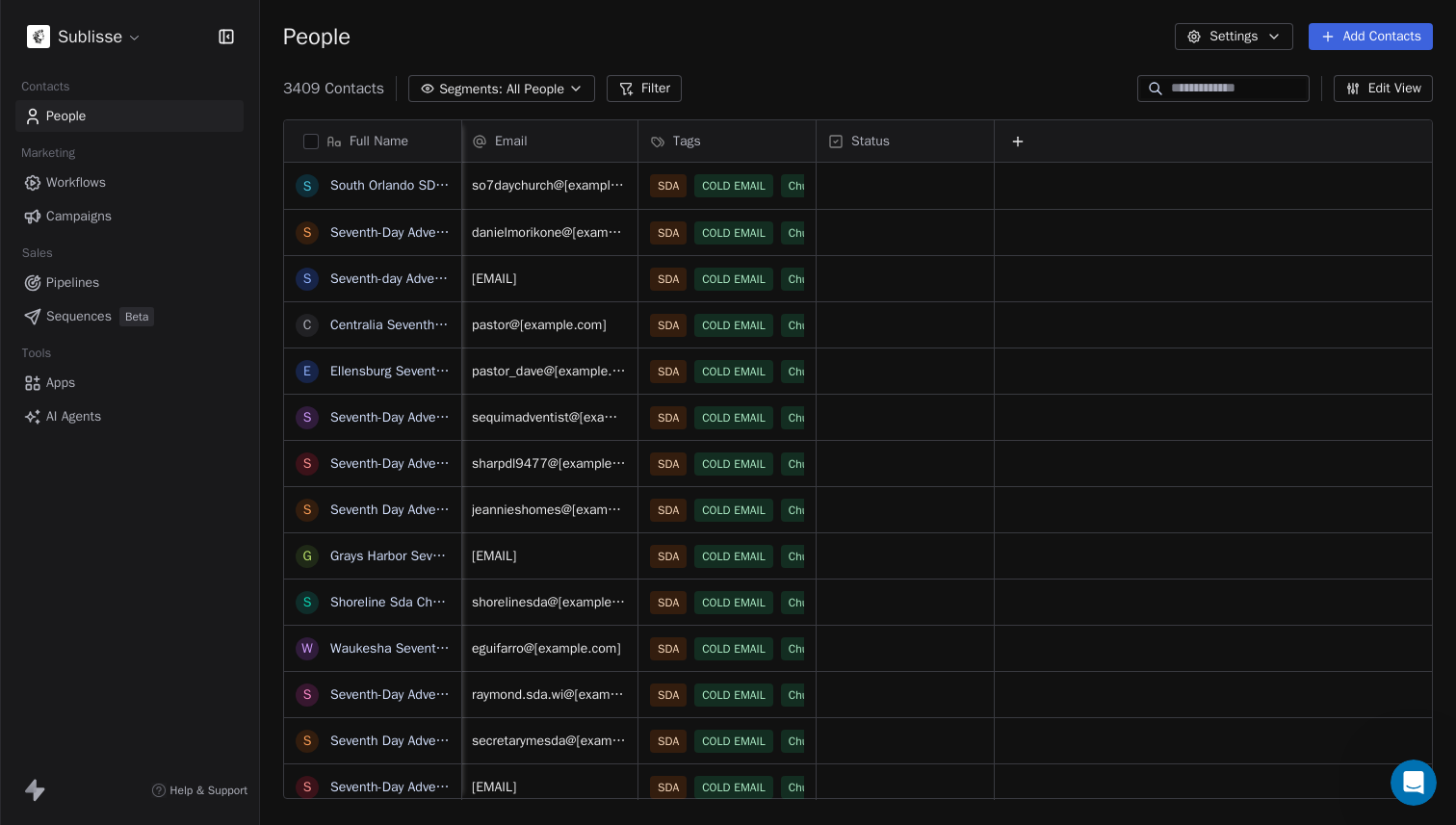 click 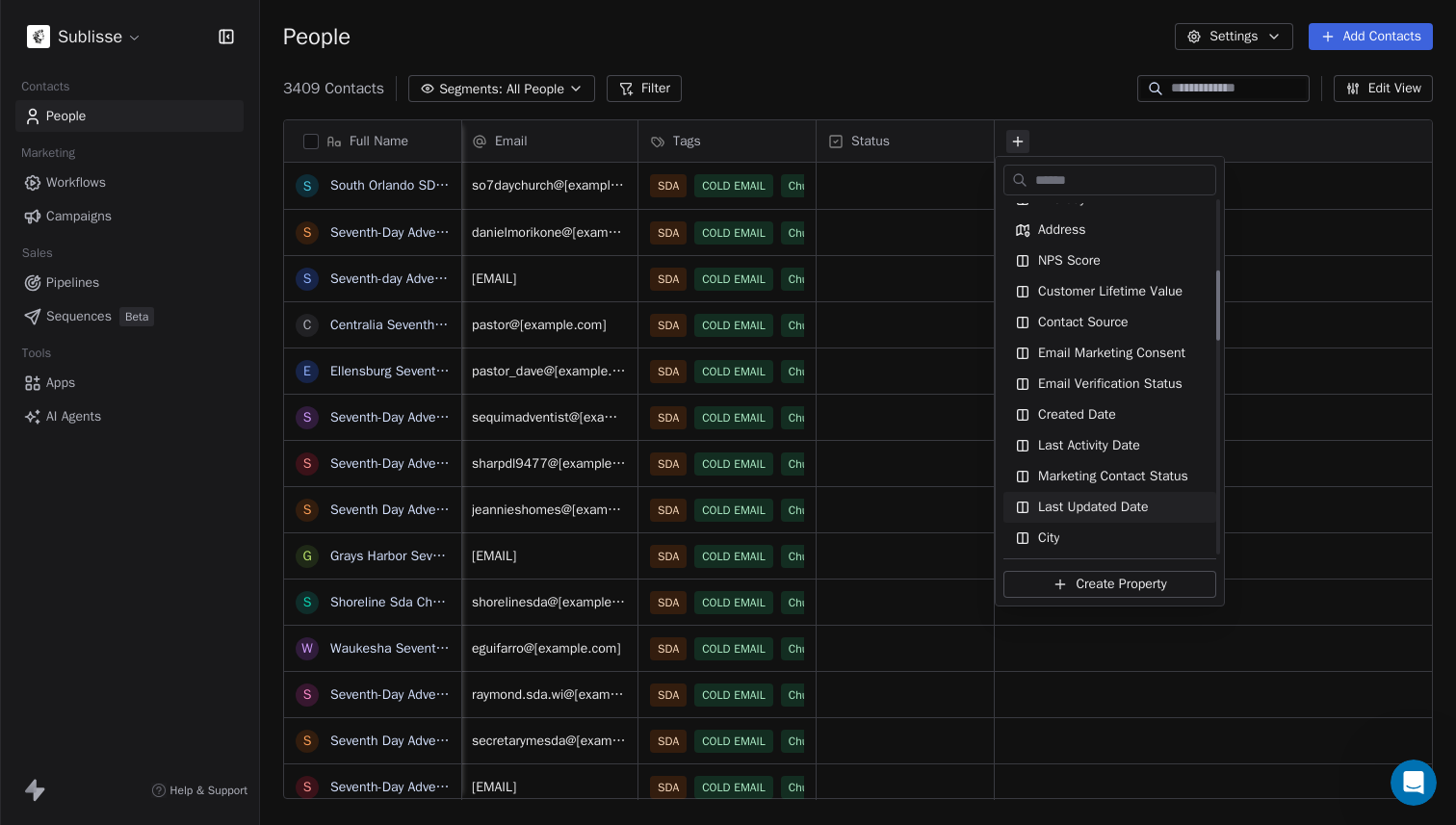 scroll, scrollTop: 319, scrollLeft: 0, axis: vertical 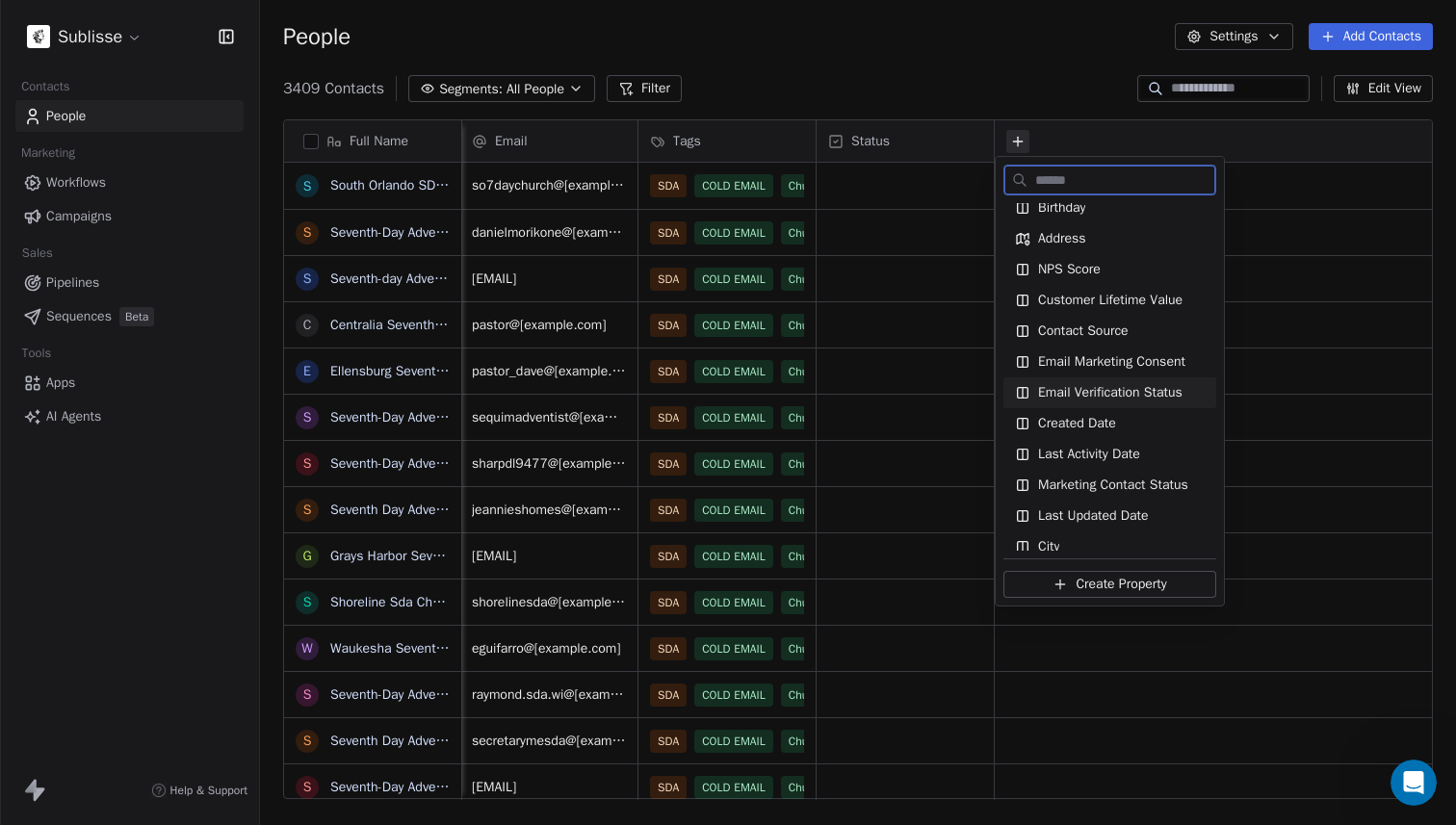 click on "Email Verification Status" at bounding box center [1110, 393] 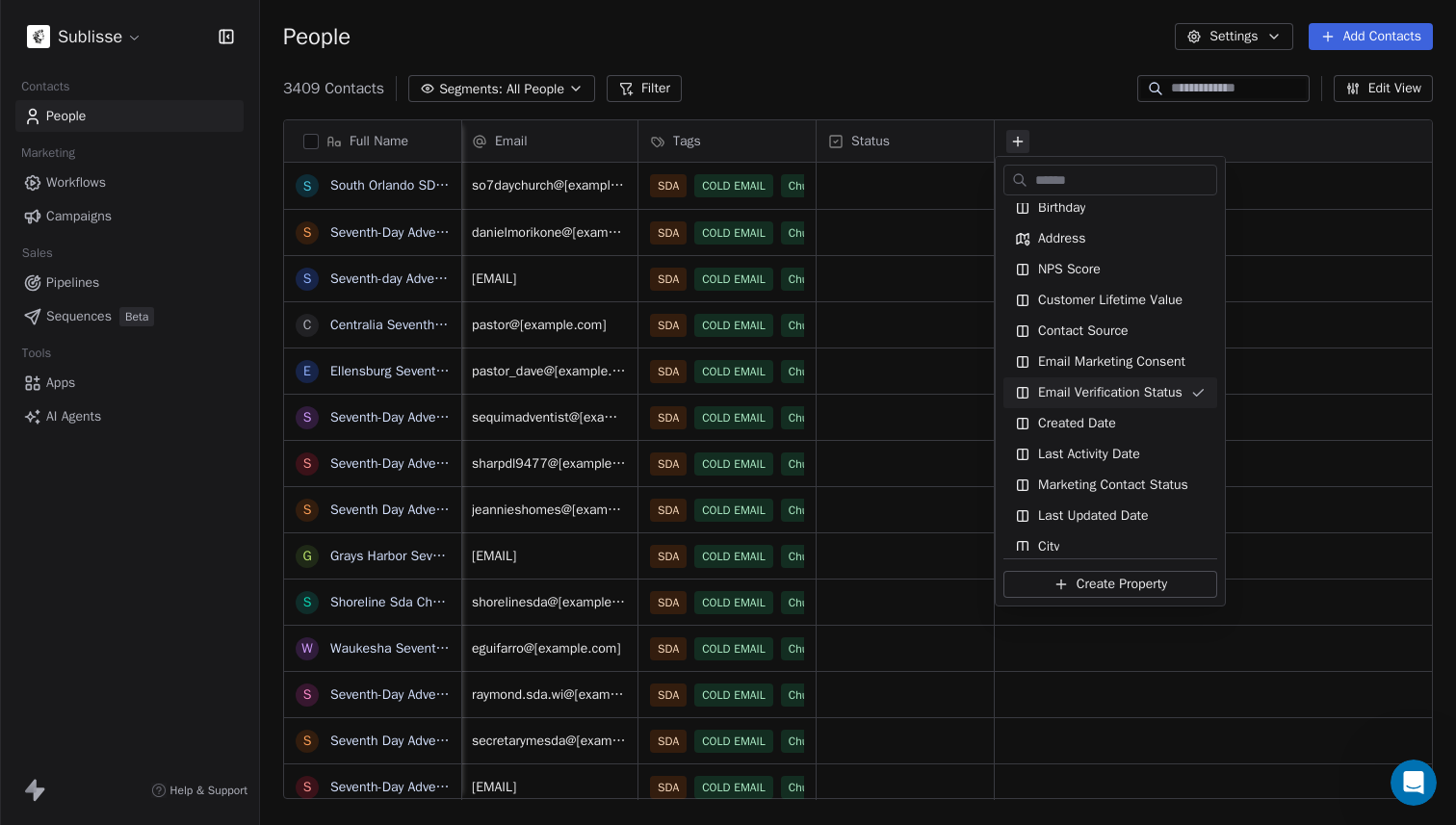 scroll, scrollTop: 0, scrollLeft: 2, axis: horizontal 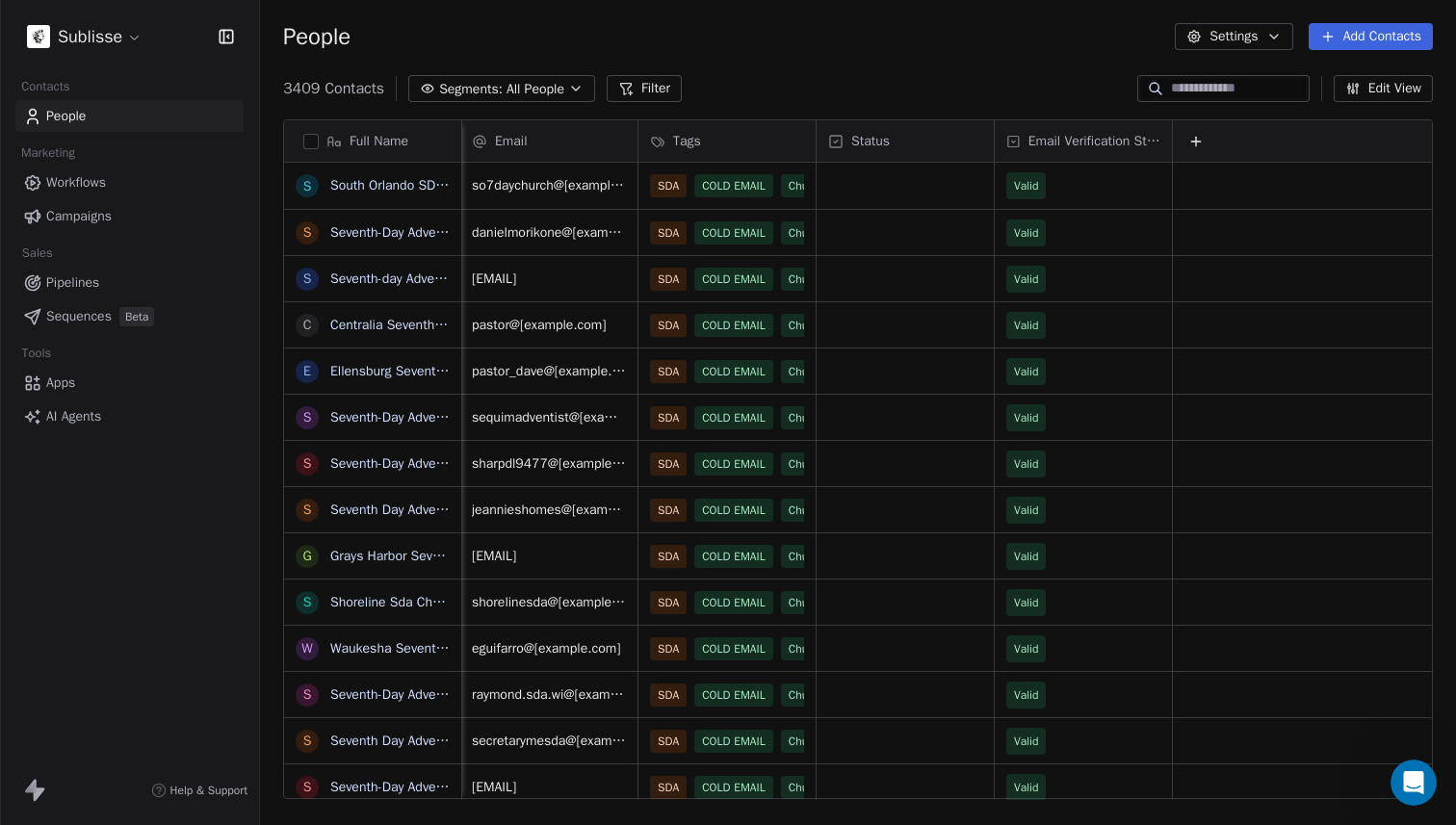 click on "Status" at bounding box center [871, 142] 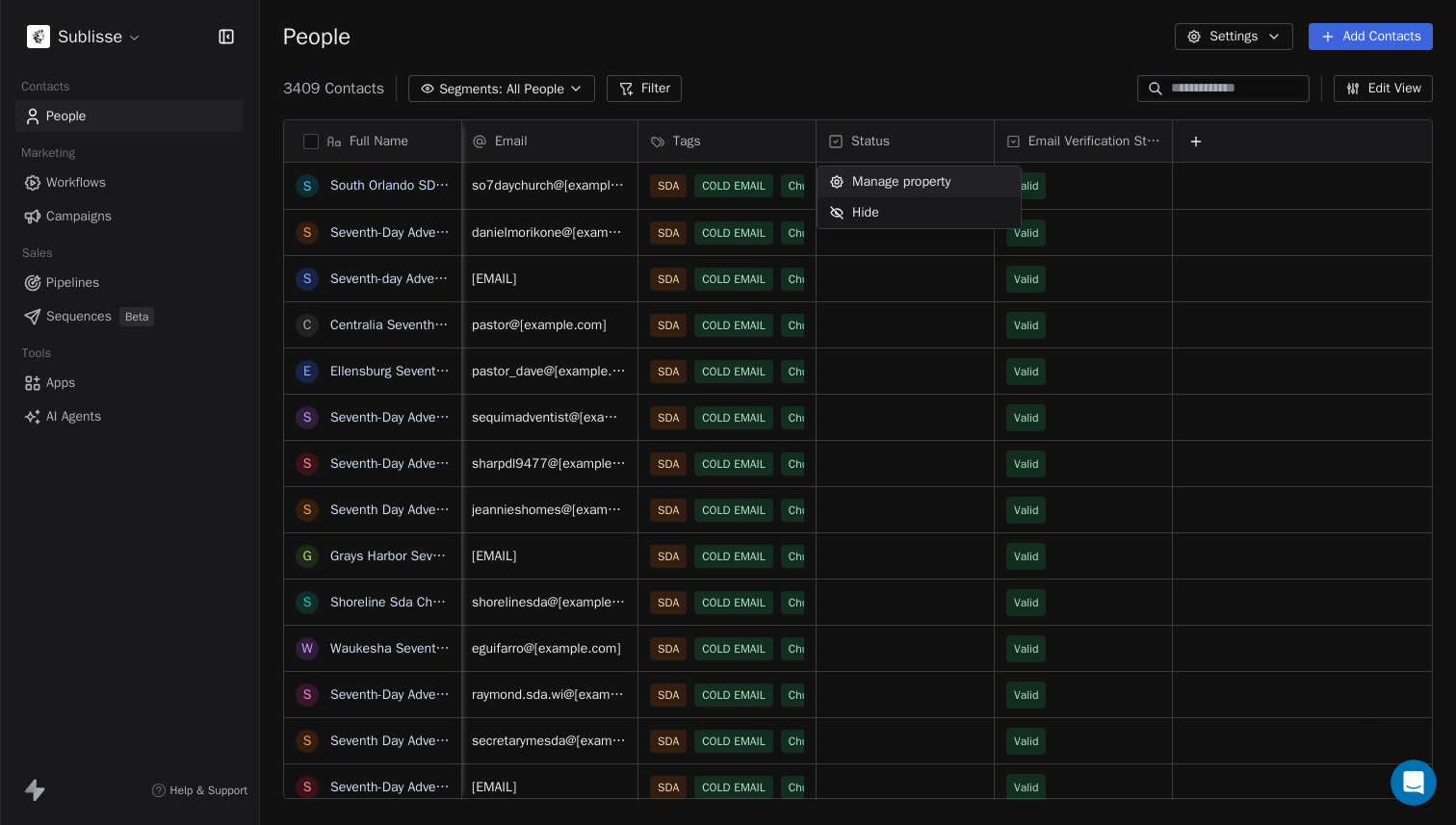 click on "S Samje Logistic Inc d dailynymota@[example.com] N Nargis M Markito Markito m marco108197@[example.com] l lhernandez71969@[example.com] T Tatiana Estrada" at bounding box center [728, 412] 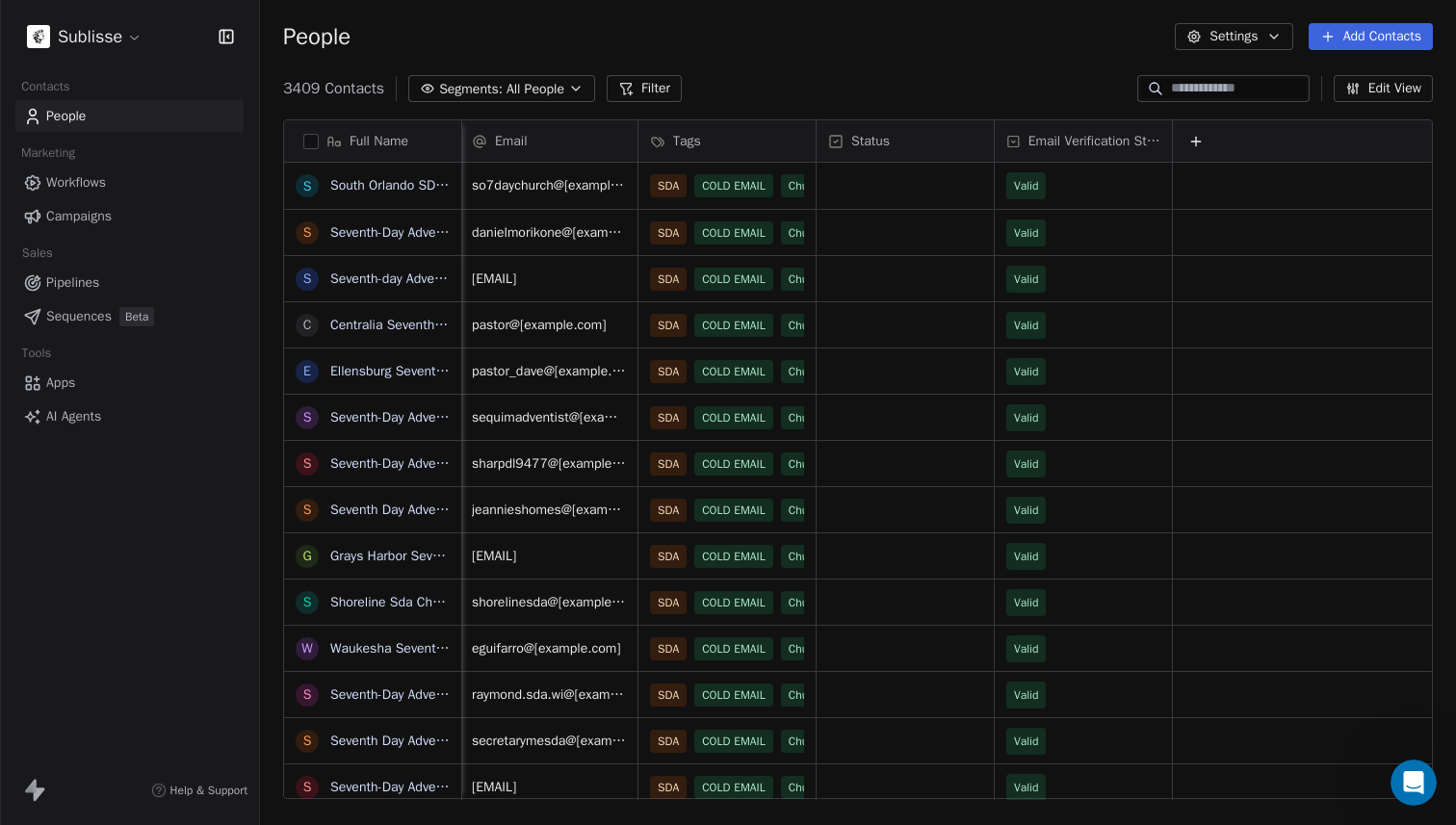 click on "3409 Contacts Segments: All People Filter Edit View" at bounding box center [858, 89] 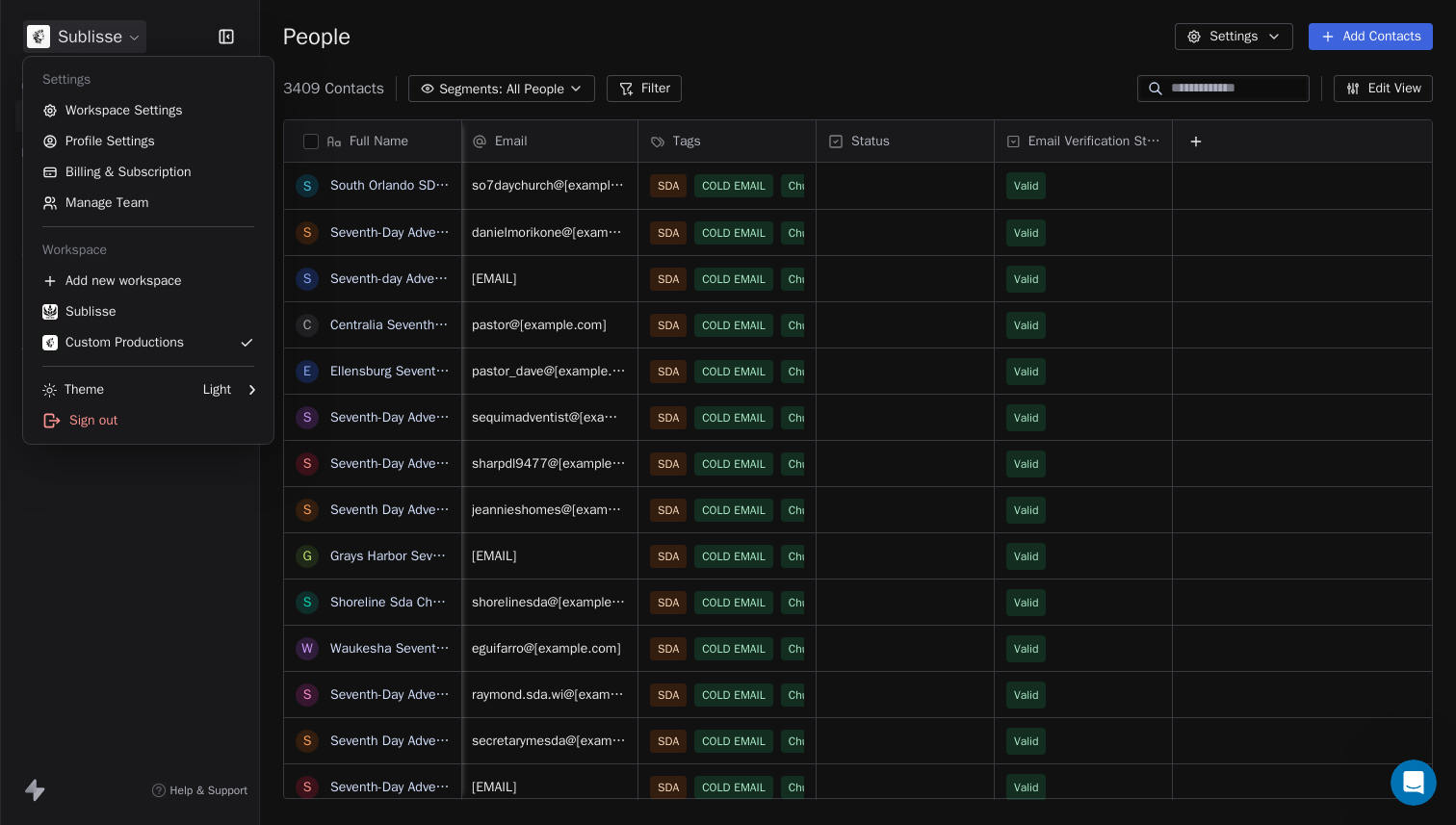 click on "S Samje Logistic Inc d dailynymota@[example.com] N Nargis M Markito Markito m marco108197@[example.com] l lhernandez71969@[example.com] T Tatiana Estrada" at bounding box center (728, 412) 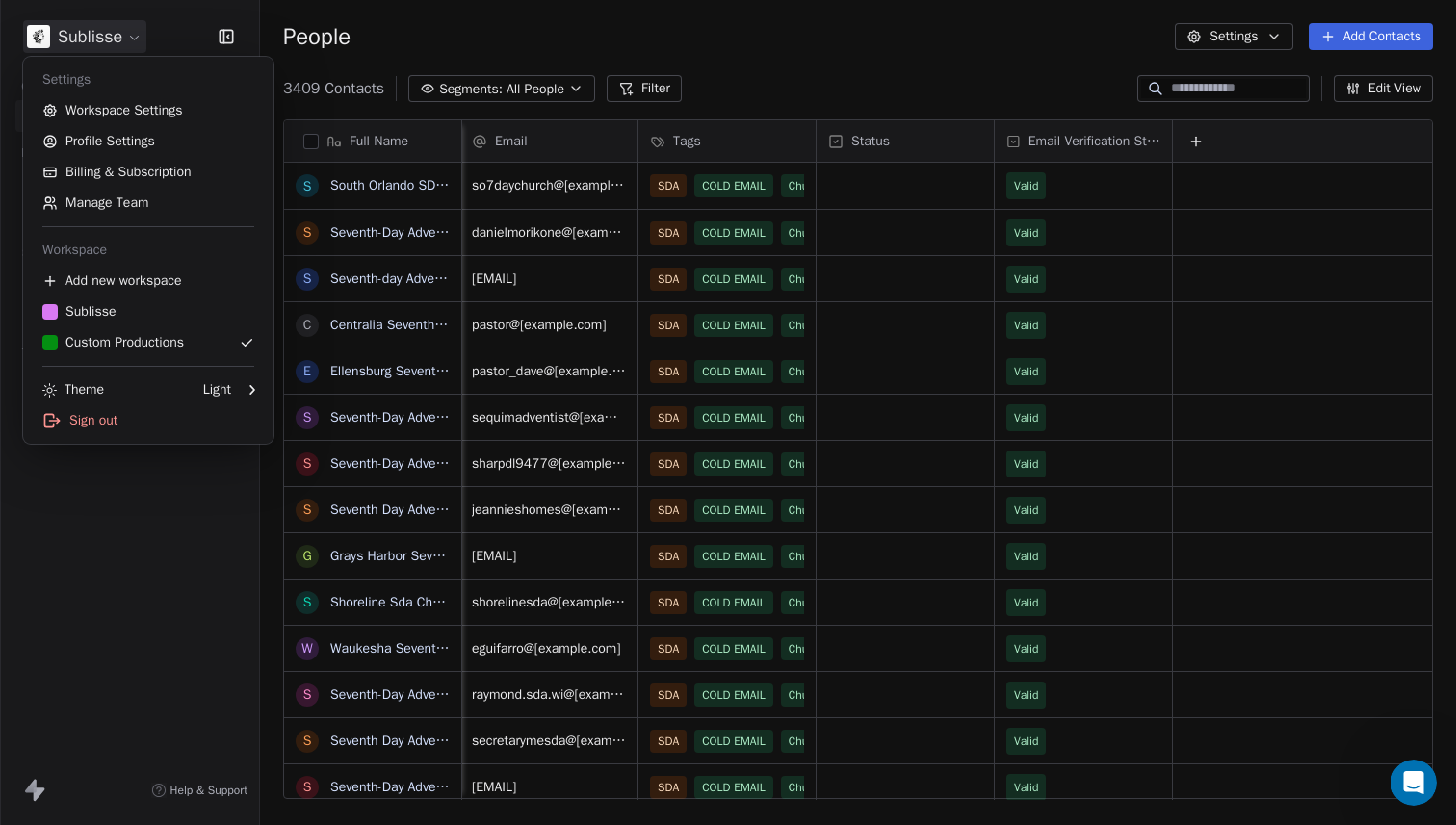 click on "S Samje Logistic Inc d dailynymota@[example.com] N Nargis M Markito Markito m marco108197@[example.com] l lhernandez71969@[example.com] T Tatiana Estrada" at bounding box center (728, 412) 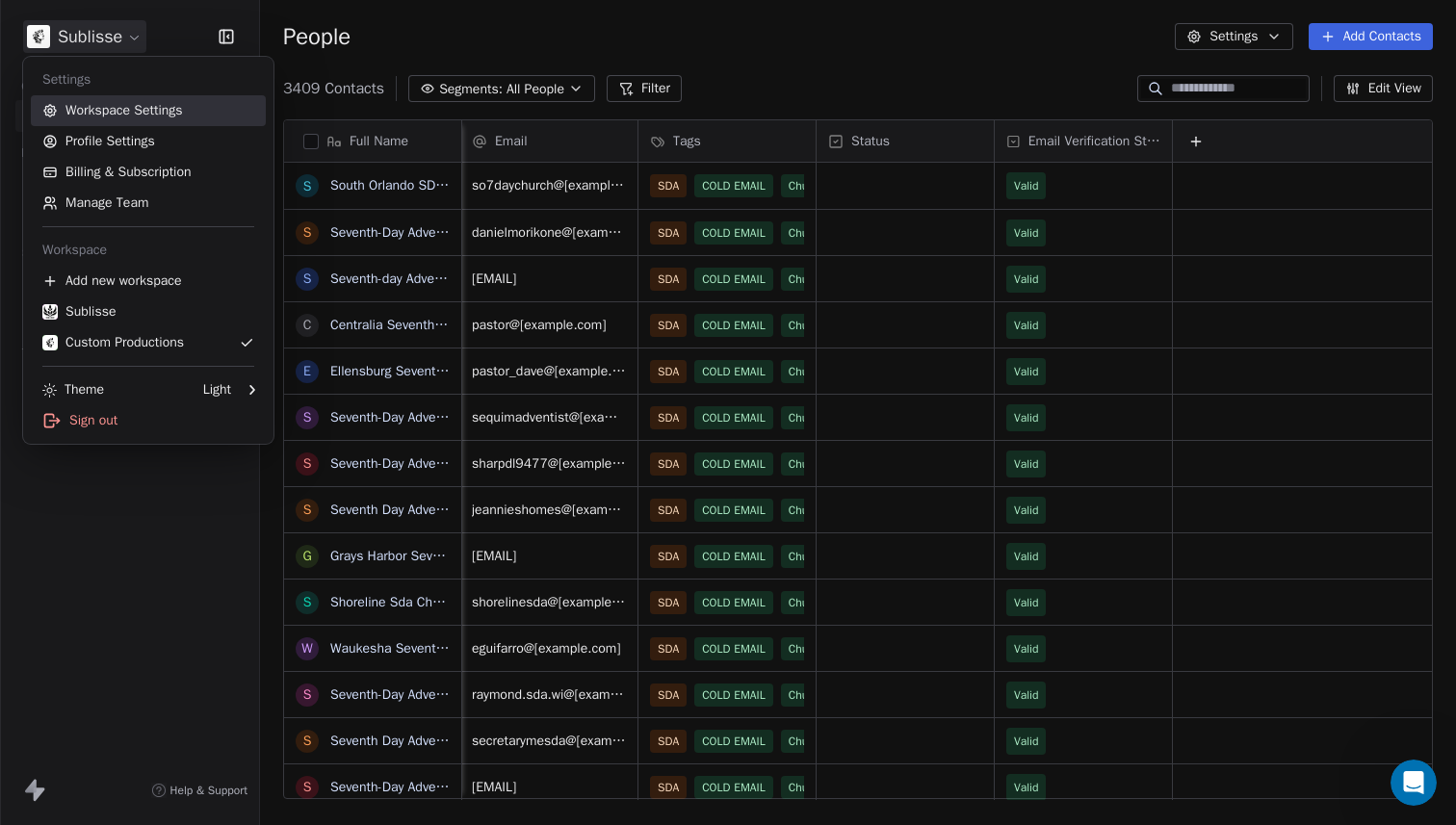 click on "Workspace Settings" at bounding box center [148, 111] 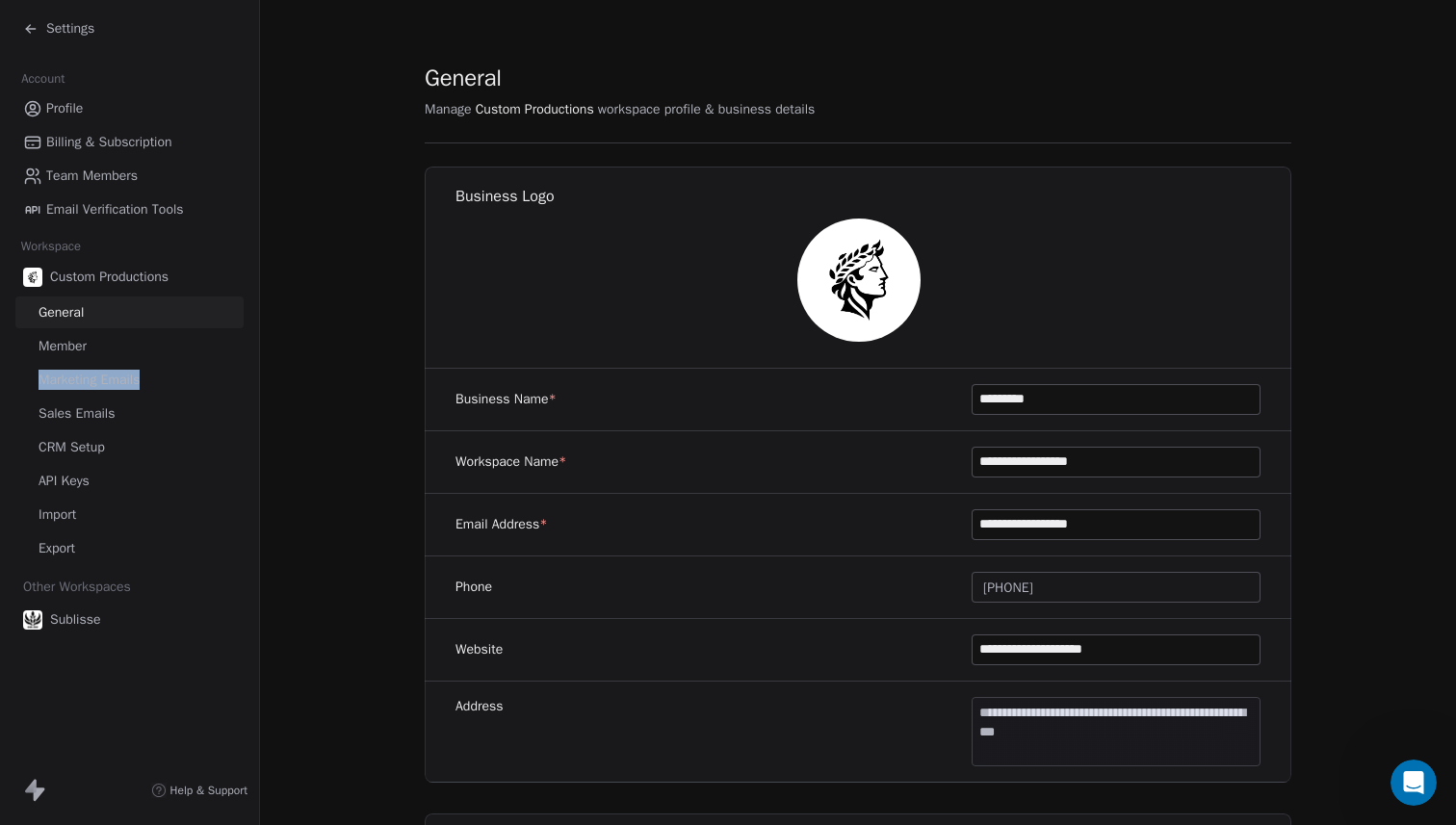 click on "Settings" at bounding box center [59, 29] 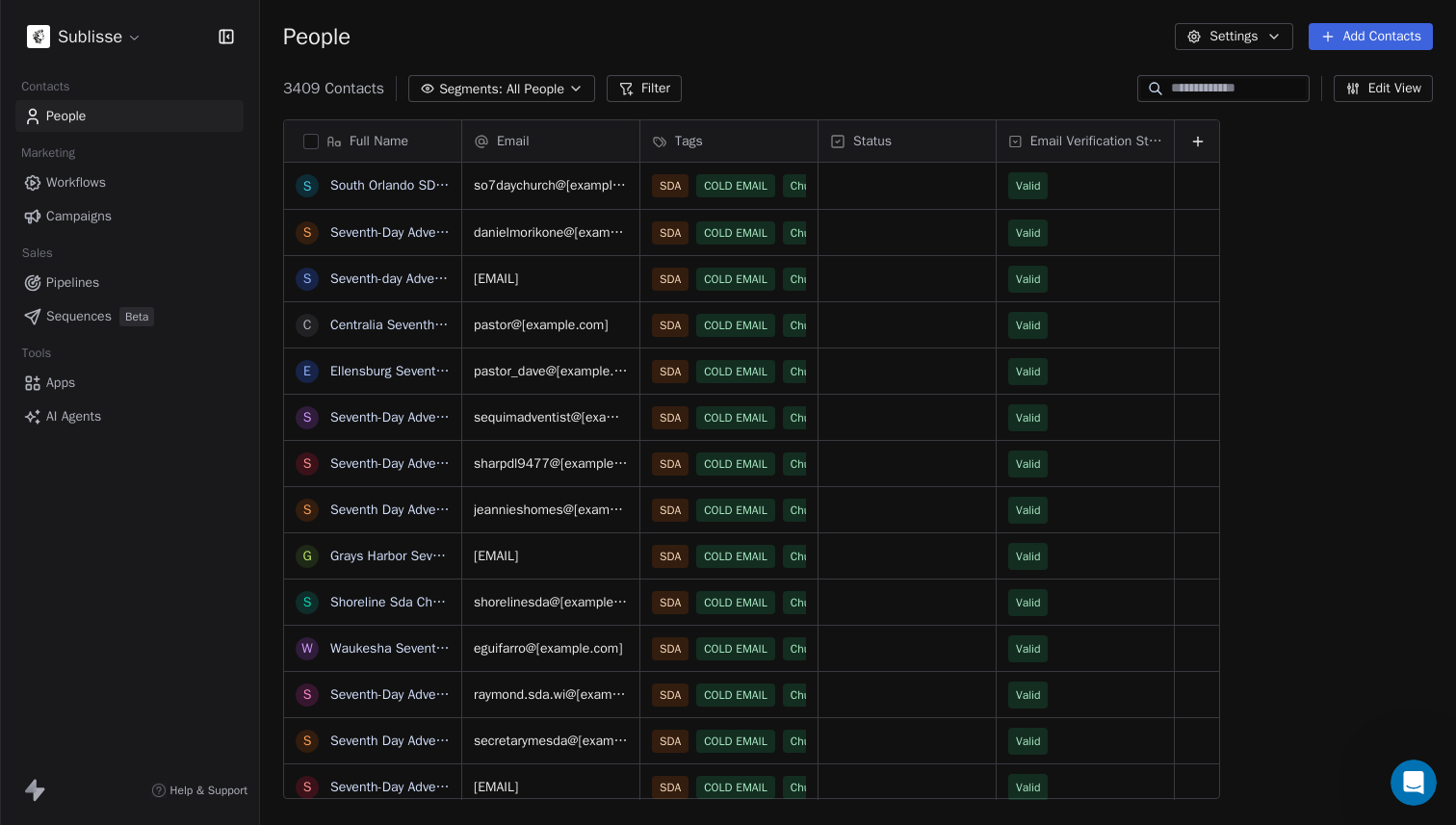 scroll, scrollTop: 1, scrollLeft: 1, axis: both 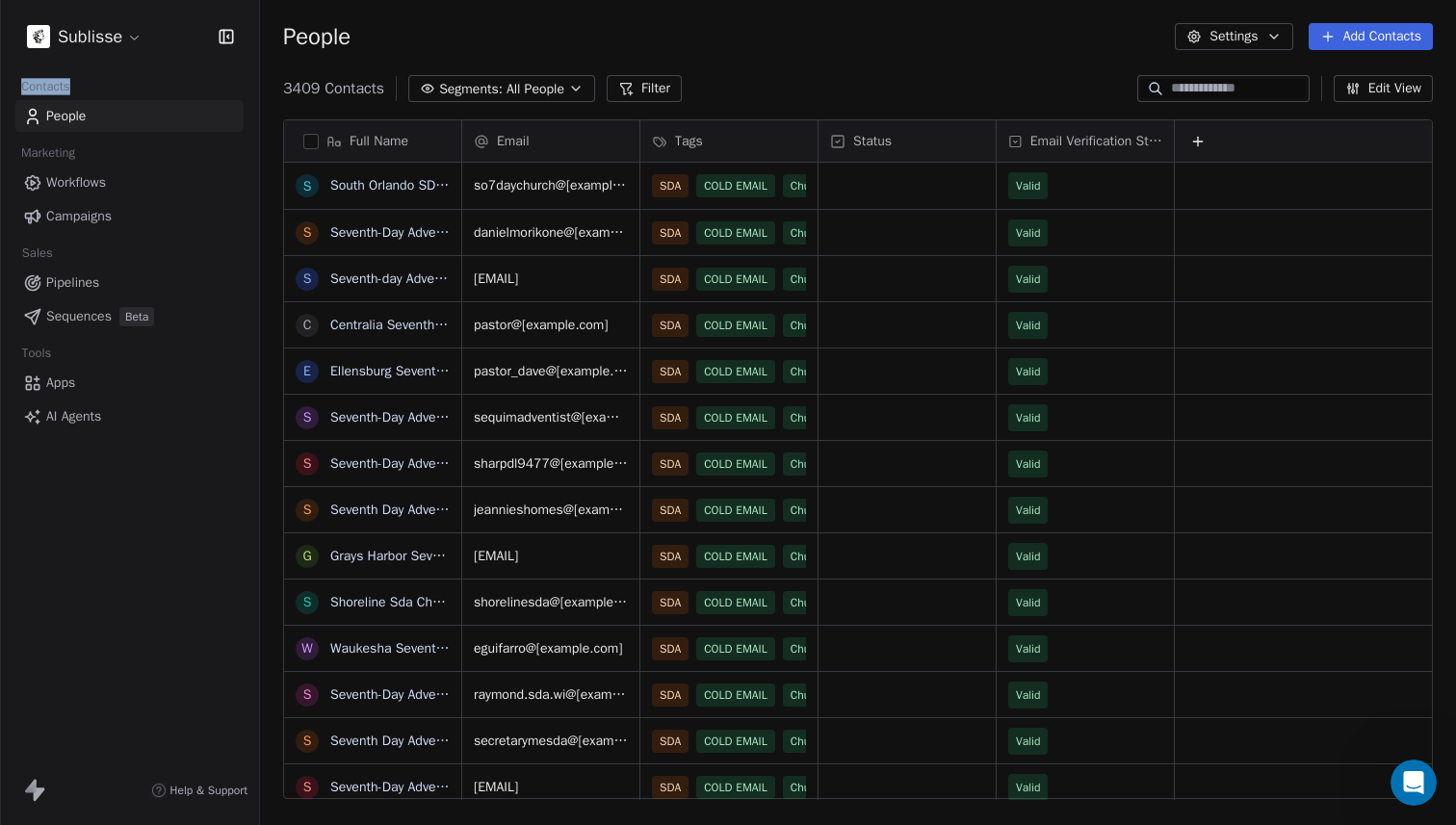 click on "Sublisse" at bounding box center [129, 37] 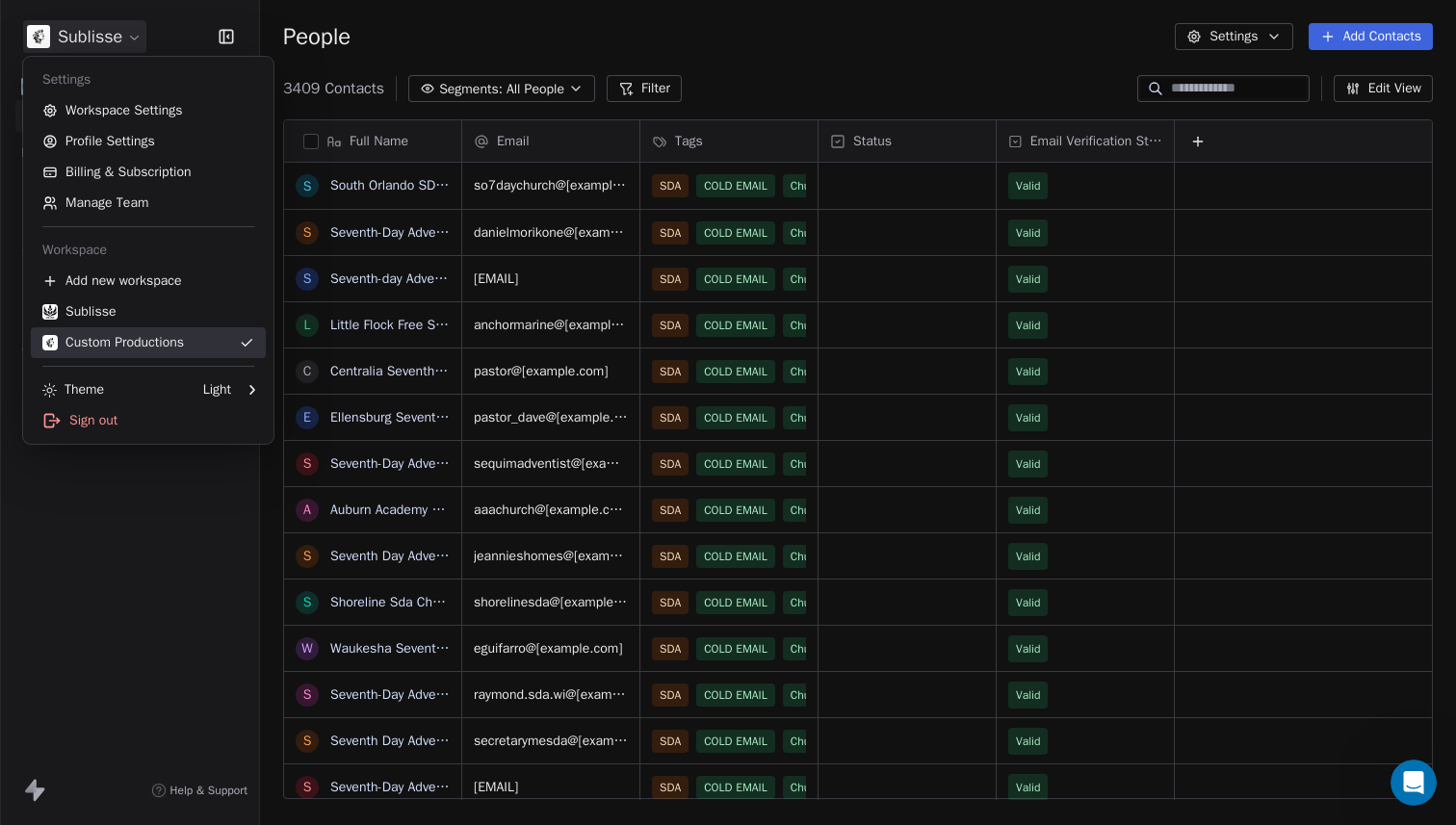 click on "Custom Productions" at bounding box center [148, 343] 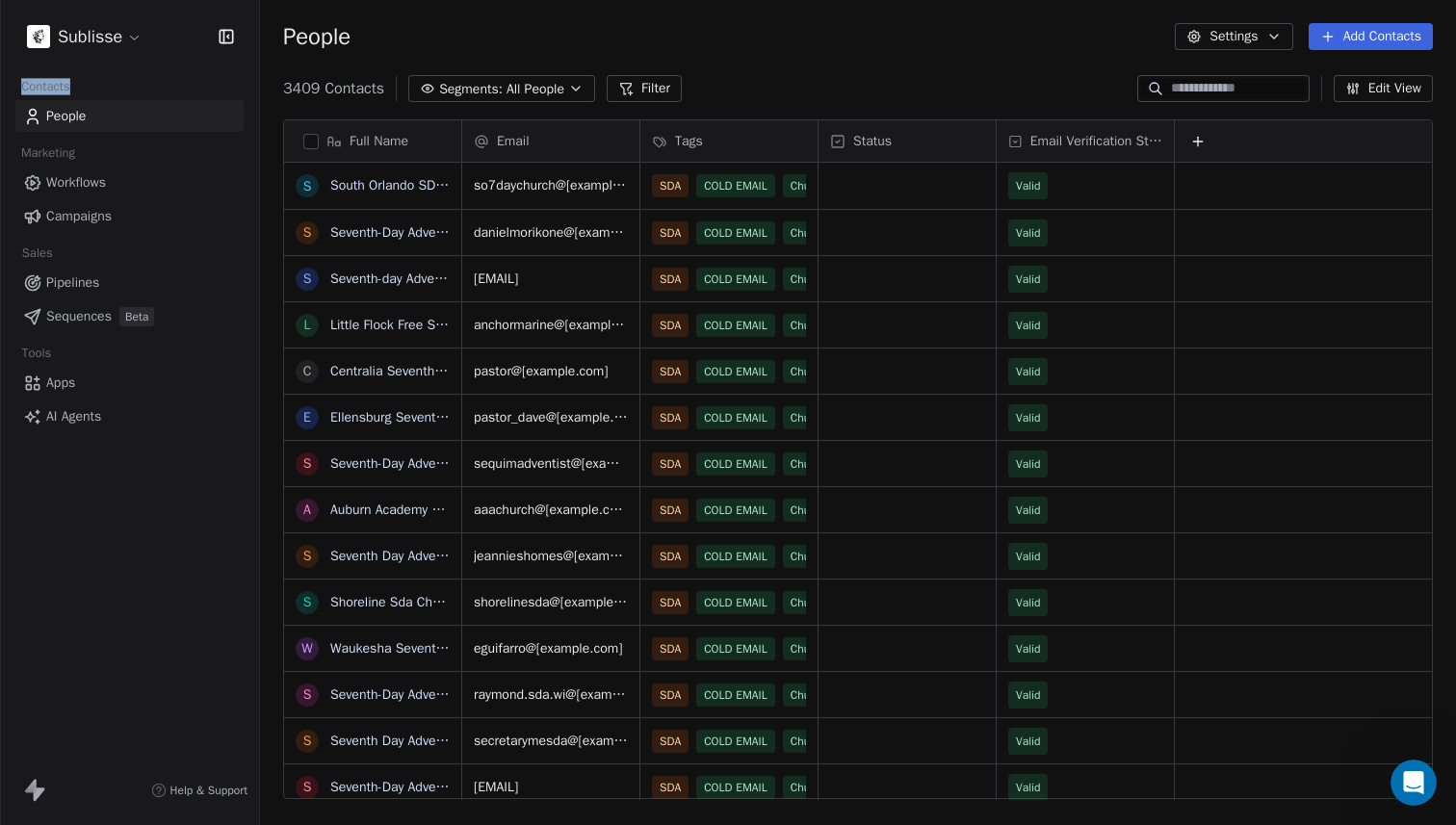 click on "S South Orlando SDA Church S Seventh-Day Adventist Church S Seventh-day Adventist Church L Little Flock Free Seventh Day Adventist Church C Centralia Seventh-Day E Ellensburg Seventh-Day S Seventh-Day Adventist Church S Seventh-Day Adventist Church S Seventh Day Adventist Church S Shoreline Sda Church W Waukesha Seventh-Day Adventist Church S Seventh-Day Adventist Church S Seventh Day Adventist School S Seventh-Day Adventist Church K Kenosha Seventh-Day Adventist A Advent Christian Church S Serenity Seventhday Adventist Church S Seventh-Day Adventist Church E Emmanuel Seventh Day Adventist M Manassas Seventh-Day Adventist Church S Seventh-day Adventist Church S Seventh Day Adventist Church M Meadow Glade Seventh U Upper Columbia Corporation Of Seventh Day Adventist O W C S" at bounding box center (728, 412) 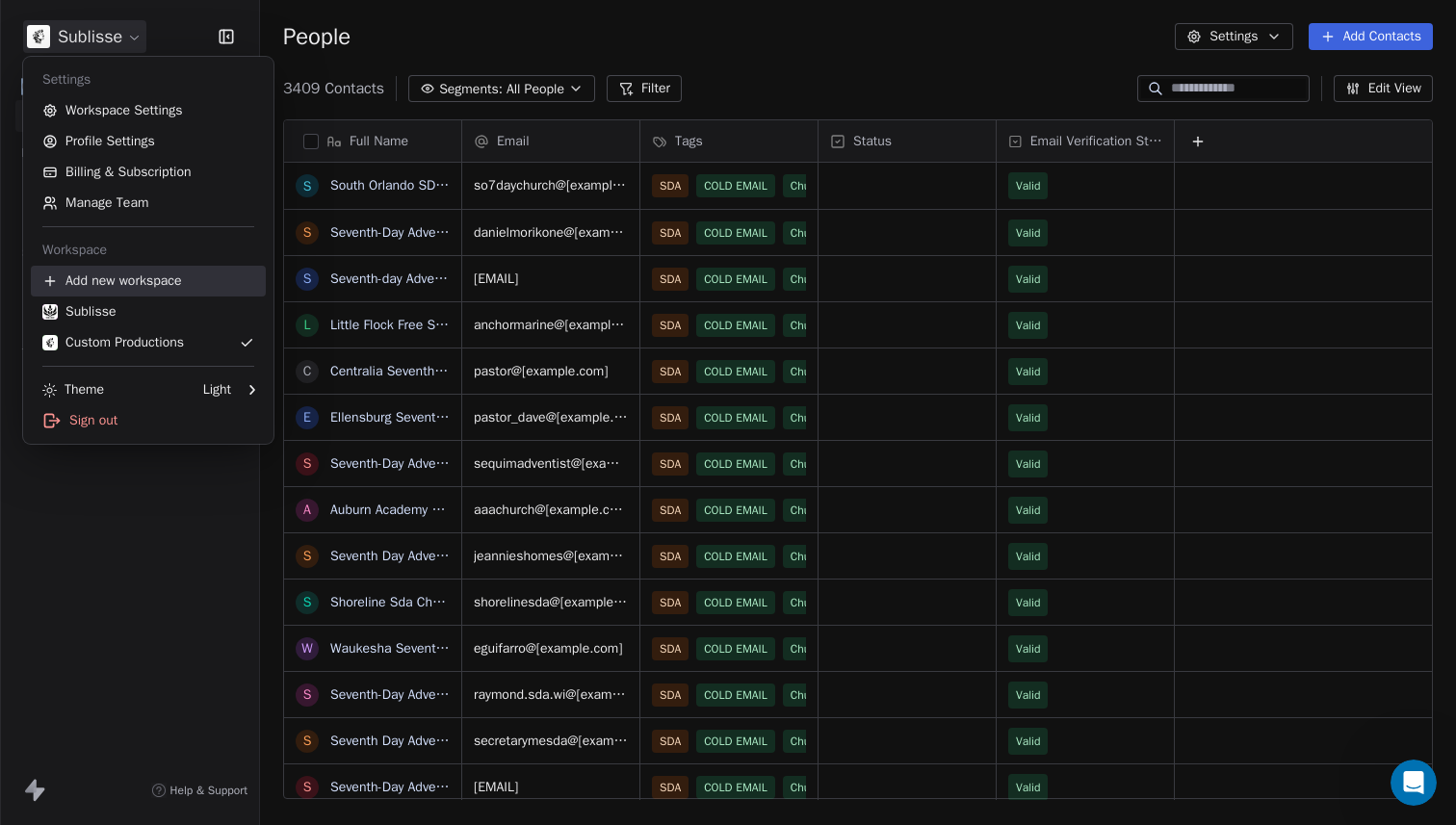 click on "Sublisse" at bounding box center (148, 312) 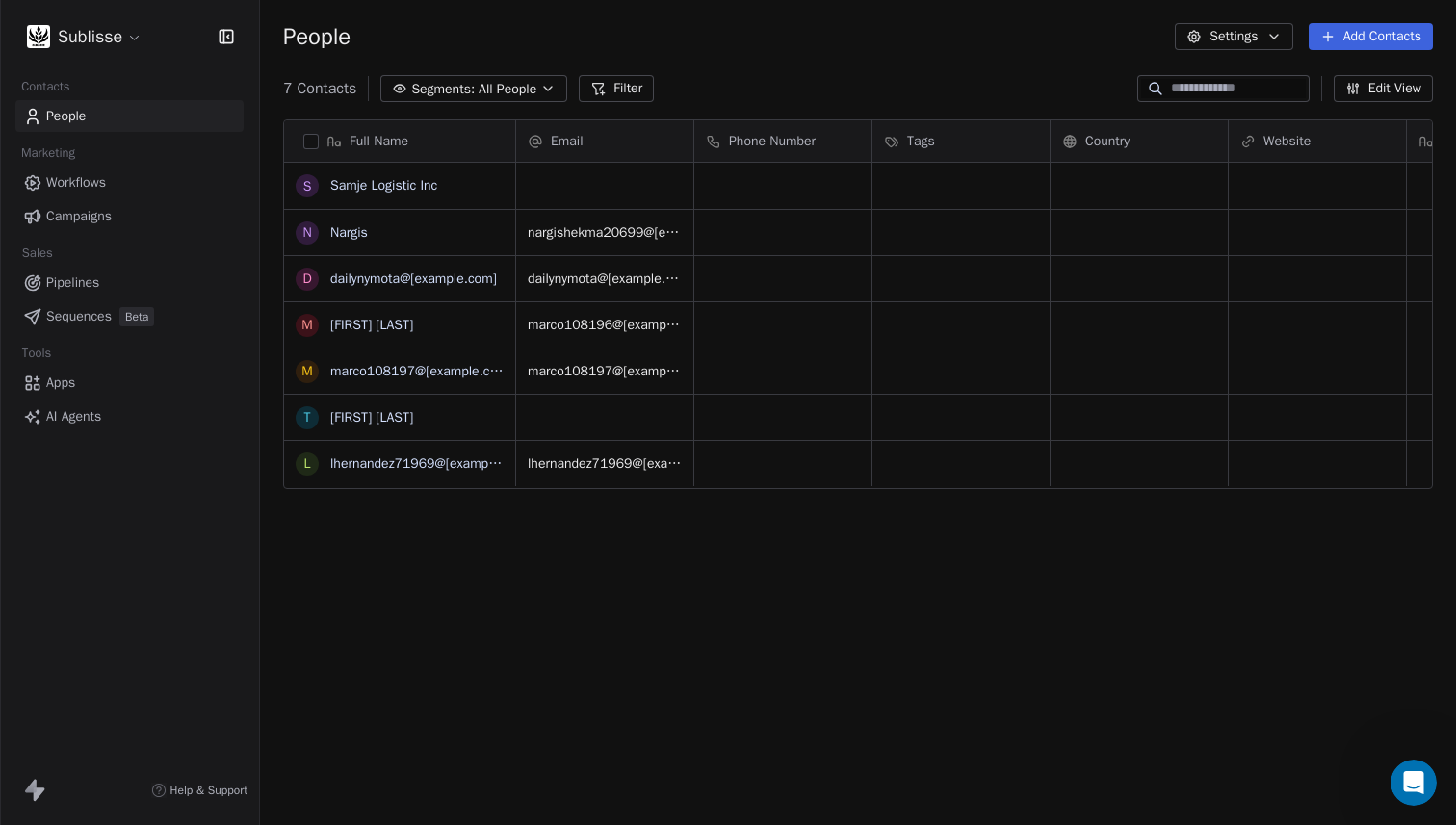 scroll, scrollTop: 1, scrollLeft: 1, axis: both 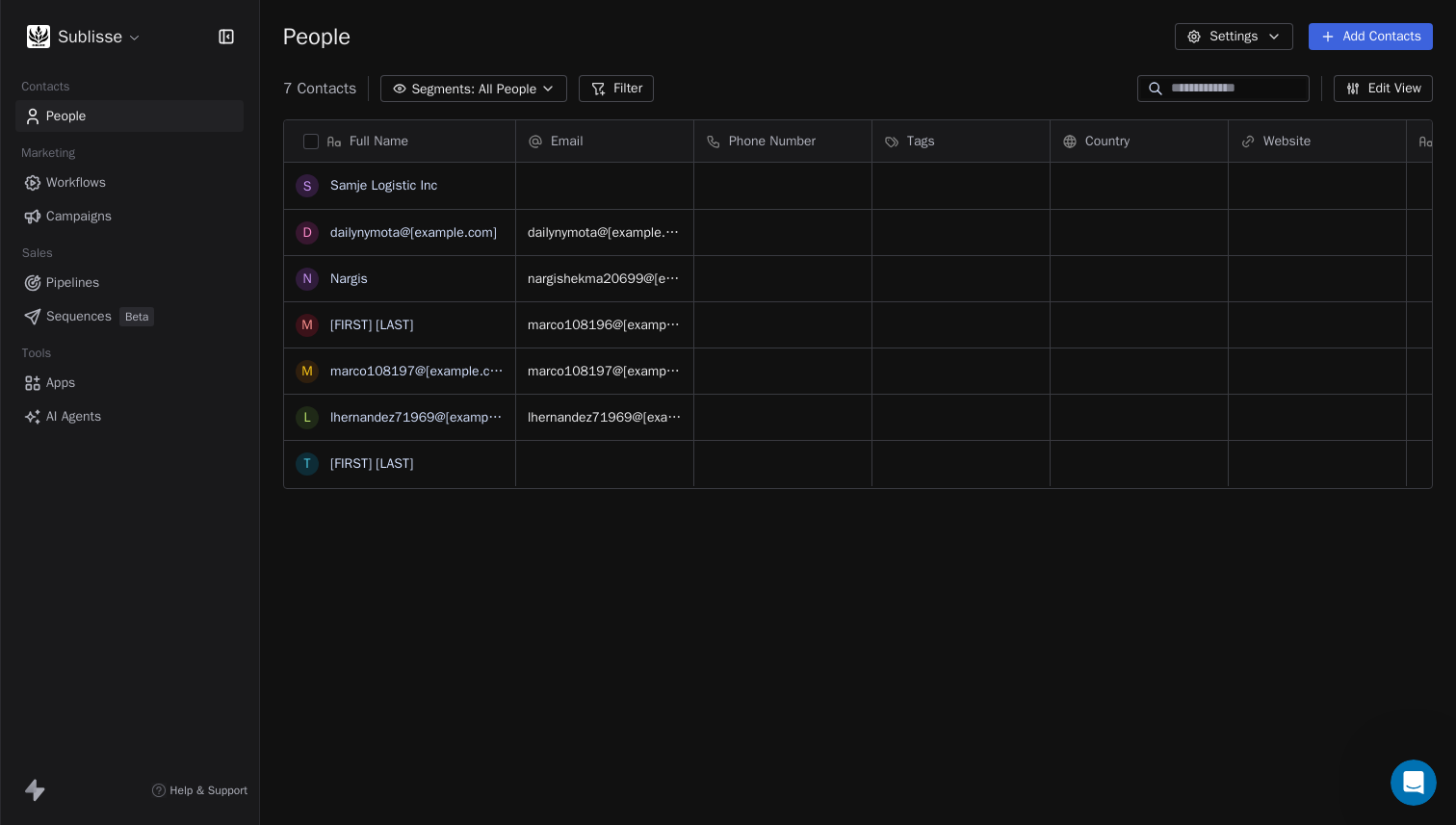 click on "S Samje Logistic Inc d dailynymota@[example.com] N Nargis M Markito Markito m marco108197@[example.com] l lhernandez71969@[example.com] T Tatiana Estrada" at bounding box center (728, 412) 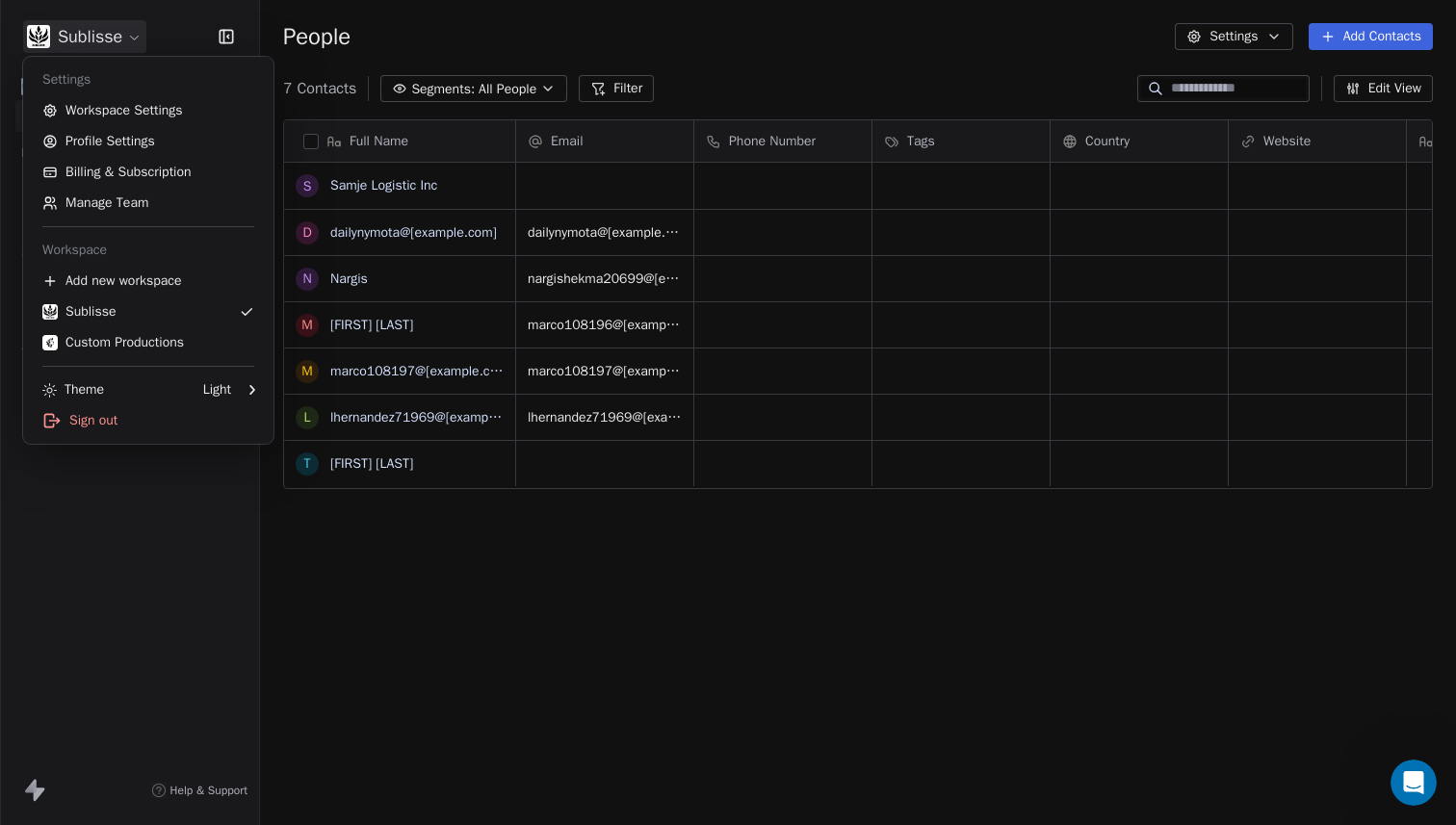 click on "S Samje Logistic Inc d dailynymota@[example.com] N Nargis M Markito Markito m marco108197@[example.com] l lhernandez71969@[example.com] T Tatiana Estrada" at bounding box center [728, 412] 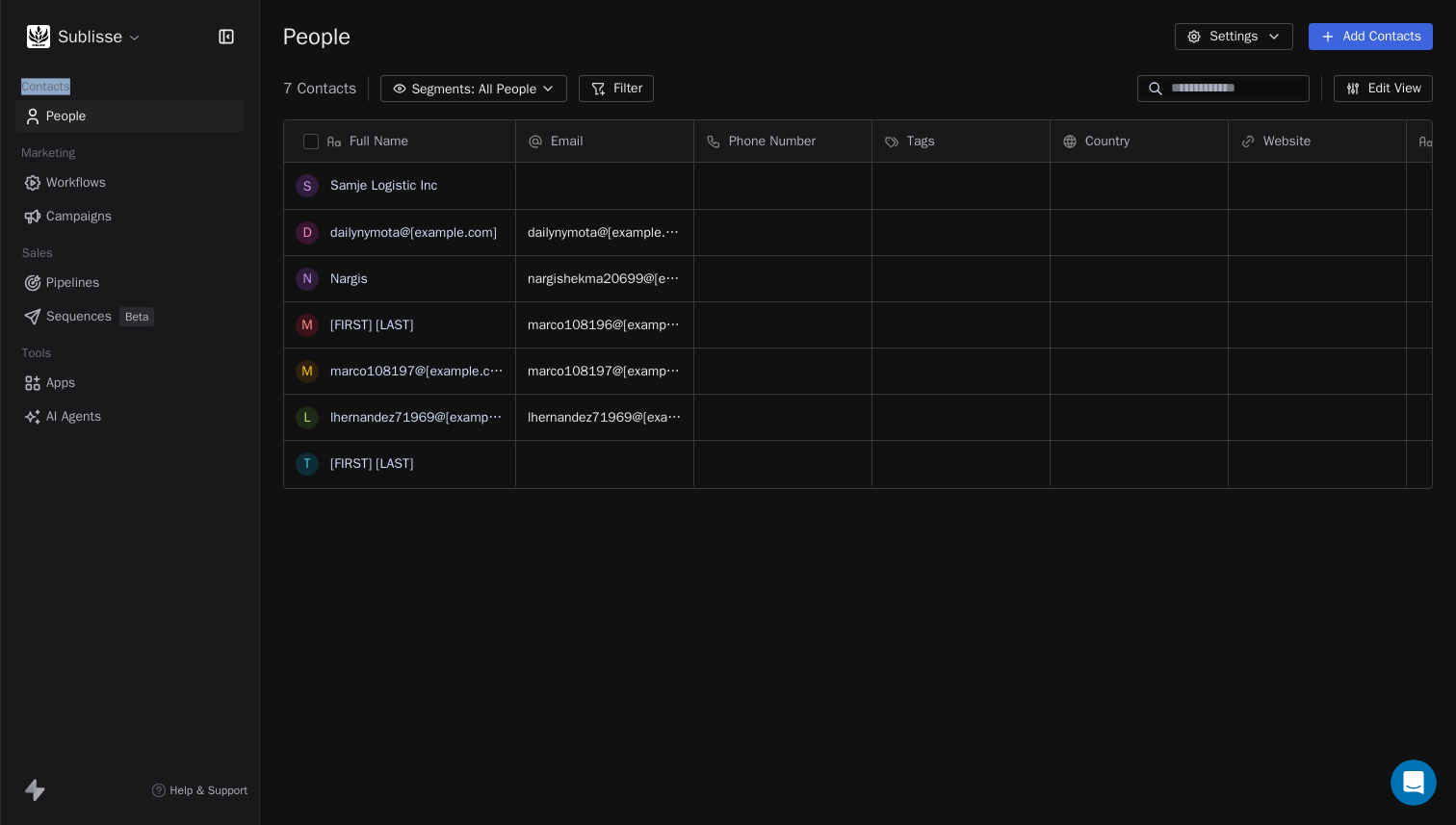 click on "S Samje Logistic Inc d dailynymota@[example.com] N Nargis M Markito Markito m marco108197@[example.com] l lhernandez71969@[example.com] T Tatiana Estrada" at bounding box center [728, 412] 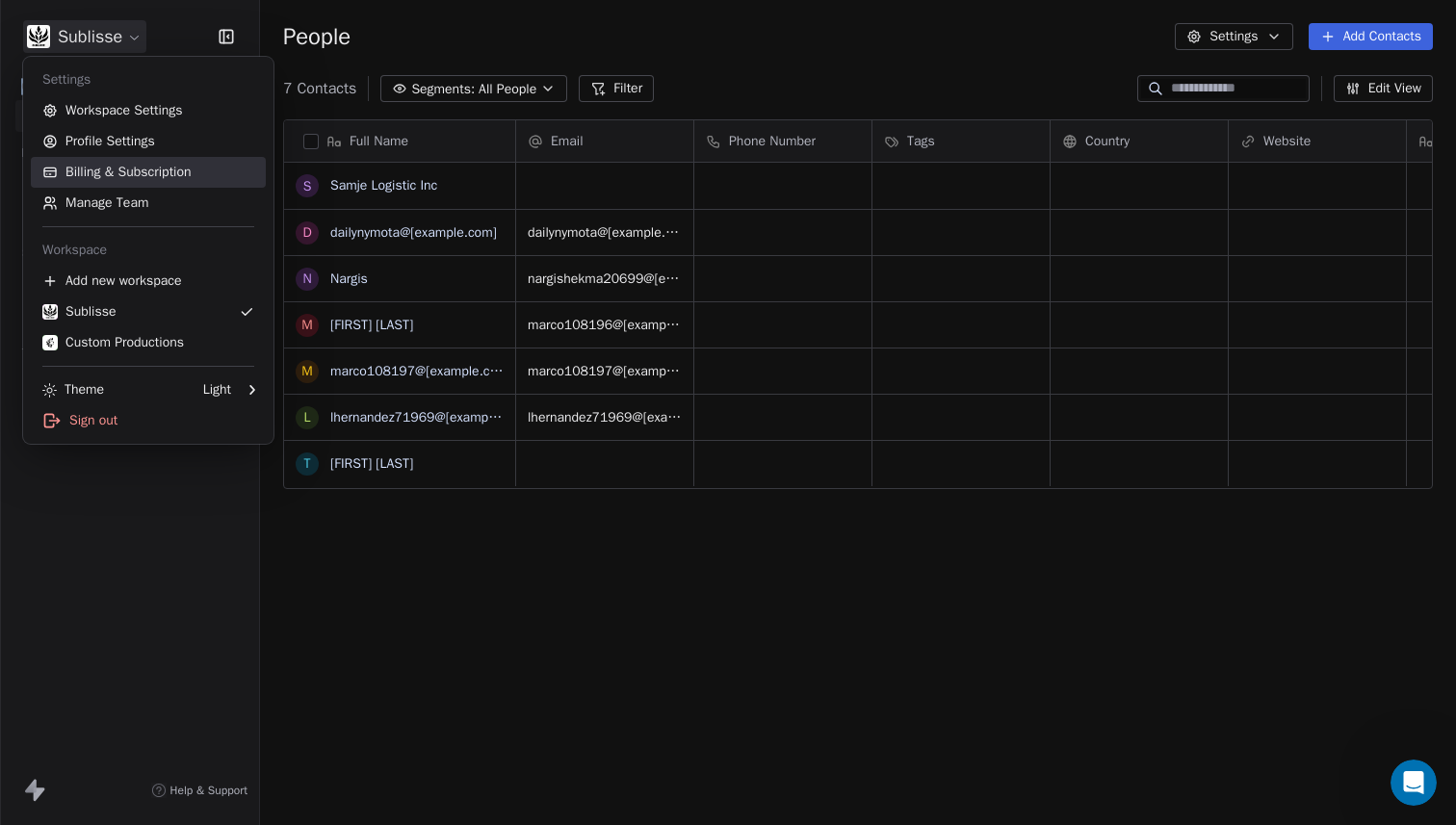 click on "Billing & Subscription" at bounding box center [148, 172] 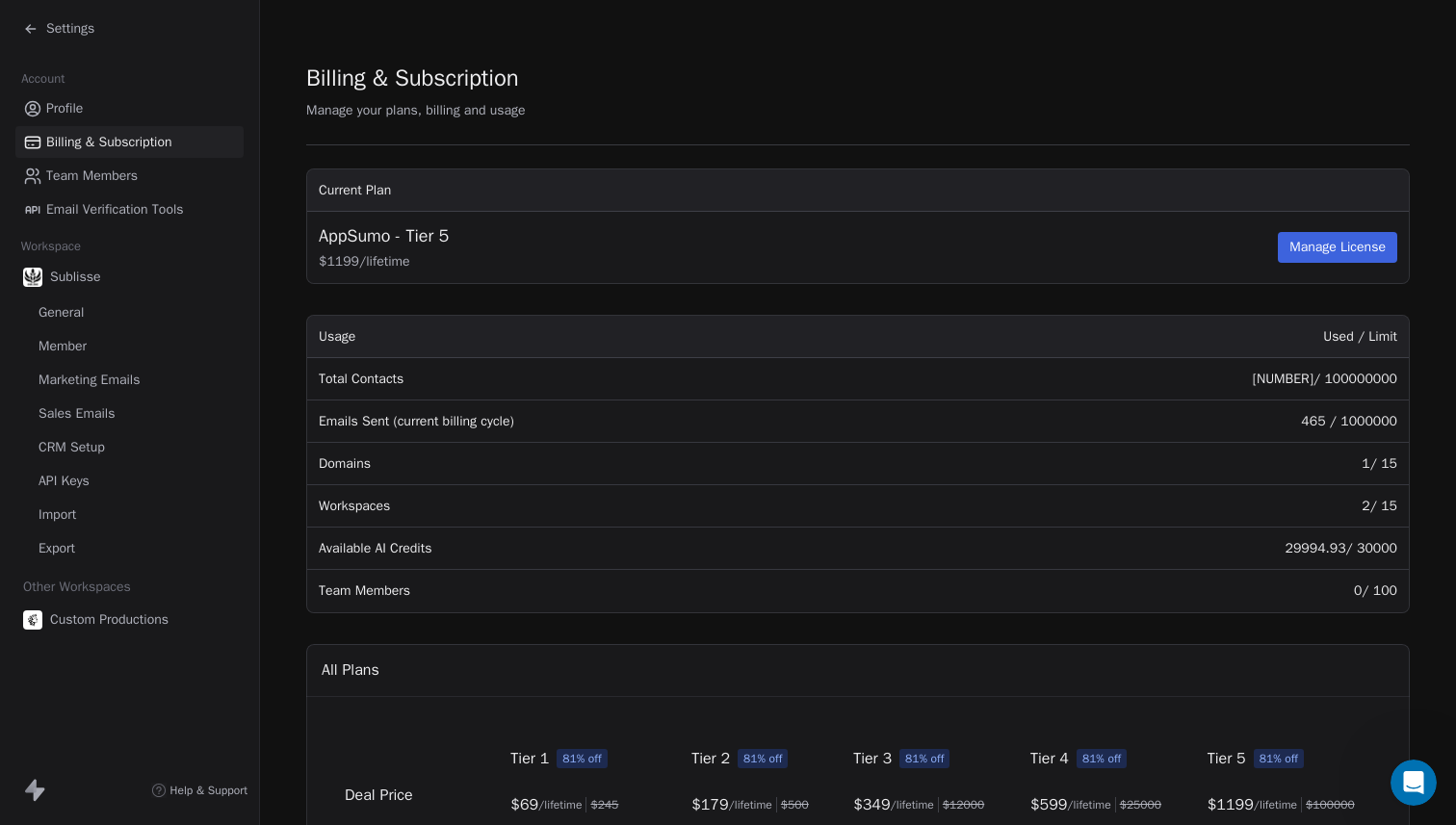 click on "Marketing Emails" at bounding box center (129, 379) 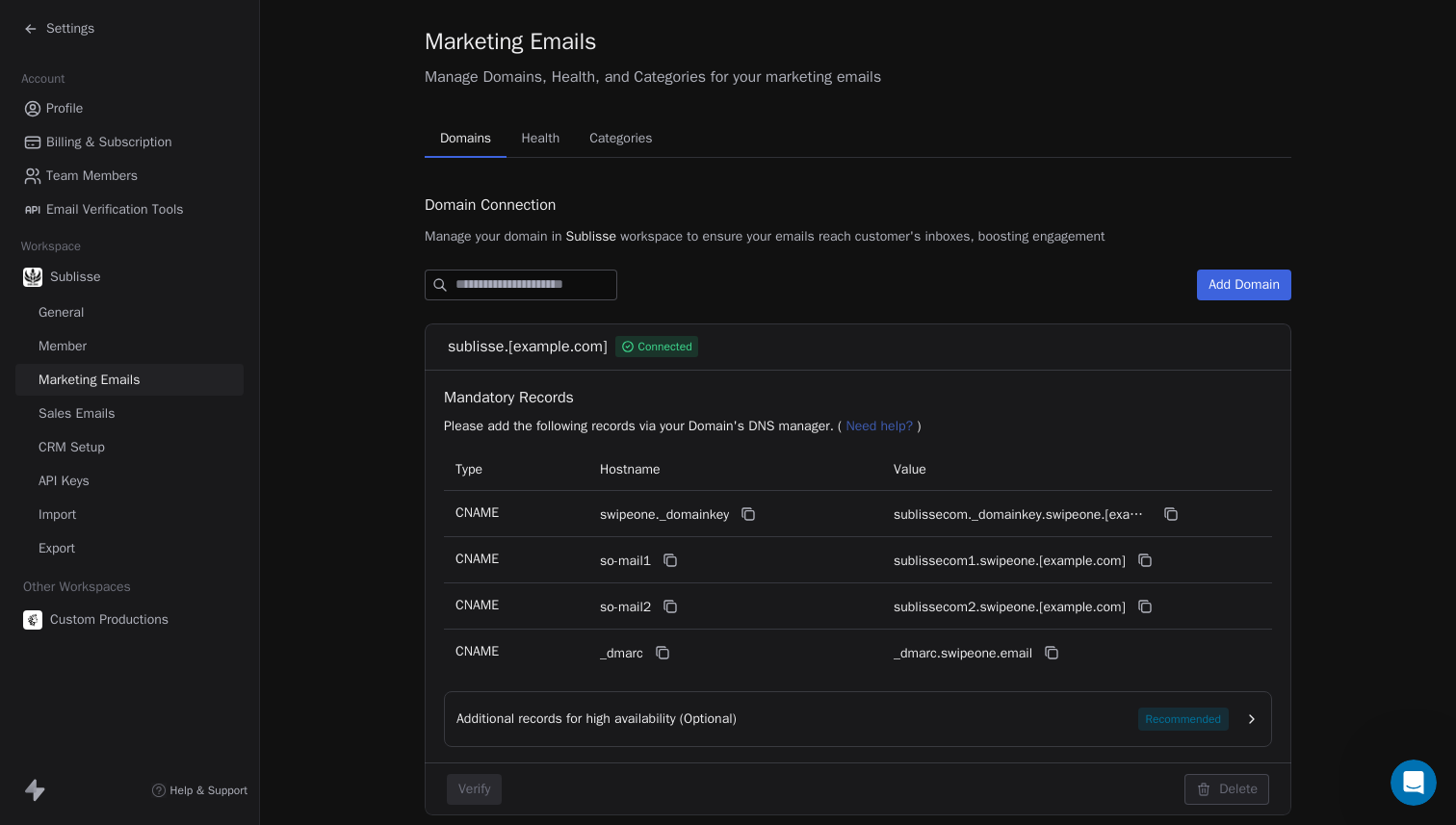scroll, scrollTop: 35, scrollLeft: 0, axis: vertical 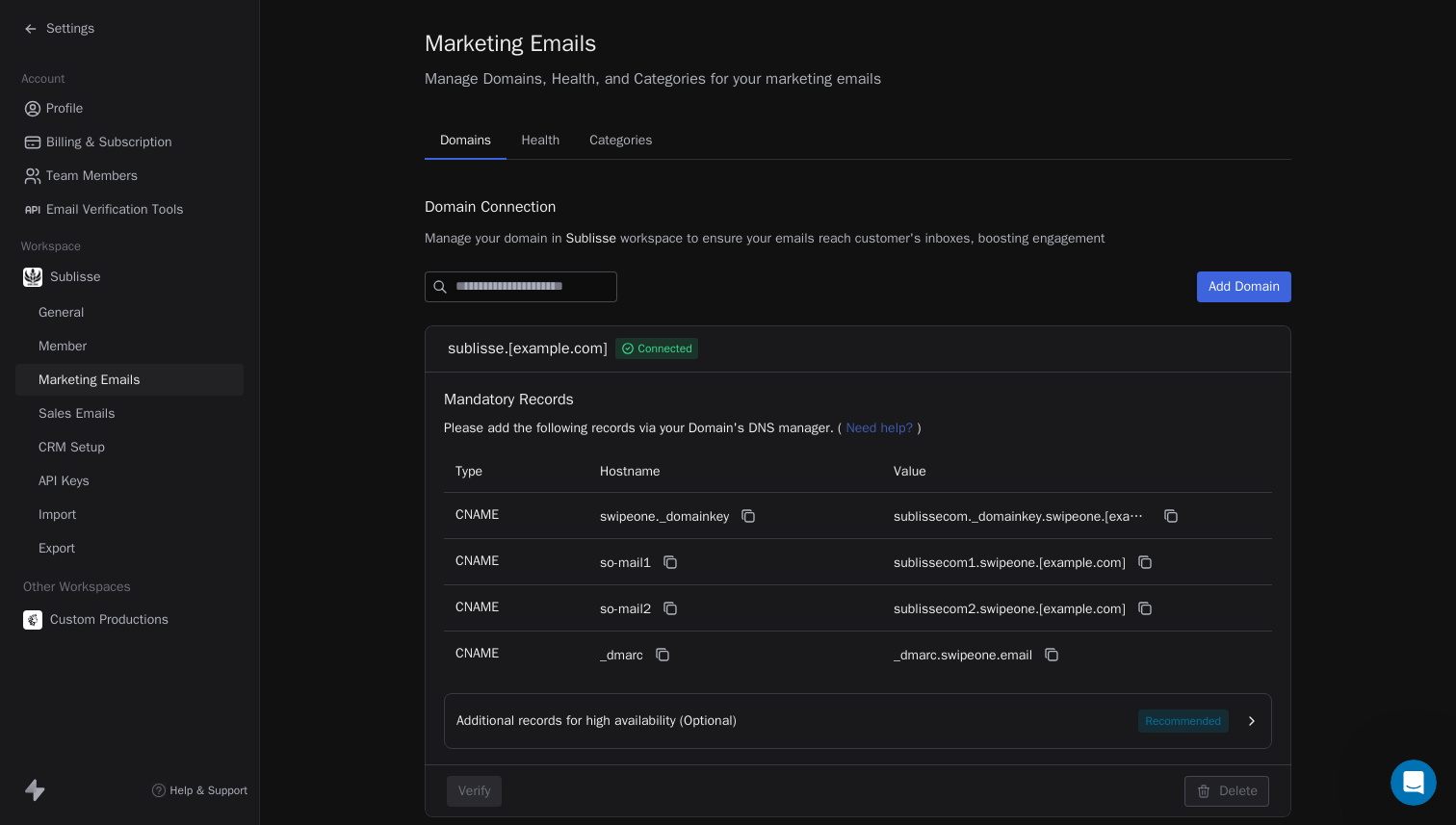 click on "sublisse.[example.com] Connected Mandatory Records Please add the following records via your Domain's DNS manager. ( Need help? ) Type Hostname Value CNAME swipeone._domainkey sublissecom._domainkey.swipeone.[example.com] CNAME so-mail1 sublissecom1.swipeone.[example.com] CNAME so-mail2 sublissecom2.swipeone.[example.com] CNAME _dmarc _dmarc.swipeone.[example.com] Additional records for high availability (Optional) Recommended Verify Delete" at bounding box center [858, 484] 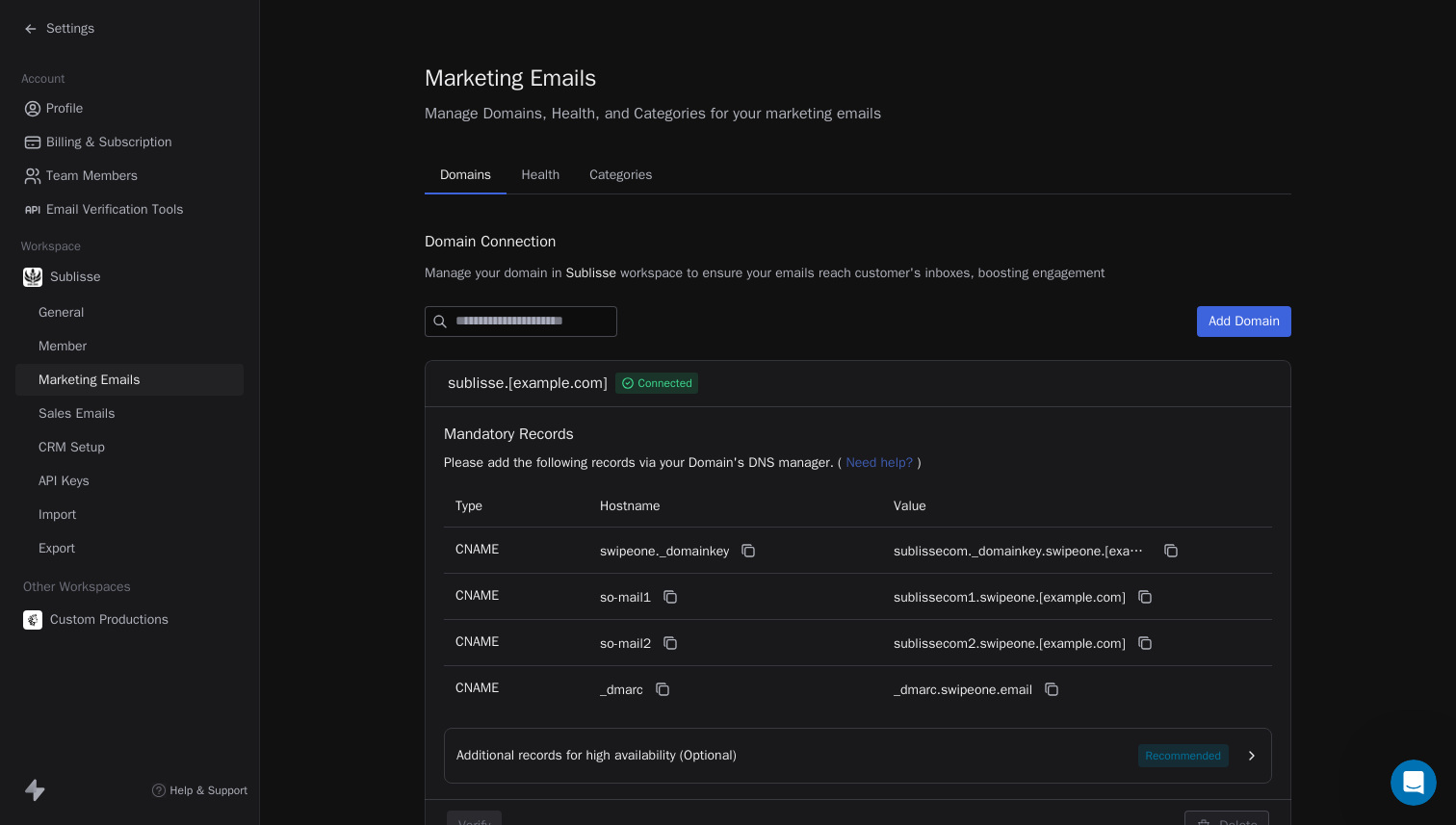 click on "Health Health" at bounding box center (540, 175) 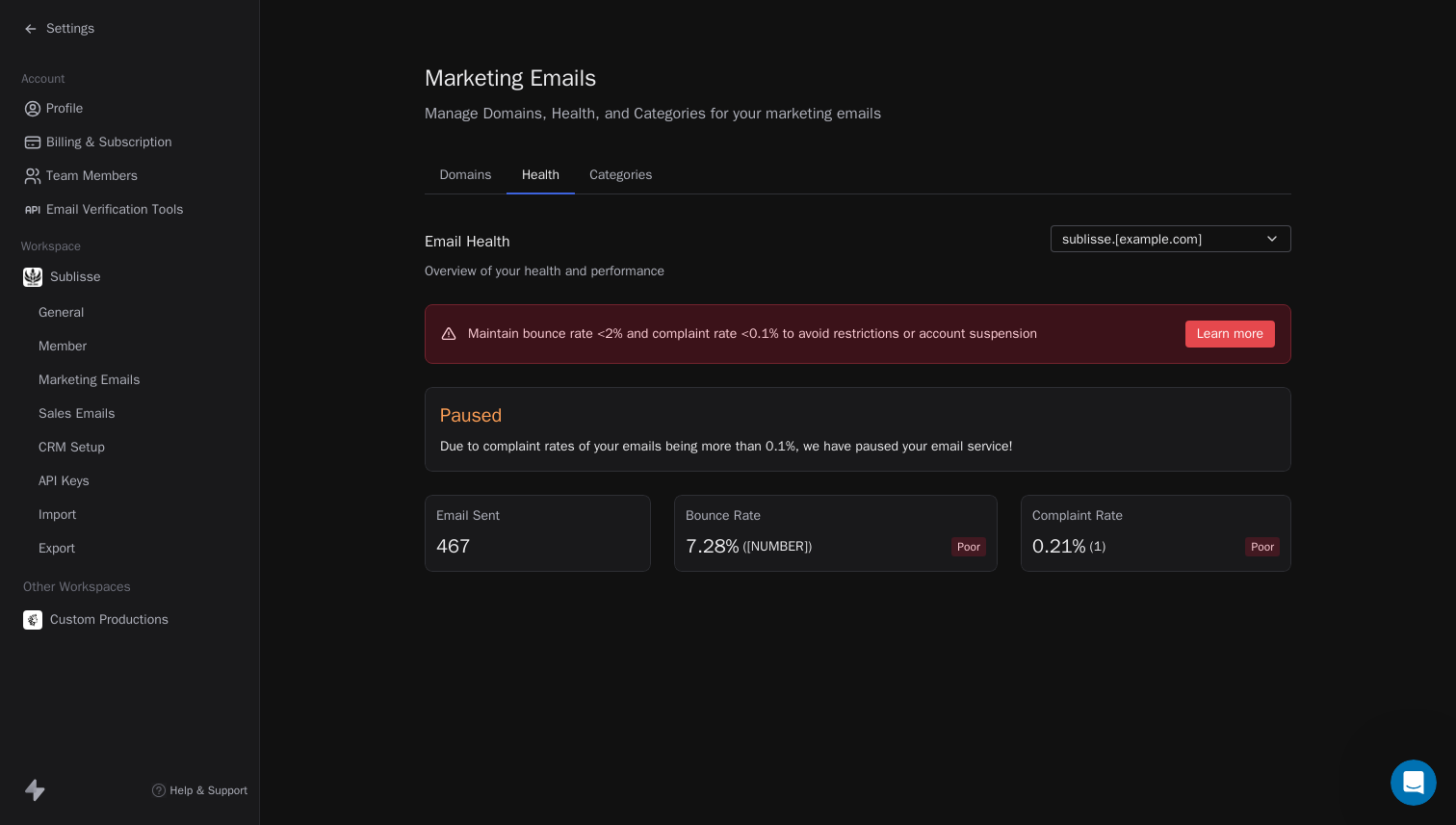 click on "Domains" at bounding box center (466, 175) 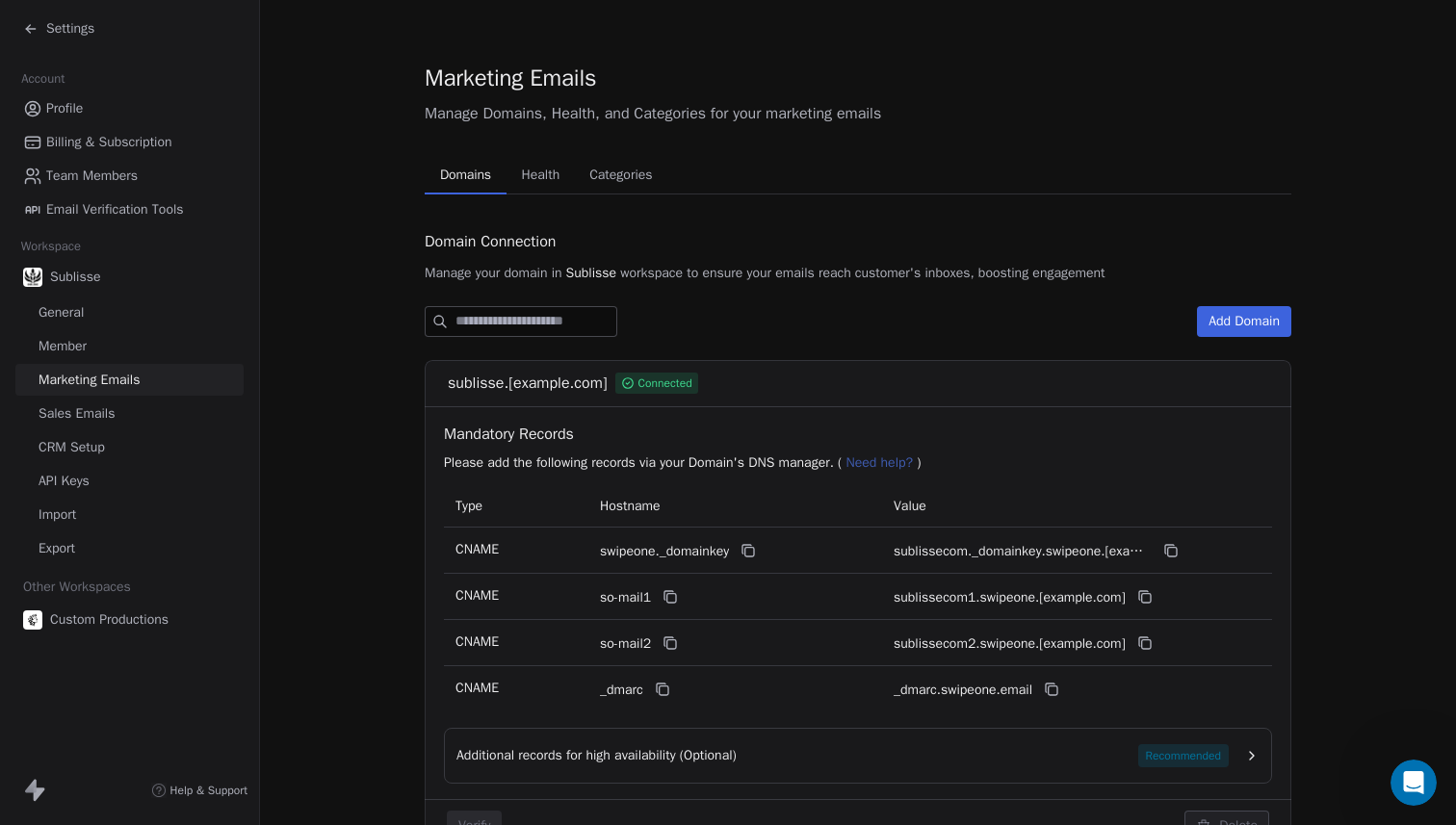 click on "Settings" at bounding box center (70, 29) 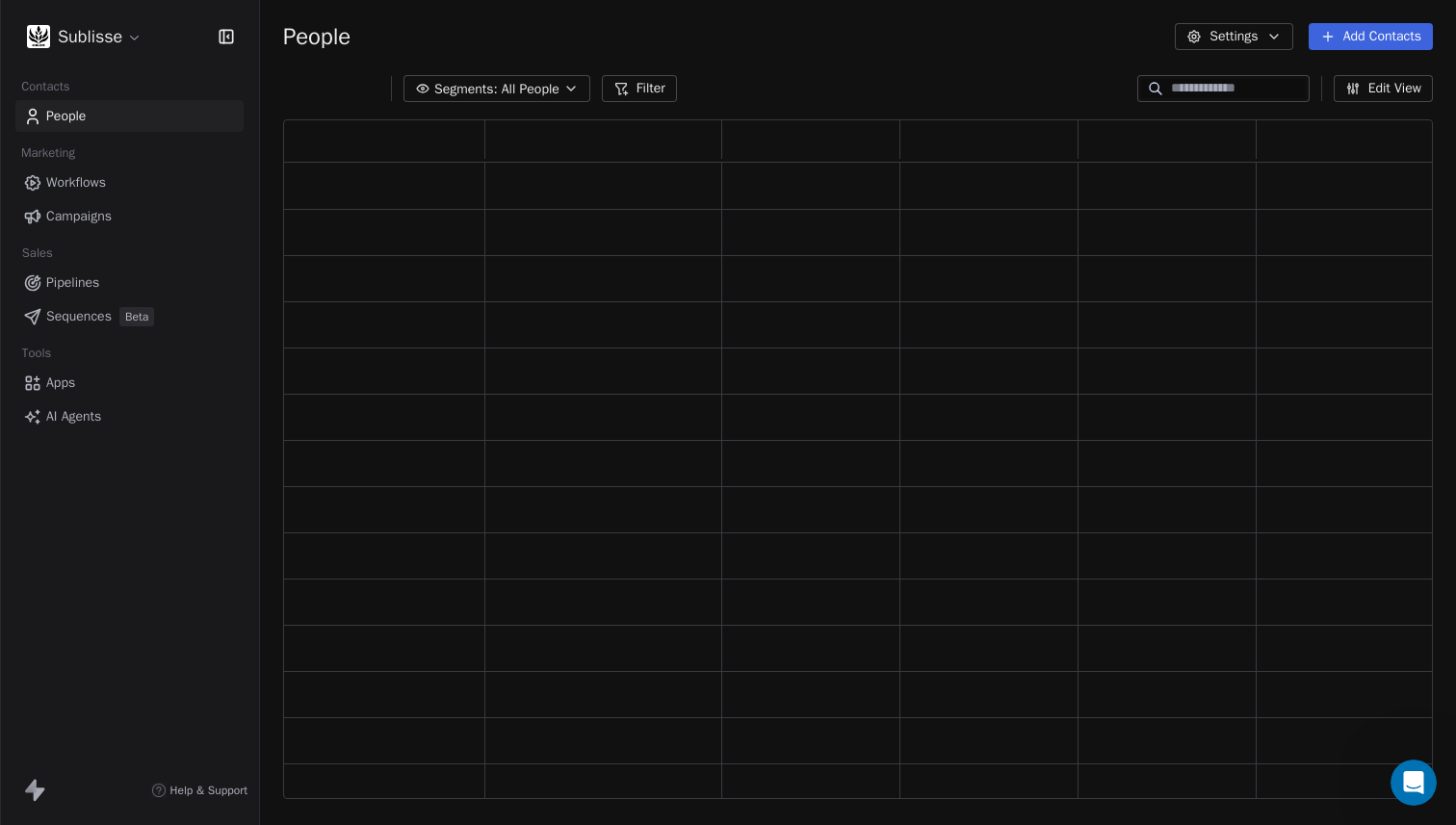 scroll, scrollTop: 1, scrollLeft: 1, axis: both 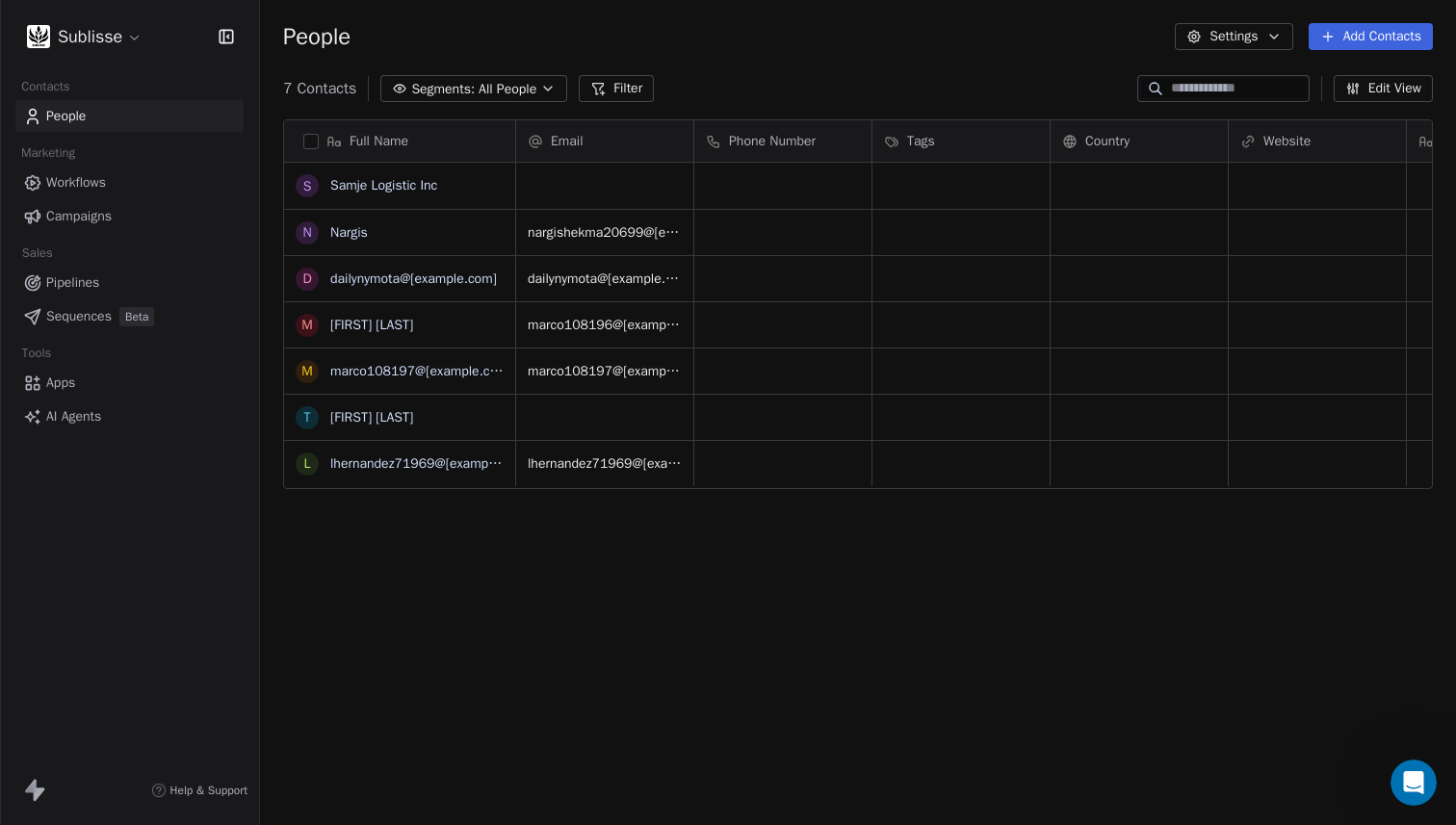 click on "Sequences" at bounding box center [79, 316] 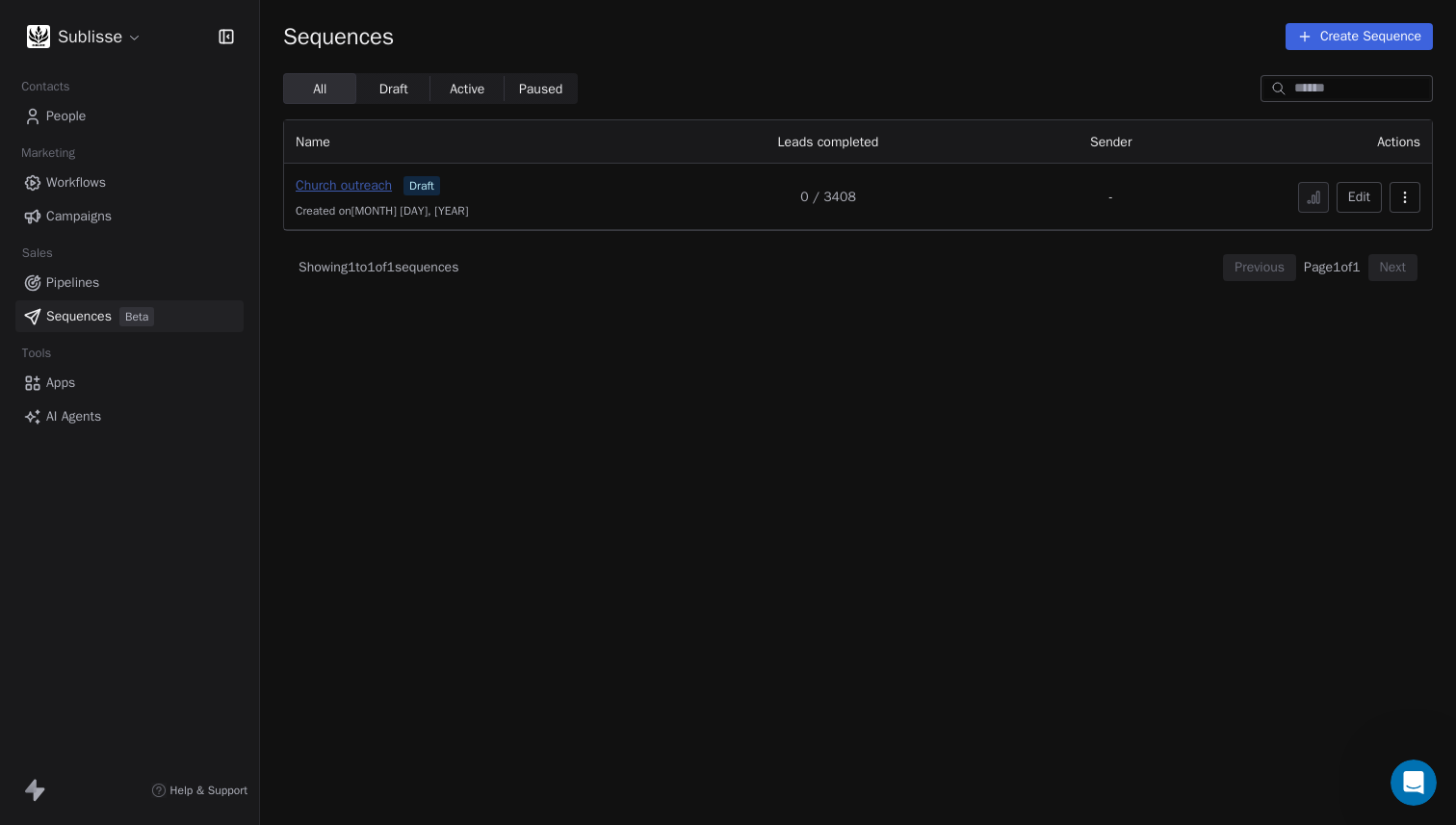 click on "Church outreach" at bounding box center [344, 185] 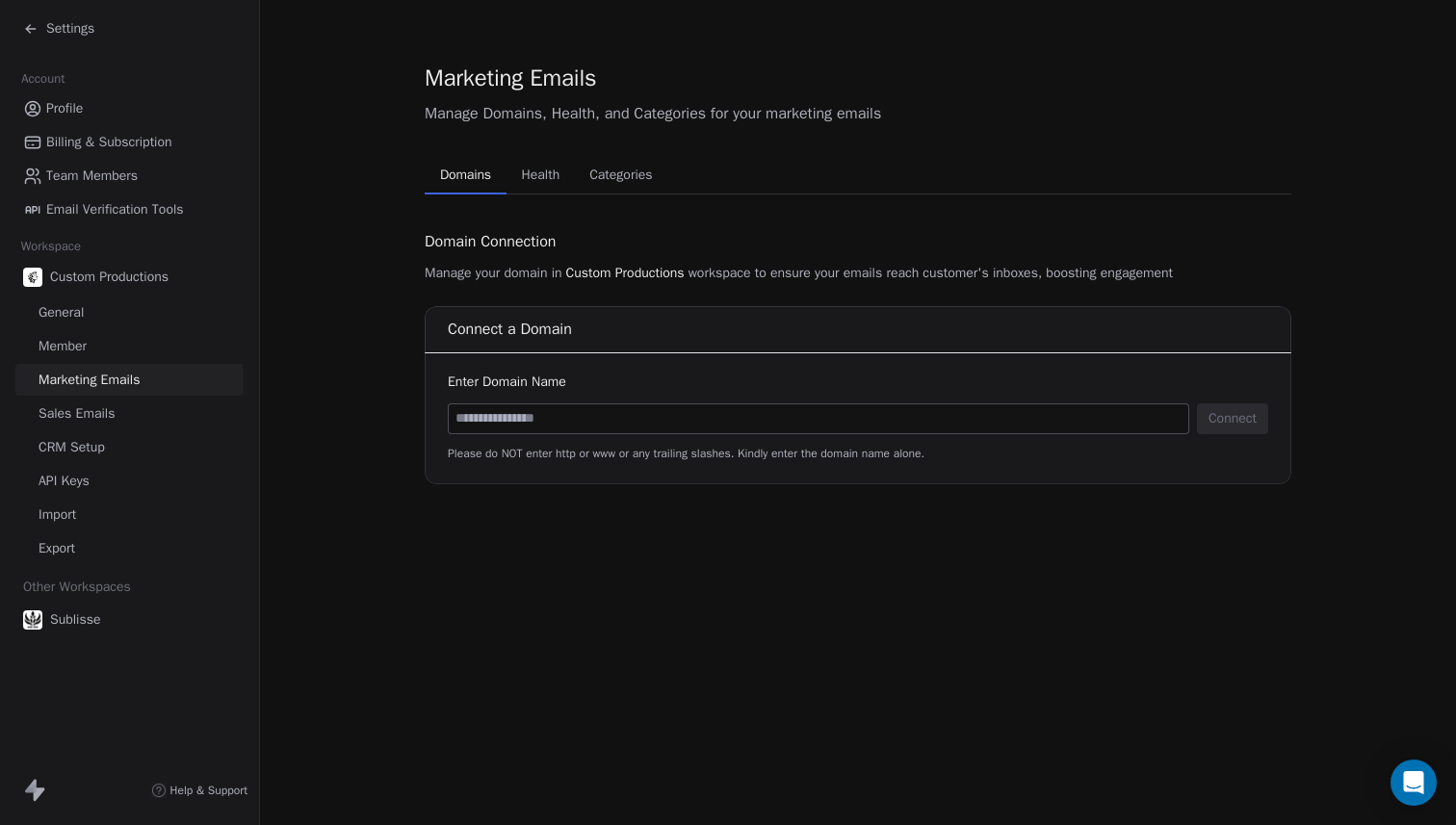 scroll, scrollTop: 0, scrollLeft: 0, axis: both 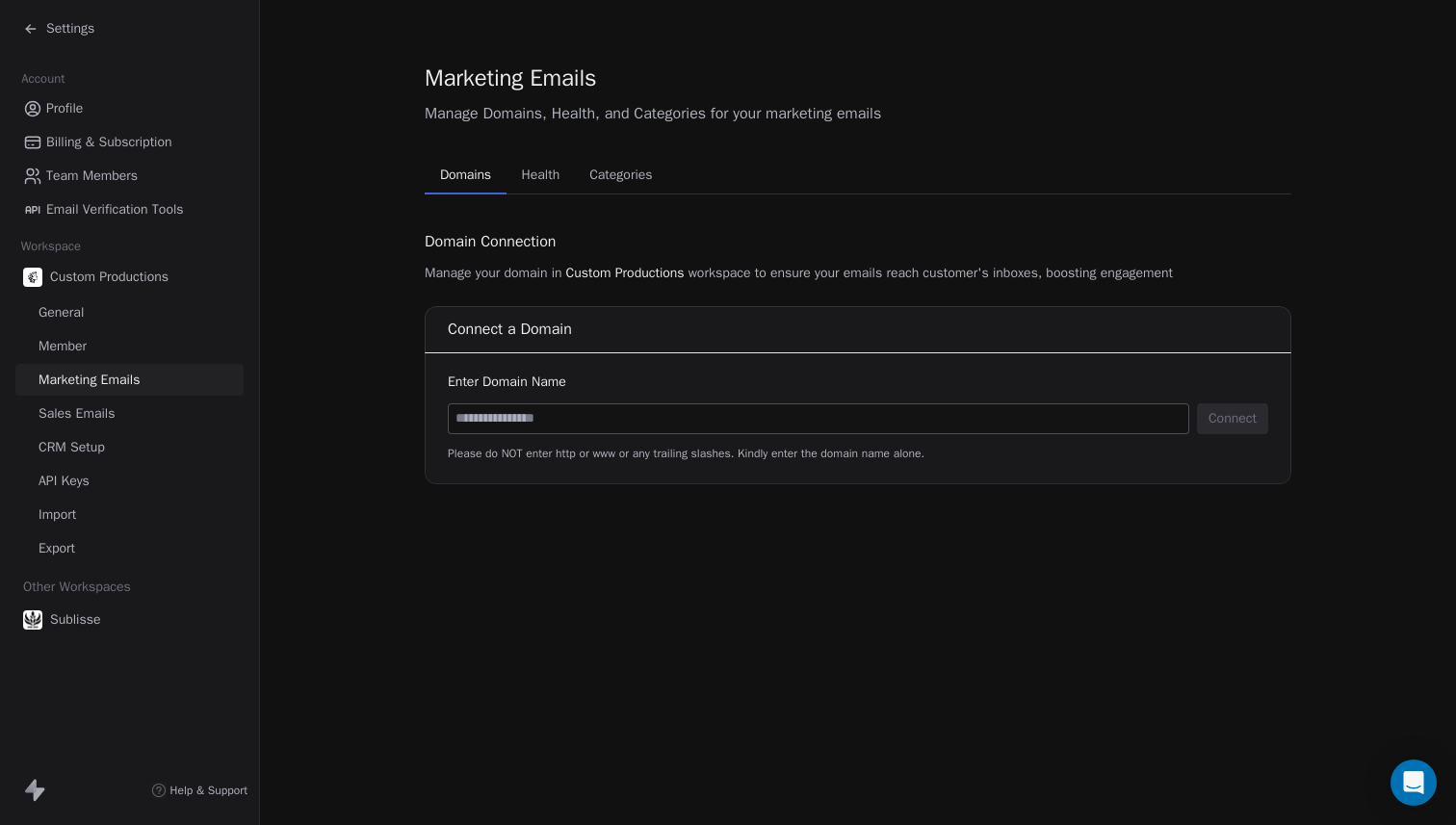 click at bounding box center (819, 419) 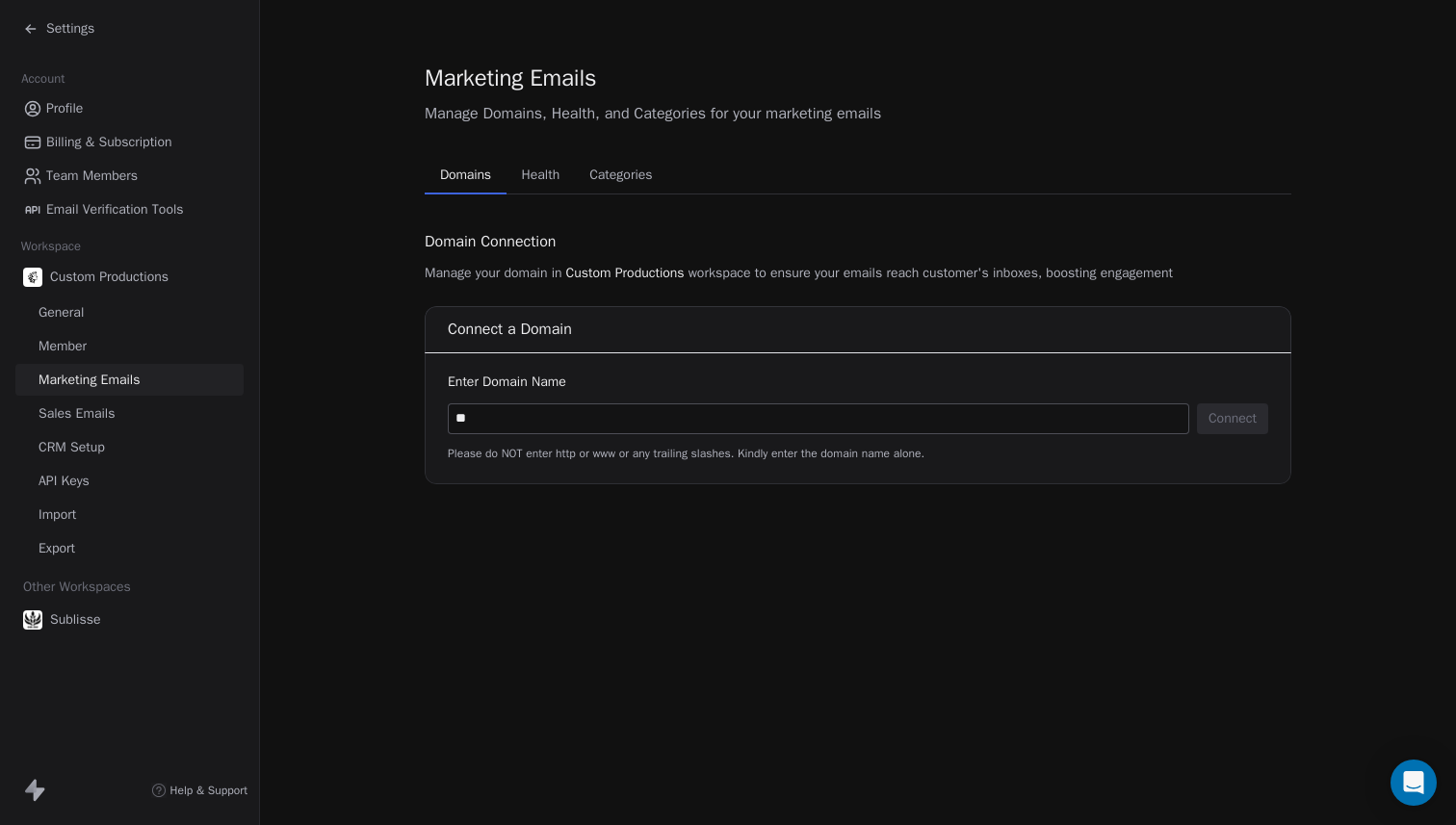 type on "*" 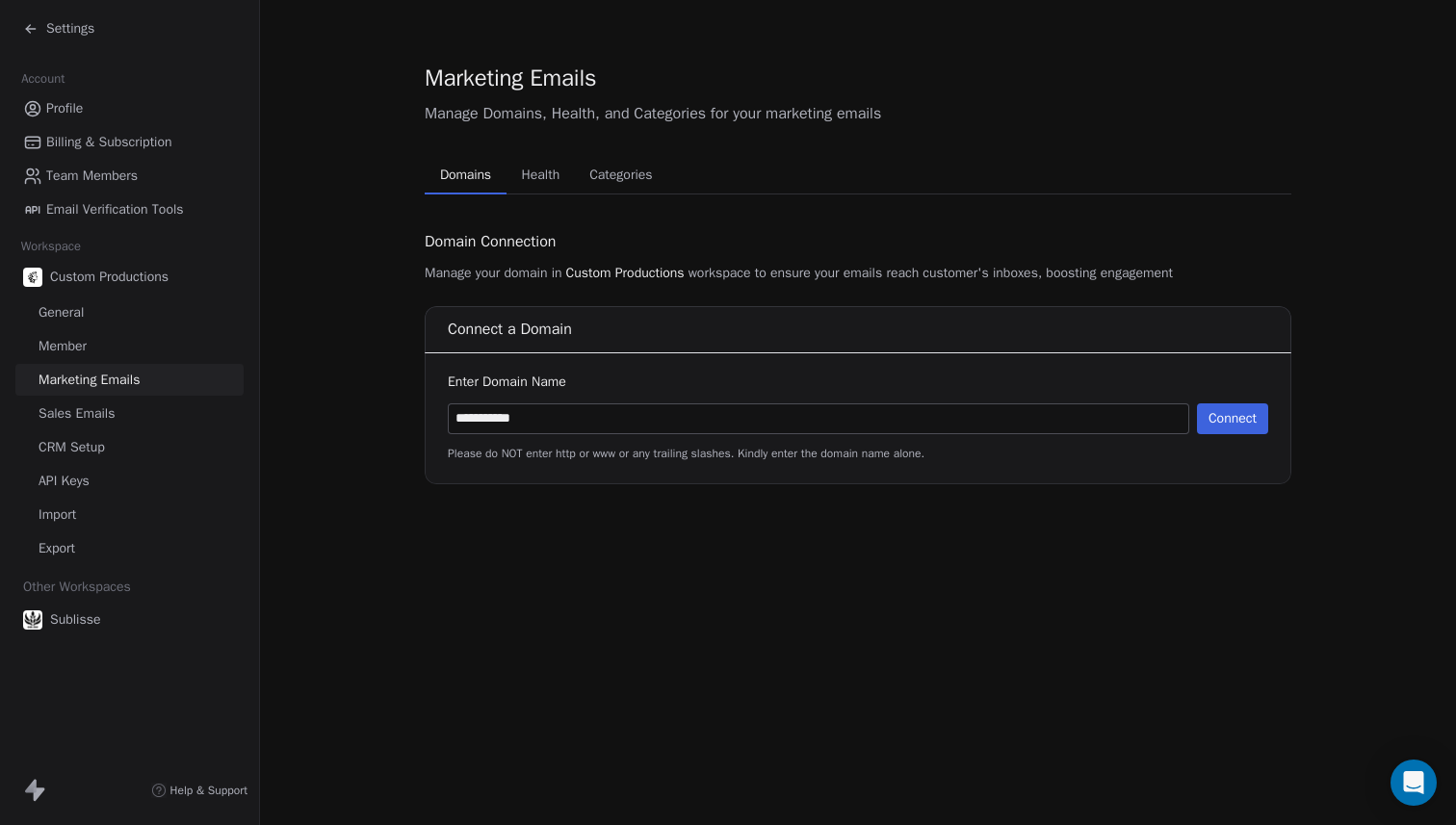 type on "**********" 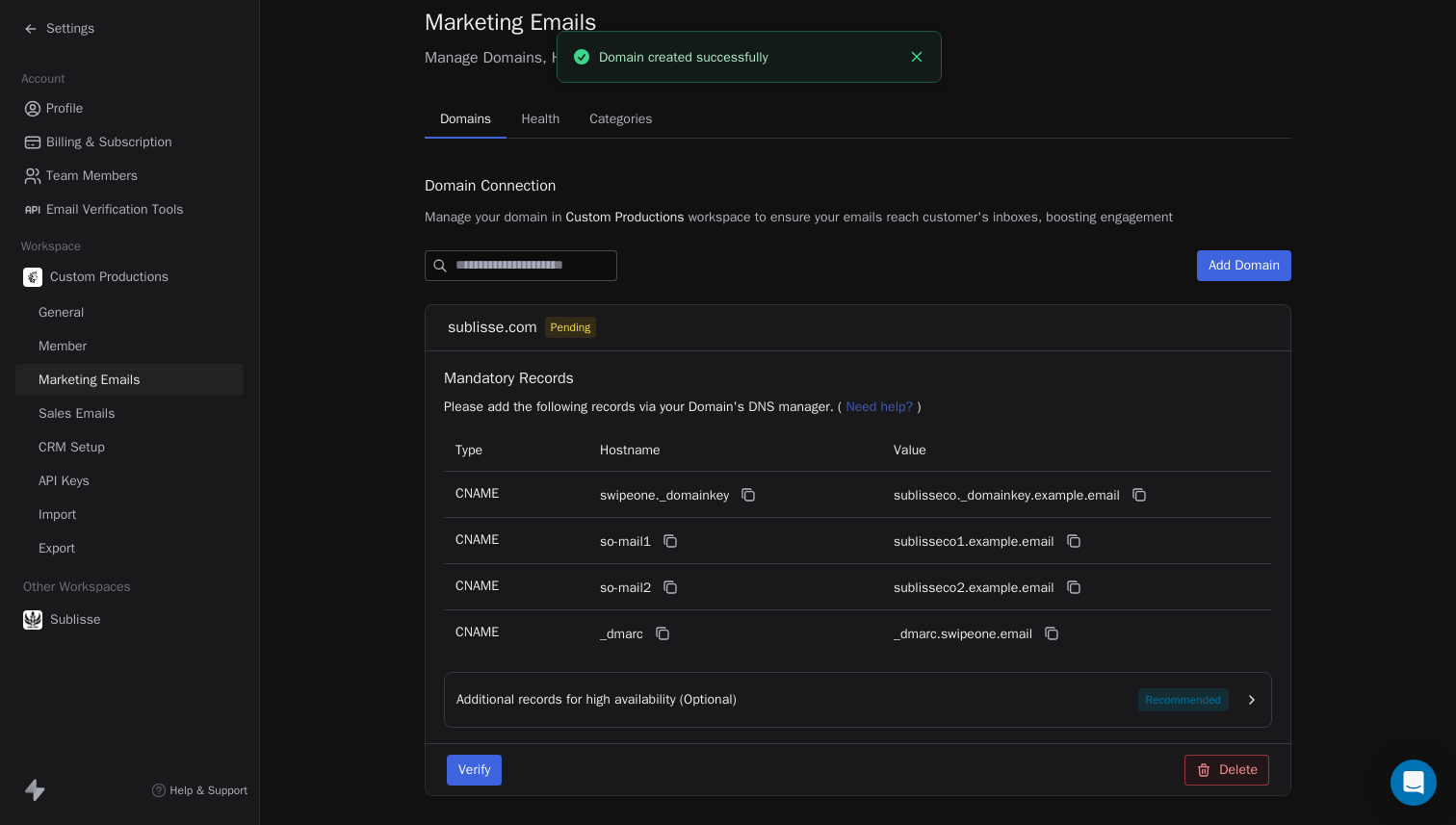 scroll, scrollTop: 65, scrollLeft: 0, axis: vertical 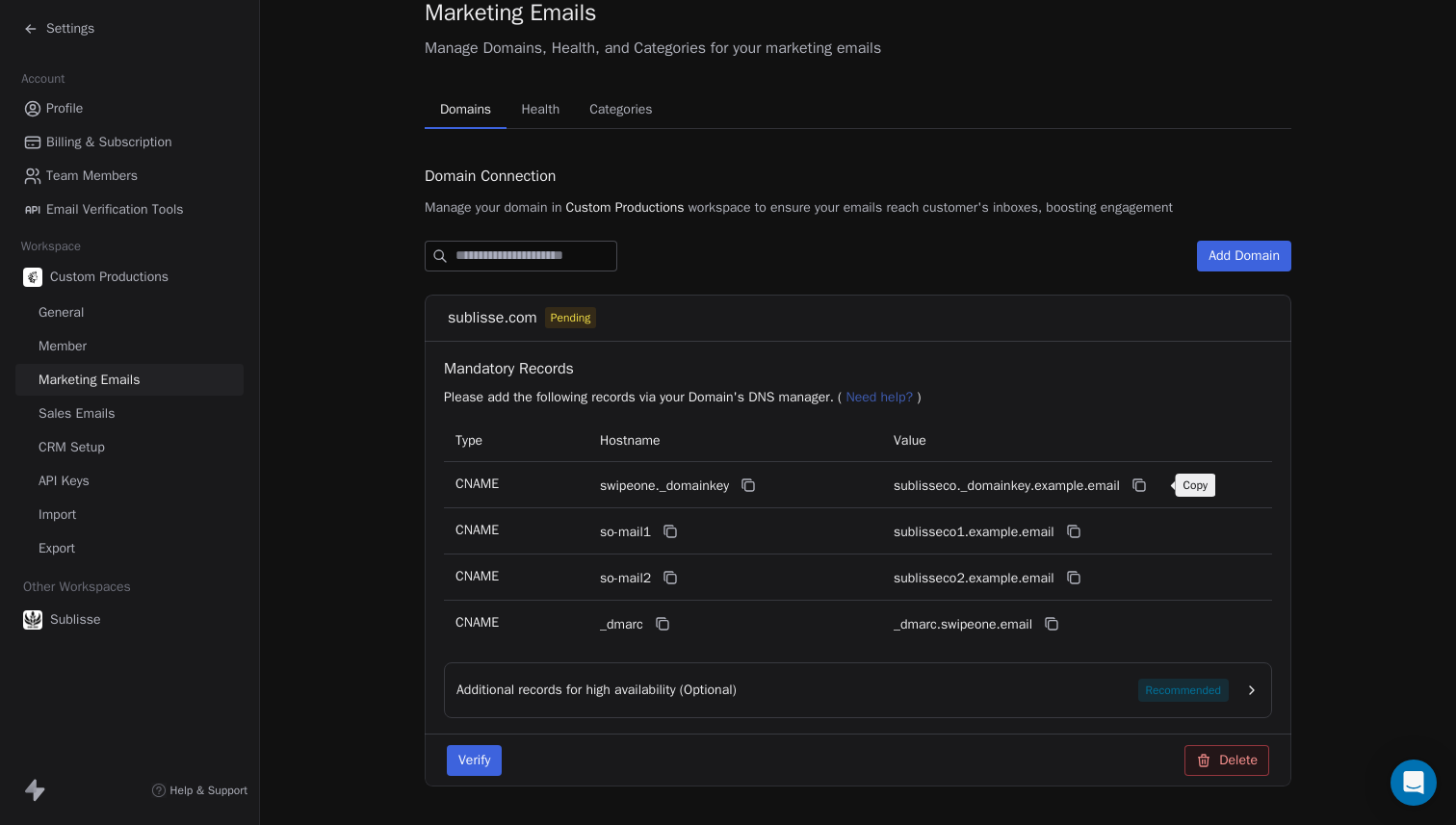 click 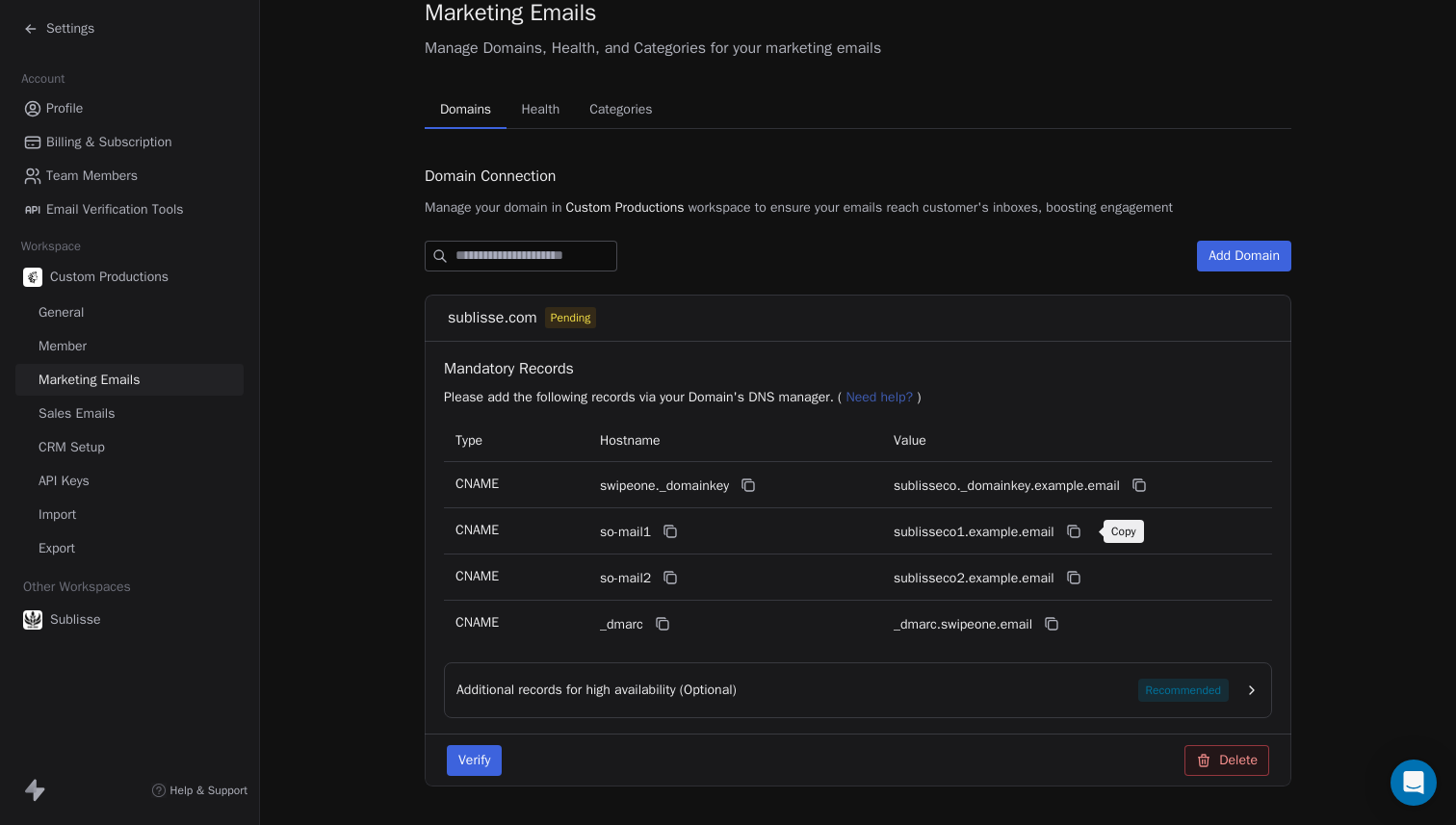 click 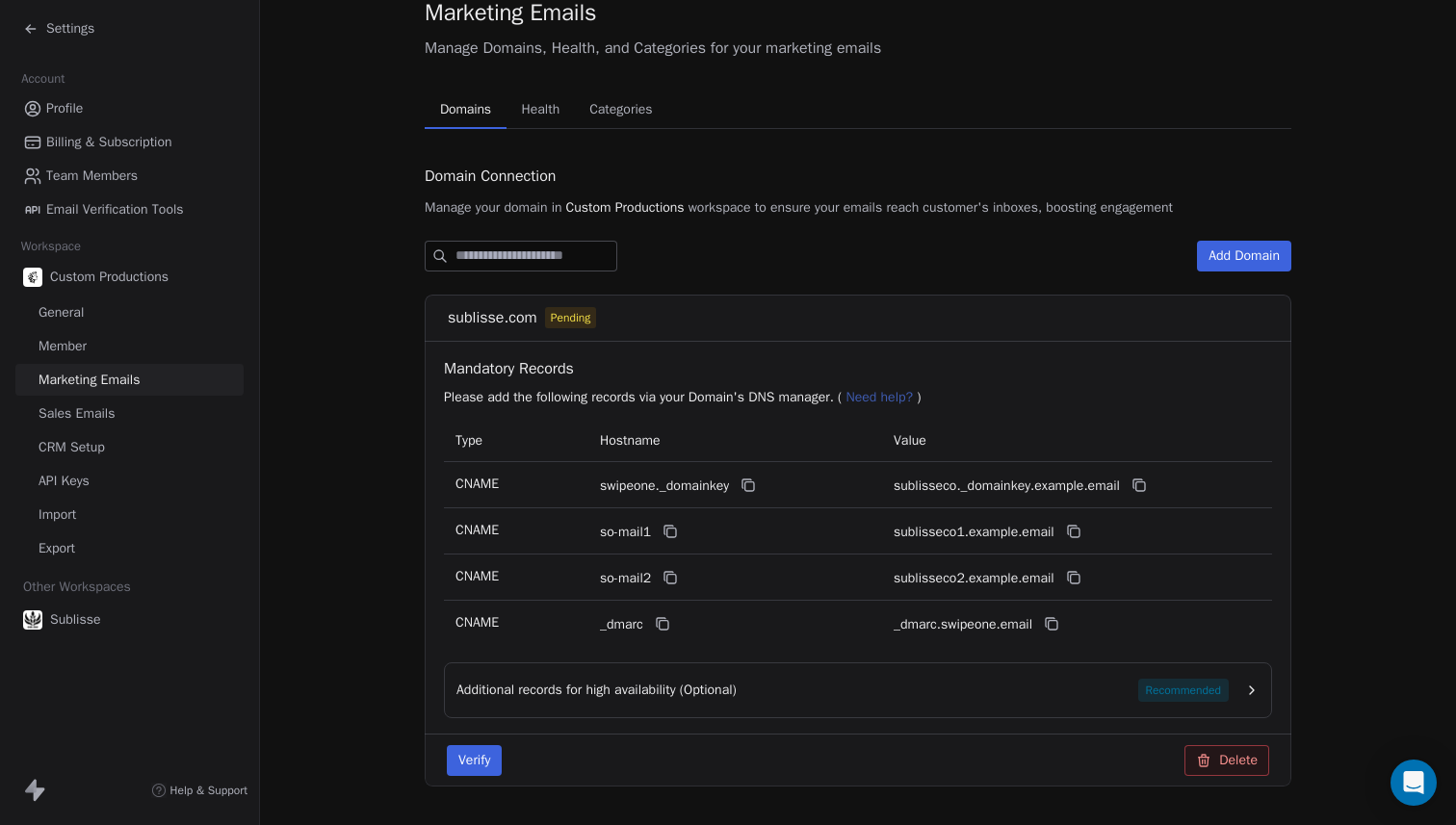 click on "Recommended" at bounding box center [1183, 690] 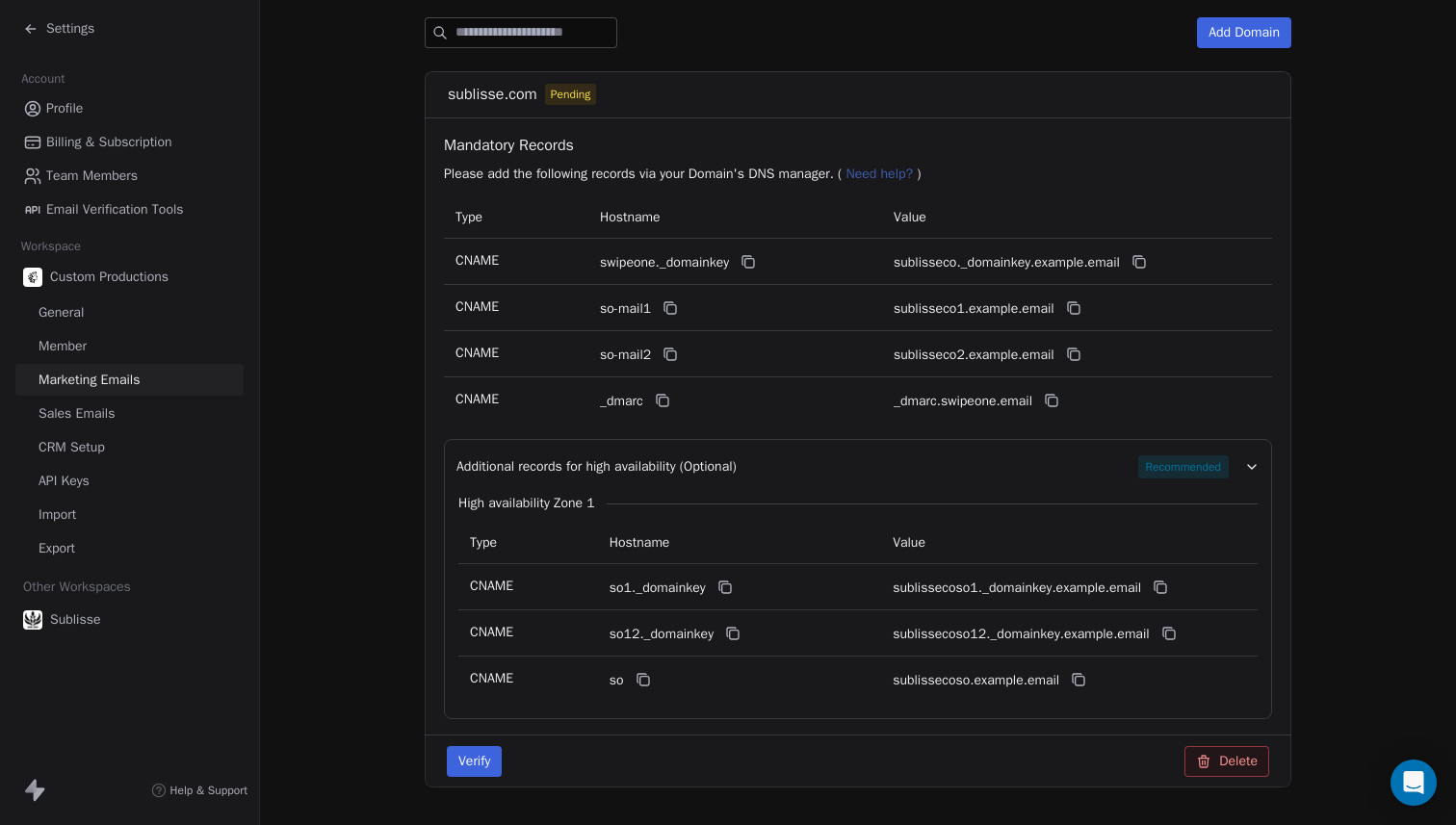 scroll, scrollTop: 261, scrollLeft: 0, axis: vertical 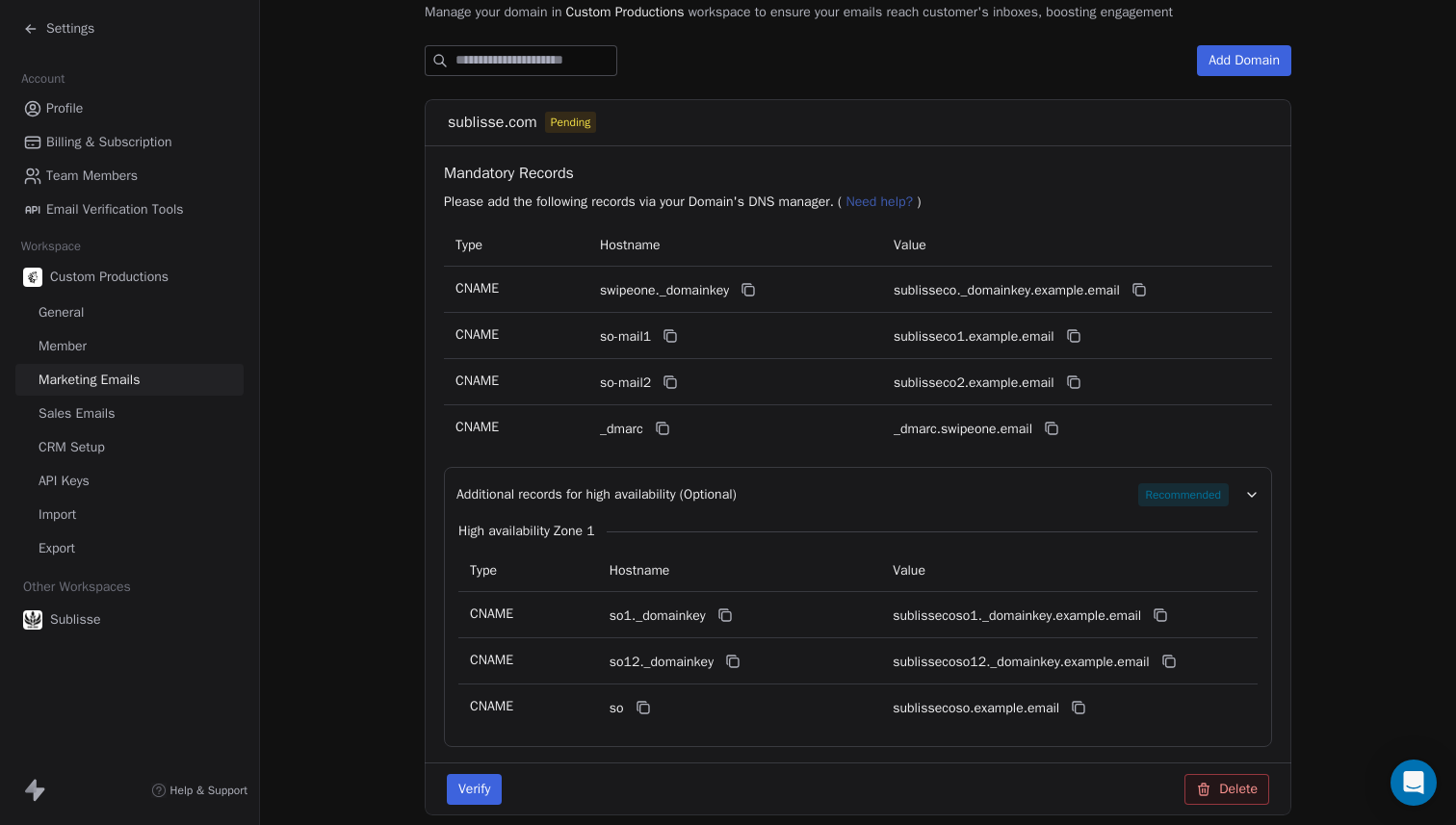 click on "Verify" at bounding box center [474, 789] 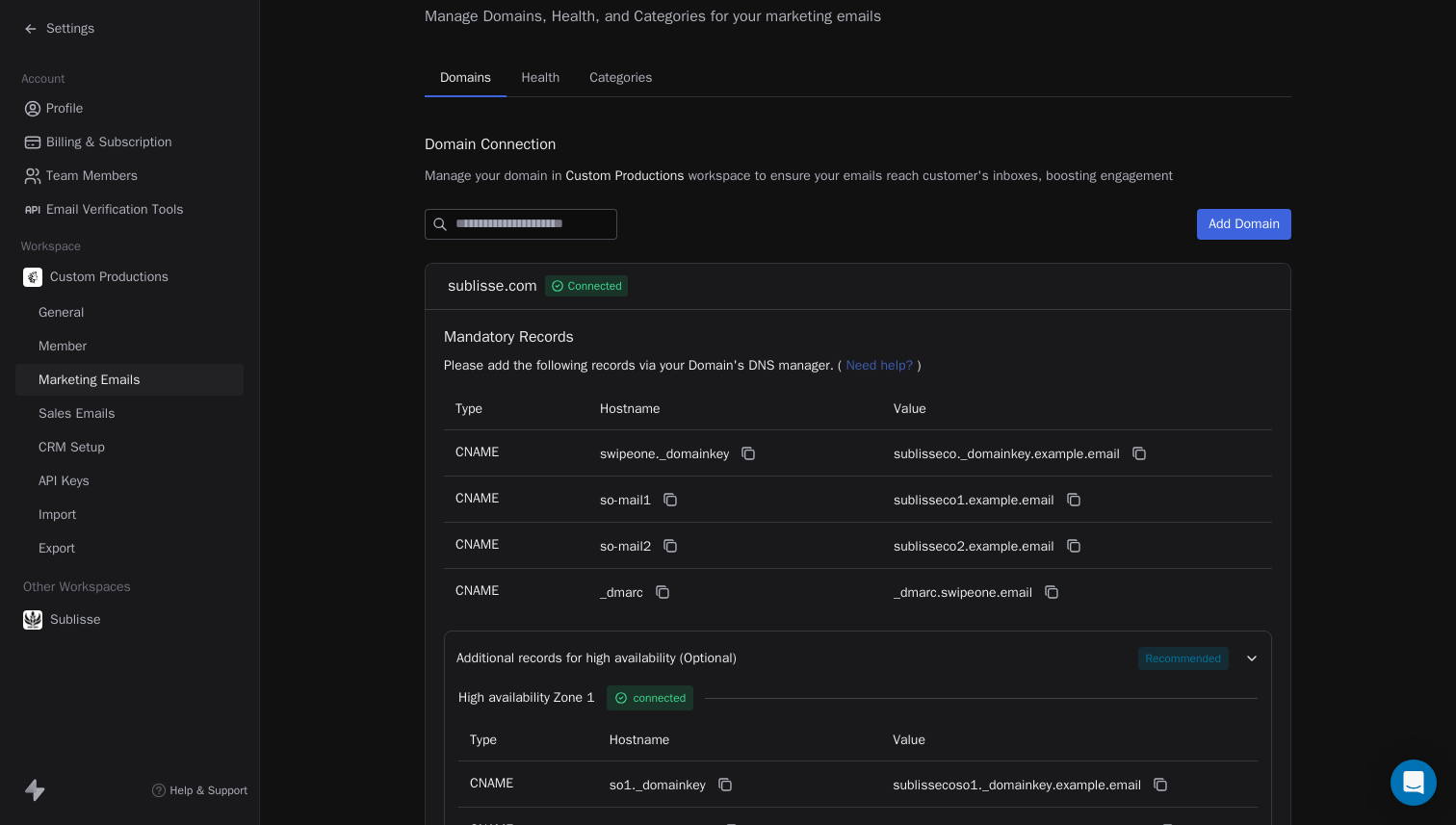 scroll, scrollTop: 0, scrollLeft: 0, axis: both 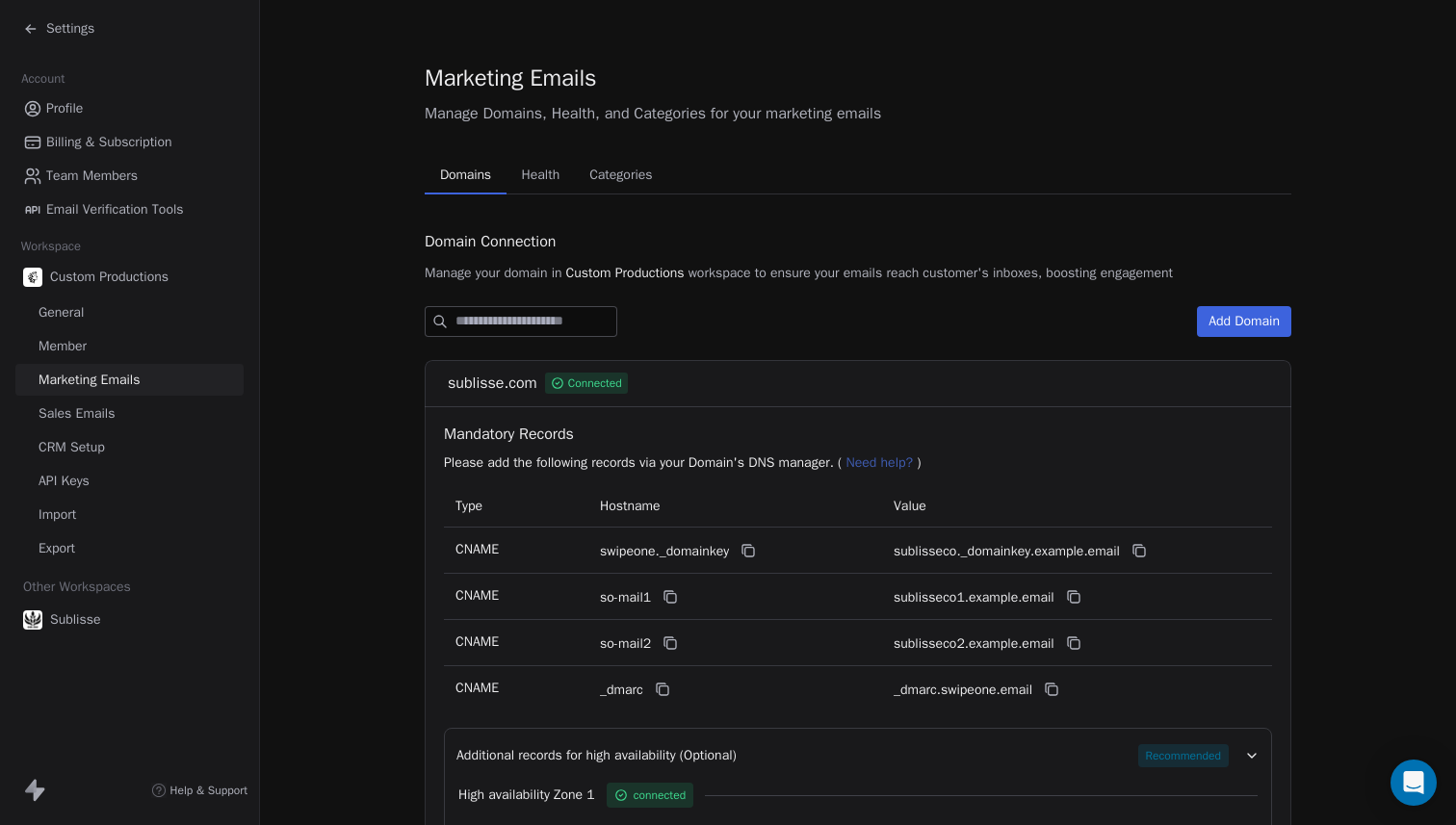 click on "Add Domain" at bounding box center [1244, 322] 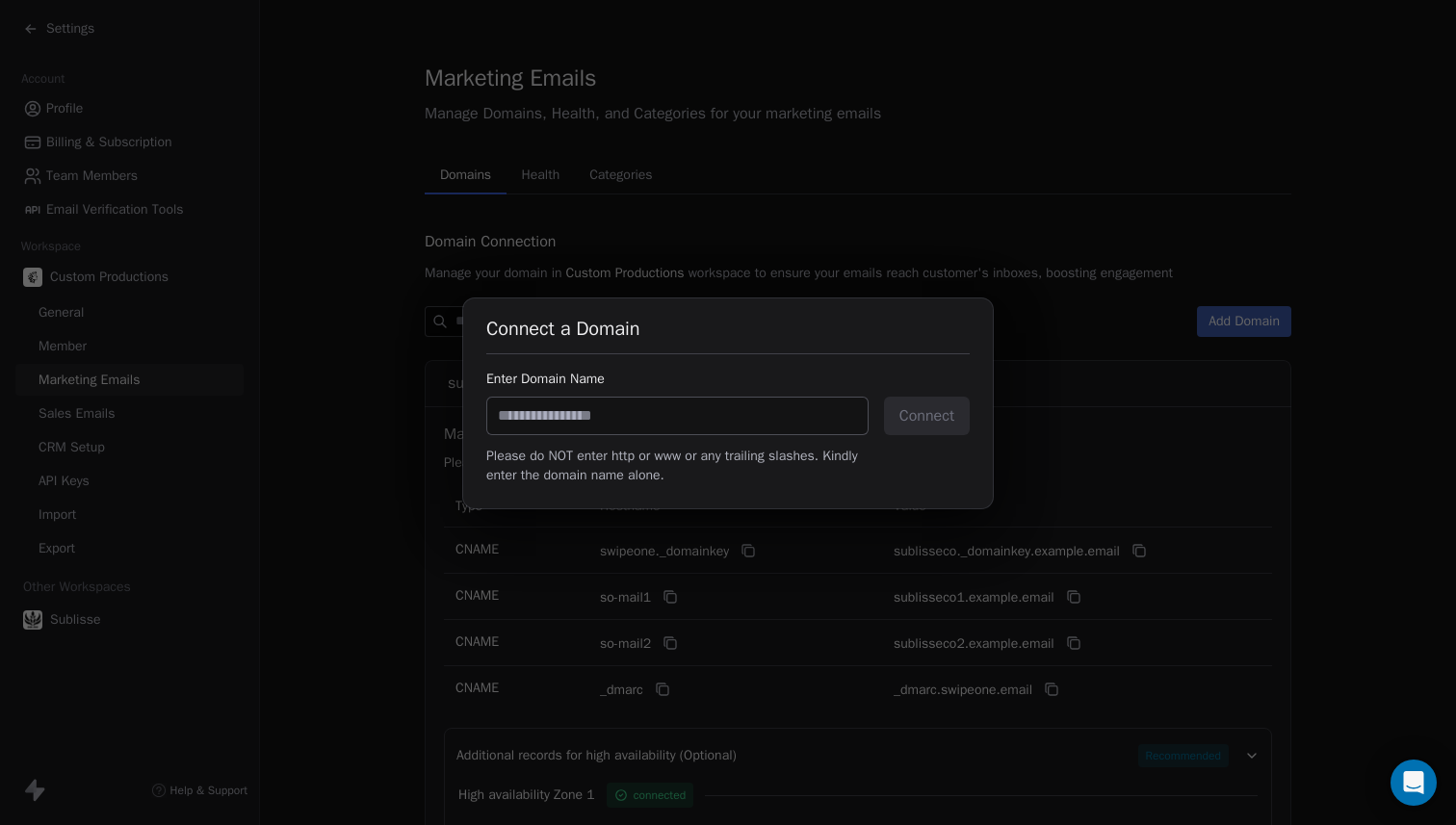 click on "Connect a Domain Enter Domain Name Connect Please do NOT enter http or www or any trailing slashes. Kindly enter the domain name alone." at bounding box center [728, 413] 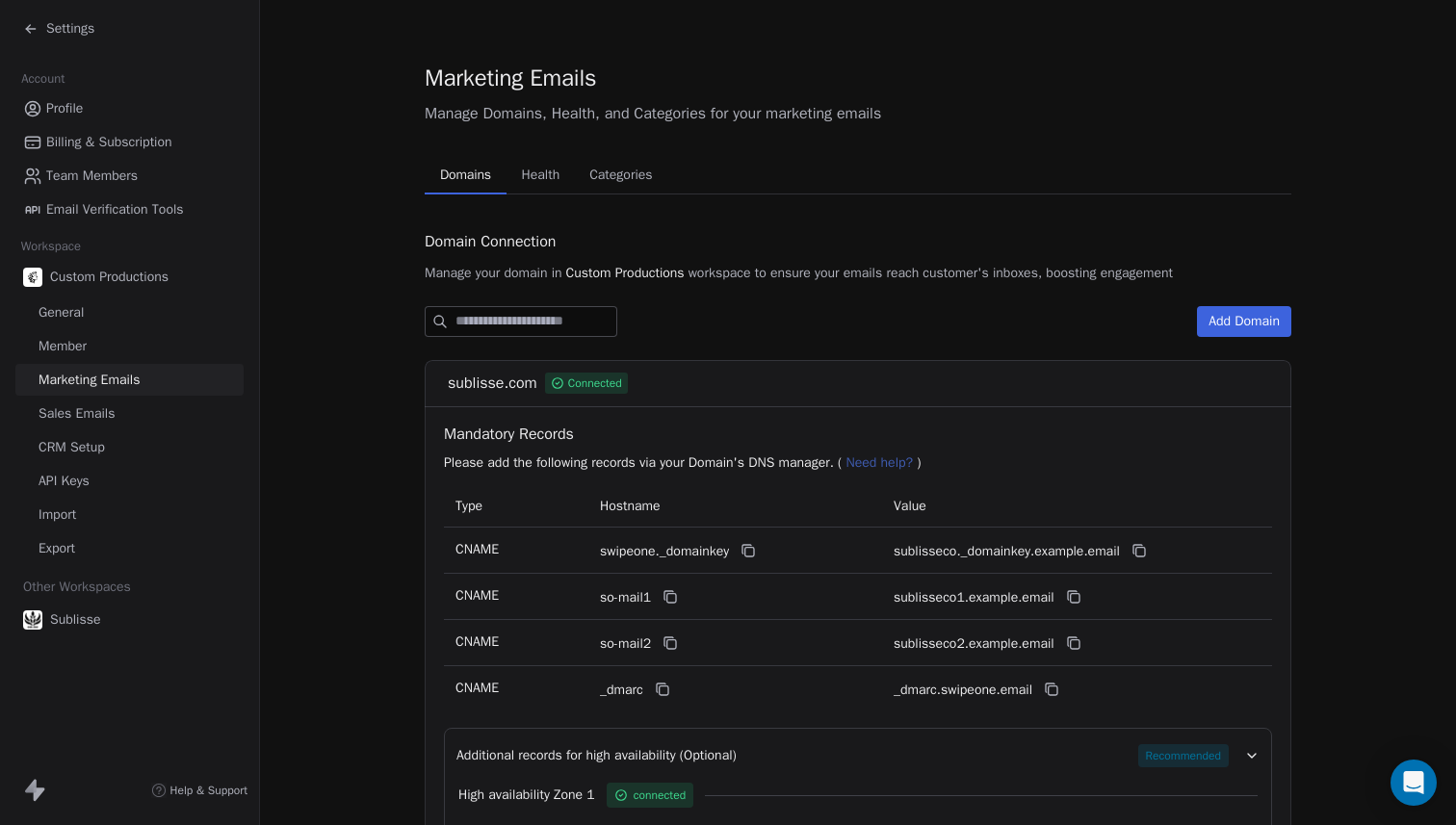 click on "Sales Emails" at bounding box center [129, 413] 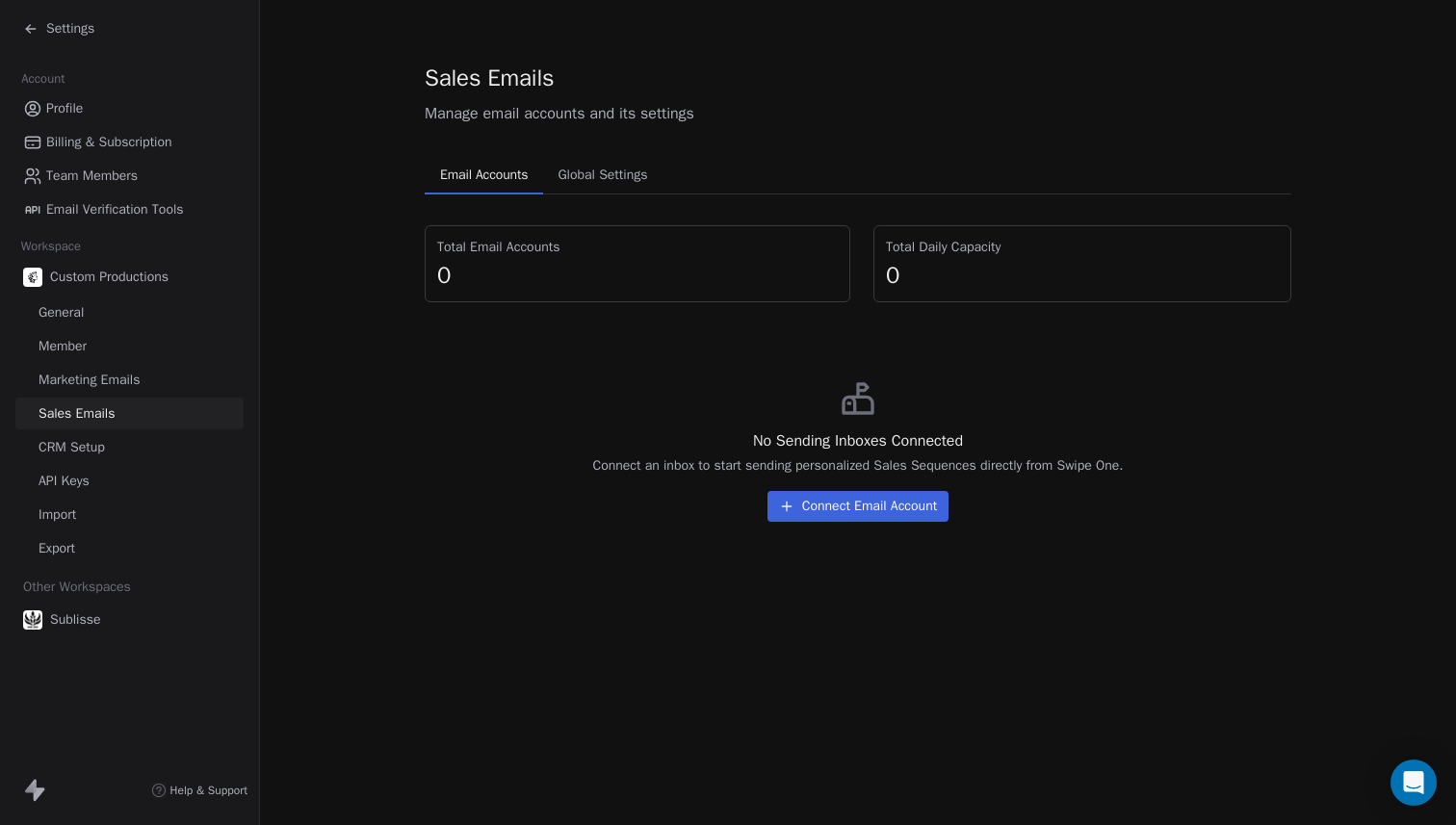 click on "No Sending Inboxes Connected Connect an inbox to start sending personalized Sales Sequences directly from Swipe One. Connect Email Account" at bounding box center [858, 451] 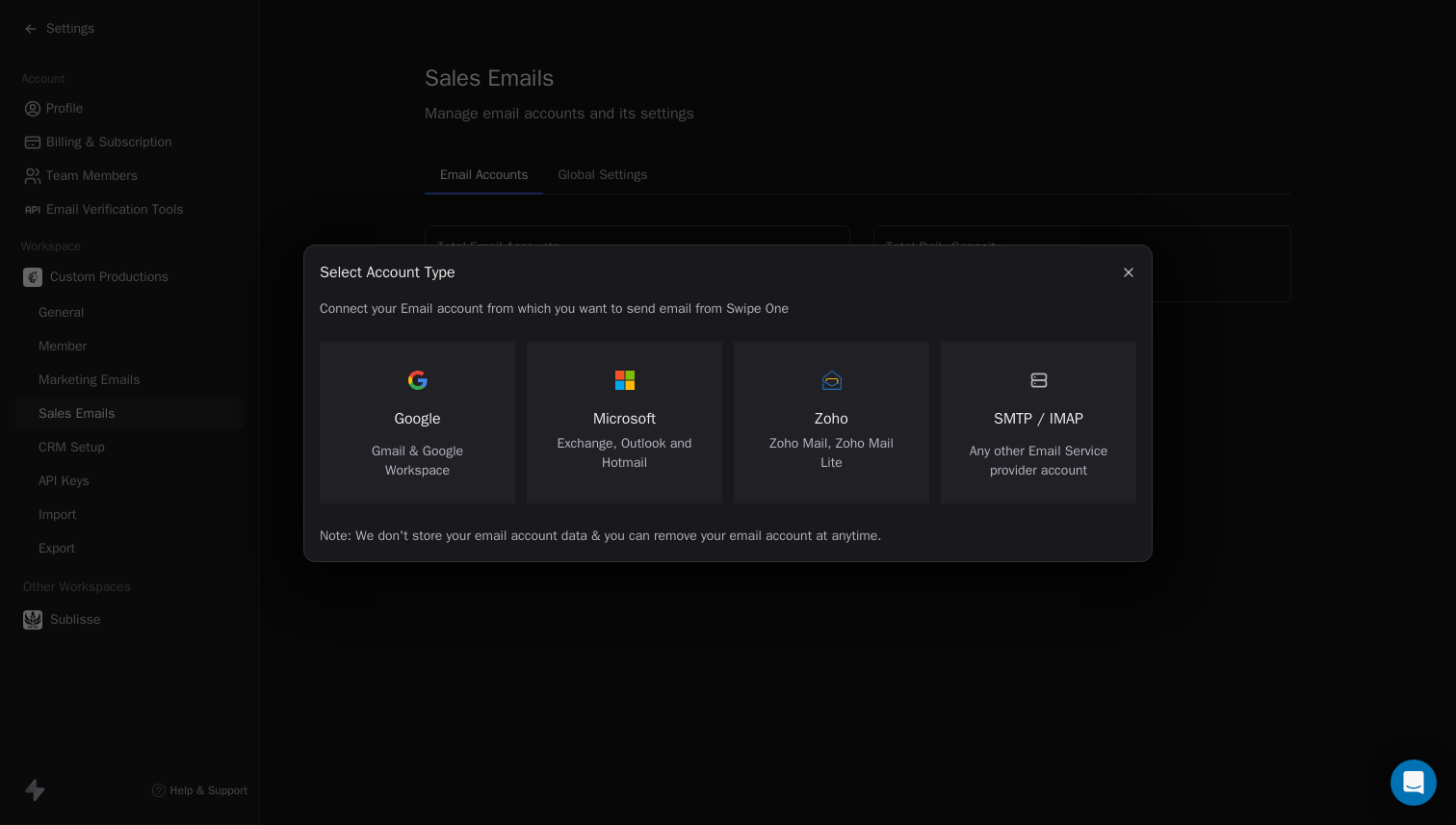 click on "Gmail & Google Workspace" at bounding box center (417, 461) 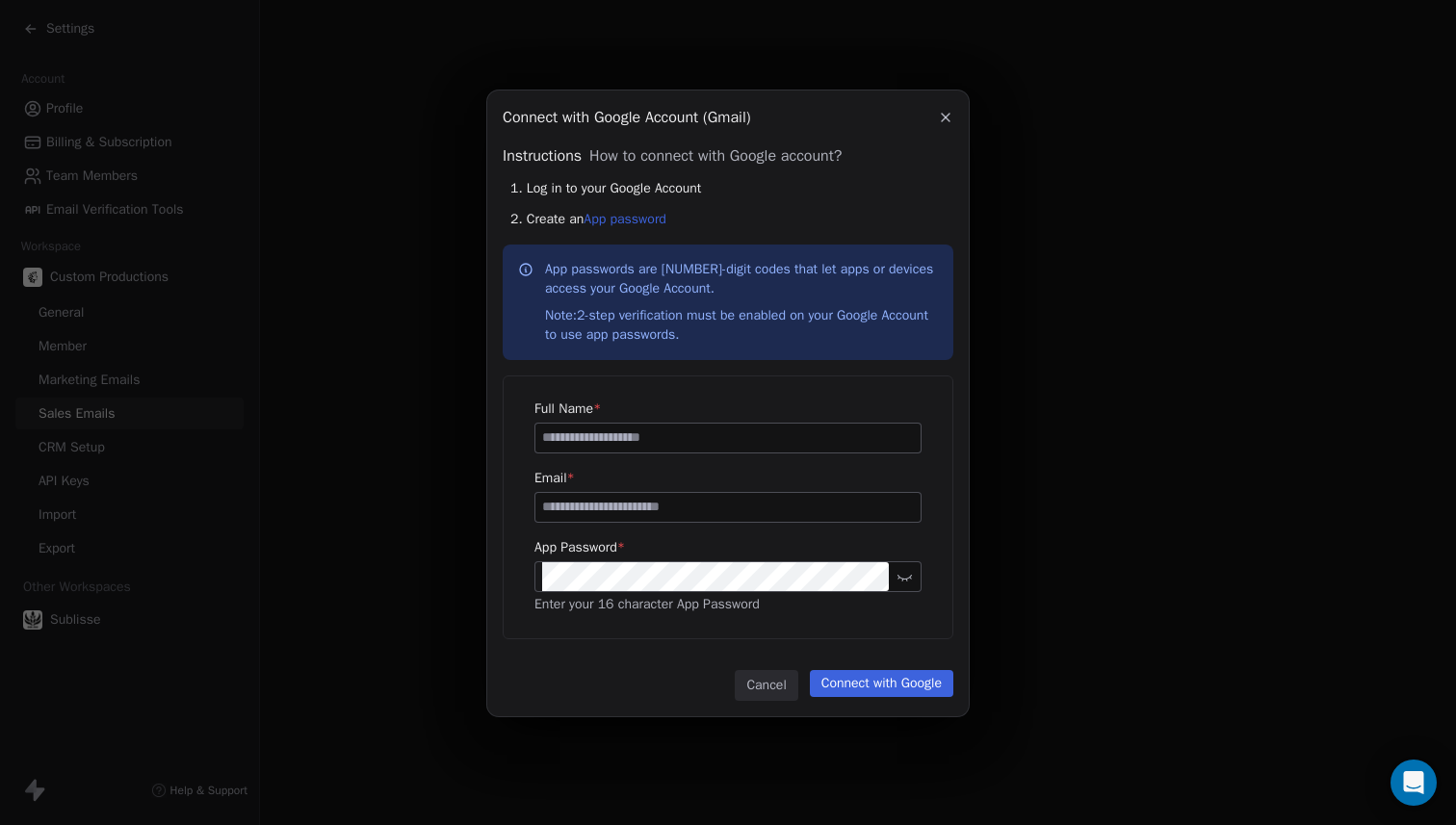click at bounding box center (728, 438) 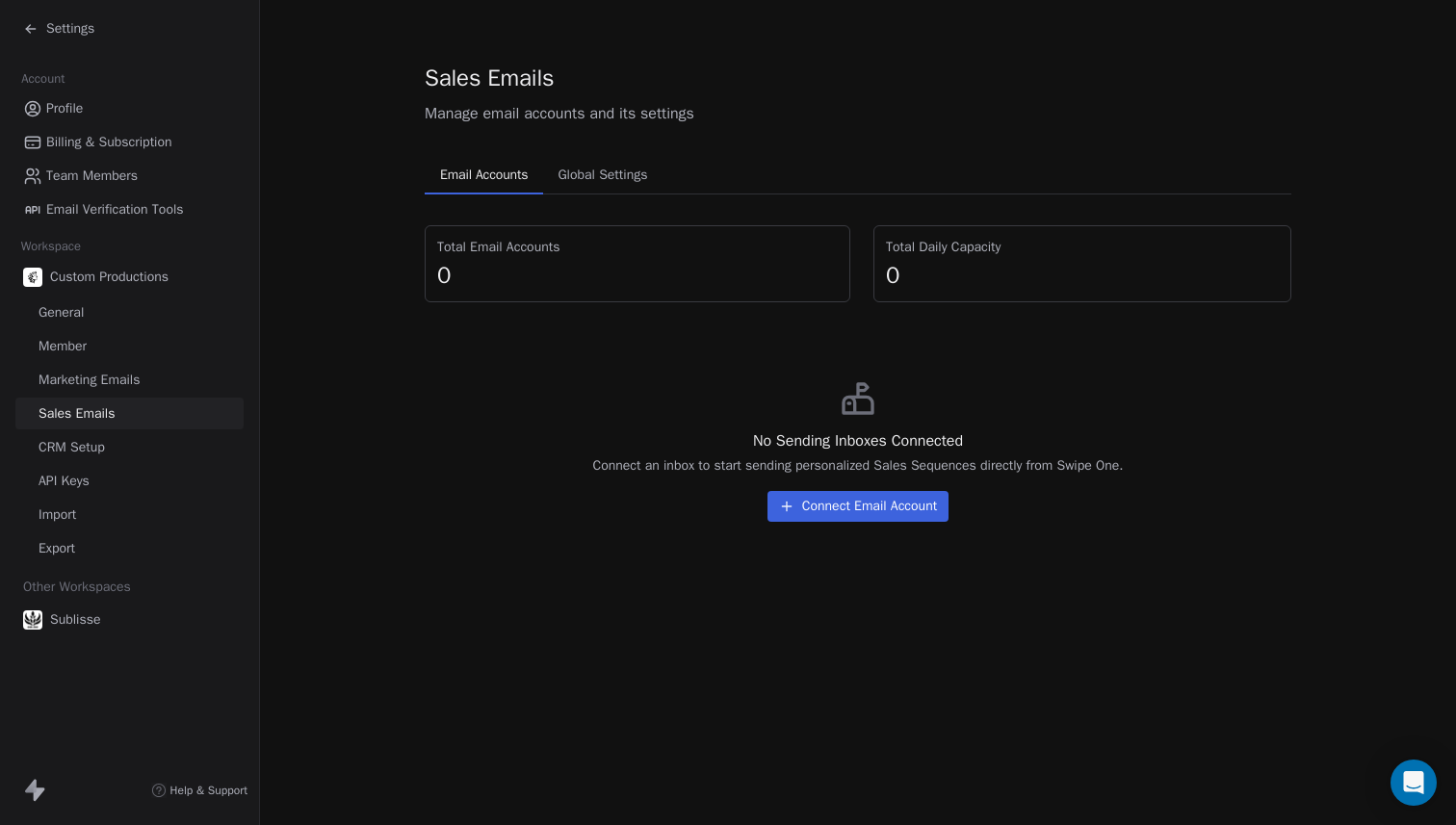click on "Connect Email Account" at bounding box center [858, 506] 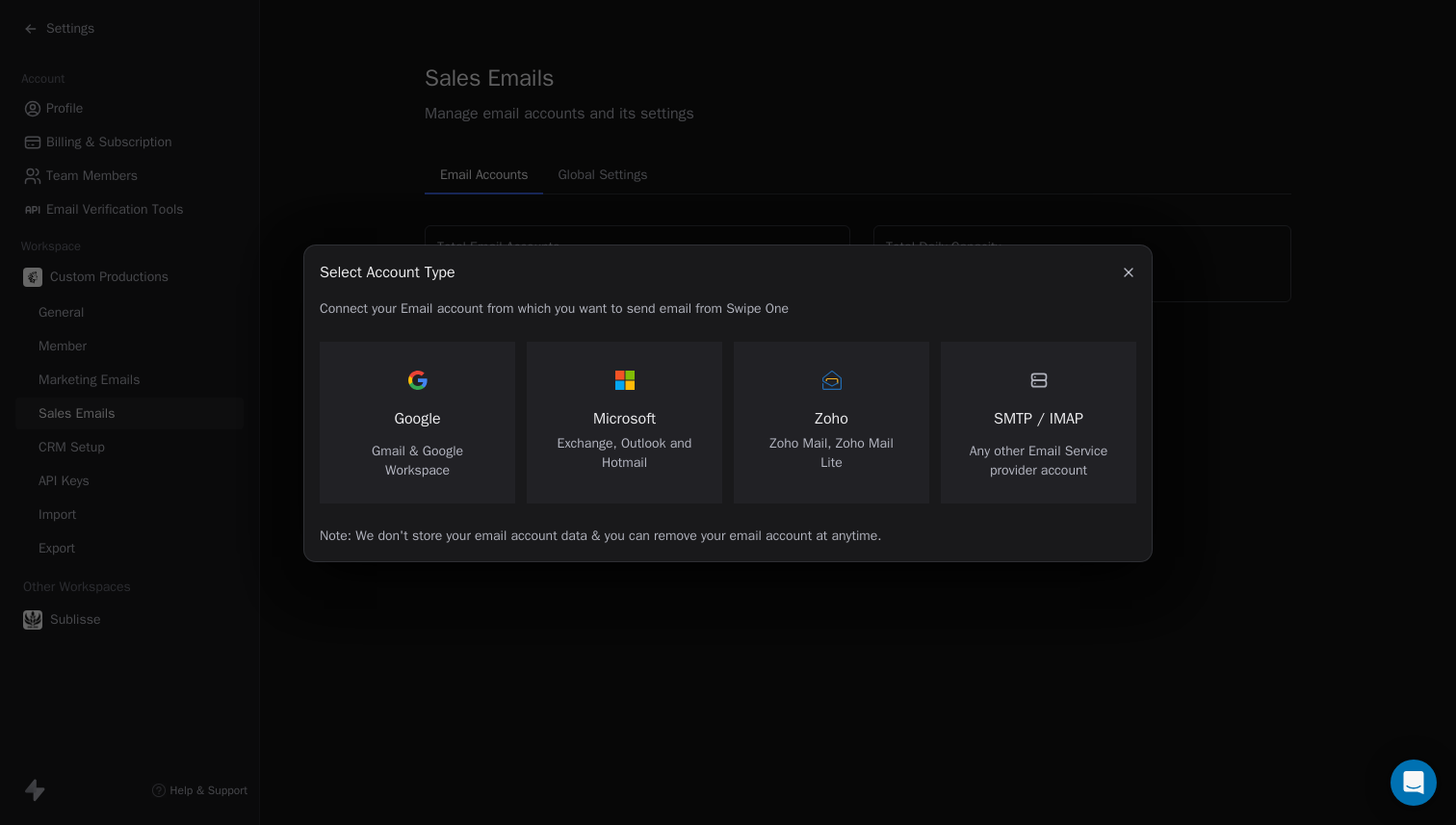 click on "Exchange, Outlook and Hotmail" at bounding box center [624, 453] 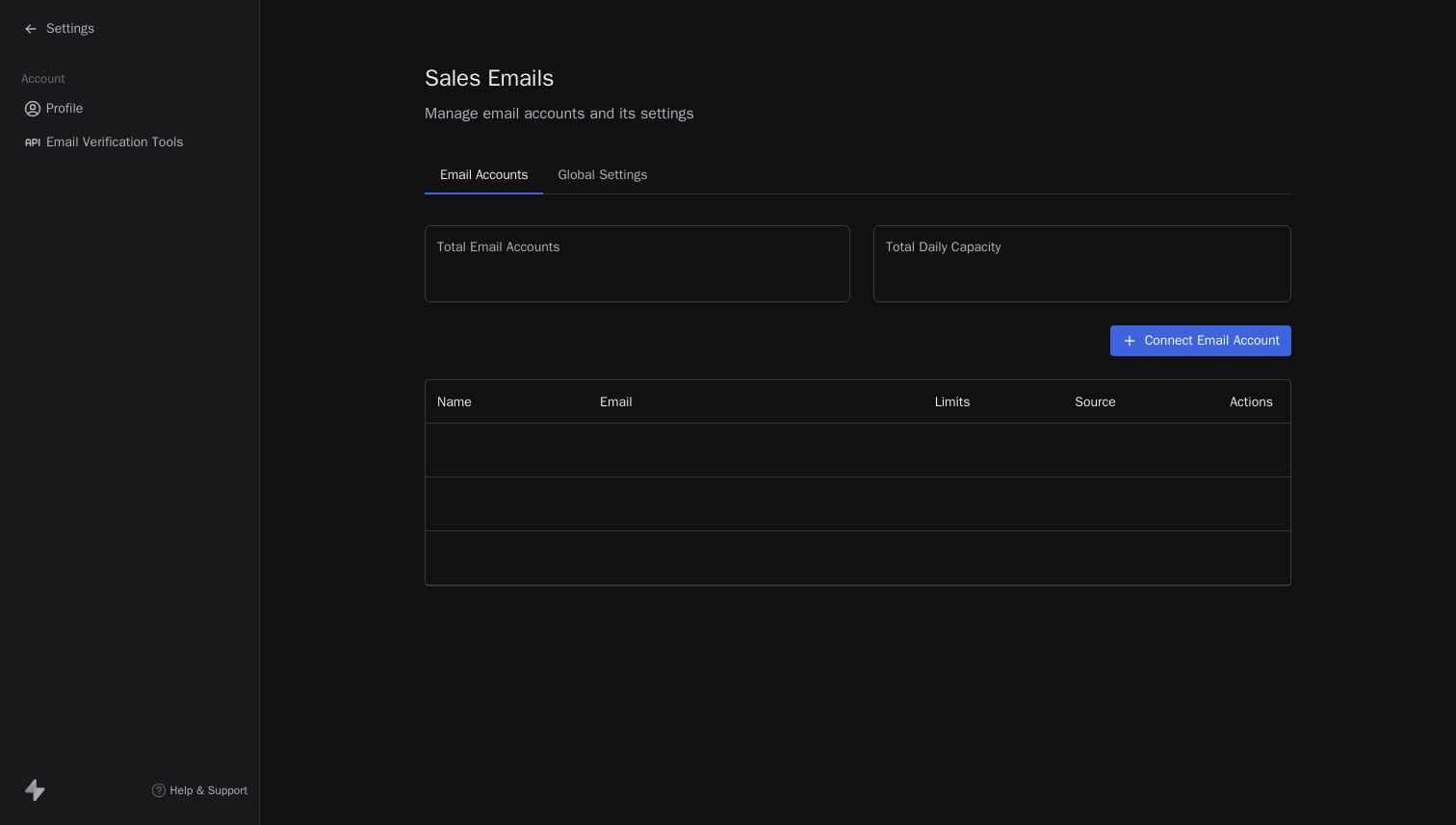 scroll, scrollTop: 0, scrollLeft: 0, axis: both 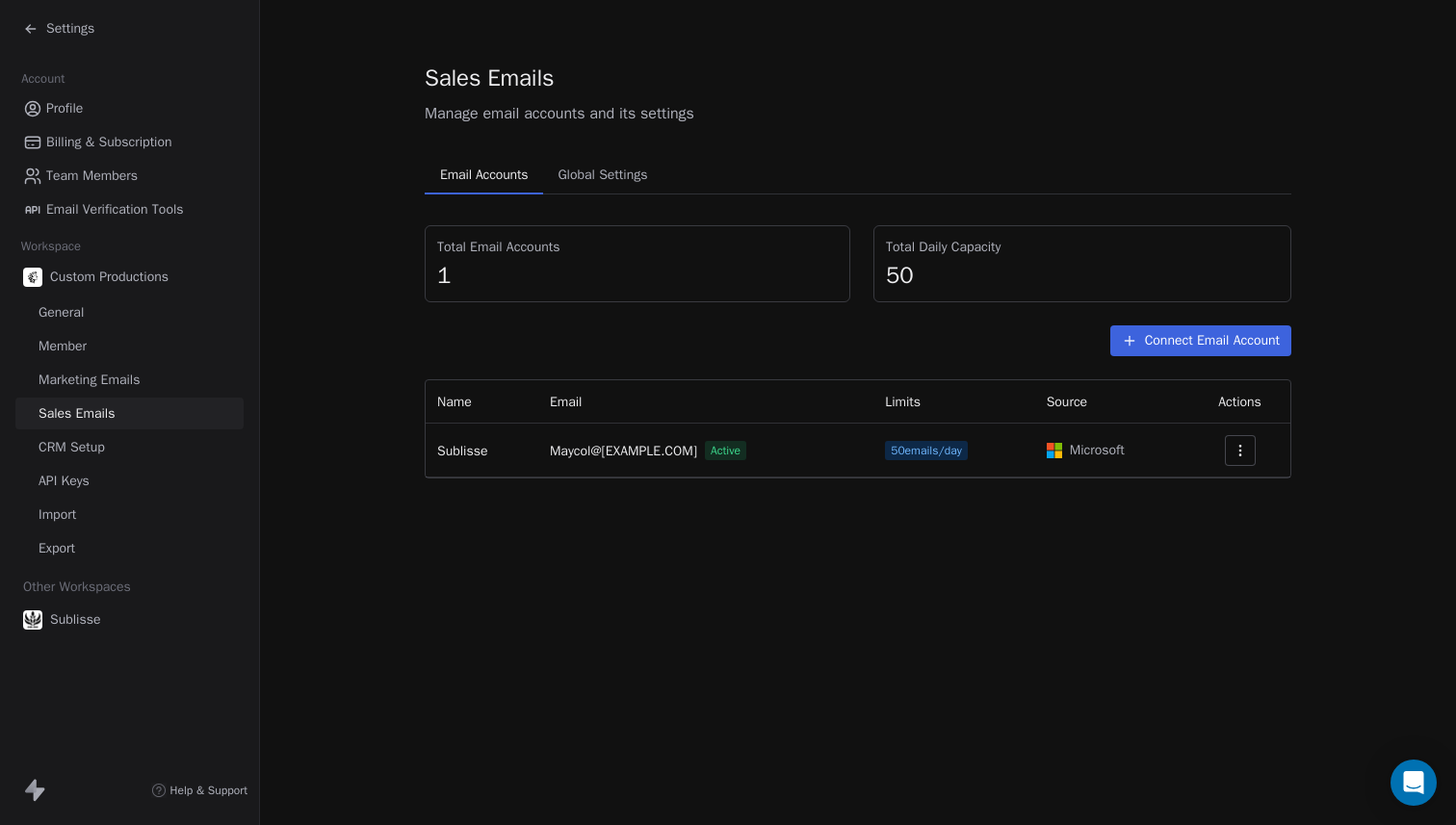 click on "Connect Email Account" at bounding box center [1201, 341] 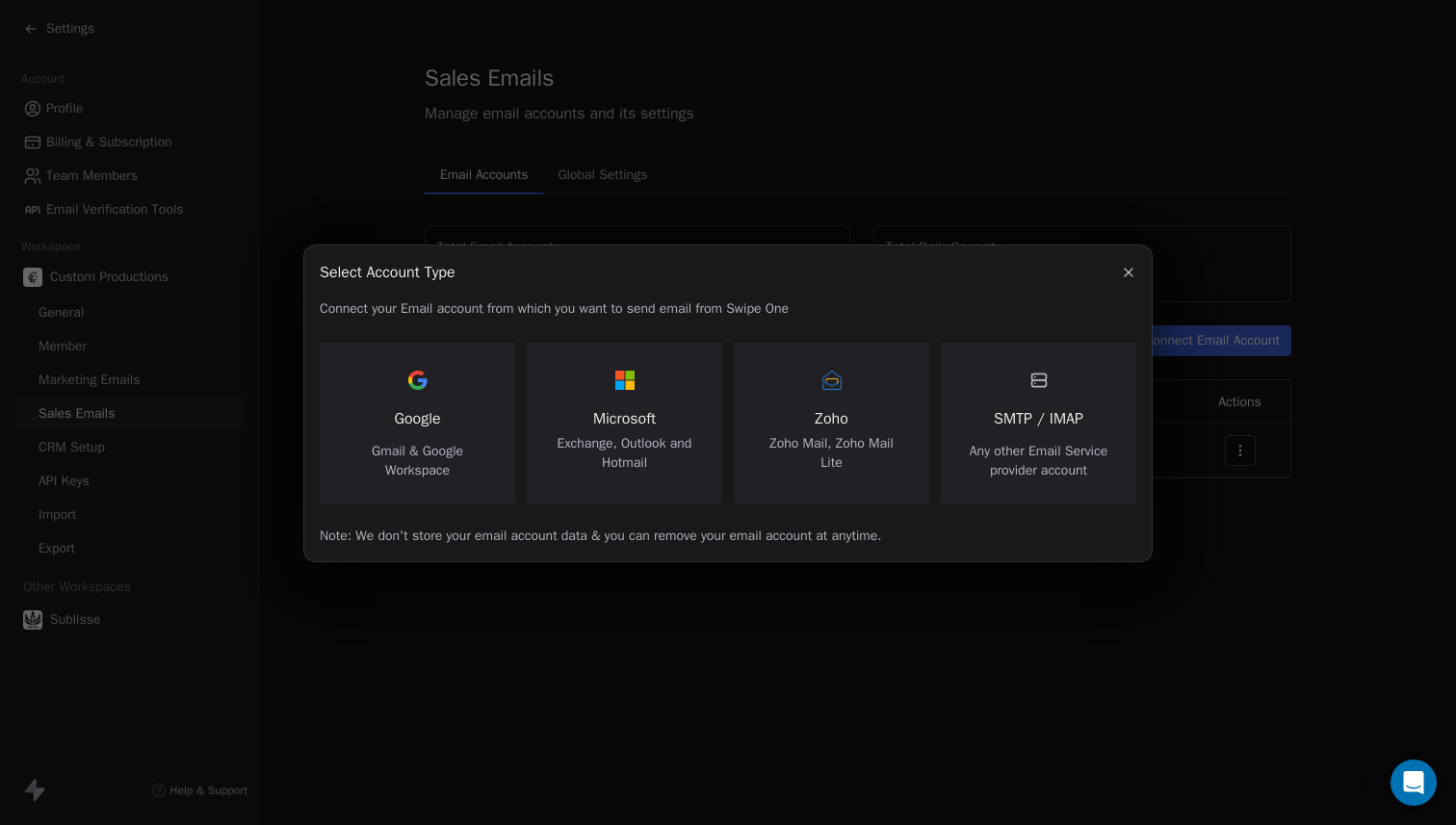 click on "Gmail & Google Workspace" at bounding box center [417, 461] 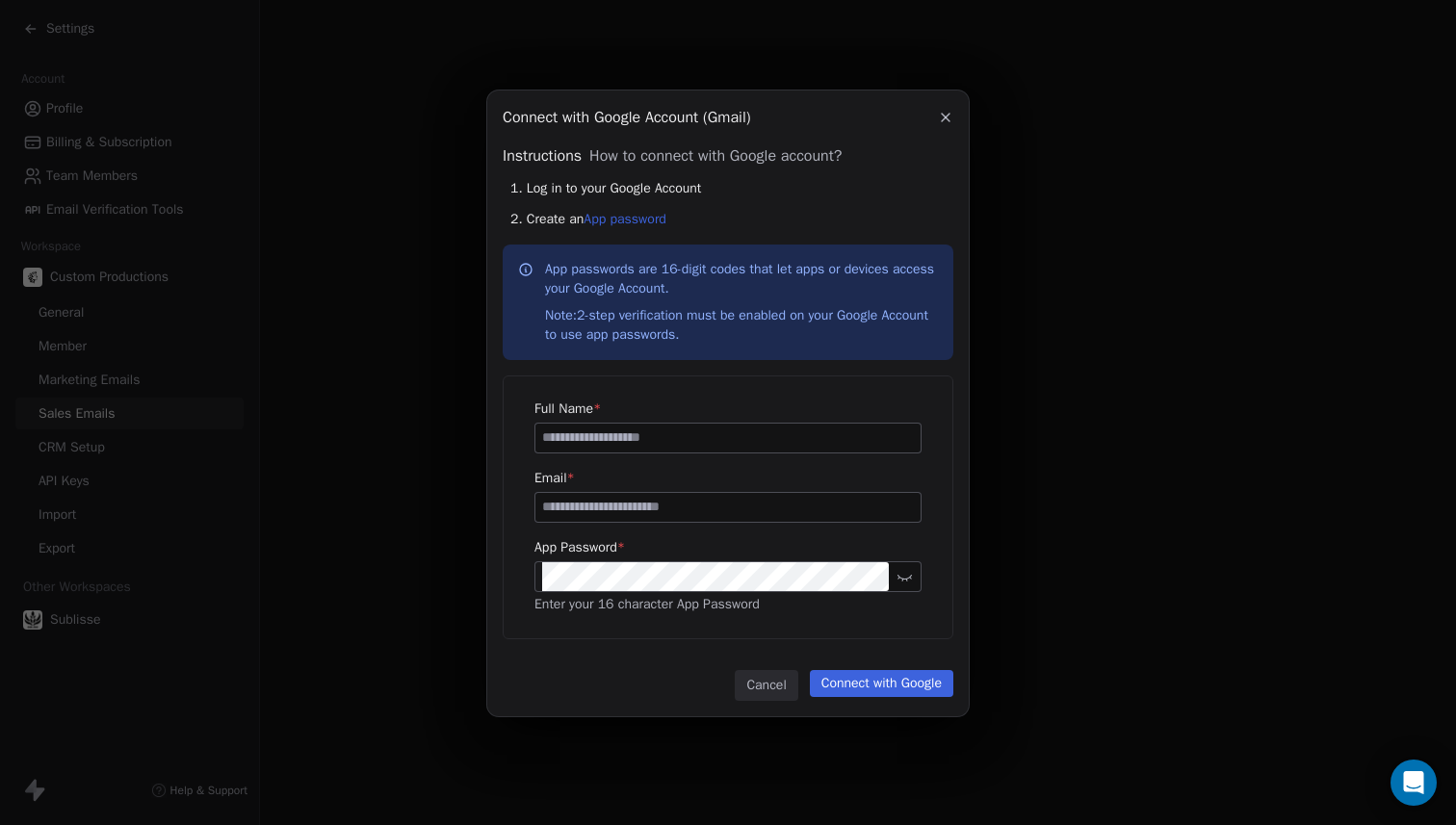 click at bounding box center [728, 438] 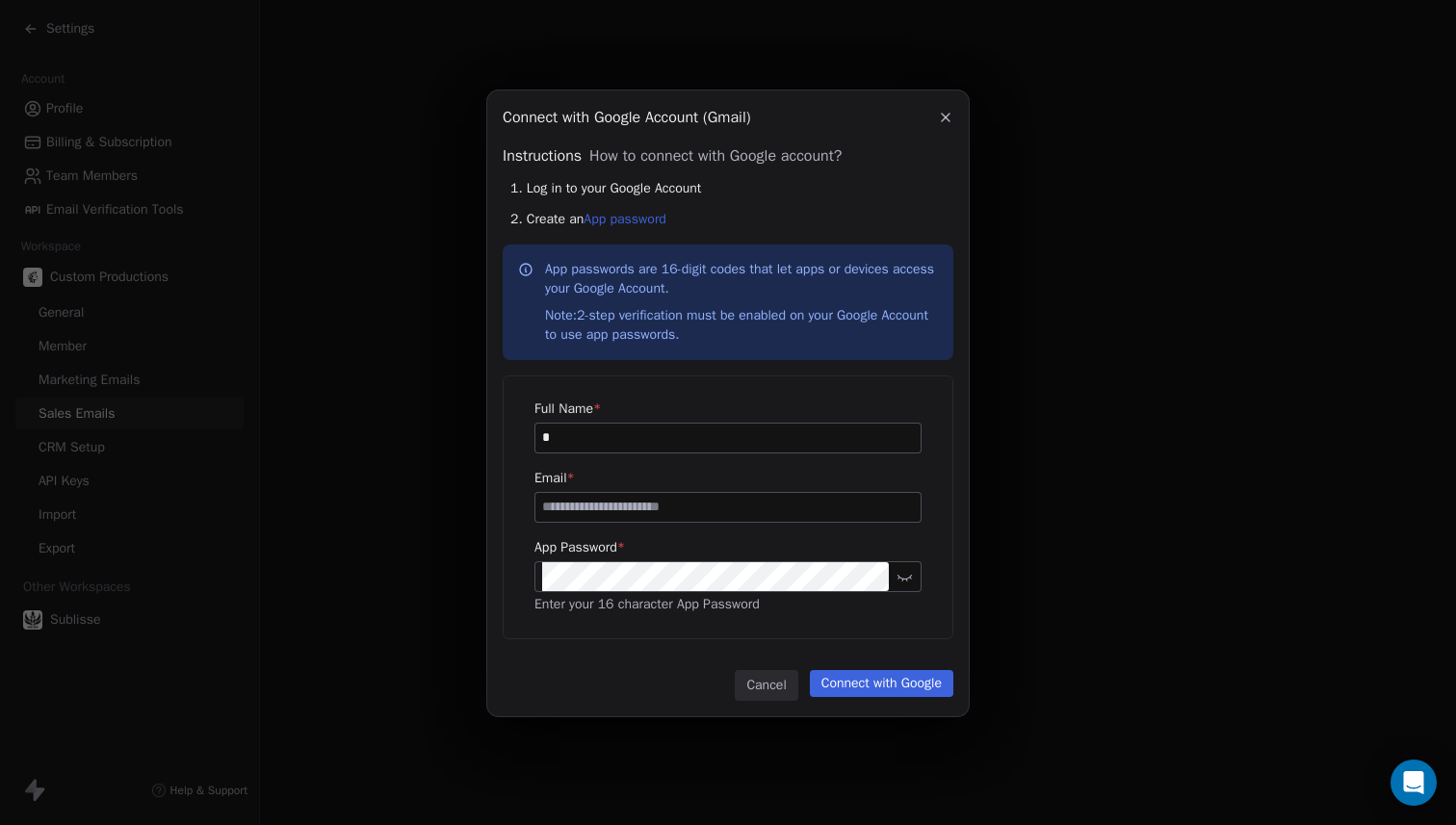type 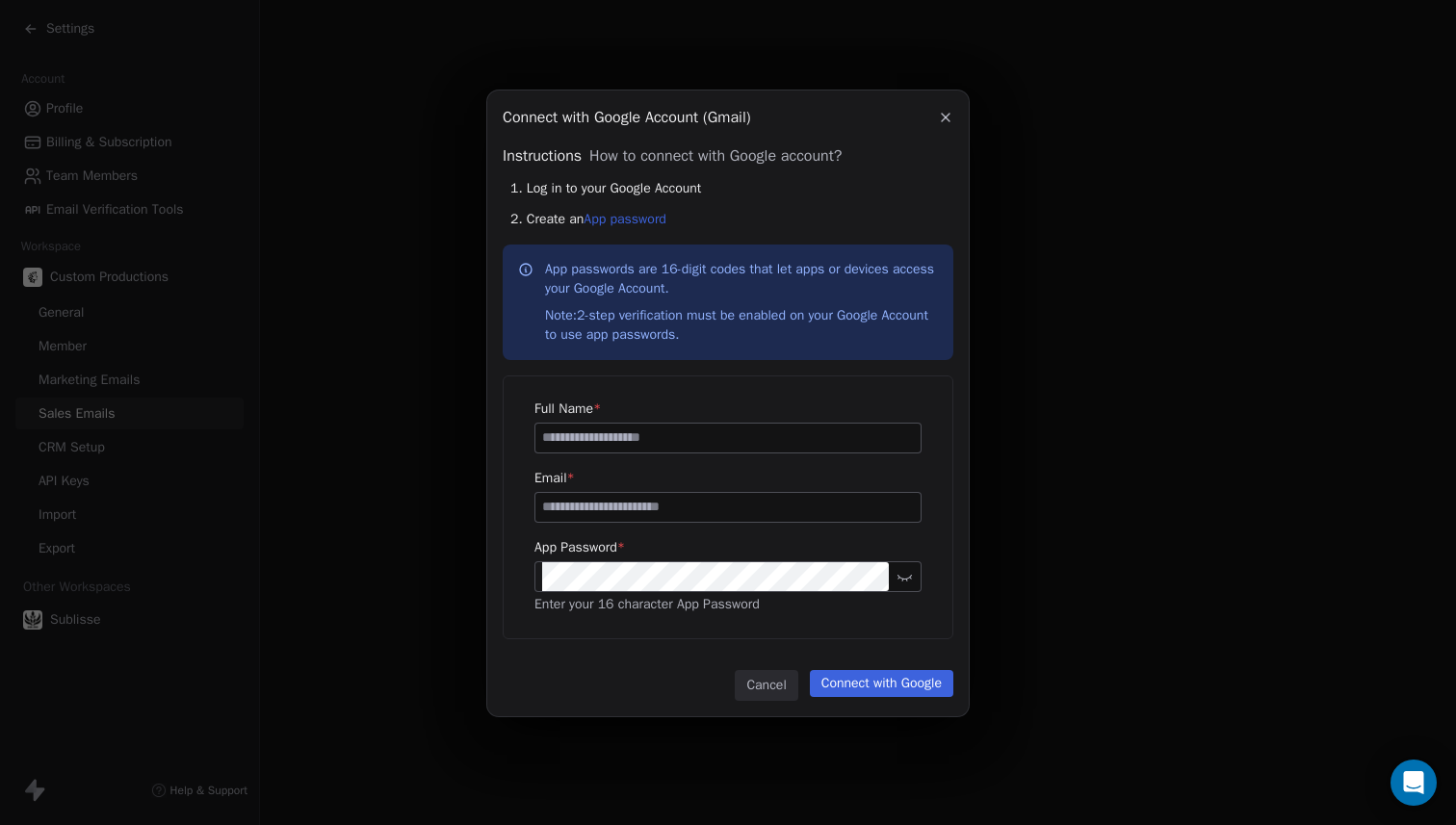 click on "[FULL NAME]  * [EMAIL]  * [APP PASSWORD]  * Enter your 16 character [APP PASSWORD]" at bounding box center [728, 507] 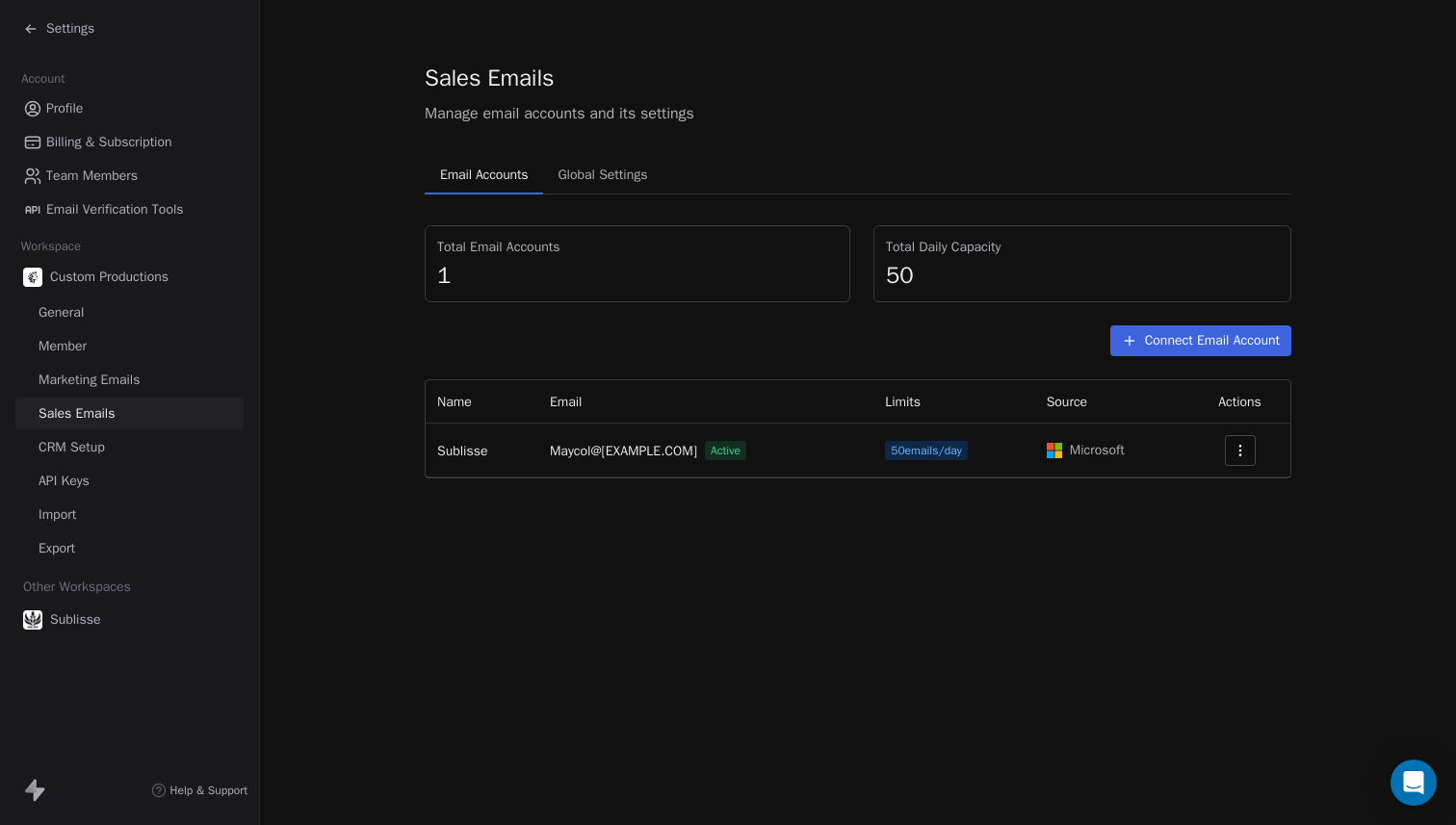 click on "Marketing Emails" at bounding box center (89, 379) 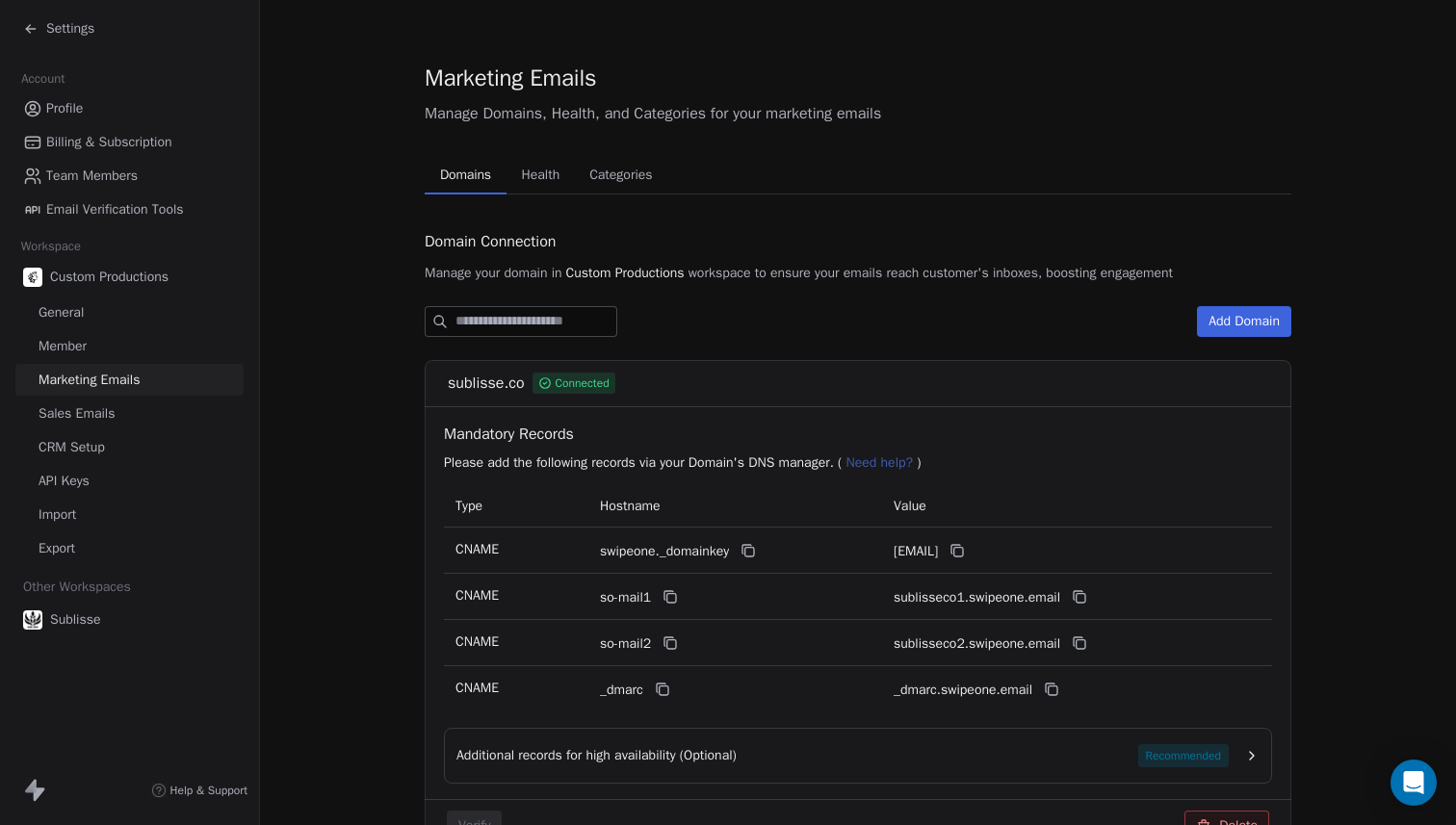 click on "Sales Emails" at bounding box center [76, 413] 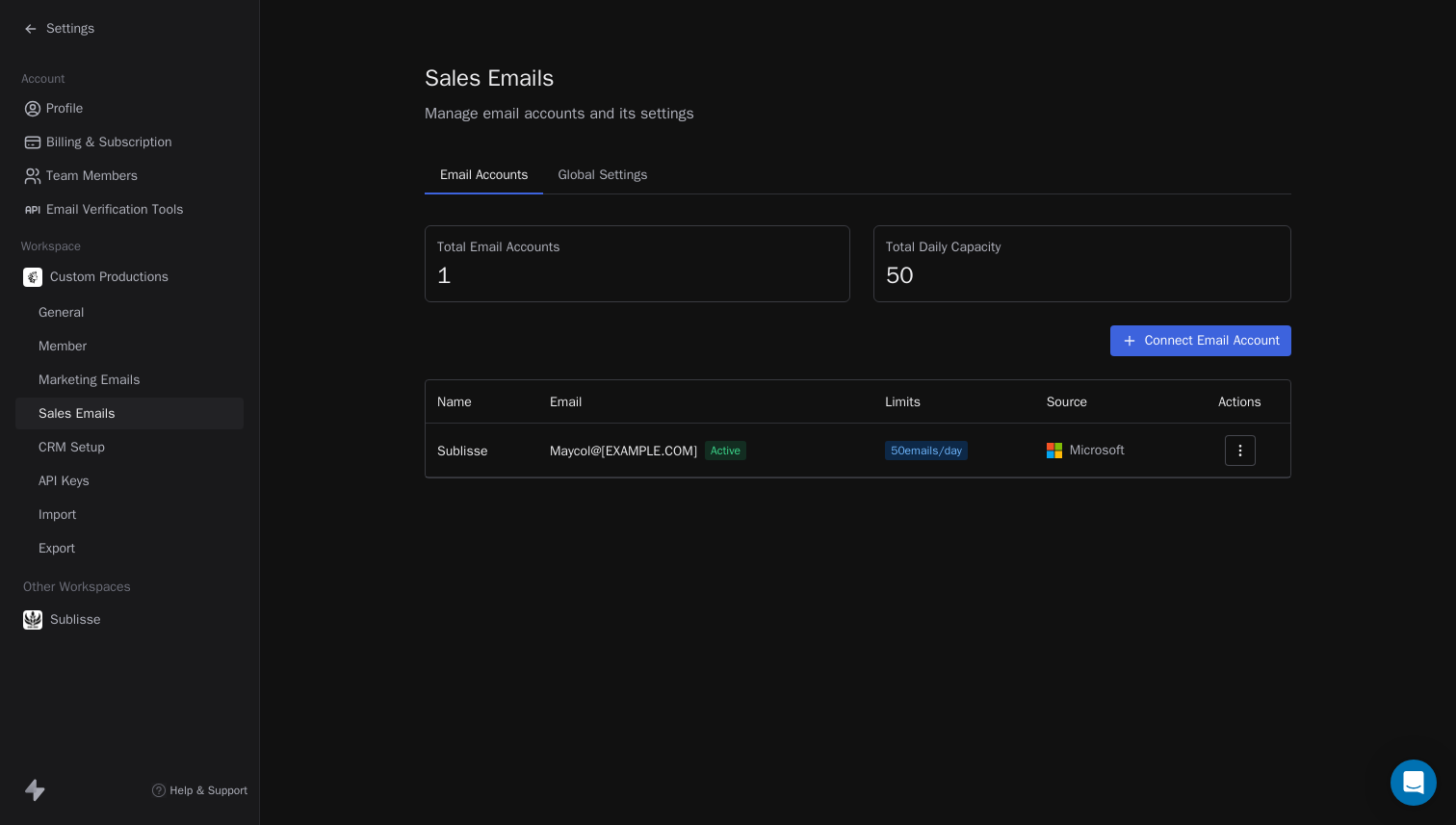 click on "Connect Email Account" at bounding box center (1201, 341) 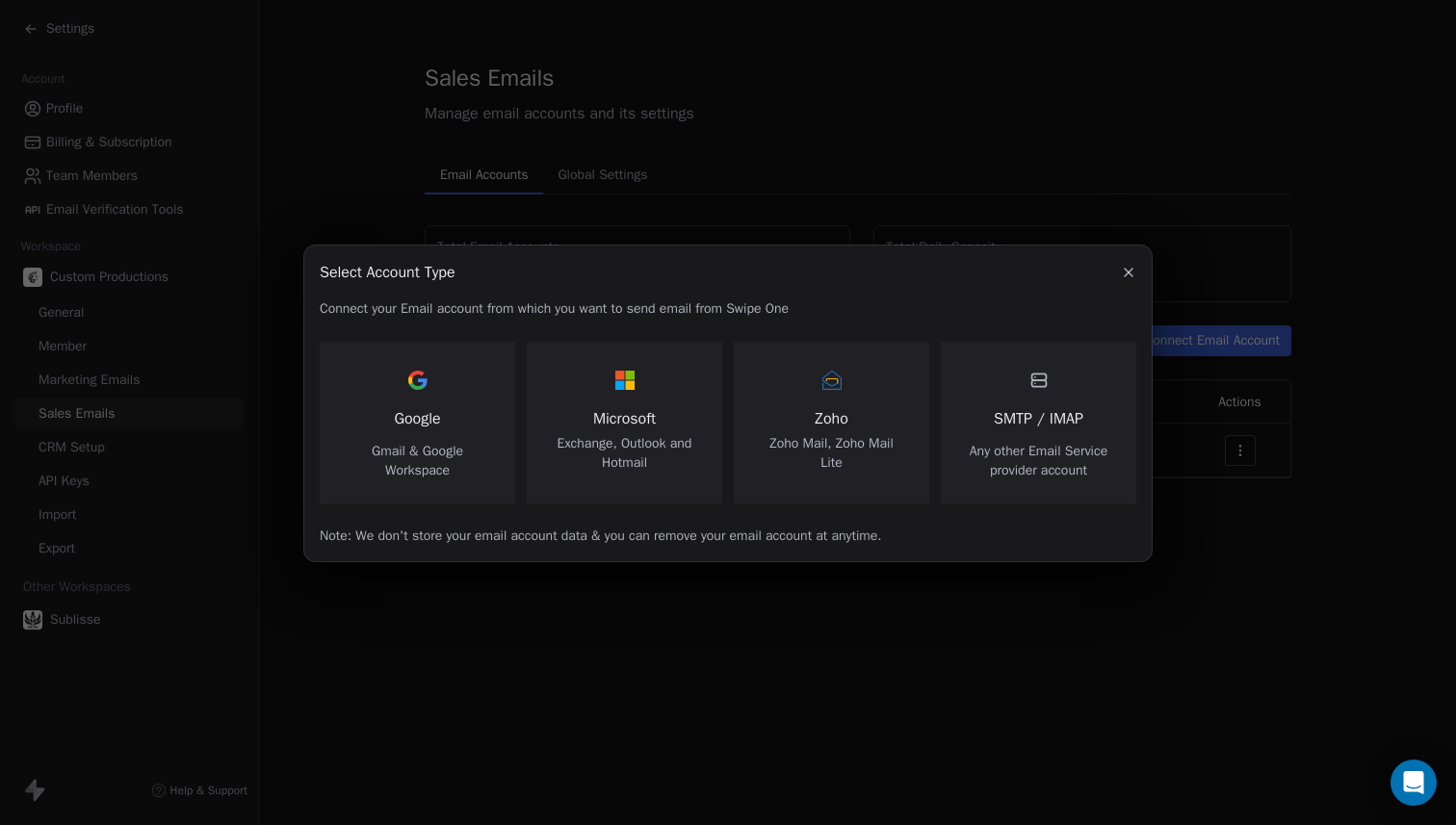 click on "Any other Email Service provider account" at bounding box center (1038, 461) 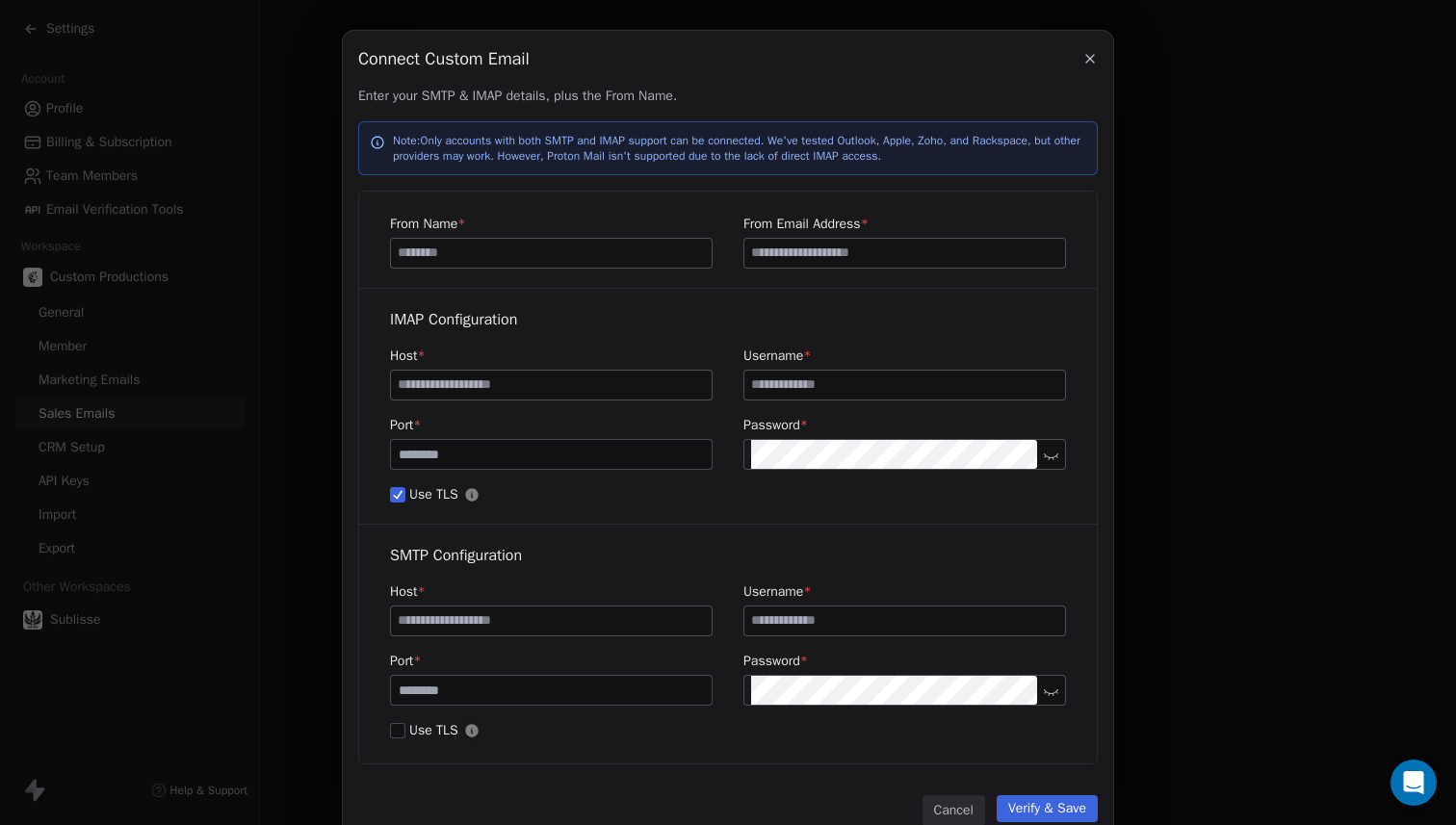 click at bounding box center (551, 253) 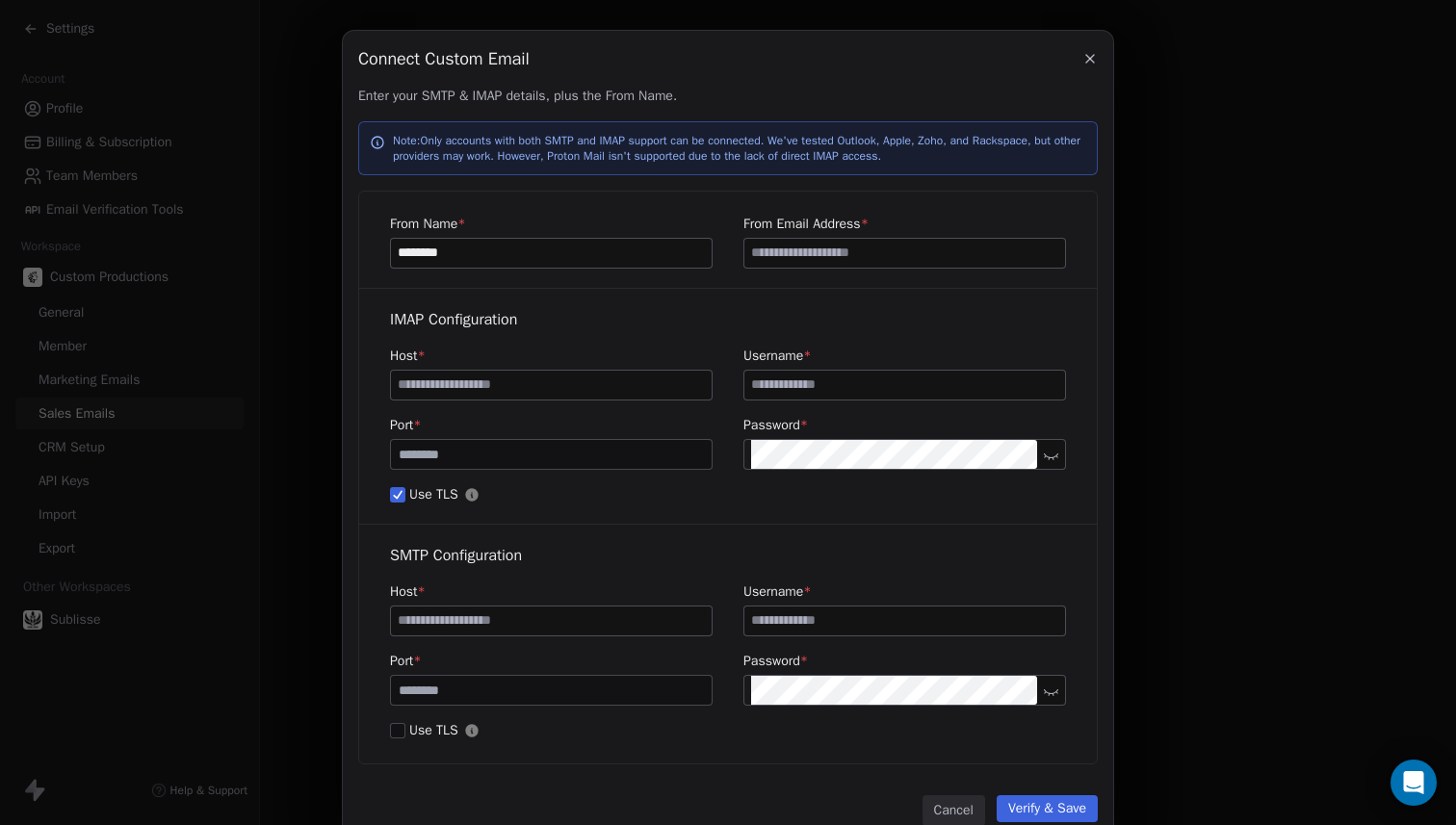 type on "********" 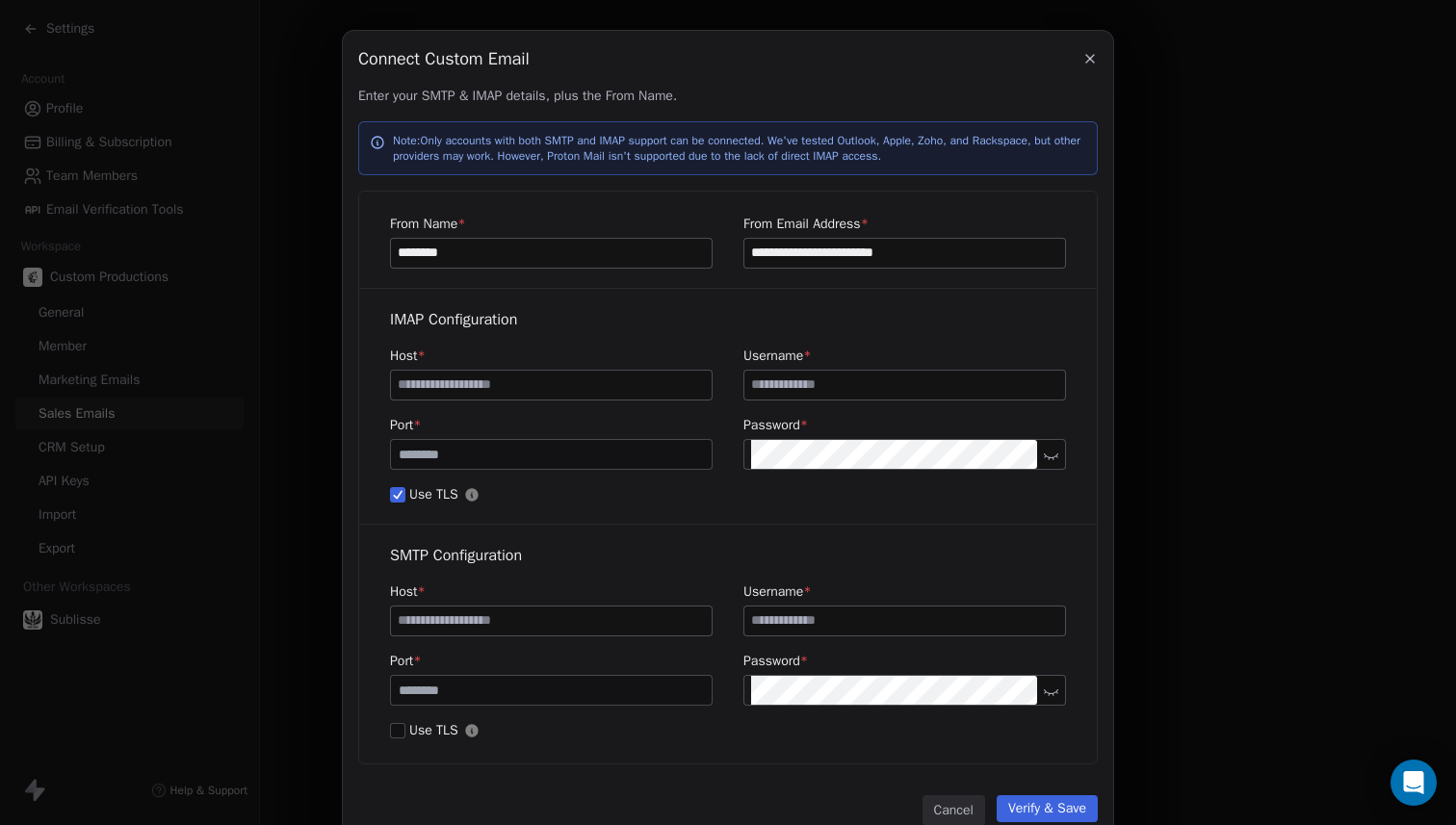 type on "**********" 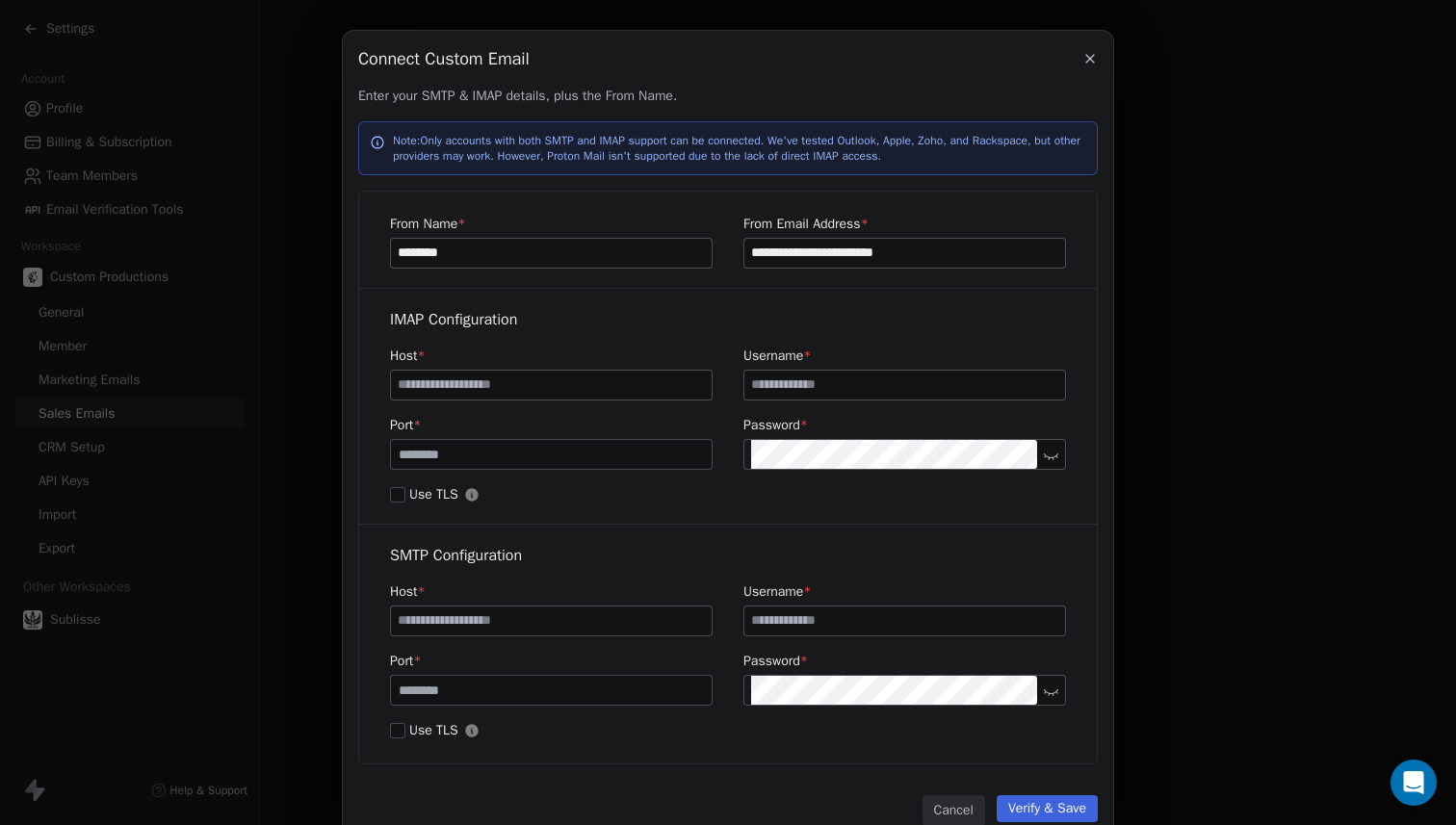click on "Use TLS" at bounding box center [398, 495] 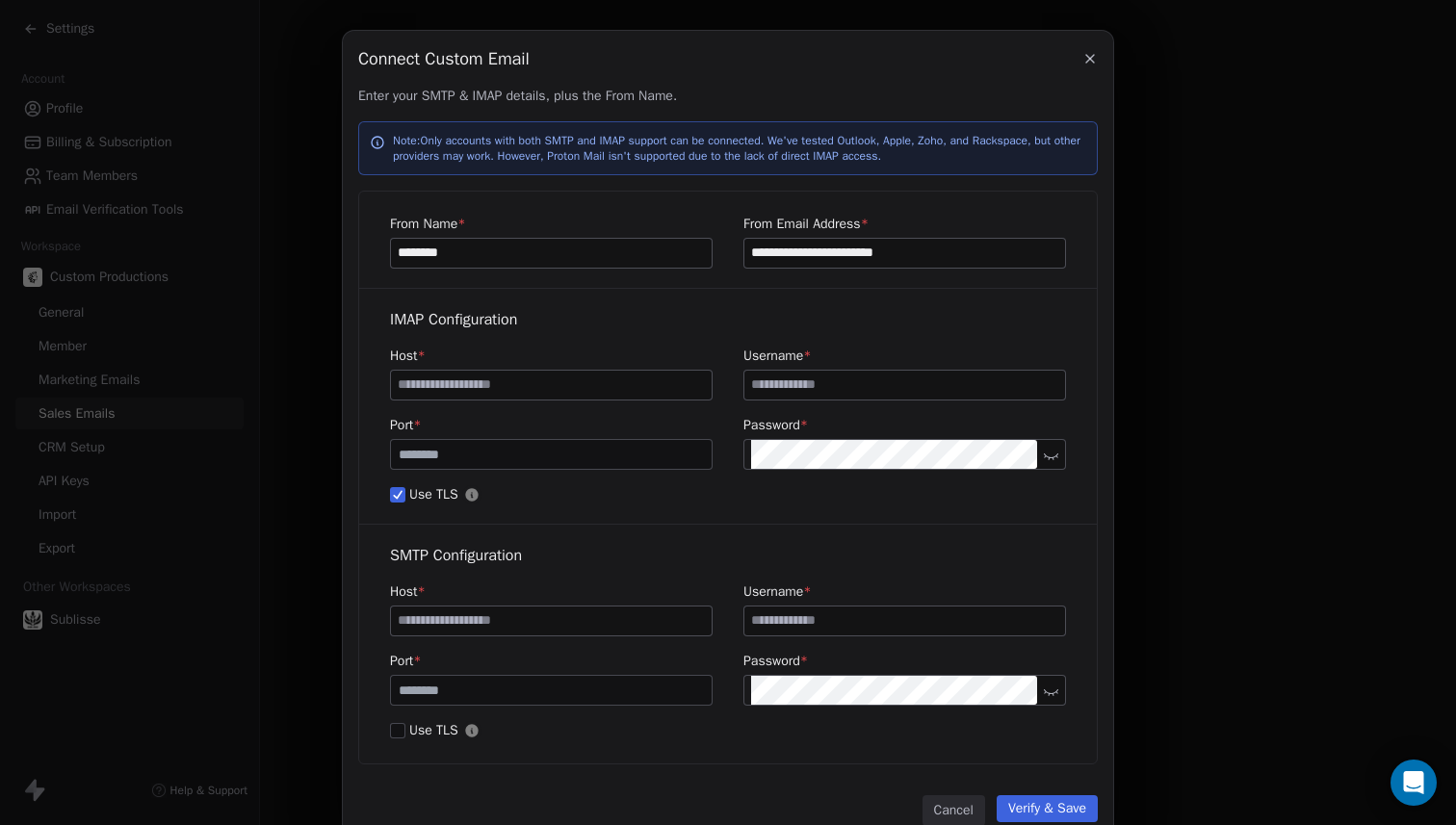 click 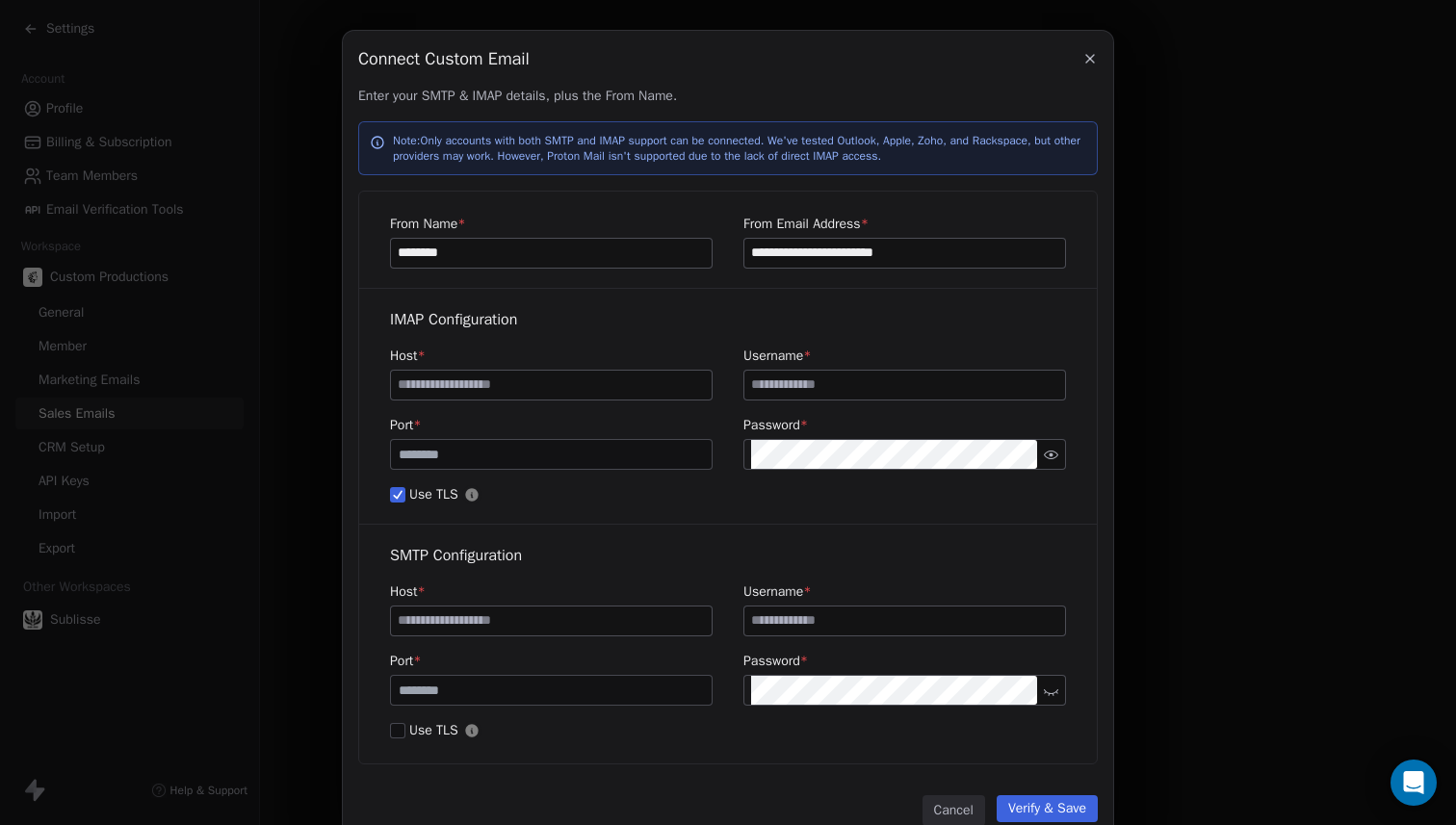 click at bounding box center (904, 385) 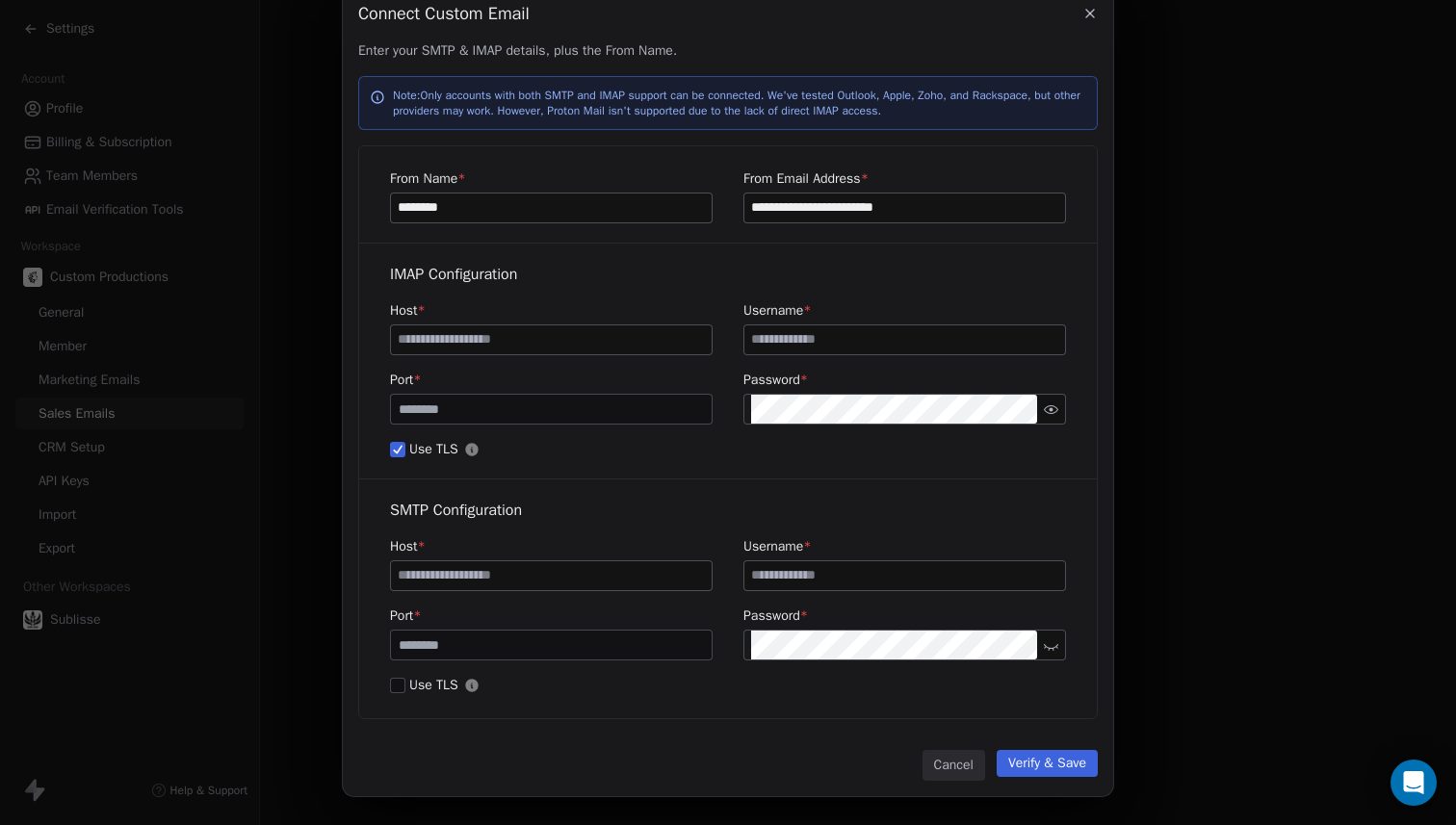 scroll, scrollTop: 0, scrollLeft: 0, axis: both 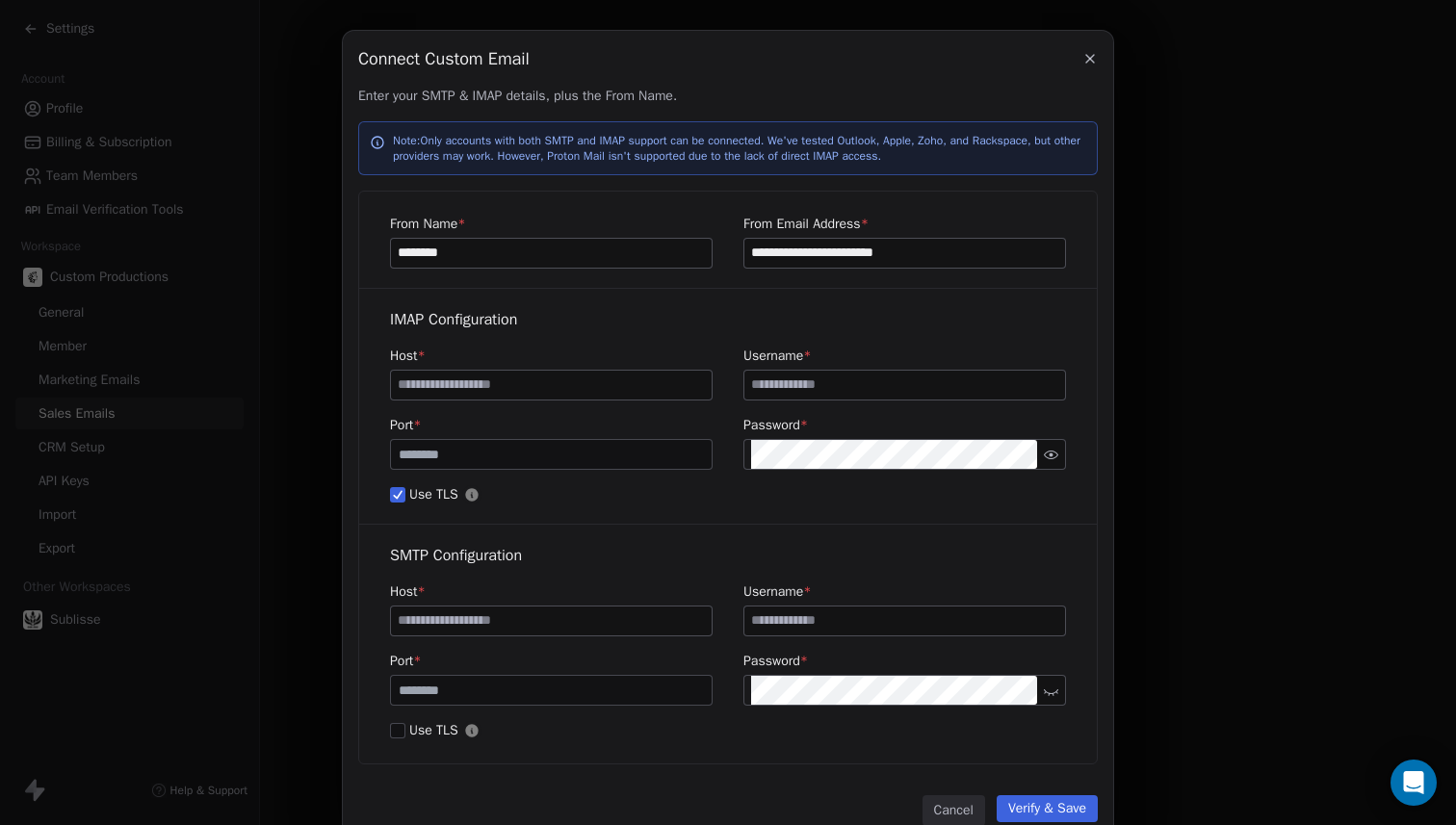 click 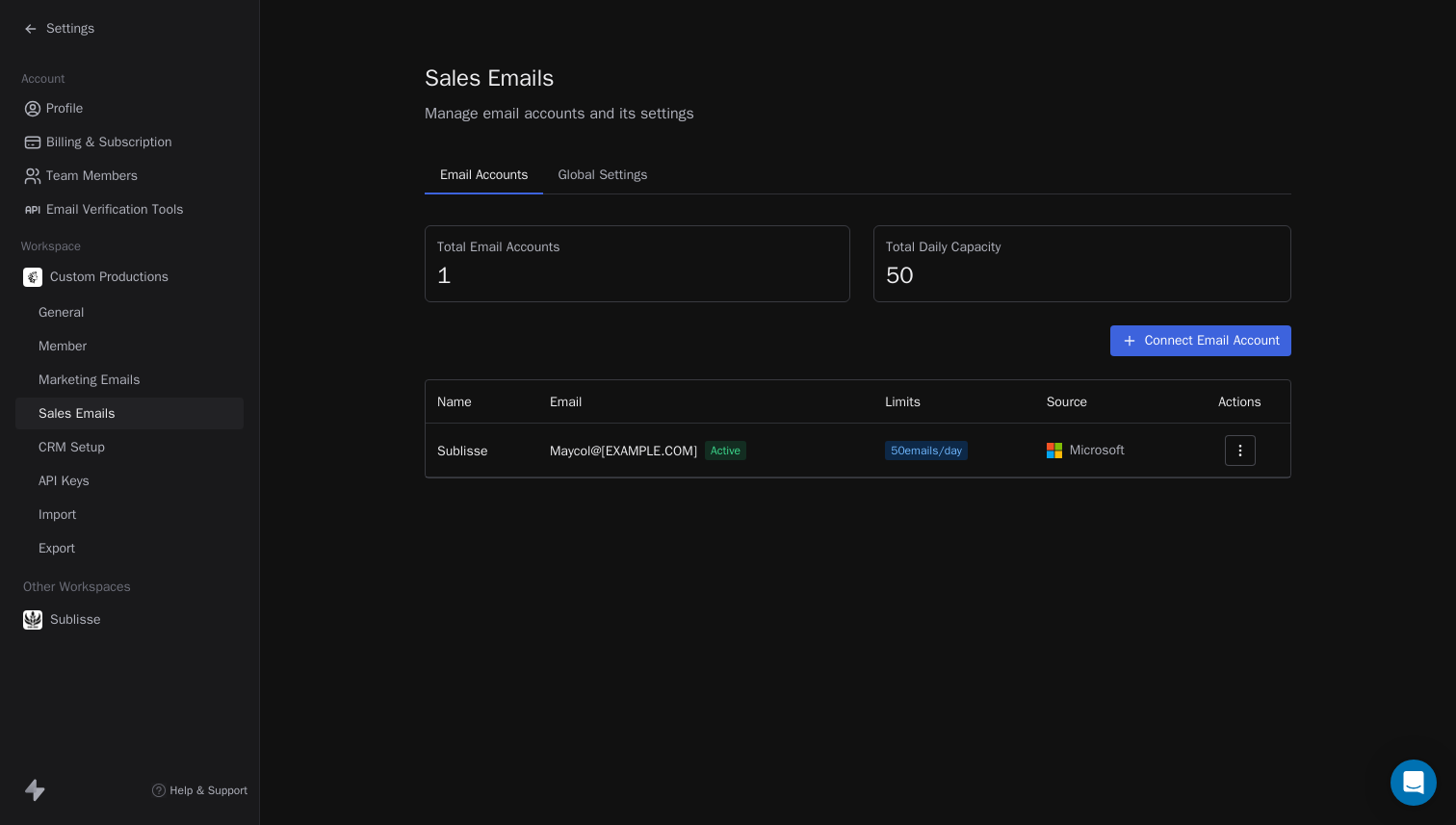 click on "Total Email Accounts 1 Total Daily Capacity 50 Connect Email Account Name Email Limits Source Actions Sublisse  Maycol@sublisse.co Active 50  emails/day Microsoft" at bounding box center [858, 351] 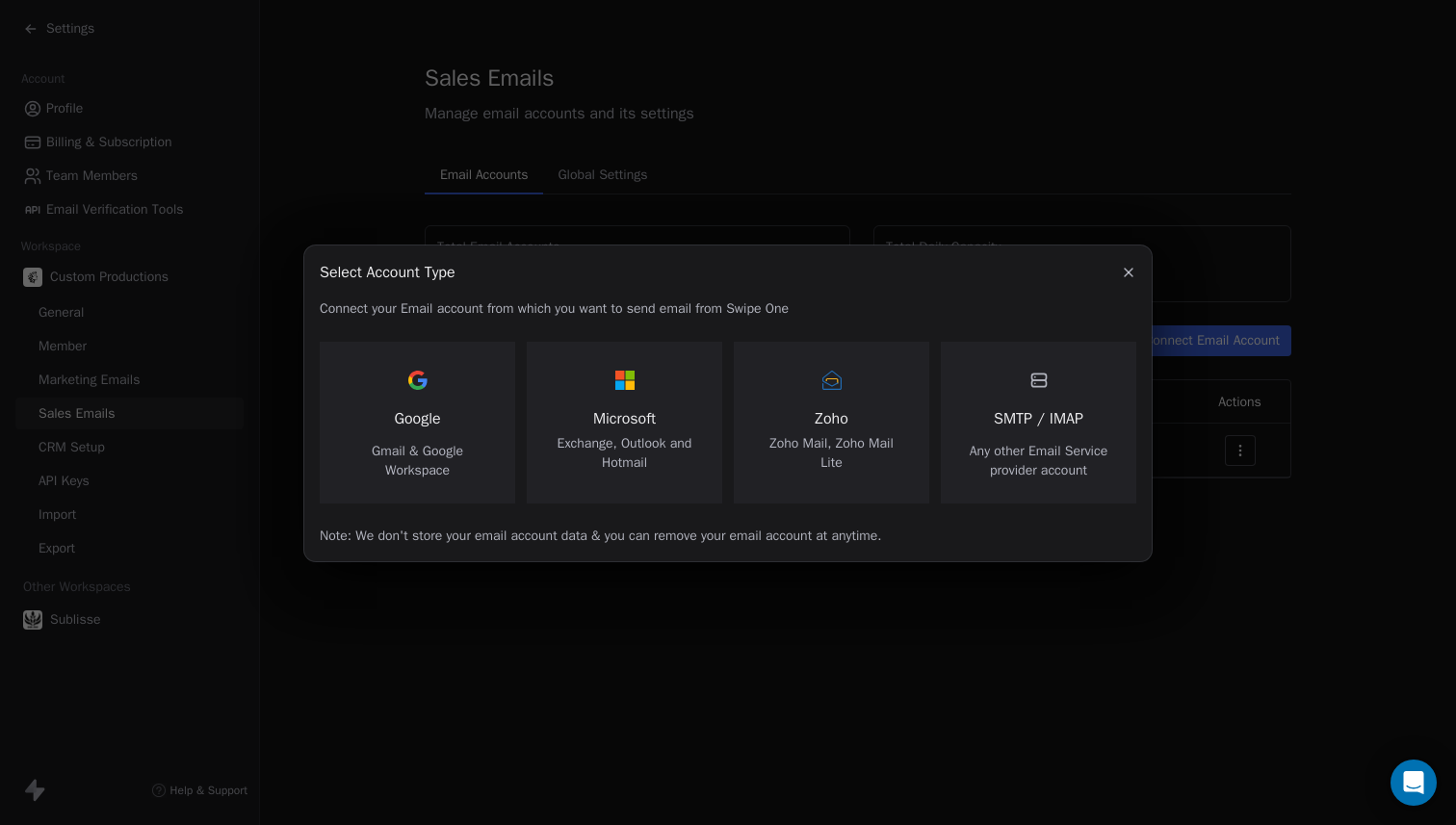 click on "Google Gmail & Google Workspace" at bounding box center [417, 423] 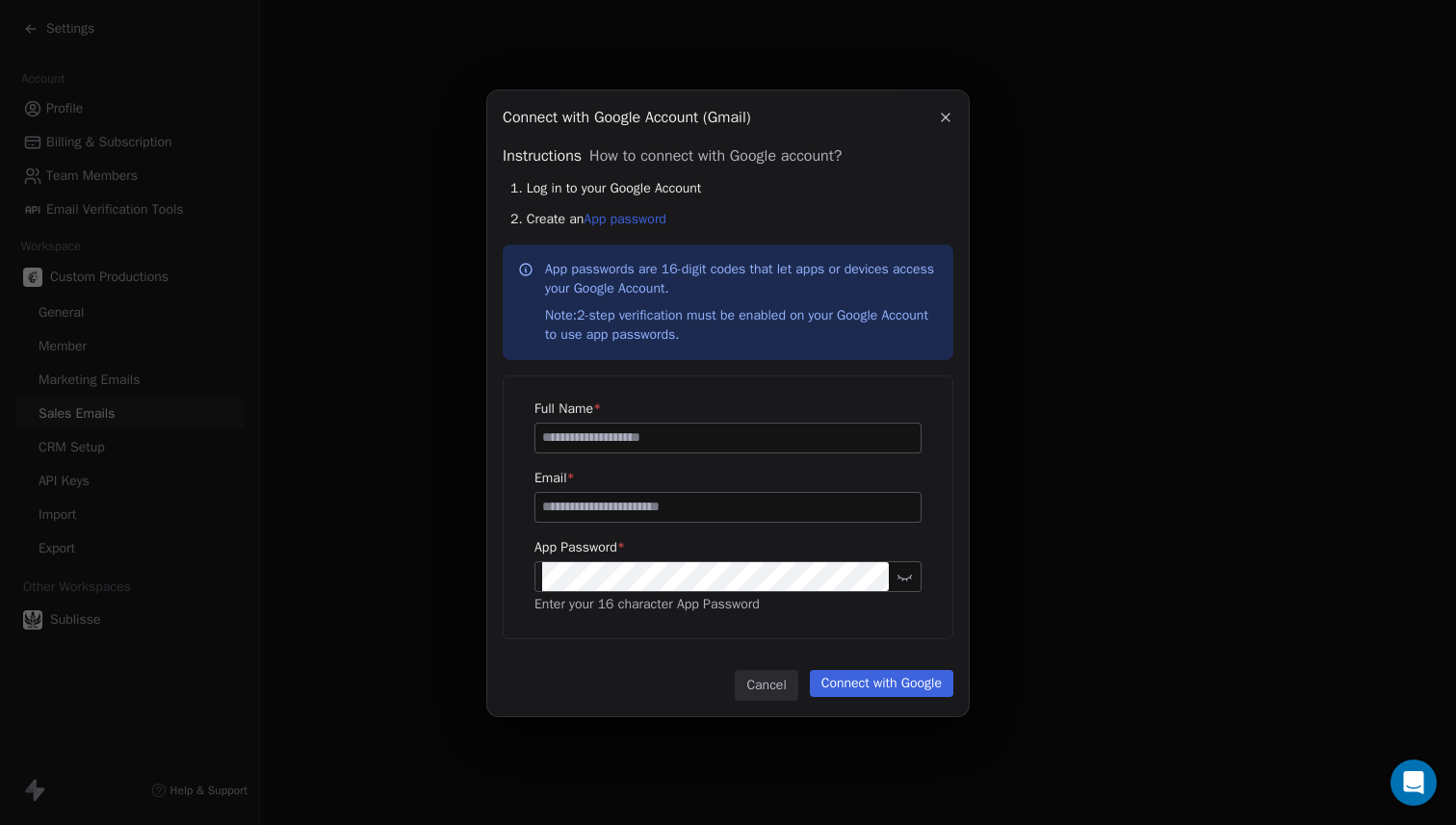 click at bounding box center (728, 438) 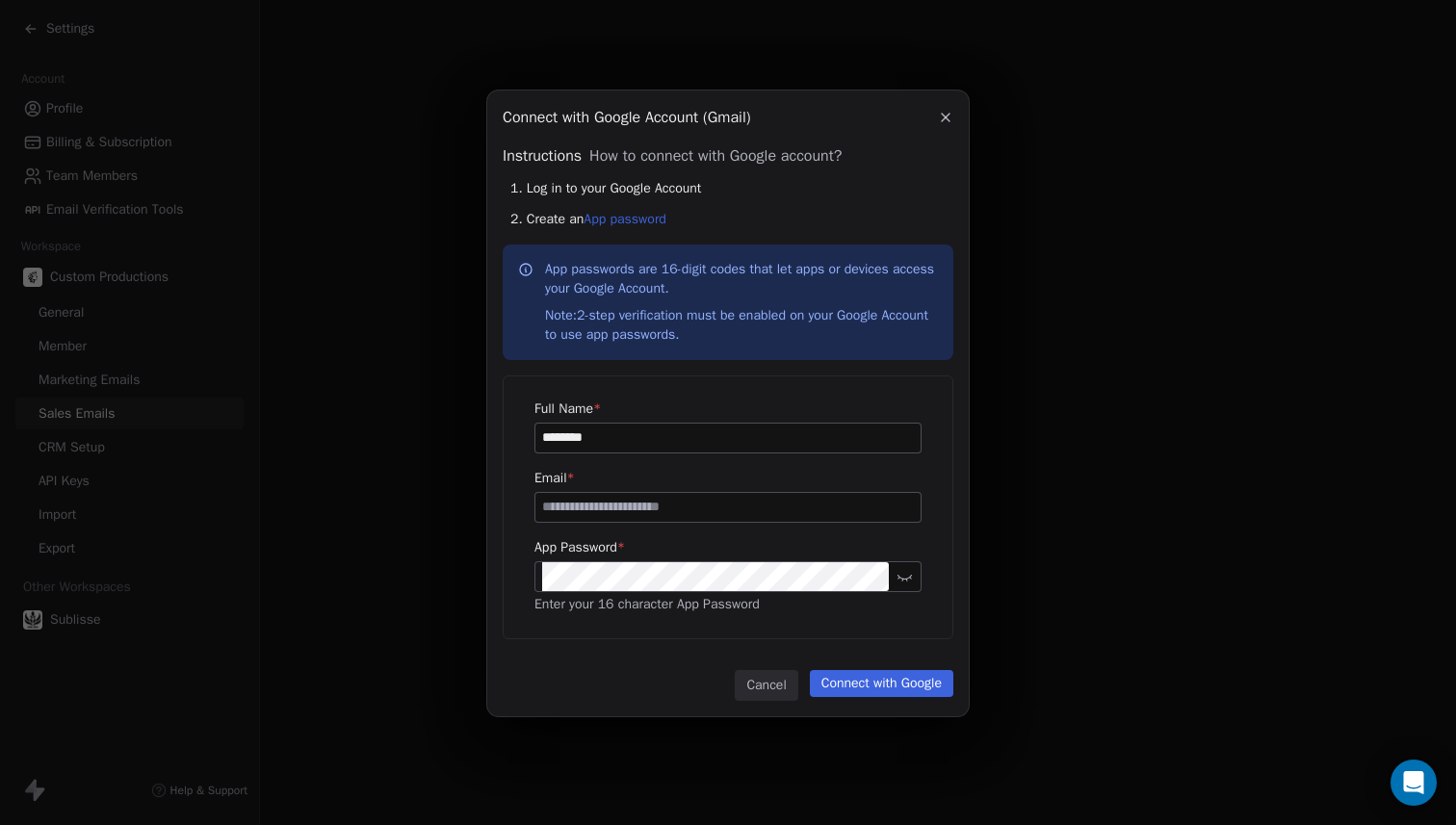 type on "********" 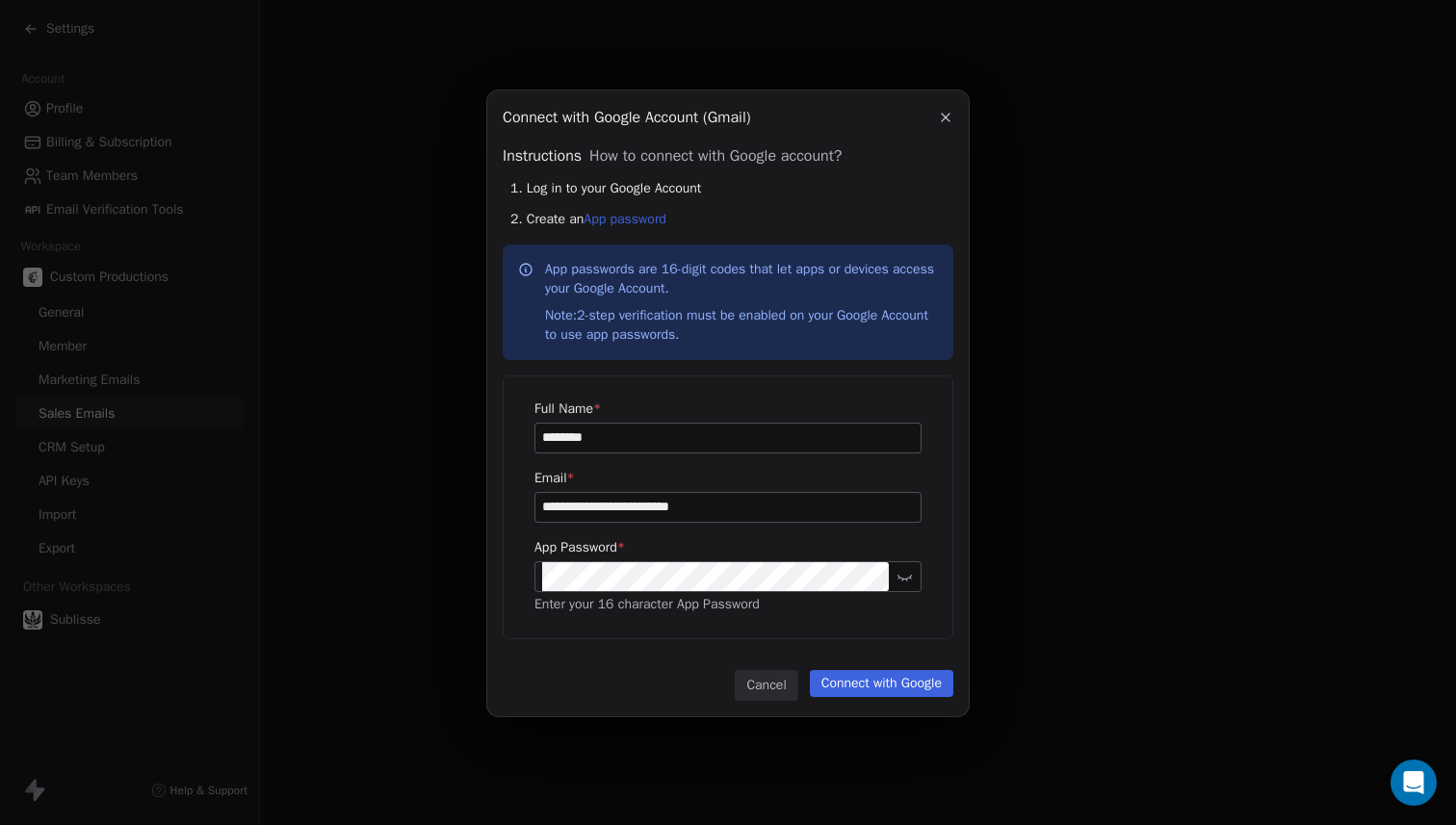 type on "**********" 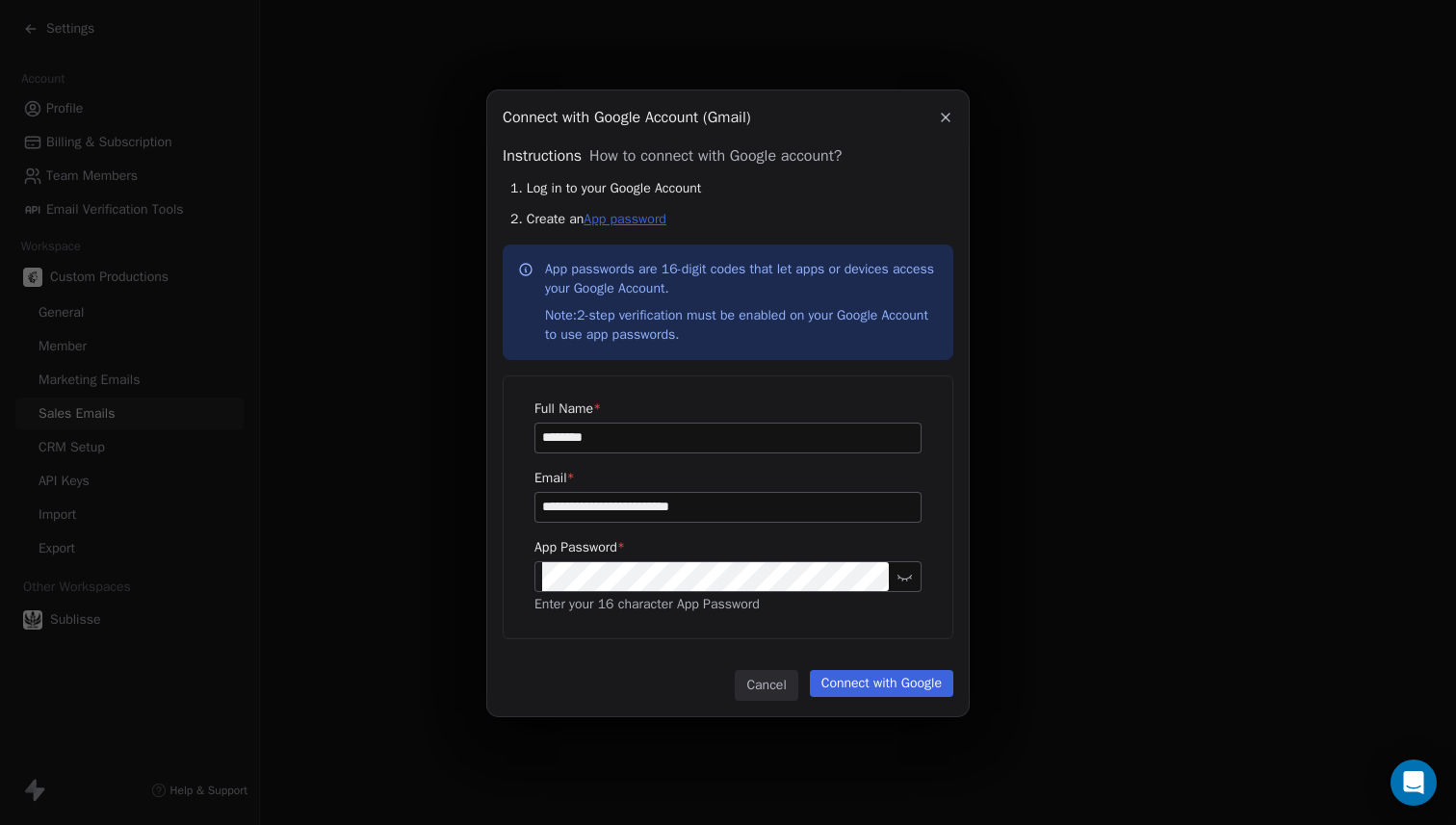 click on "App password" at bounding box center (625, 219) 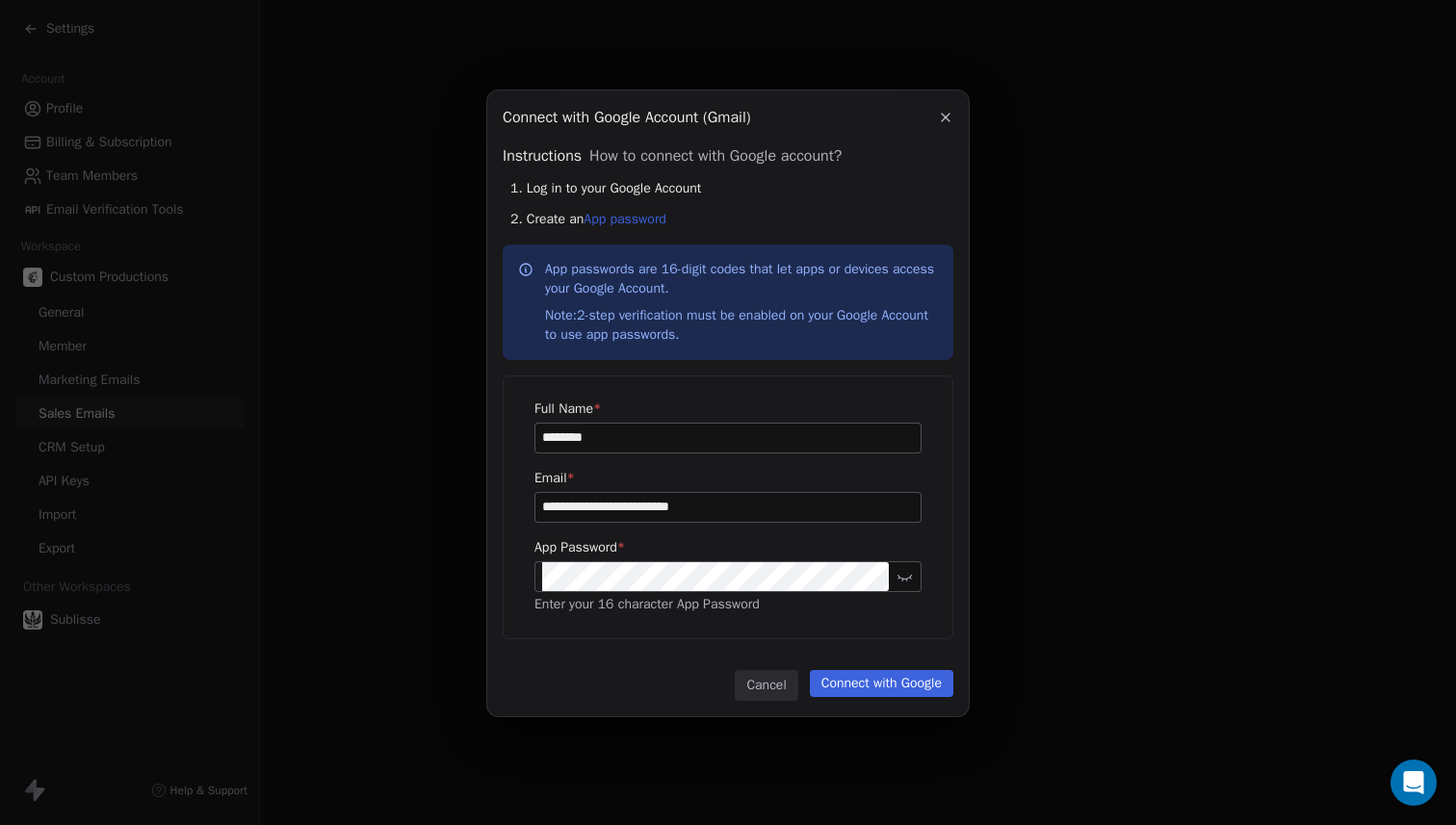 click on "Connect with Google" at bounding box center [881, 683] 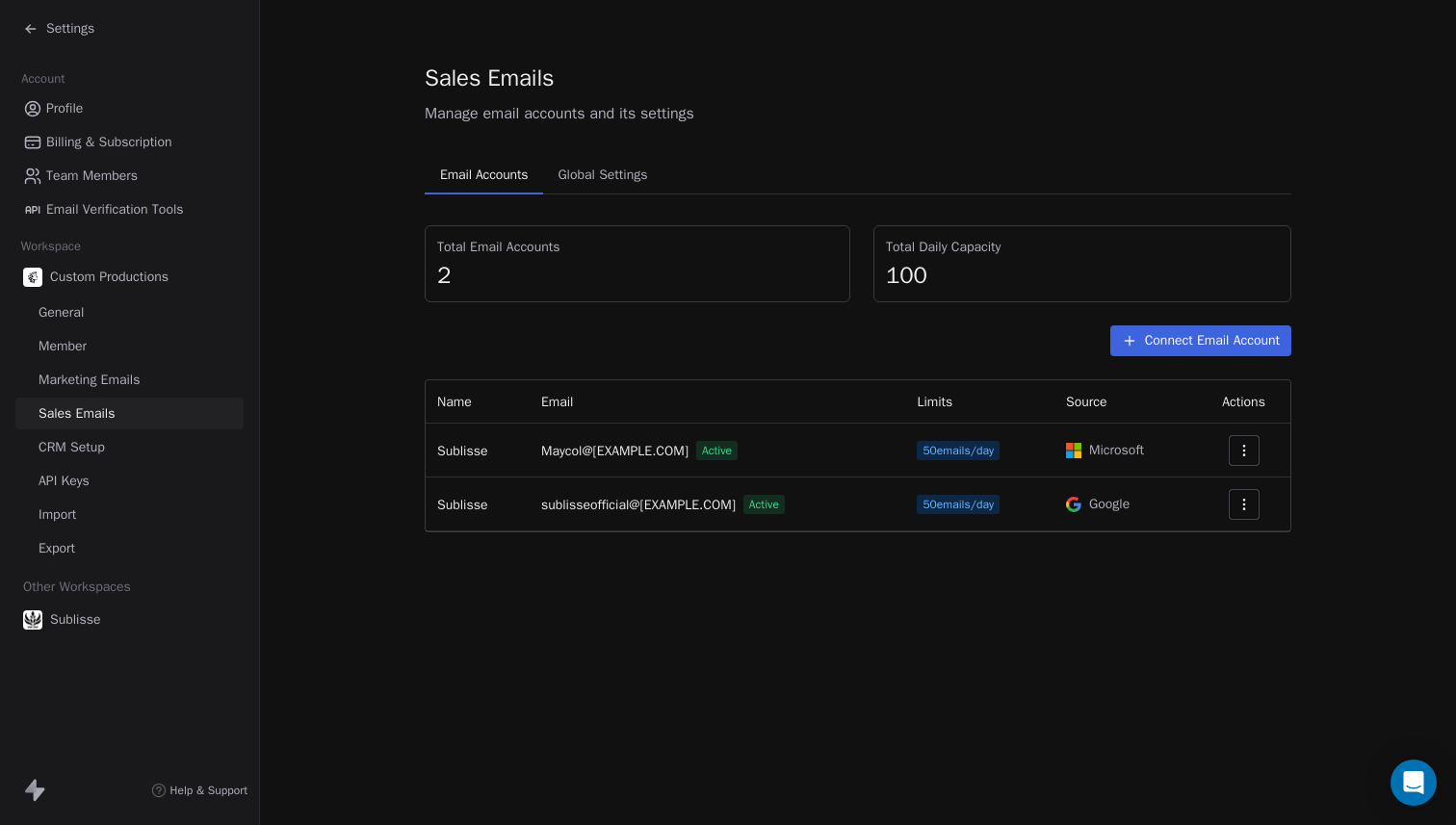 click at bounding box center [1244, 504] 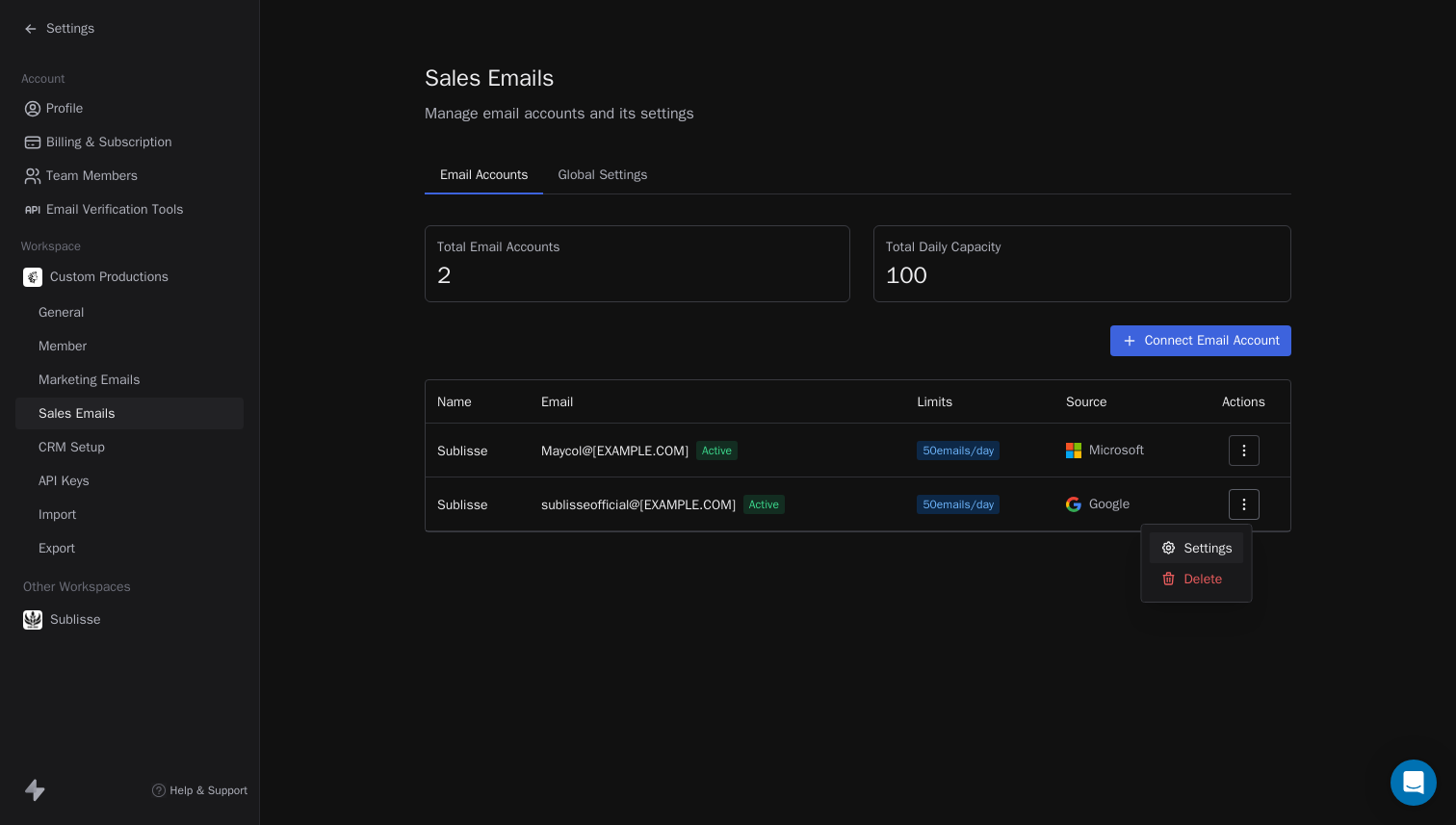 click on "Settings" at bounding box center (1197, 548) 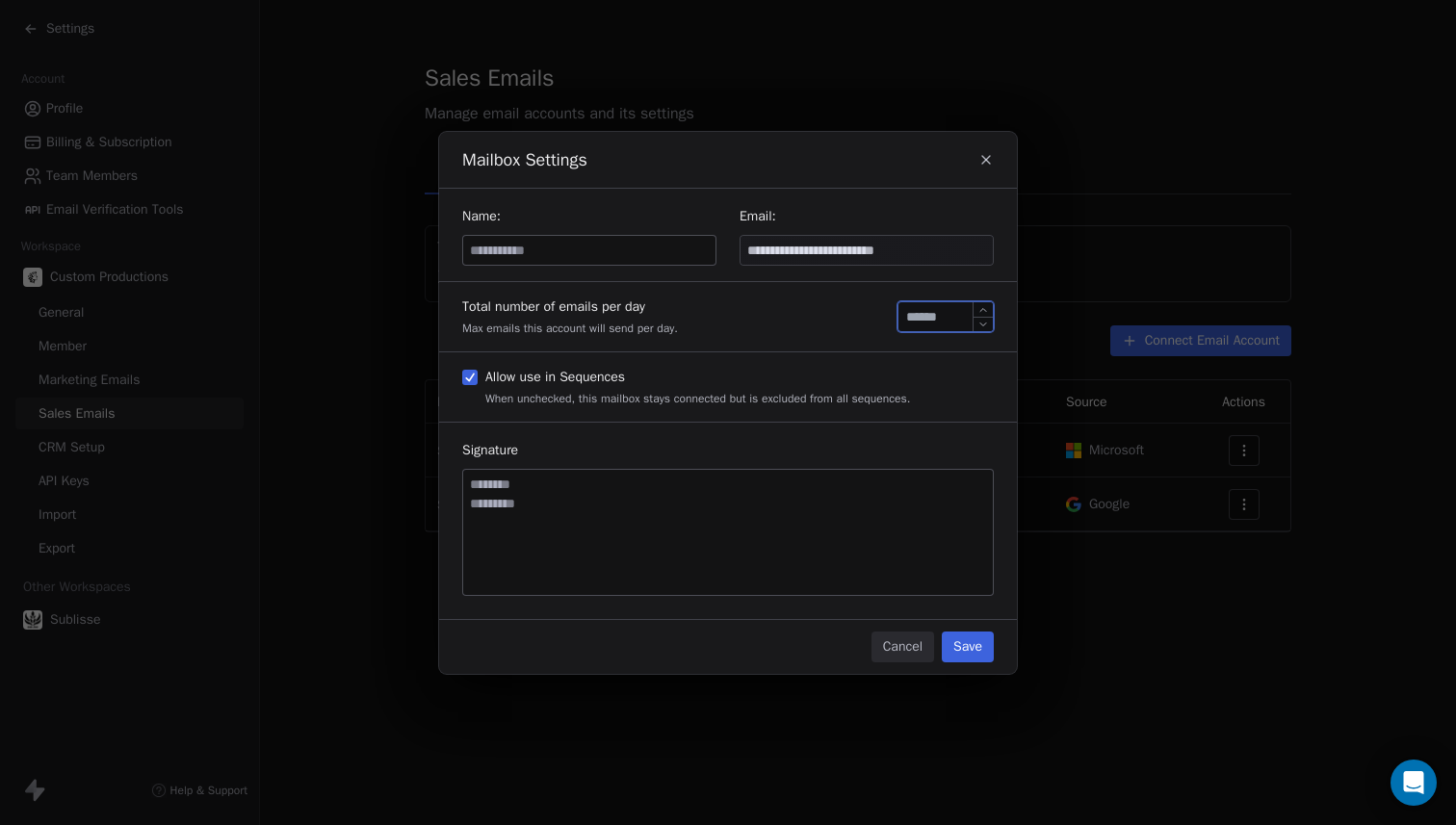 click on "**" at bounding box center (946, 317) 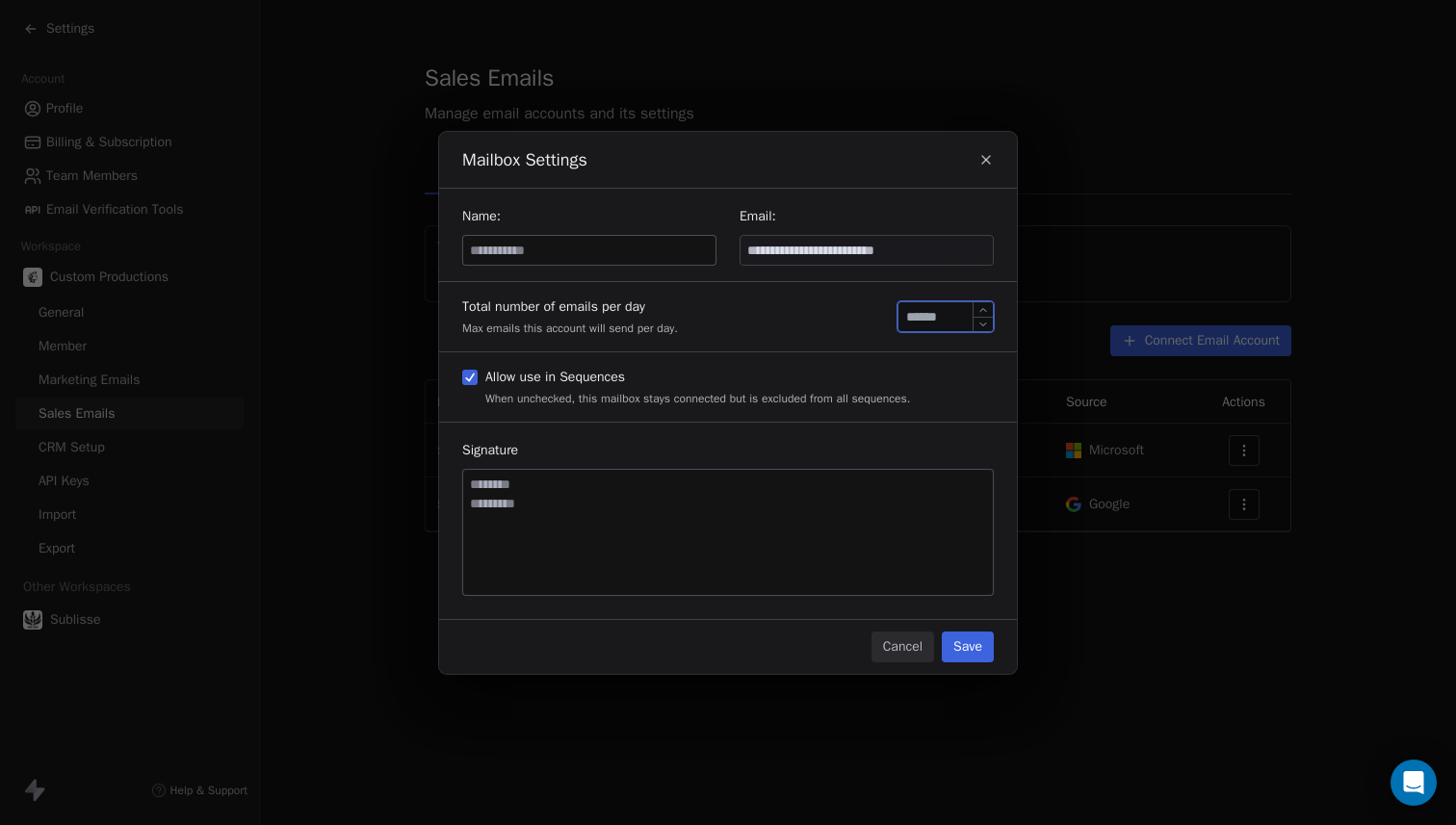 type on "*" 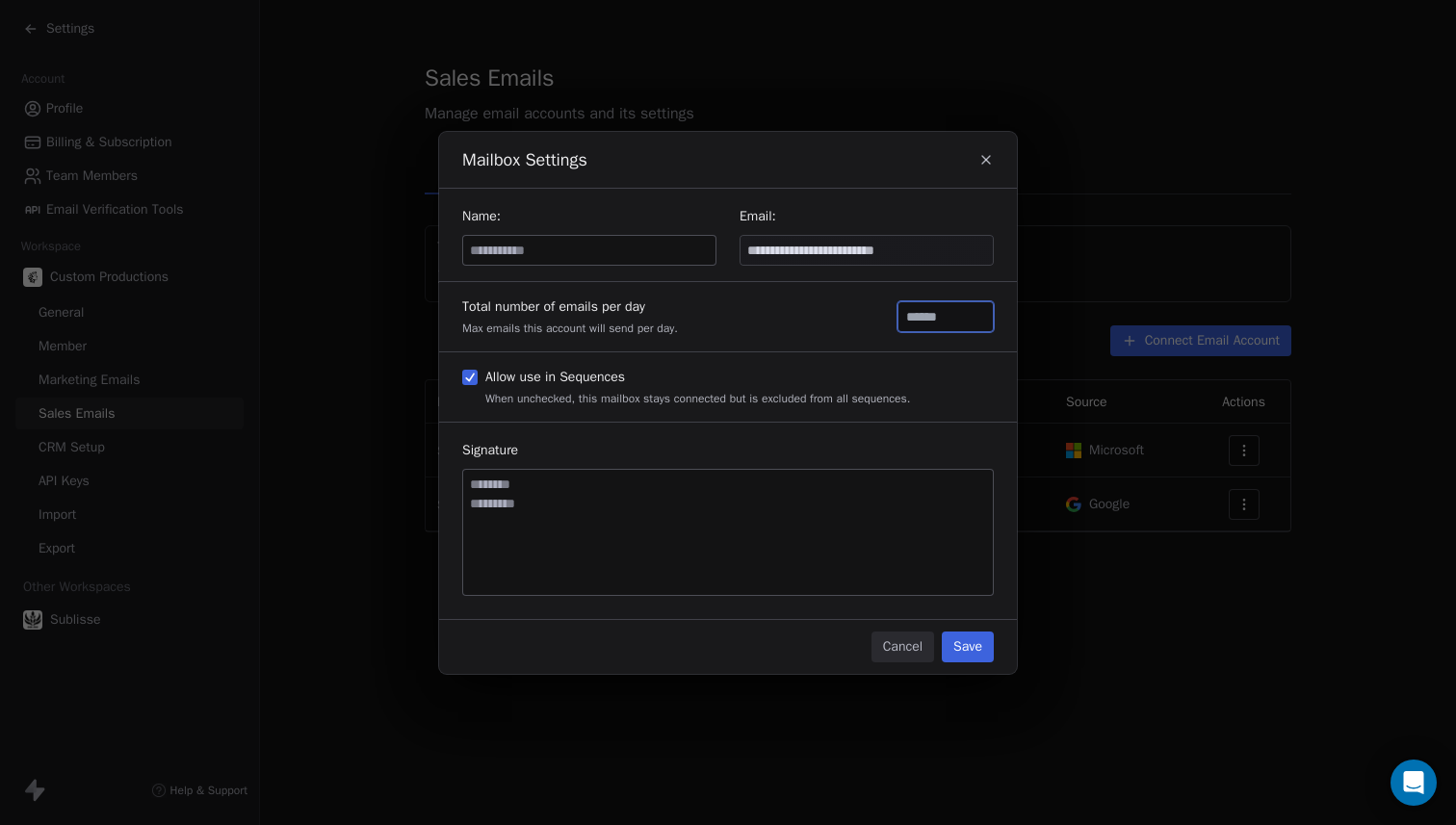 type on "**" 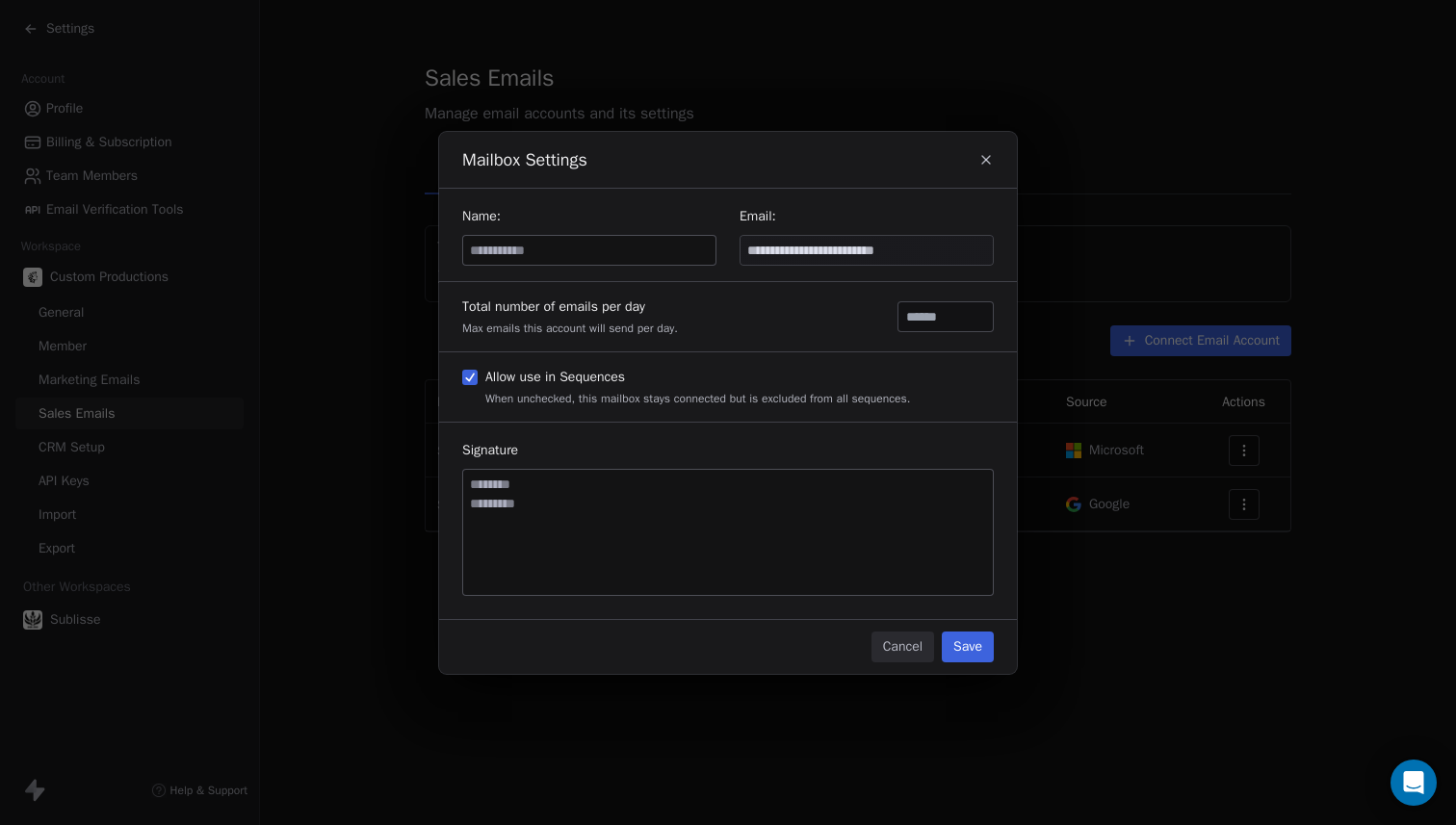 click on "**********" at bounding box center (728, 412) 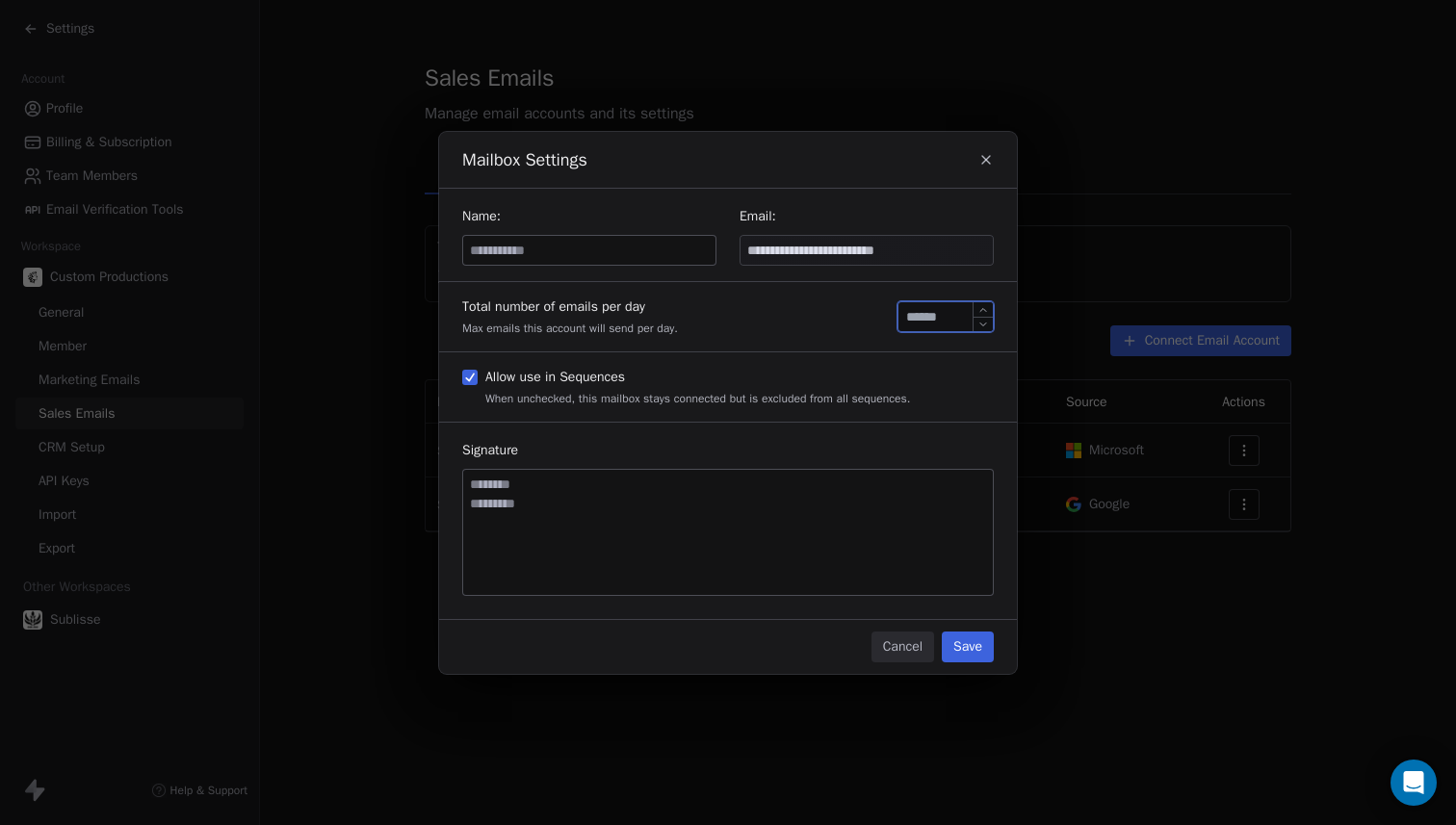 click on "**" at bounding box center [946, 317] 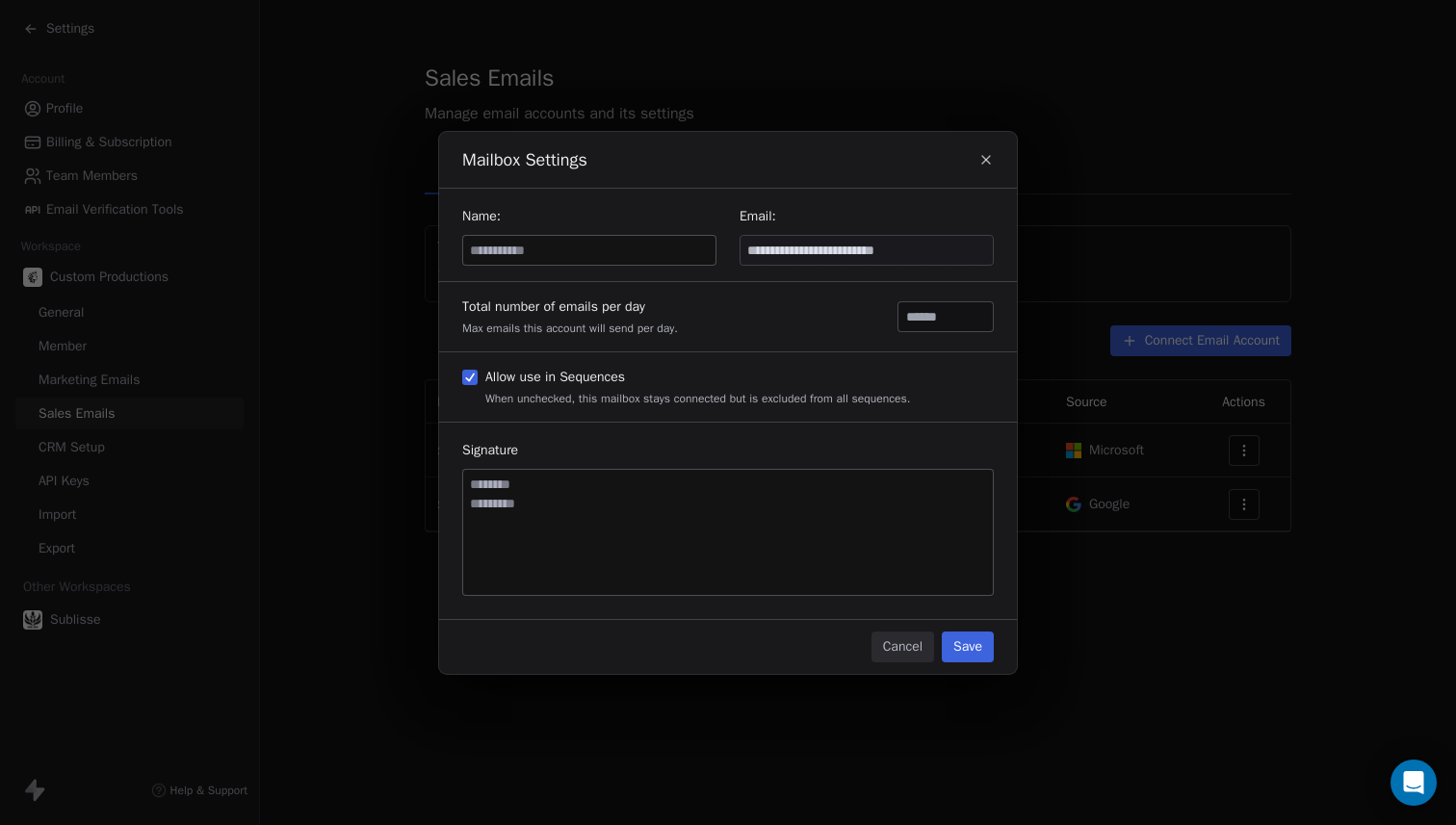 click at bounding box center [728, 532] 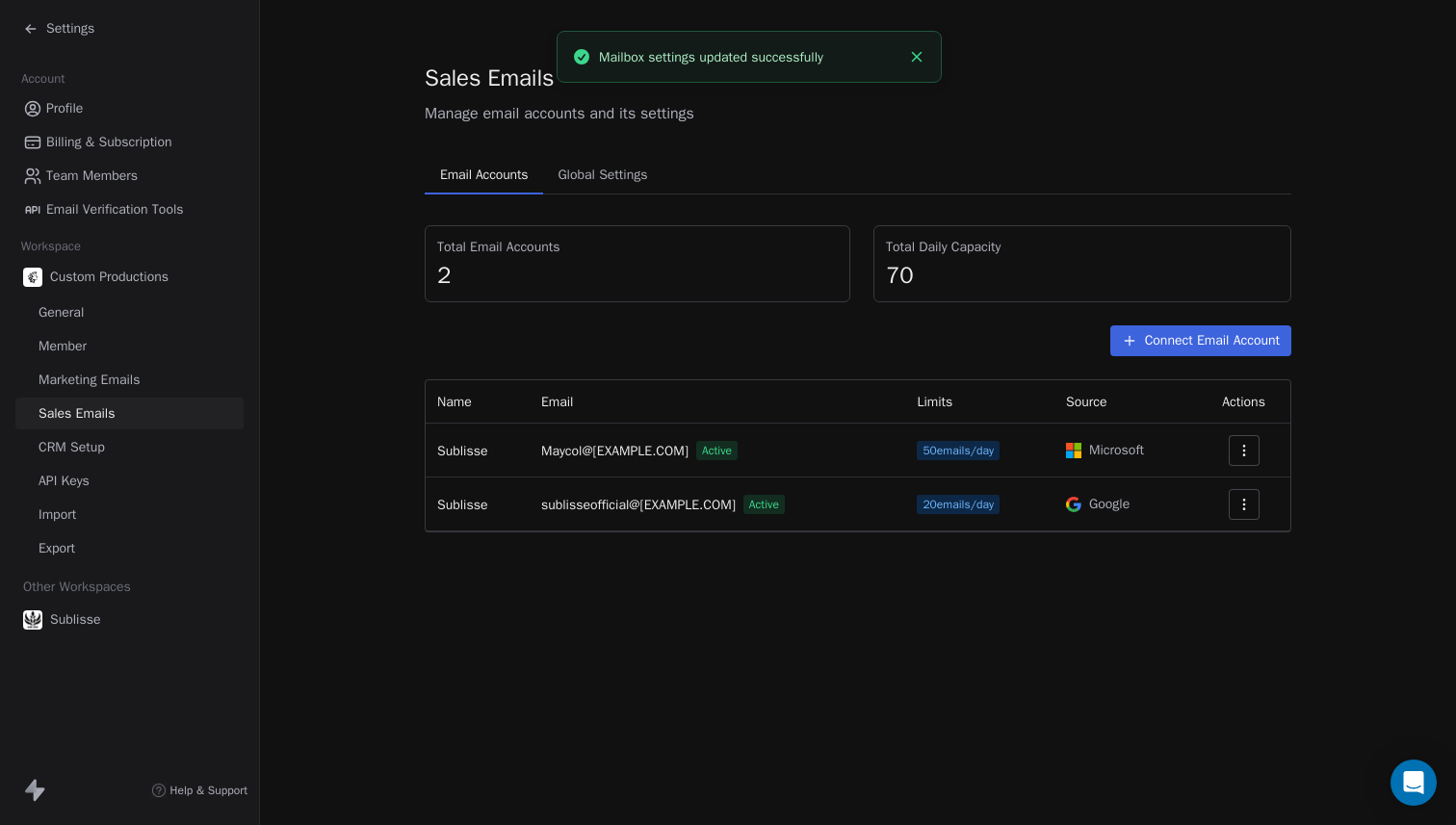 click at bounding box center [1244, 504] 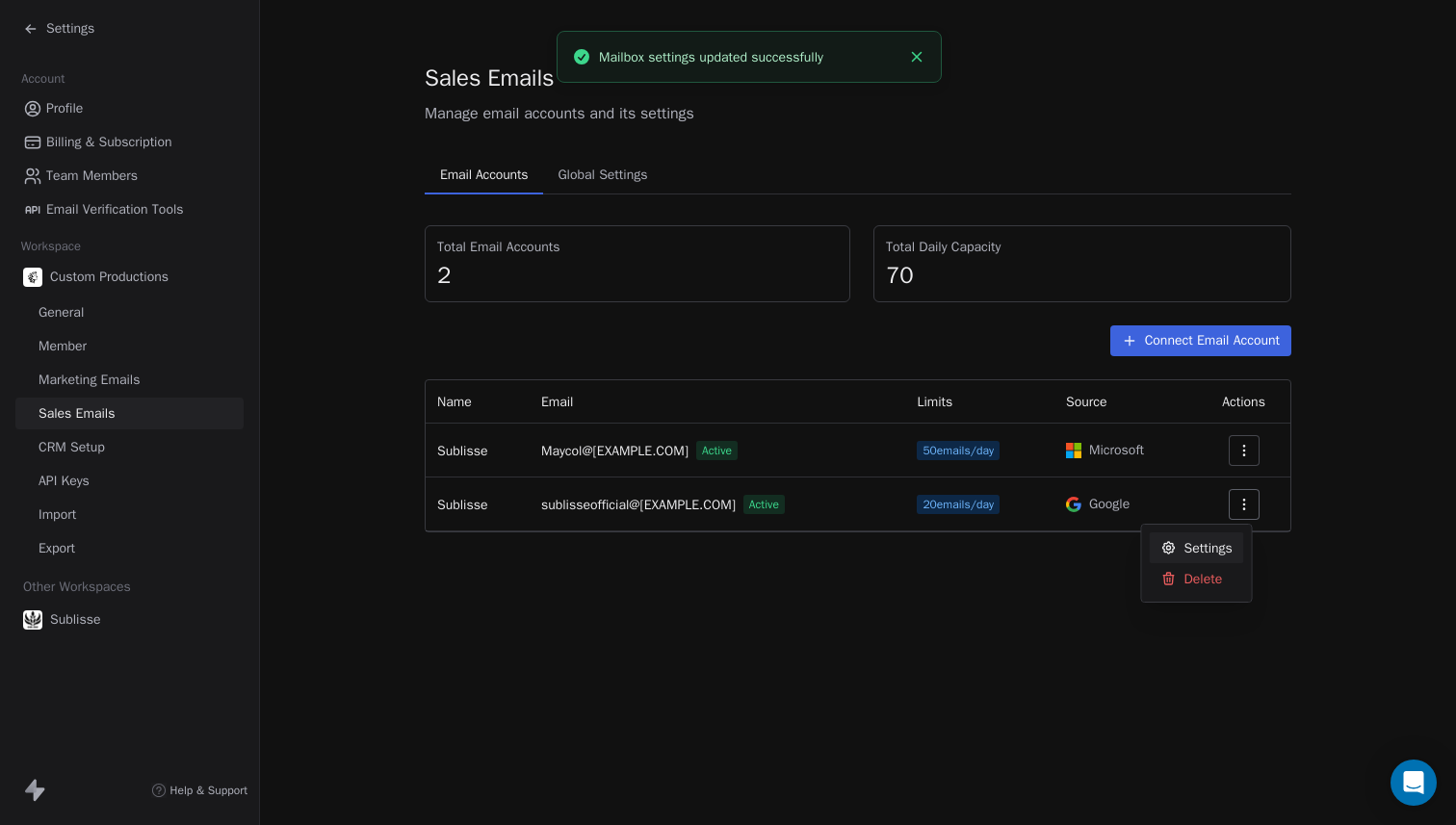 click on "Settings" at bounding box center (1209, 548) 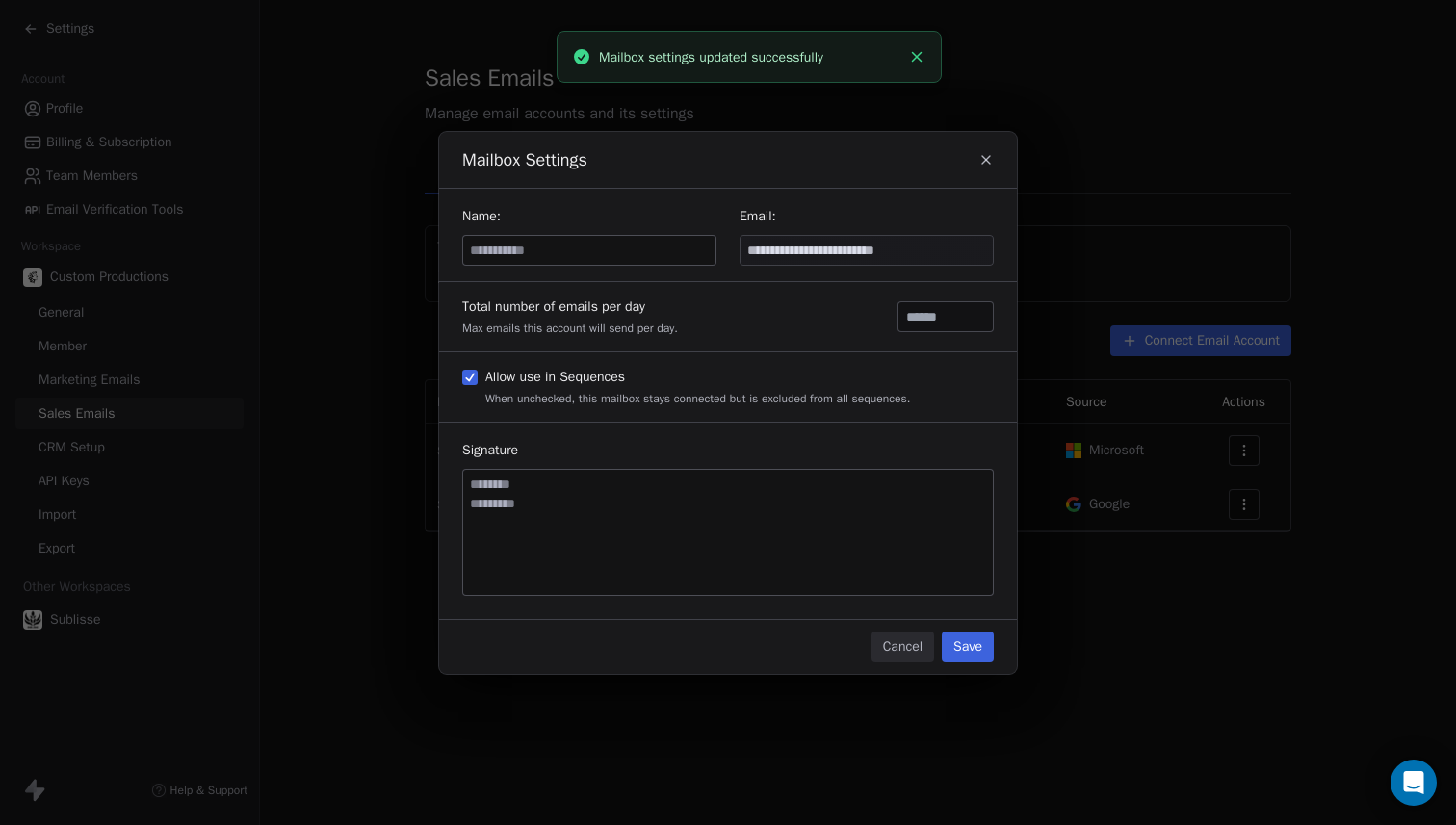 click at bounding box center (728, 532) 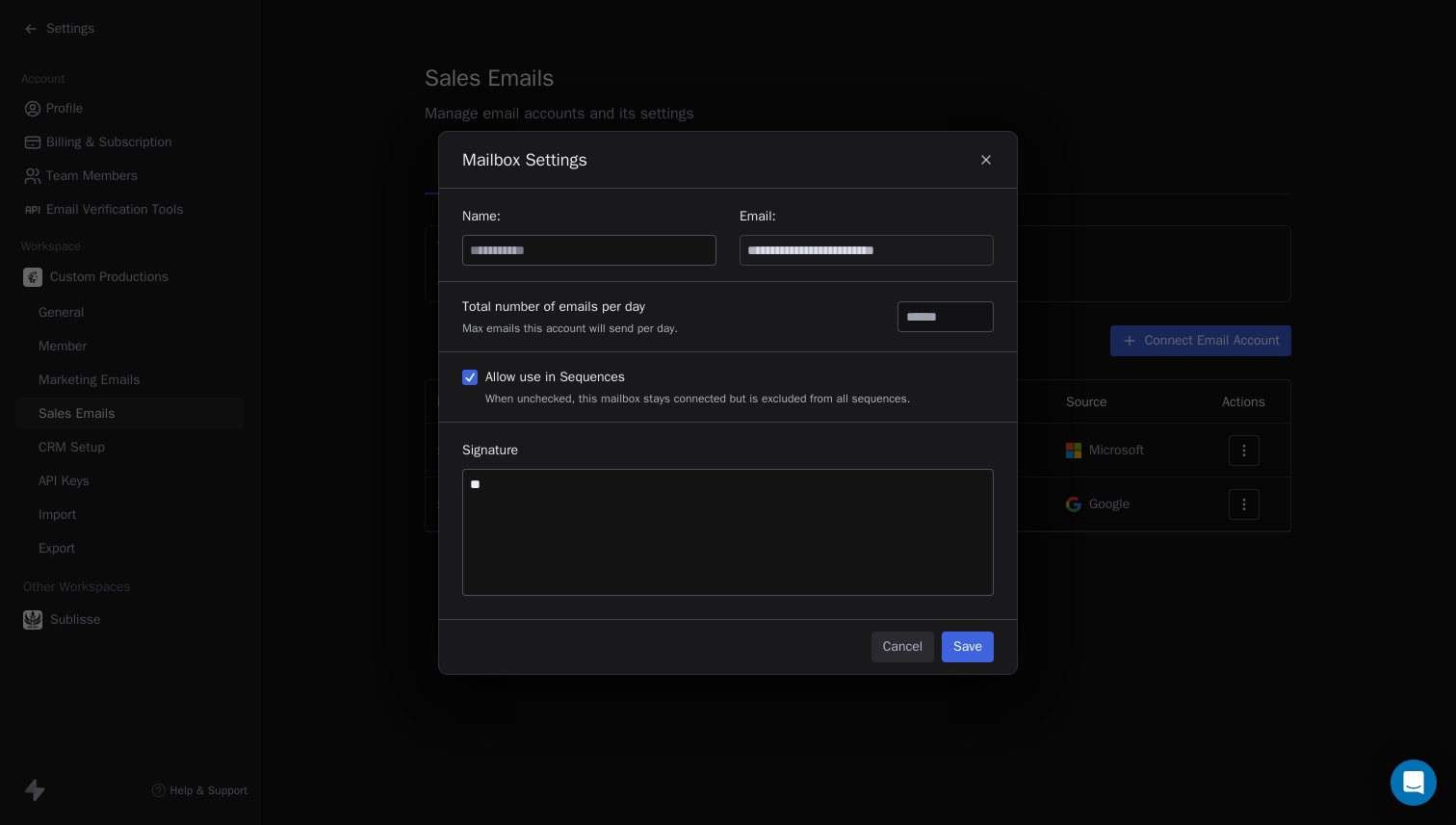 type on "*" 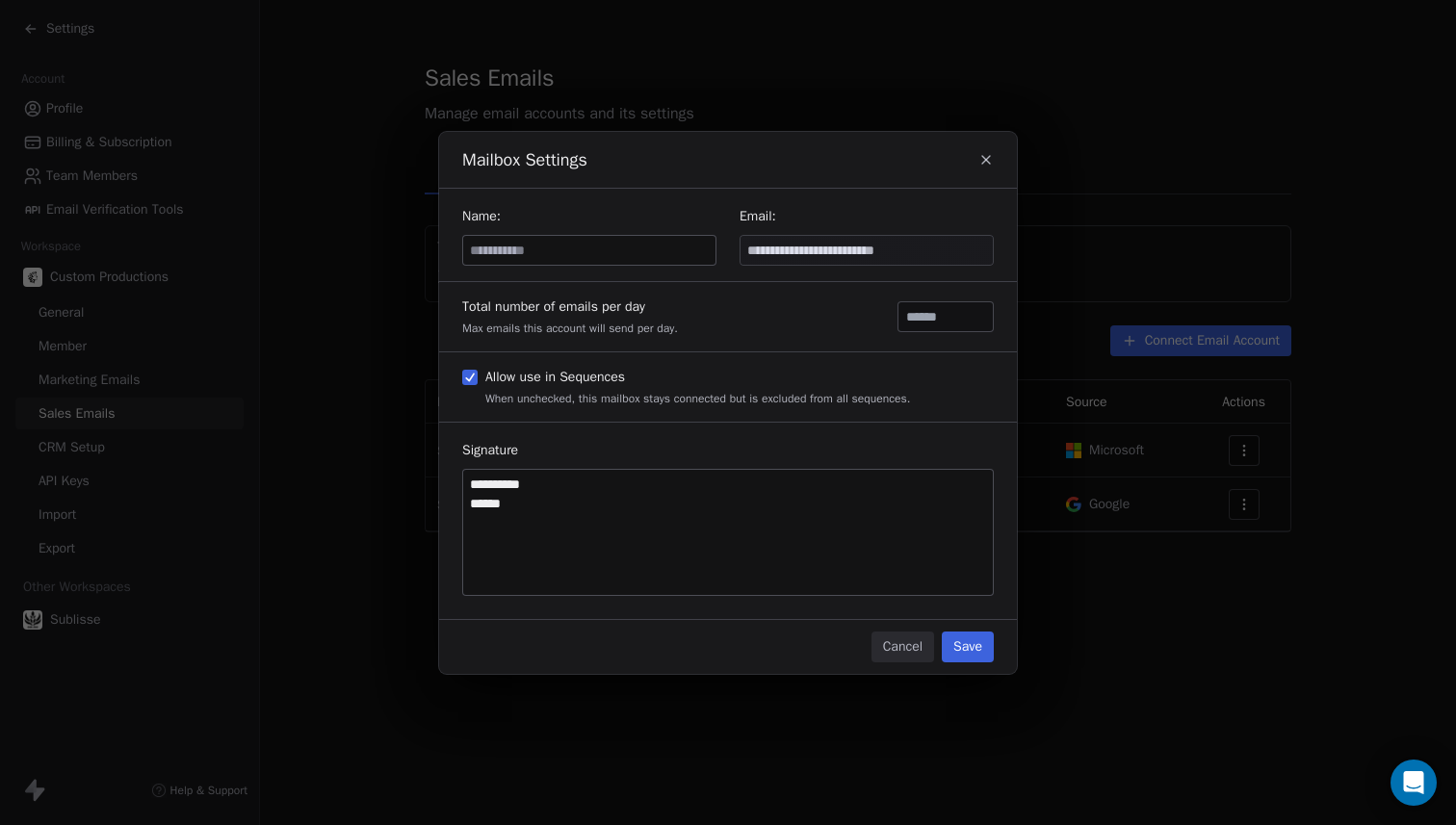 type on "**********" 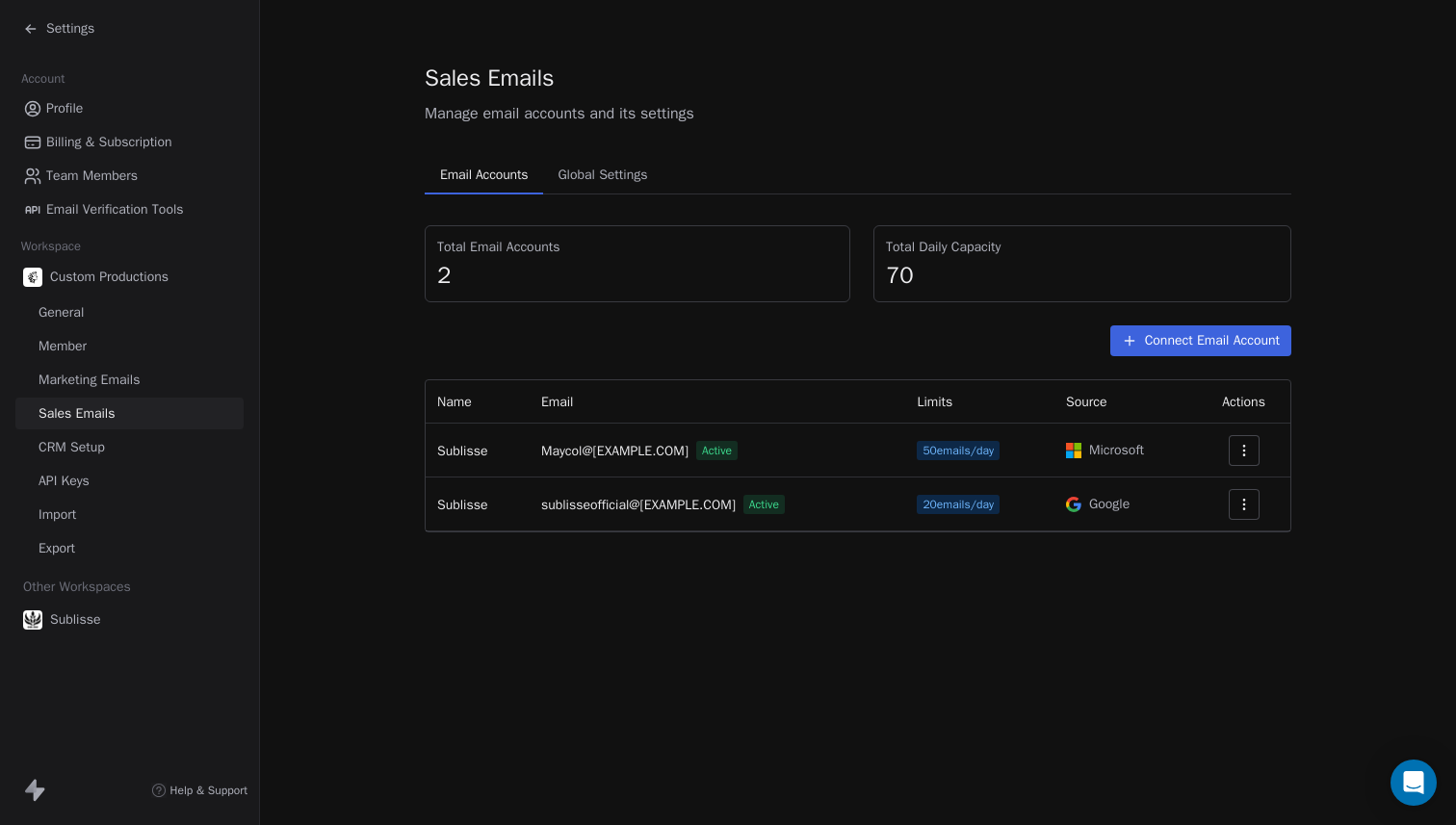 click on "Settings" at bounding box center (70, 29) 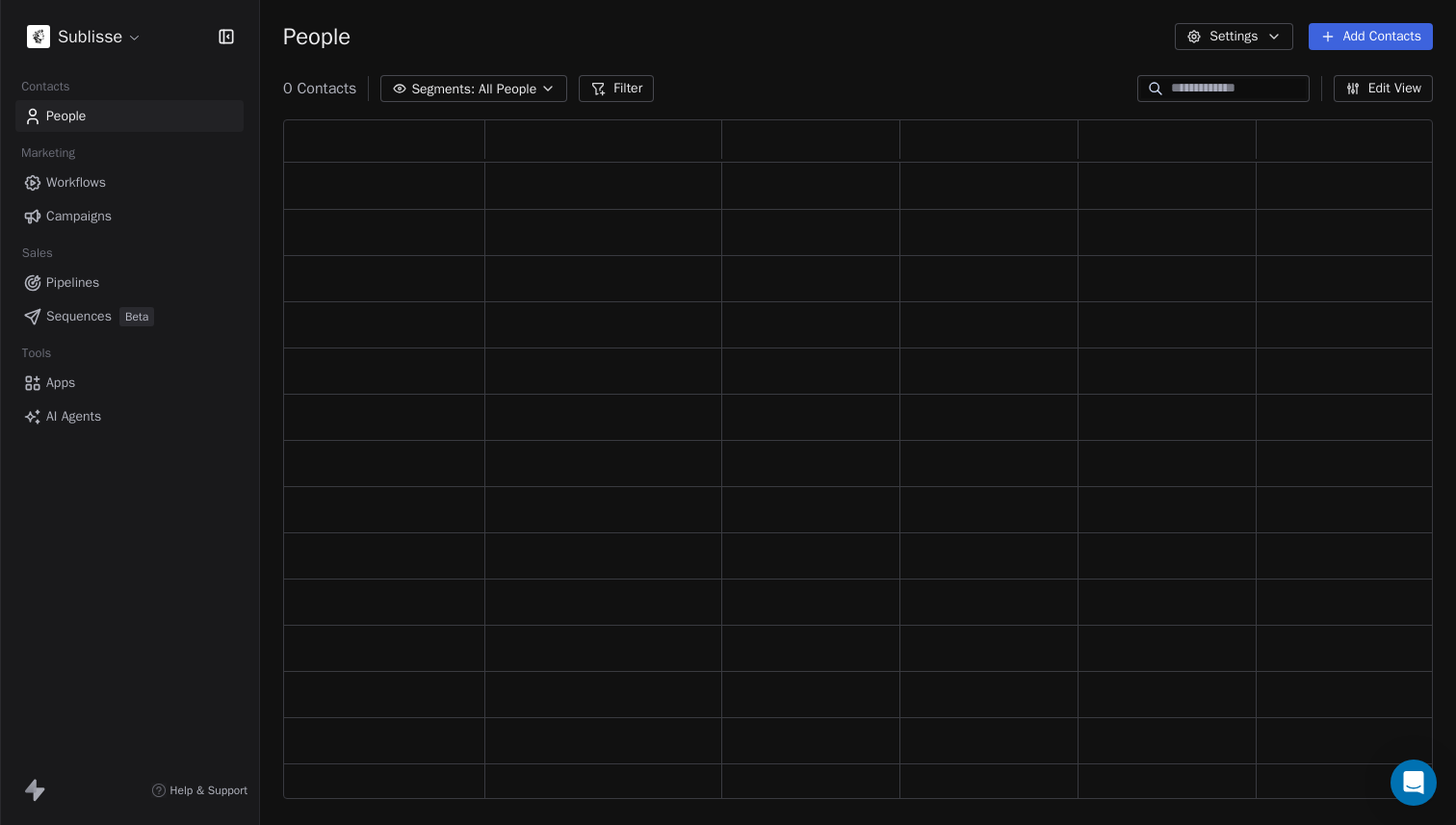 scroll, scrollTop: 1, scrollLeft: 1, axis: both 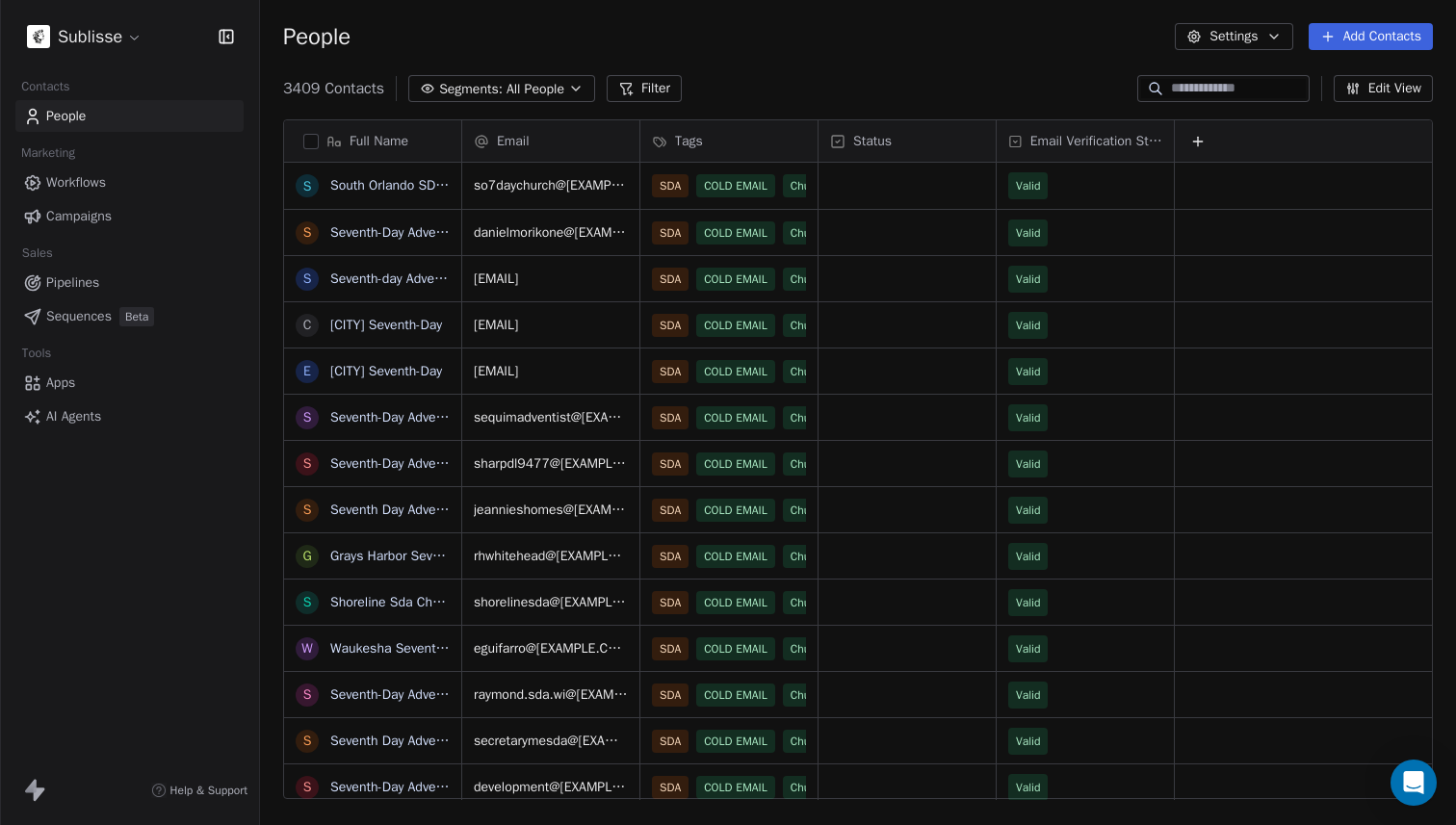 click on "Sequences" at bounding box center [79, 316] 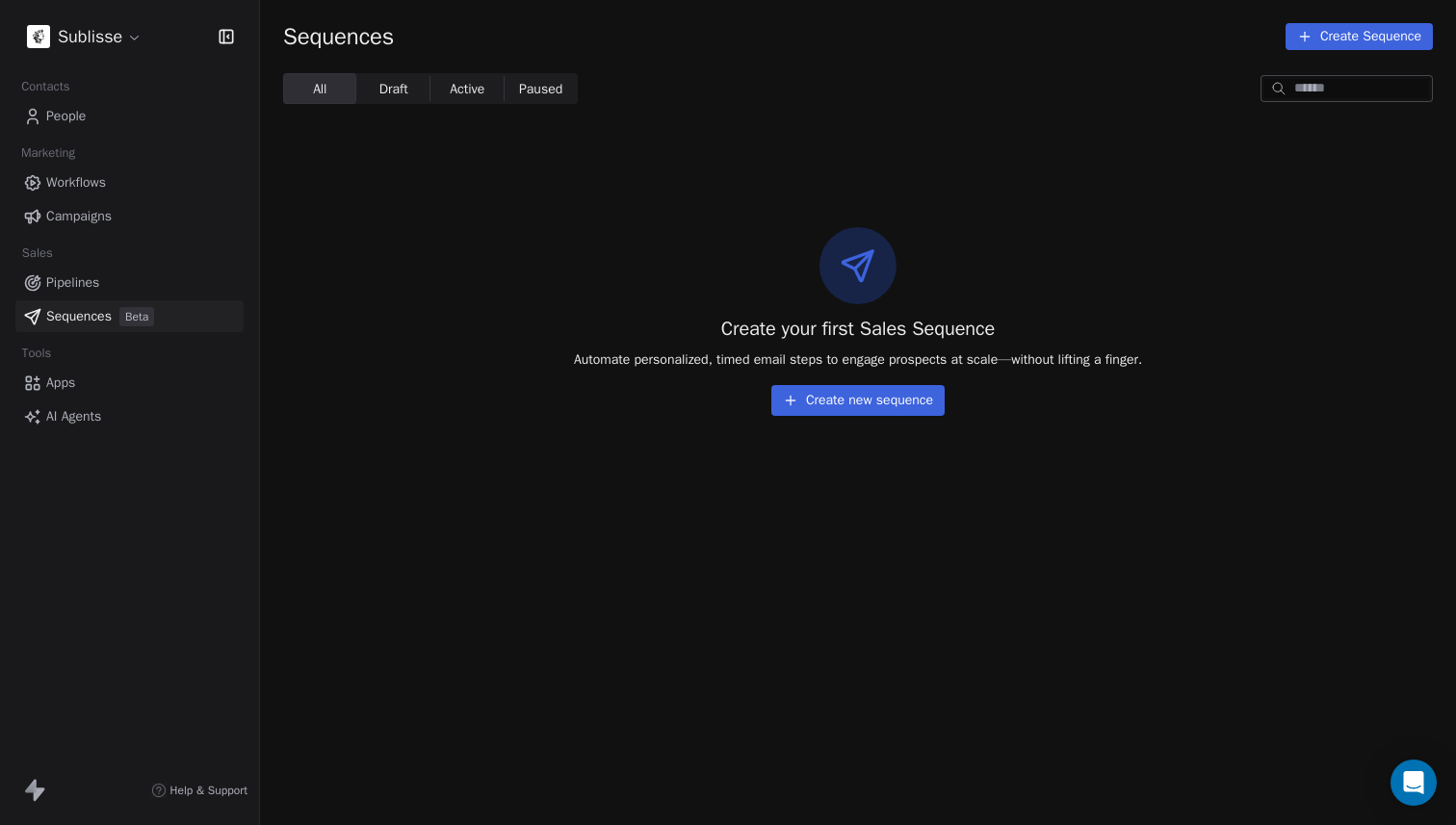 click on "Create new sequence" at bounding box center [858, 400] 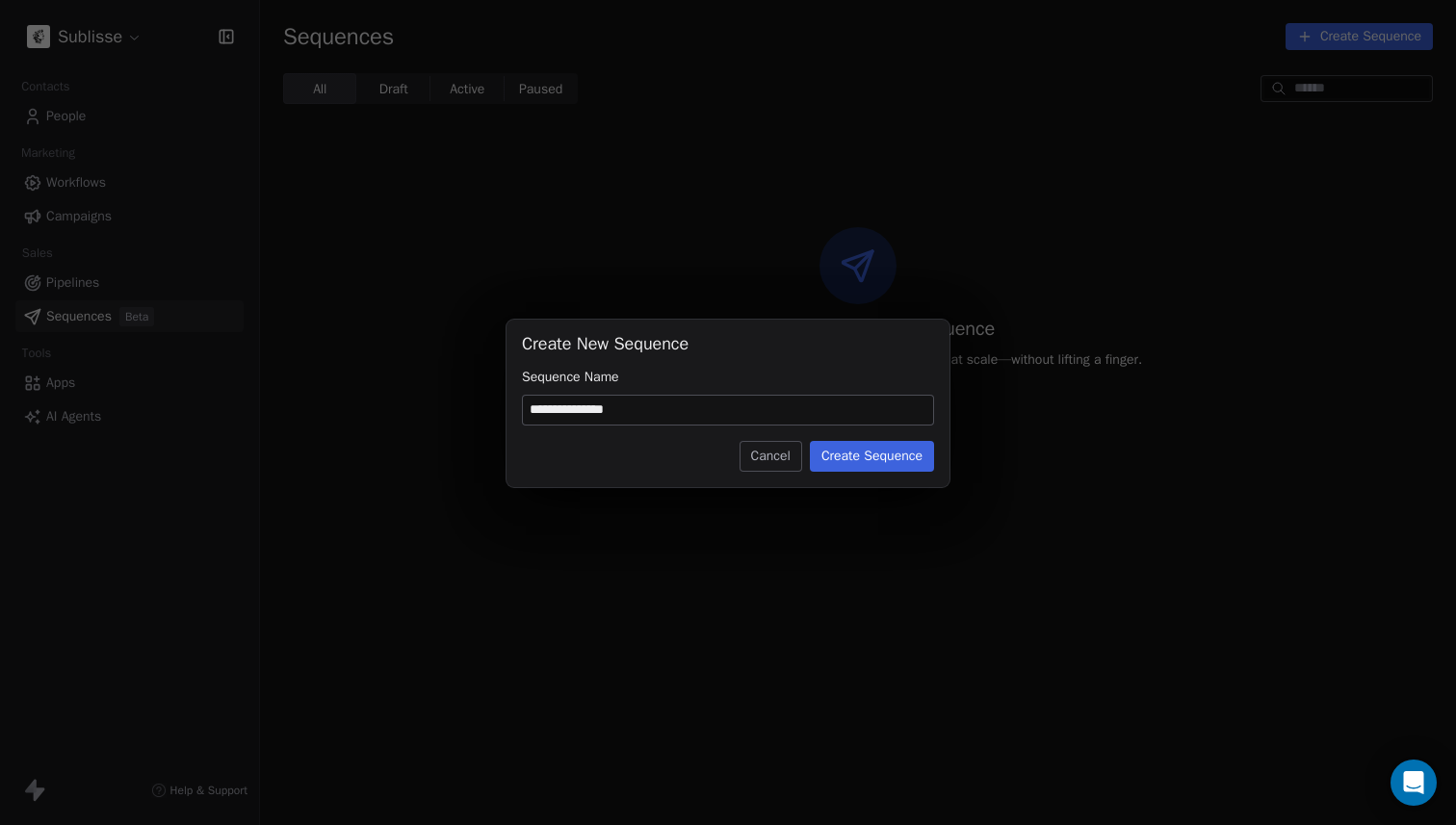 type on "**********" 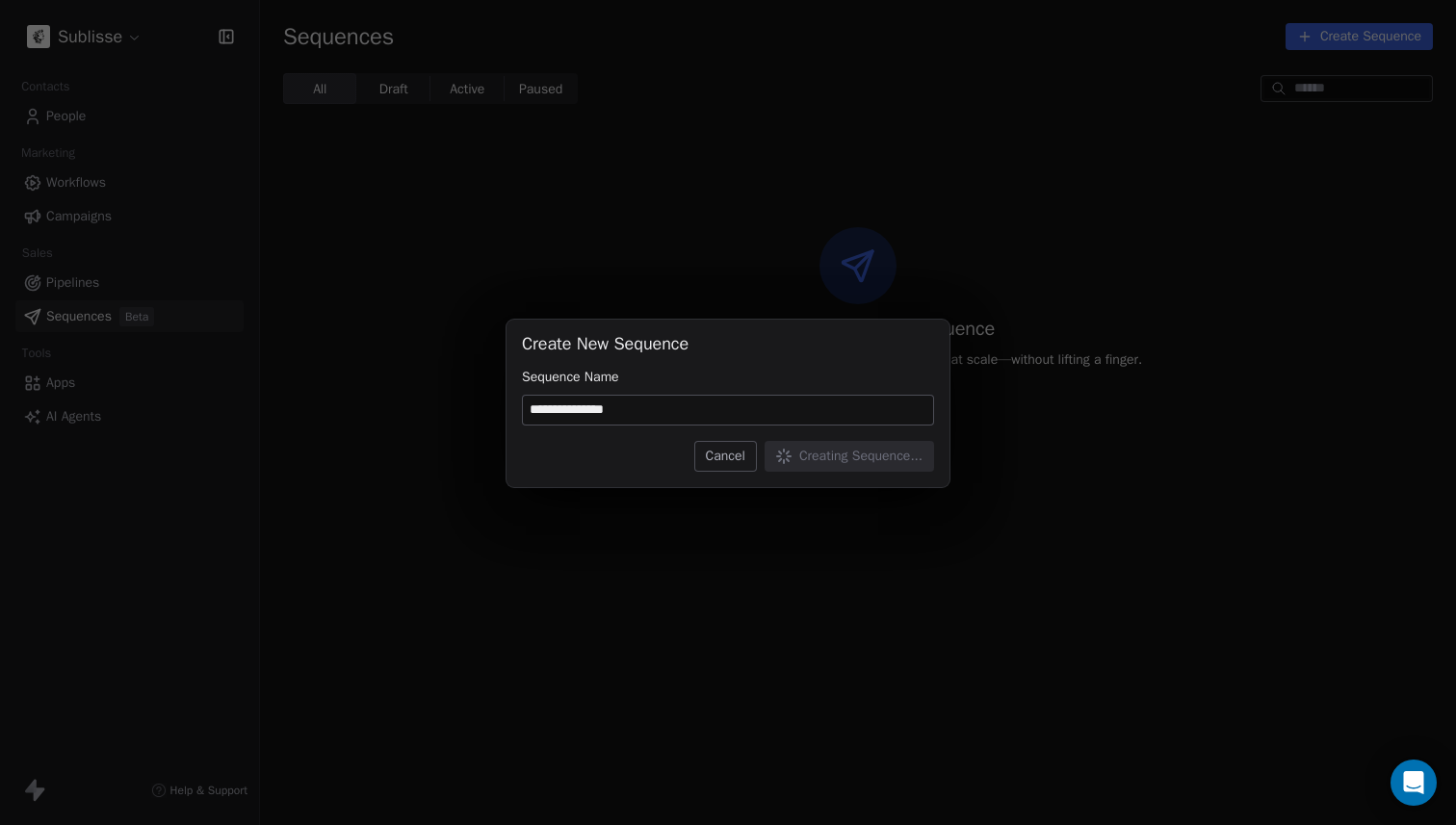 type 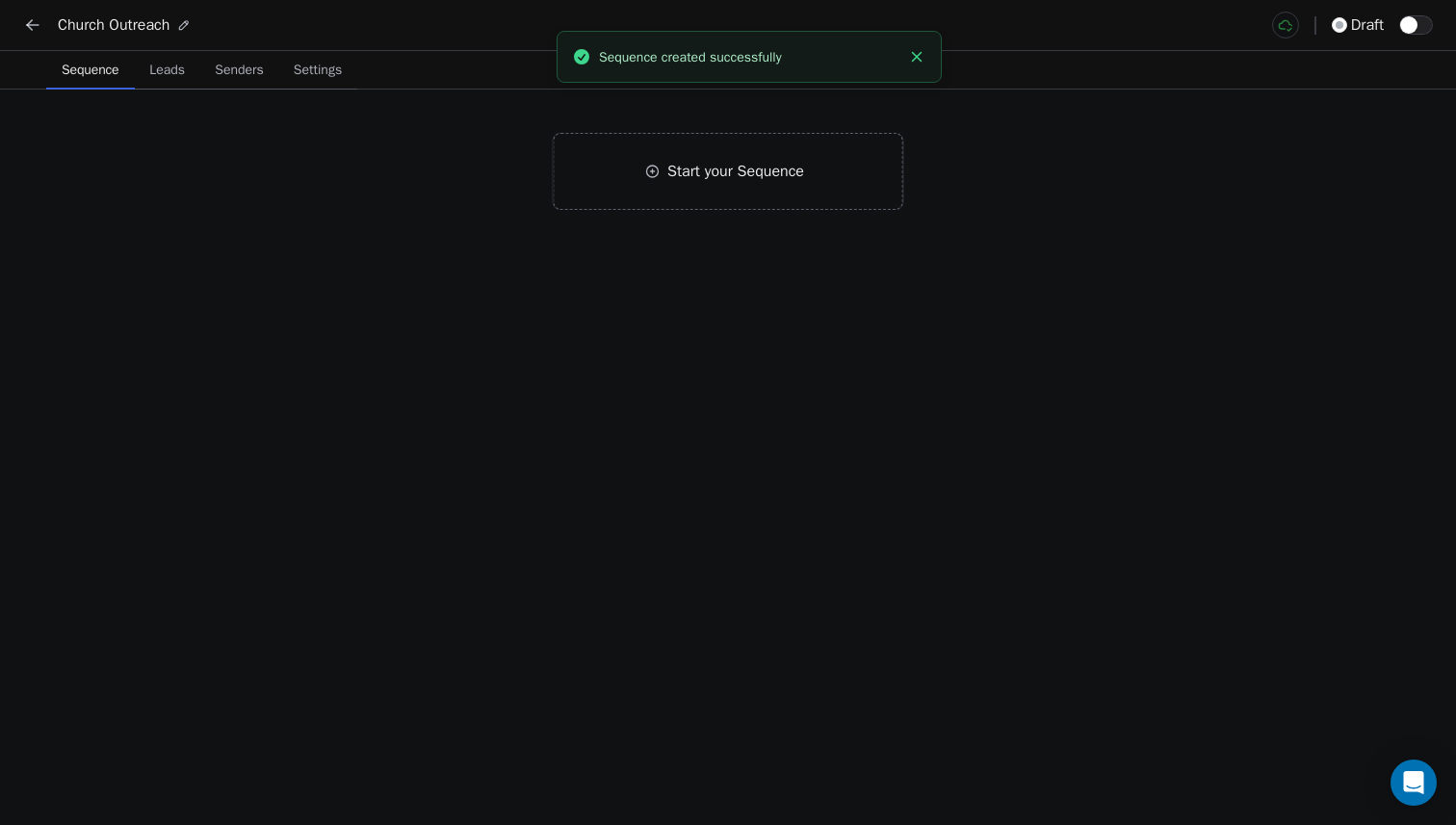 click on "Start your Sequence" at bounding box center (728, 457) 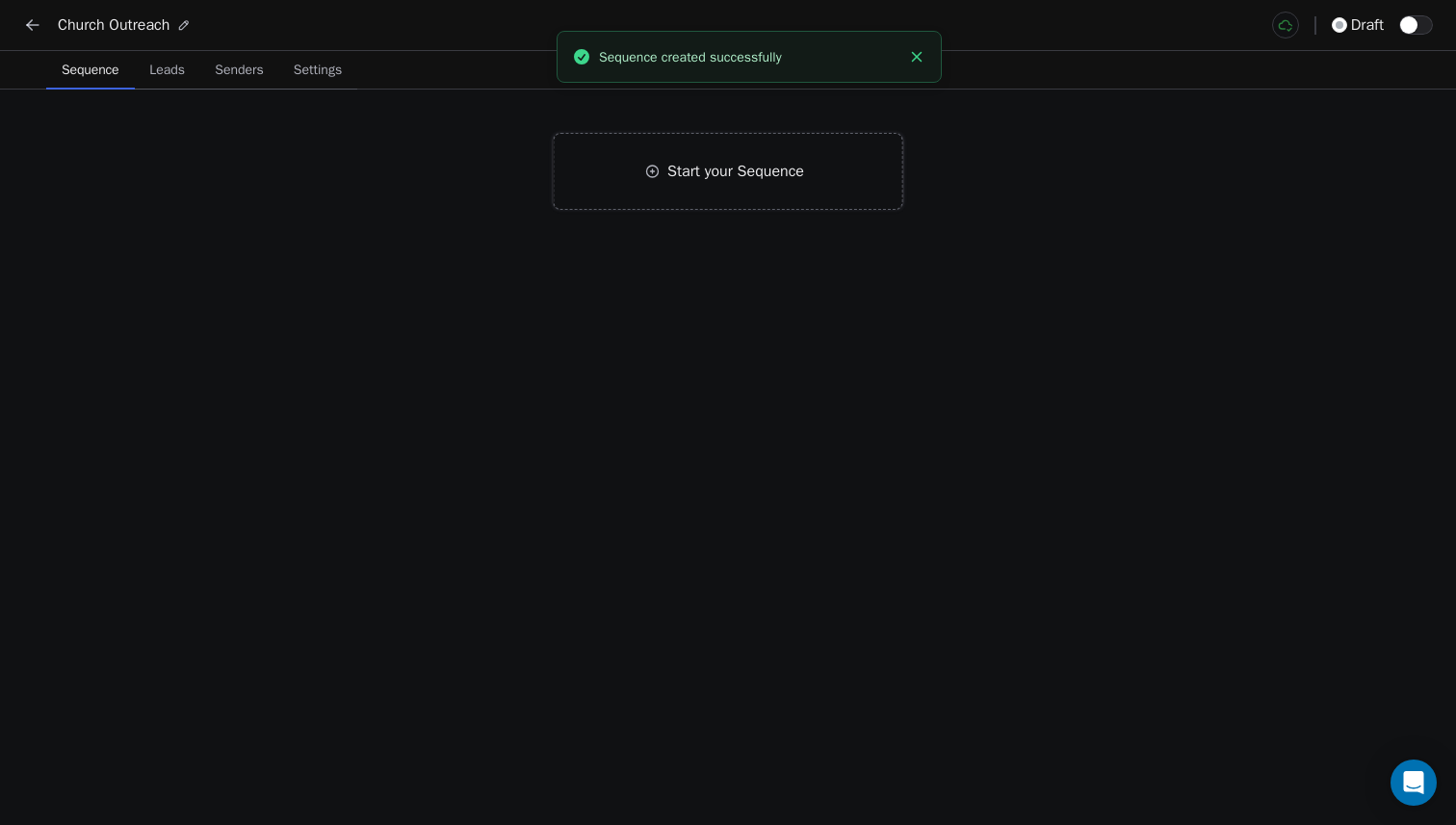 click on "Start your Sequence" at bounding box center (728, 171) 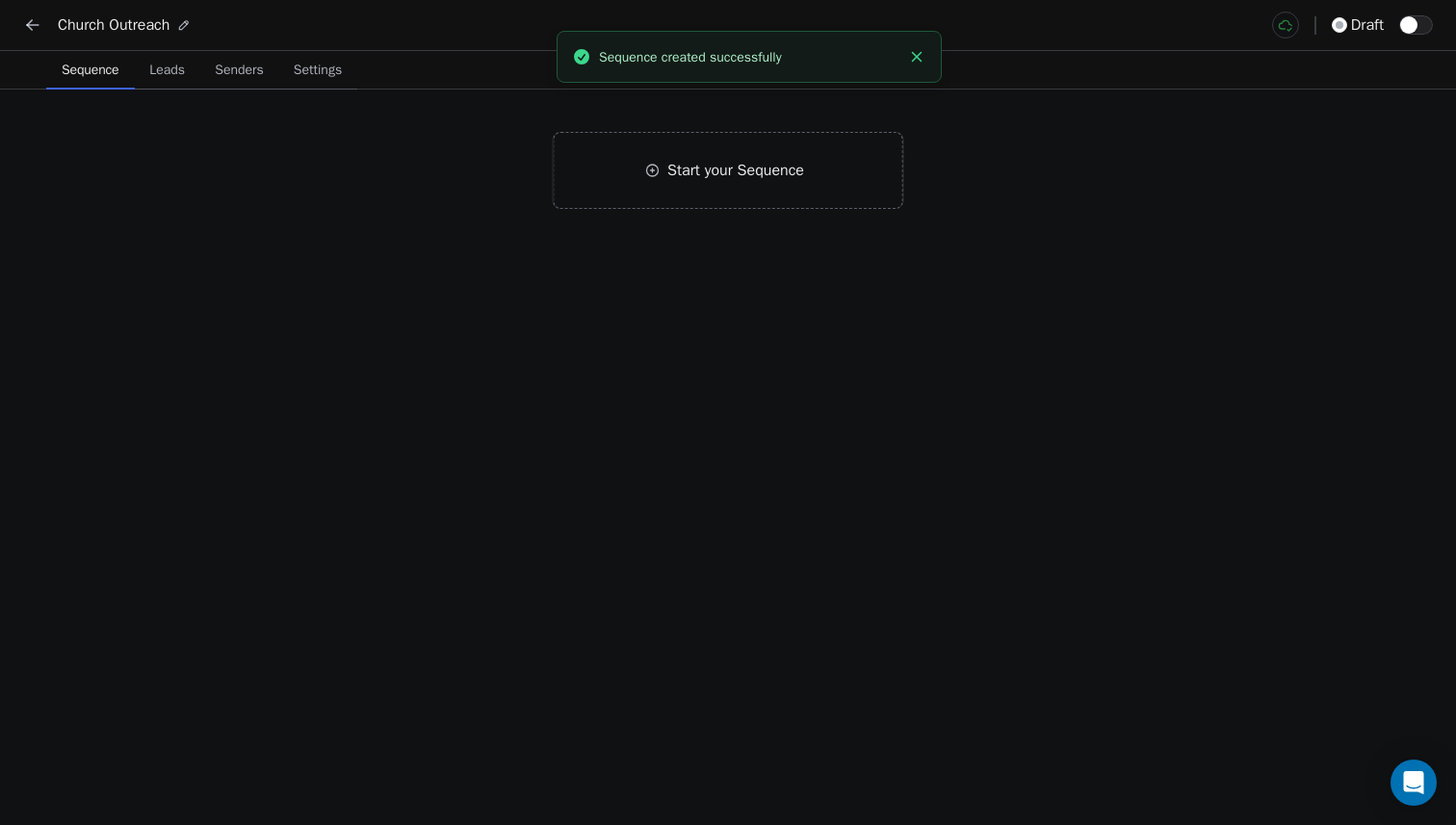click on "Start your Sequence" at bounding box center (728, 457) 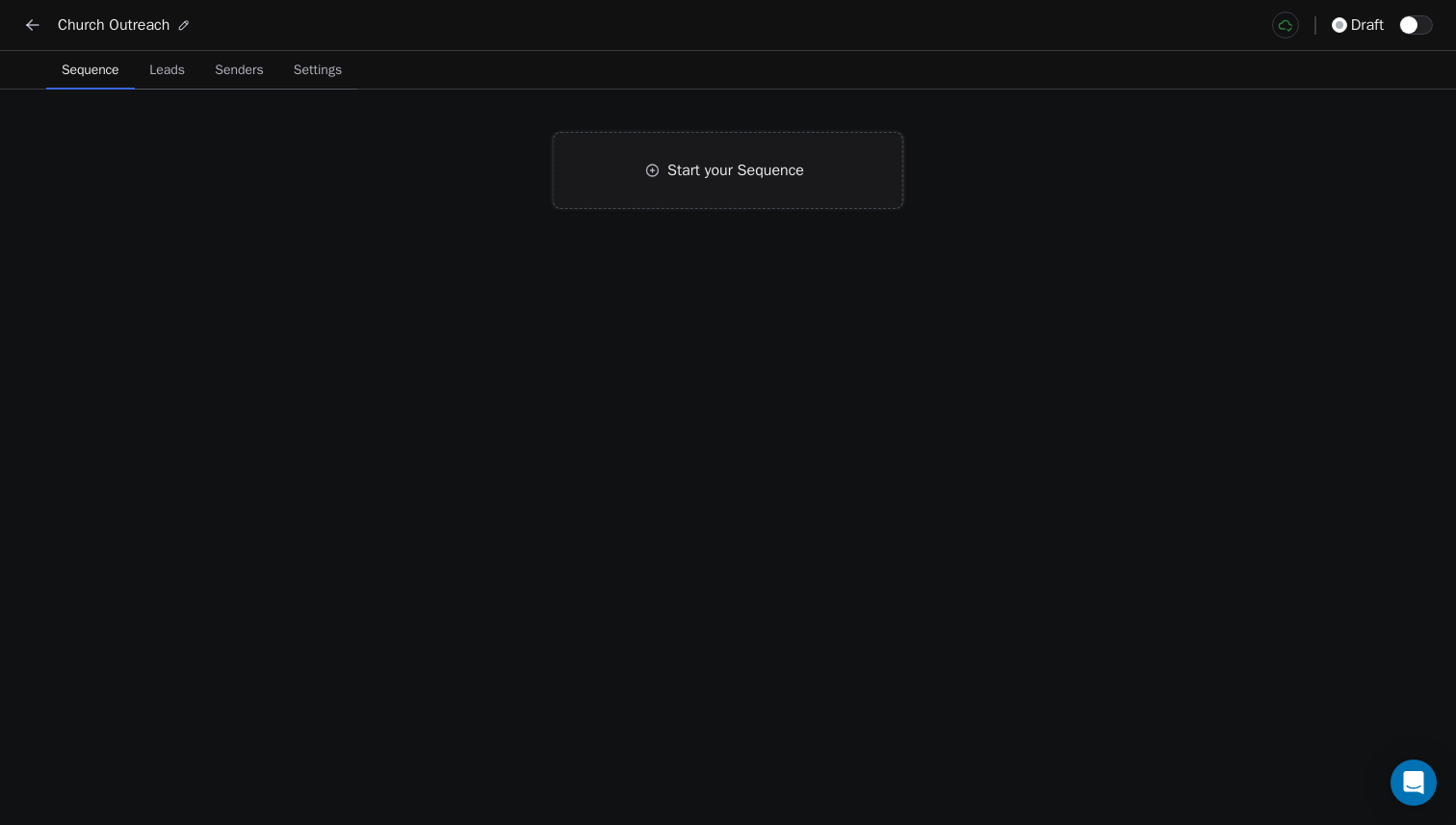 click on "Start your Sequence" at bounding box center (736, 170) 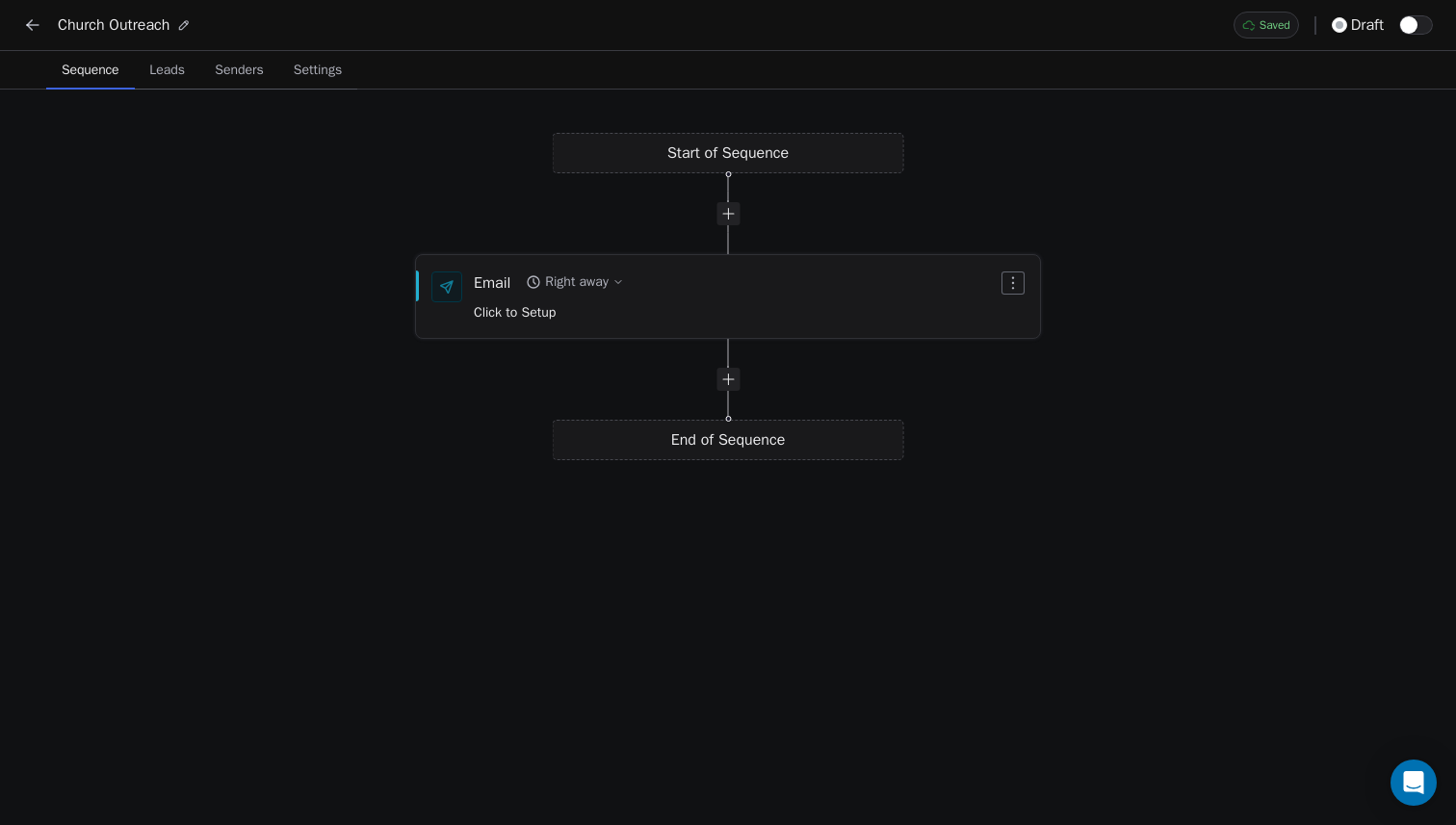click on "Email Right away Click to Setup" at bounding box center [736, 296] 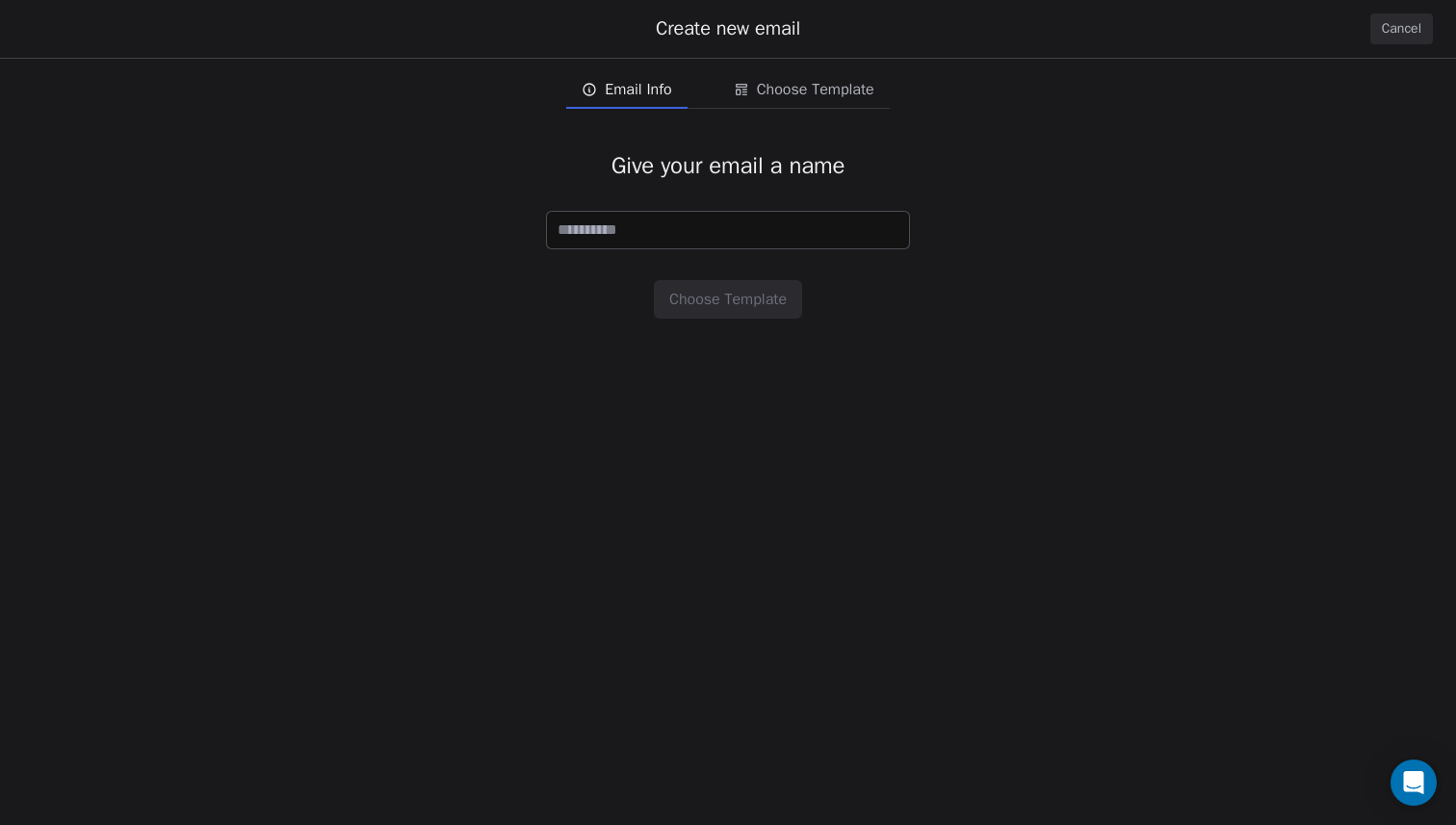 click at bounding box center [728, 230] 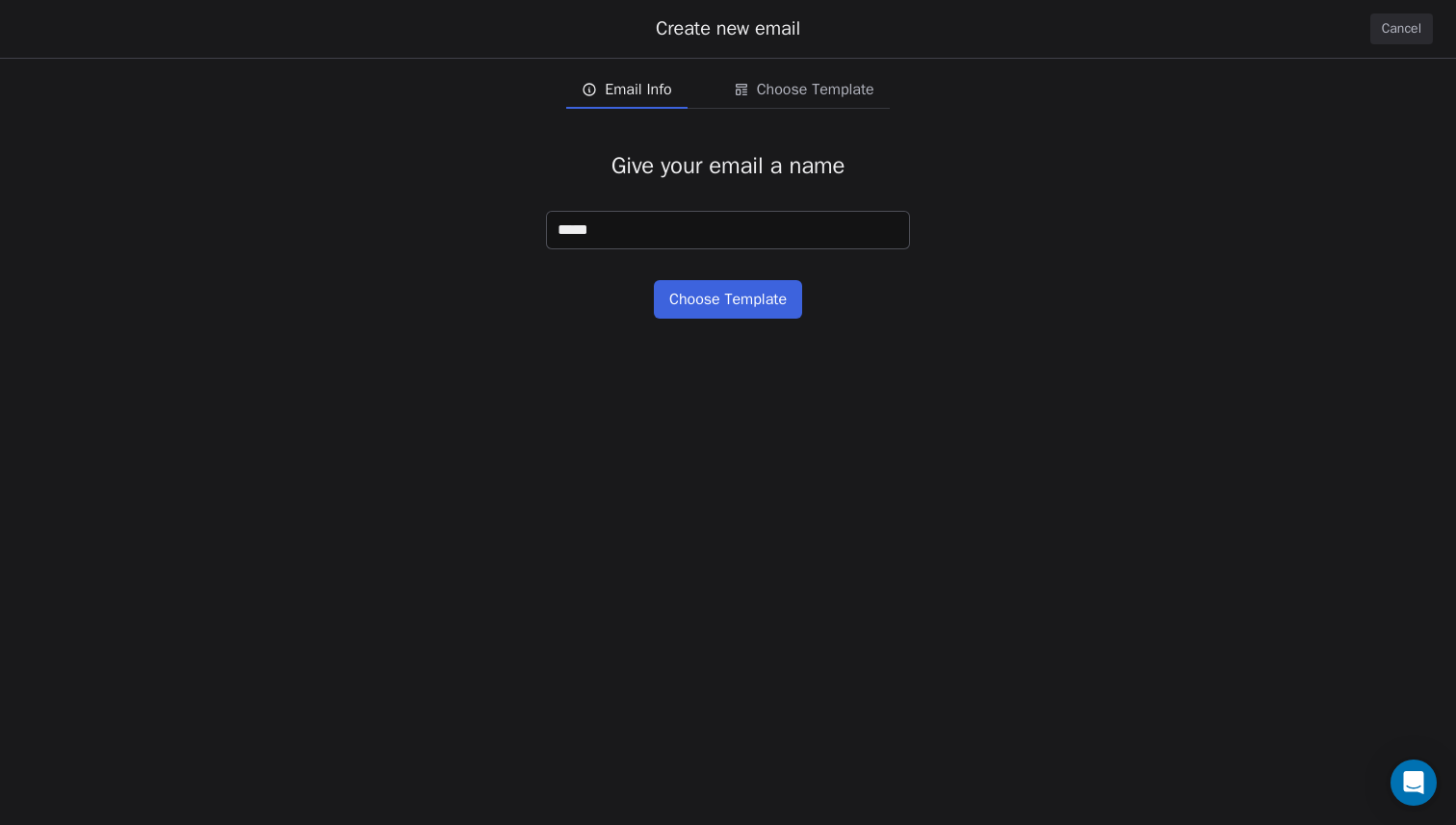 type on "******" 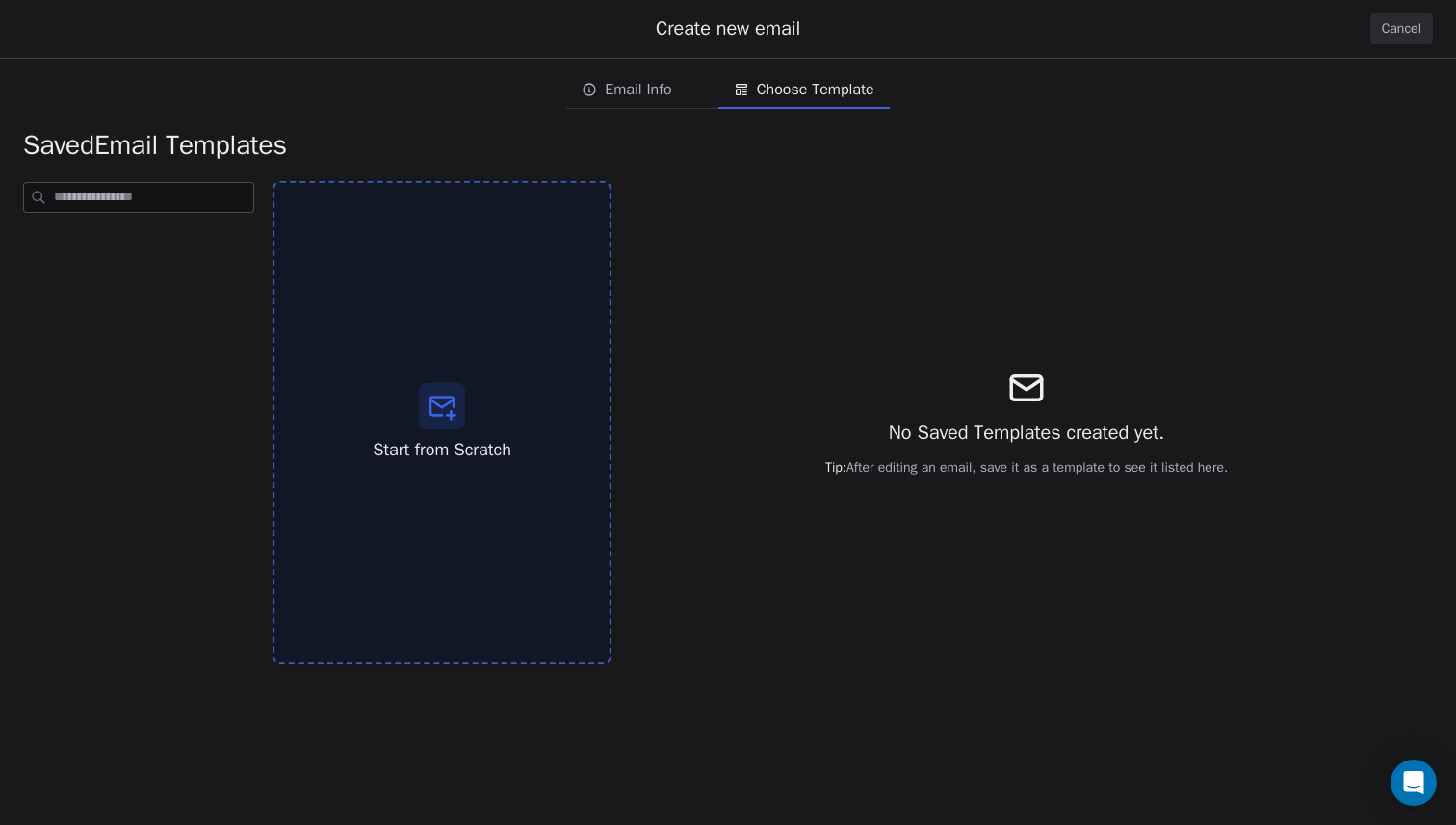 click on "Start from Scratch" at bounding box center [442, 450] 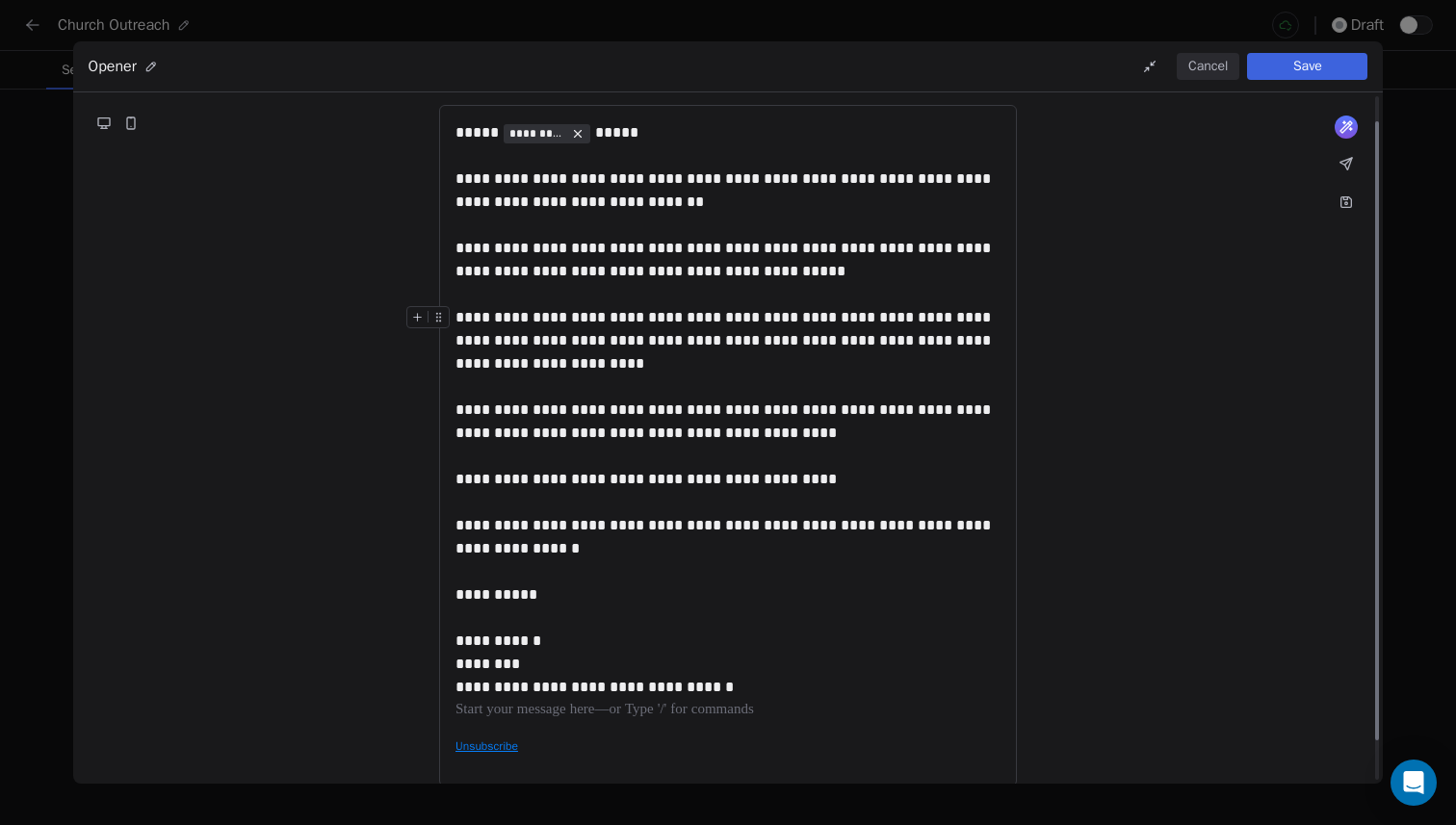 scroll, scrollTop: 71, scrollLeft: 0, axis: vertical 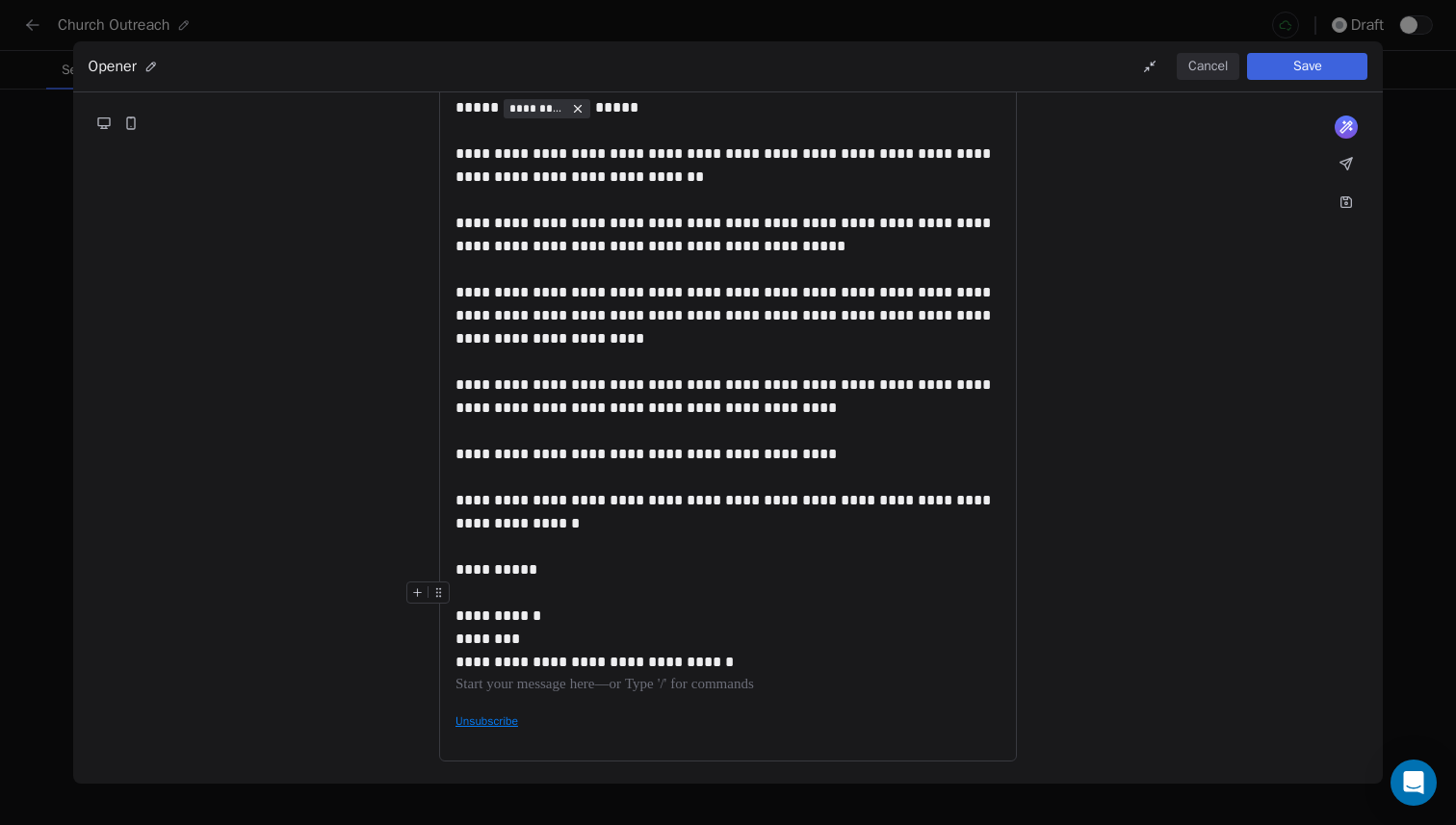 click at bounding box center [728, 593] 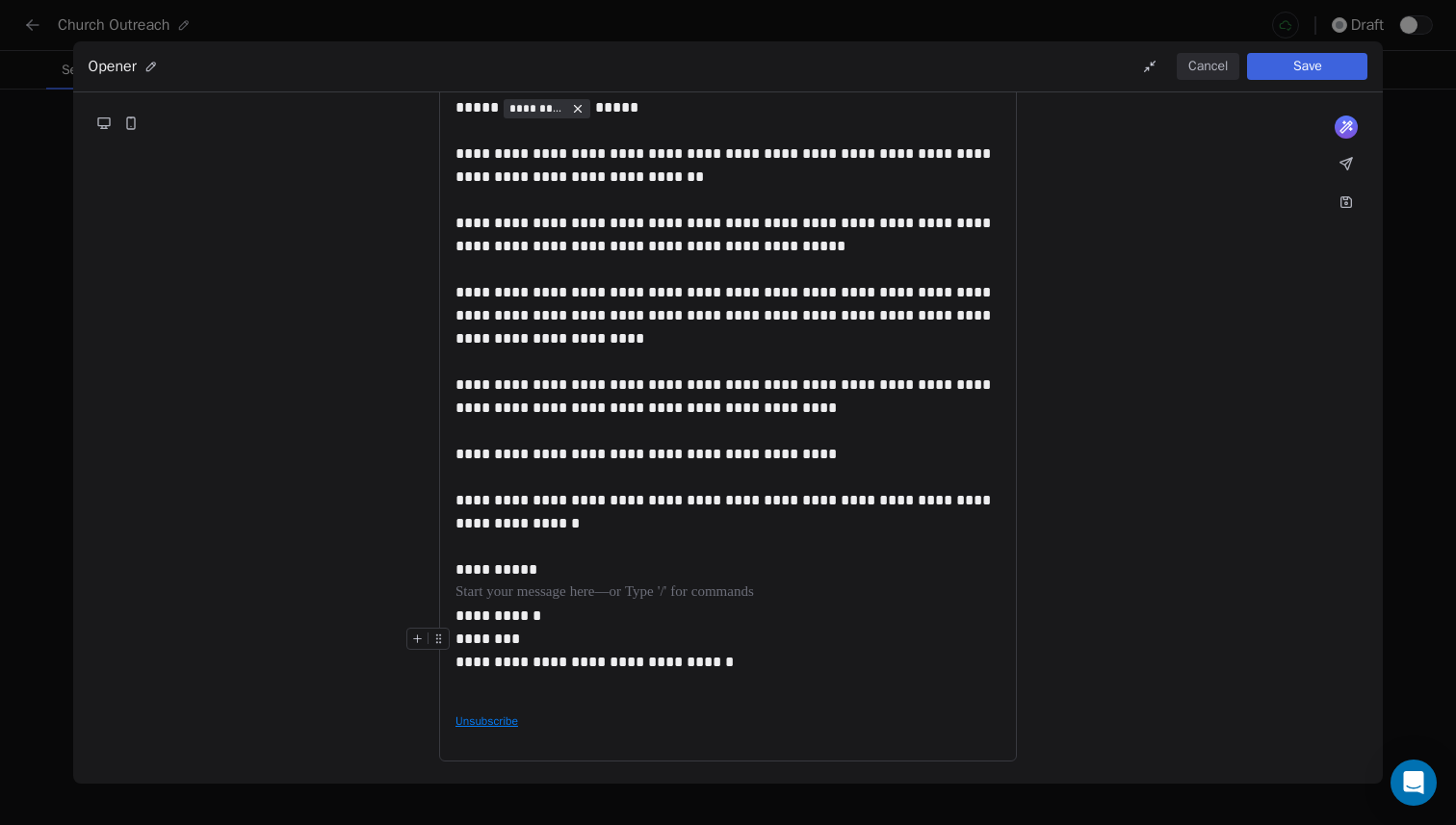 click on "********" at bounding box center (728, 639) 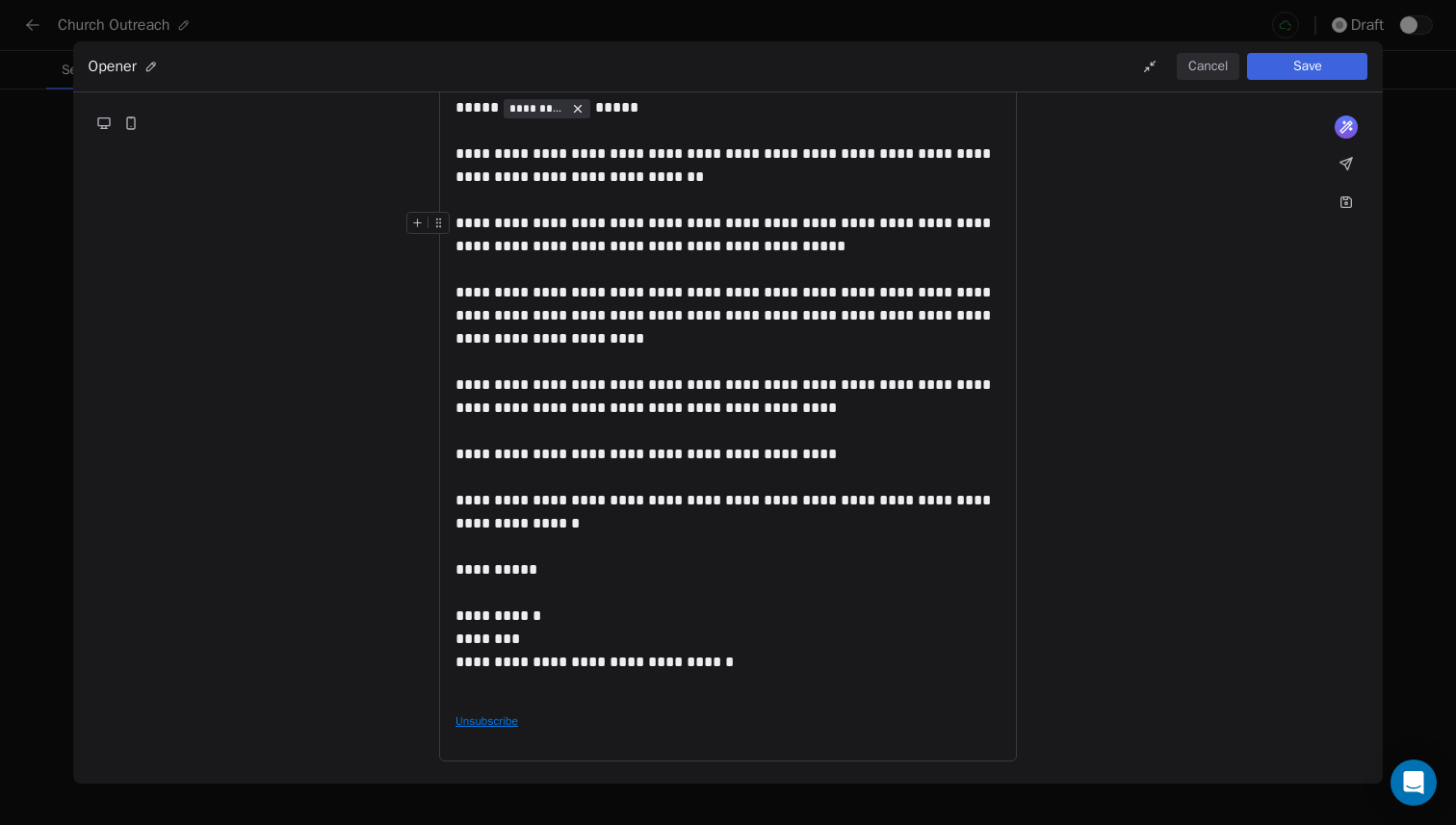 click on "Save" at bounding box center [1307, 66] 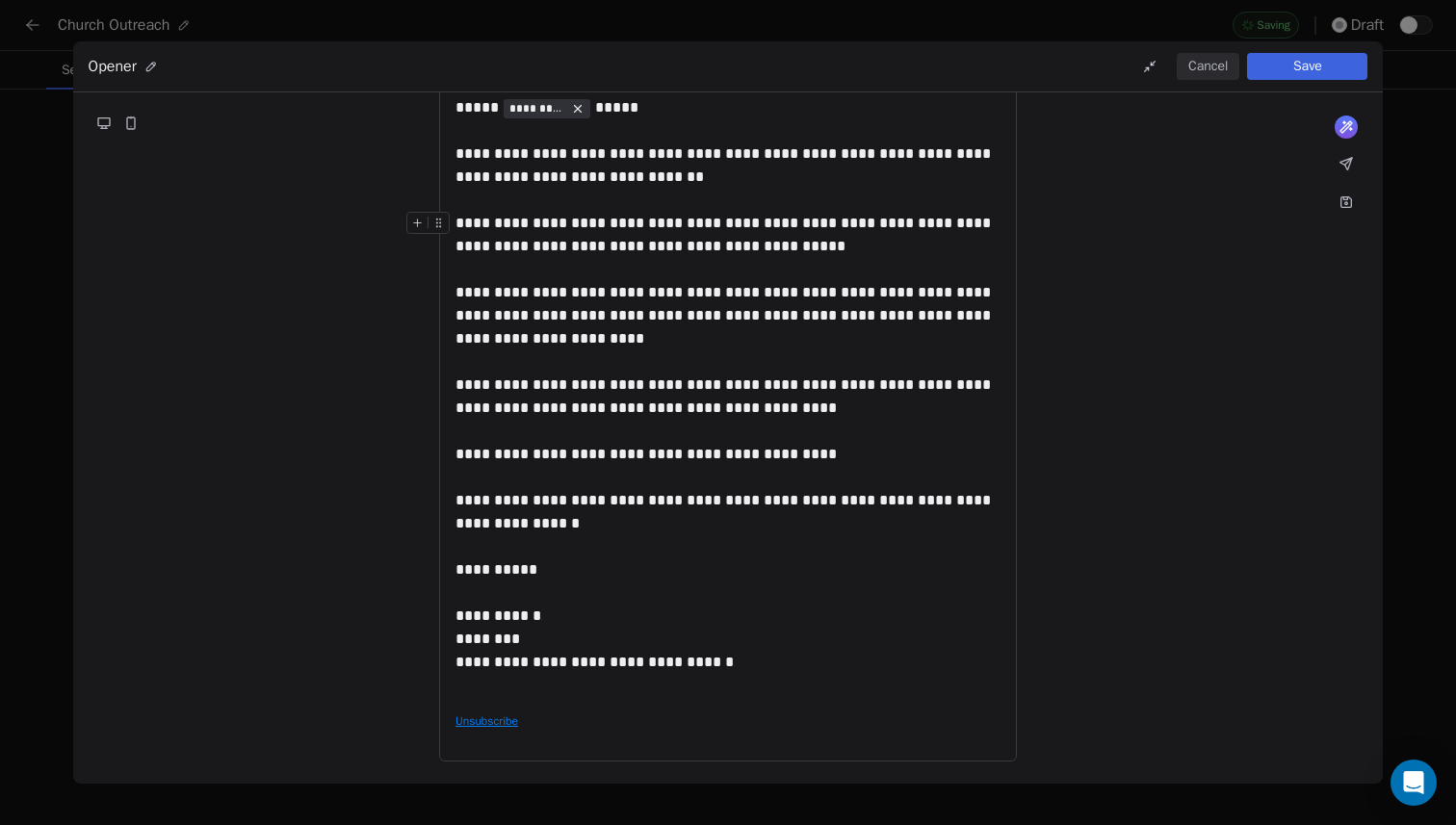 click on "Save" at bounding box center (1307, 66) 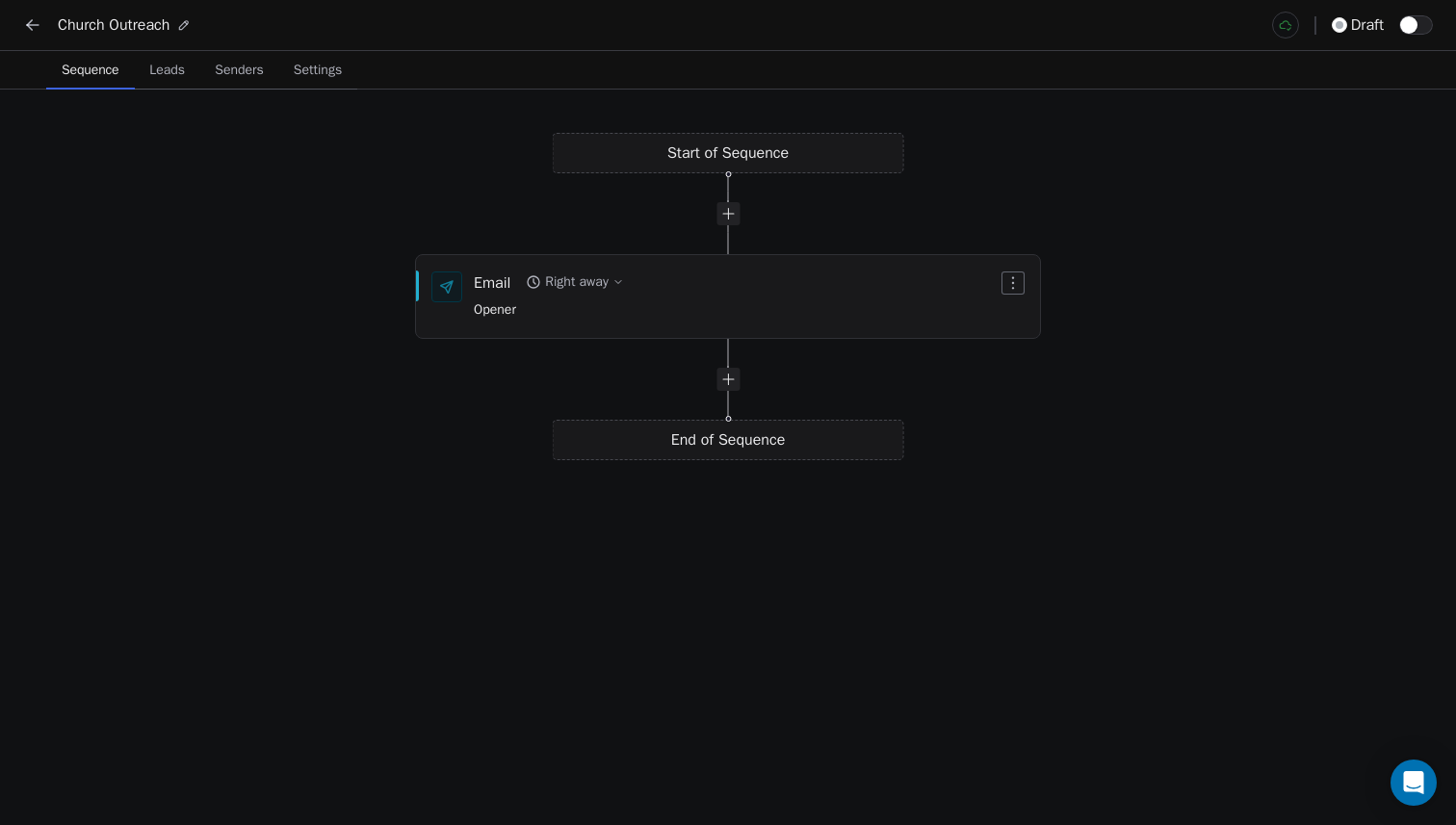 click on "End of Sequence" at bounding box center (728, 440) 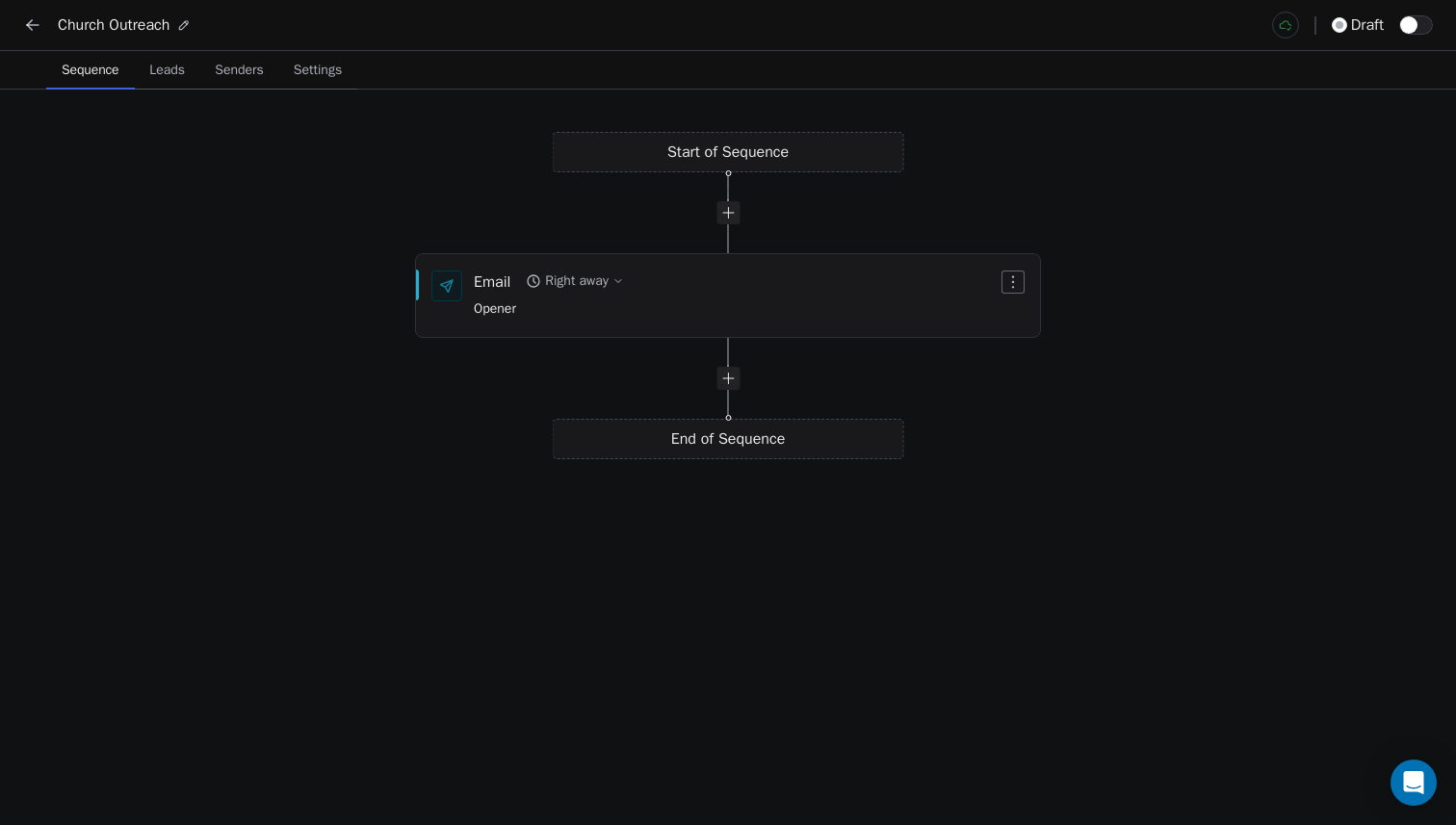 click at bounding box center [728, 378] 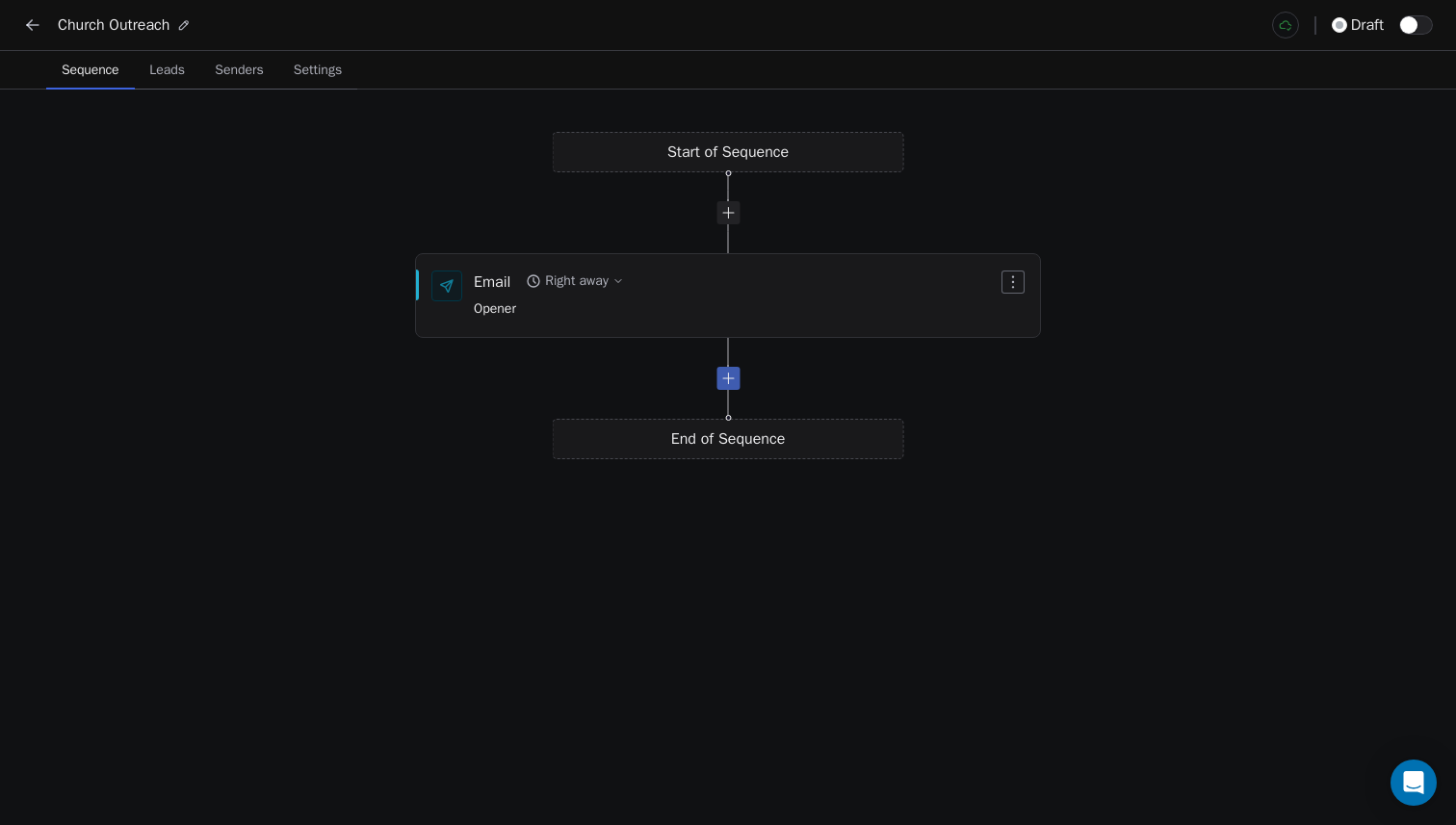 click at bounding box center [728, 378] 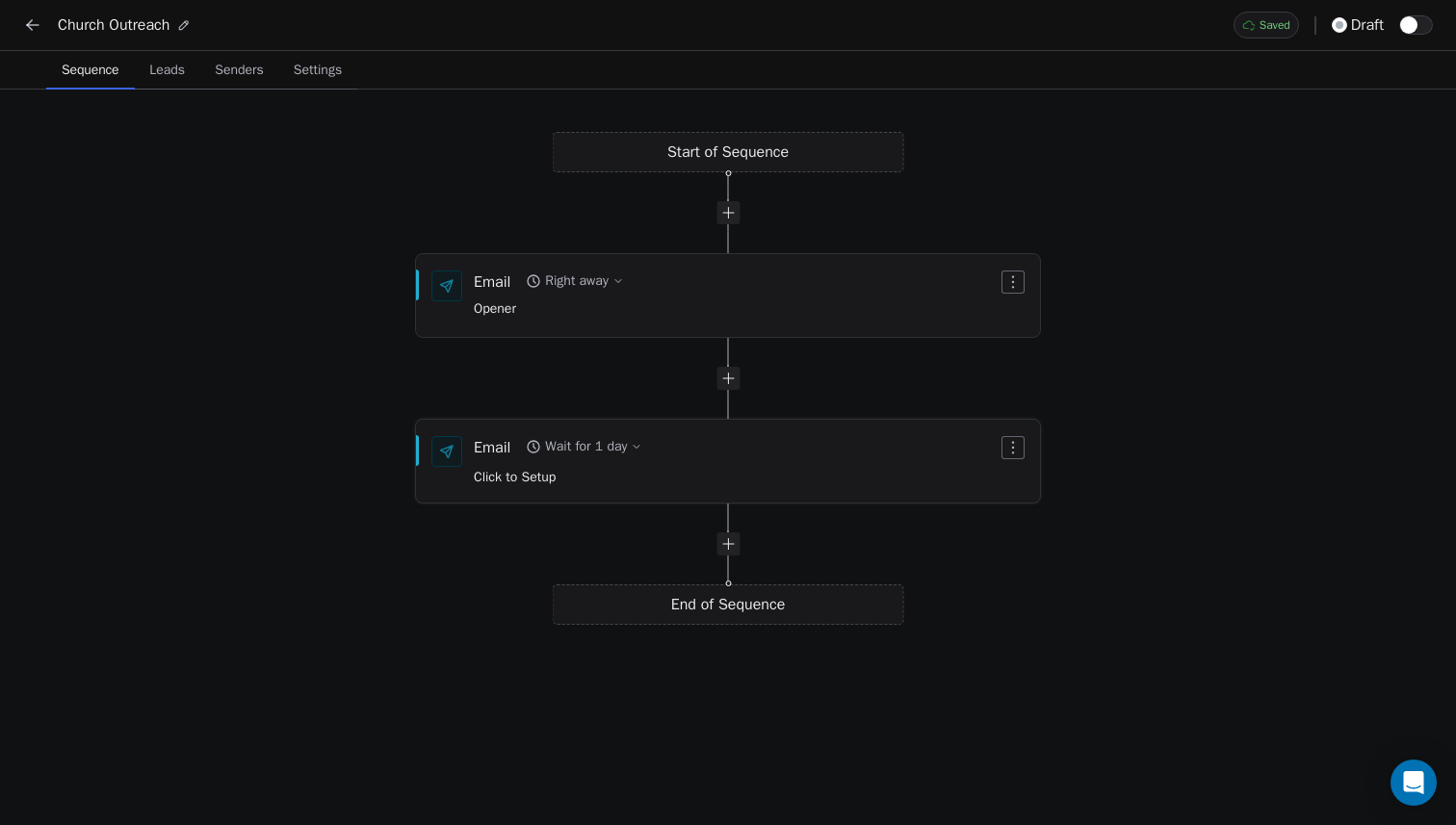 click on "Click to Setup" at bounding box center [558, 476] 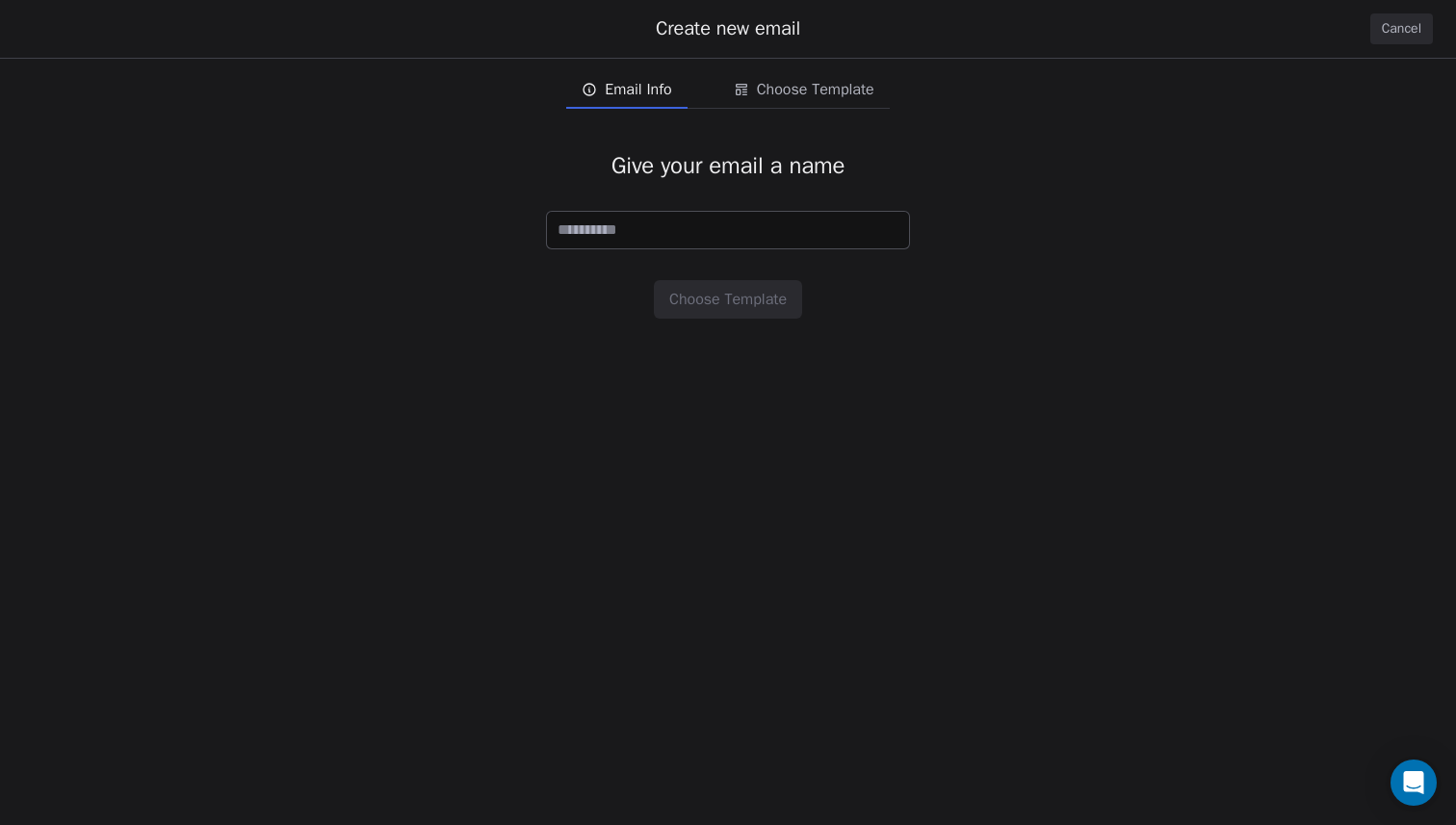 click at bounding box center [728, 230] 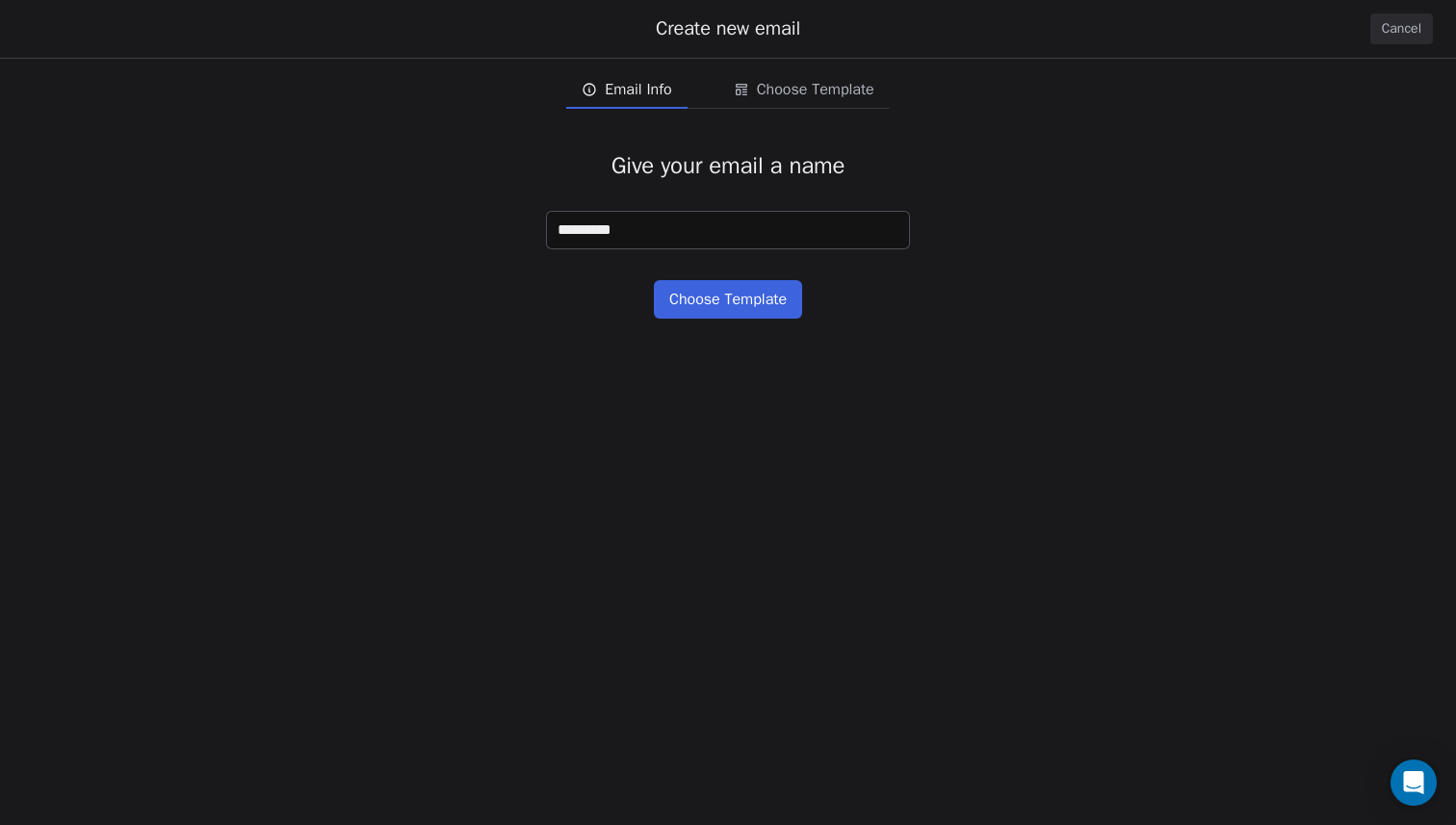click on "*********" at bounding box center (728, 230) 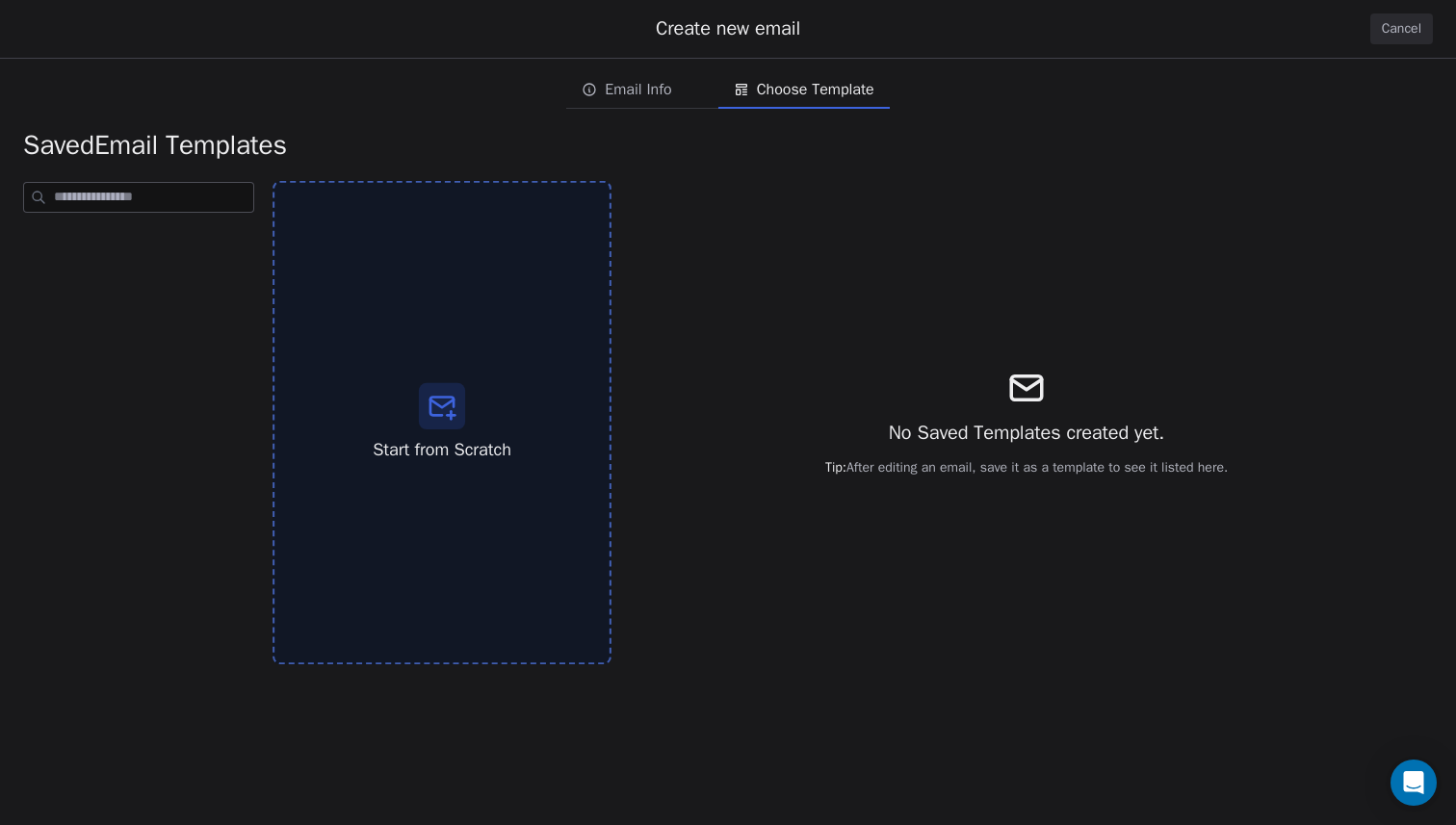 click on "Start from Scratch" at bounding box center [442, 423] 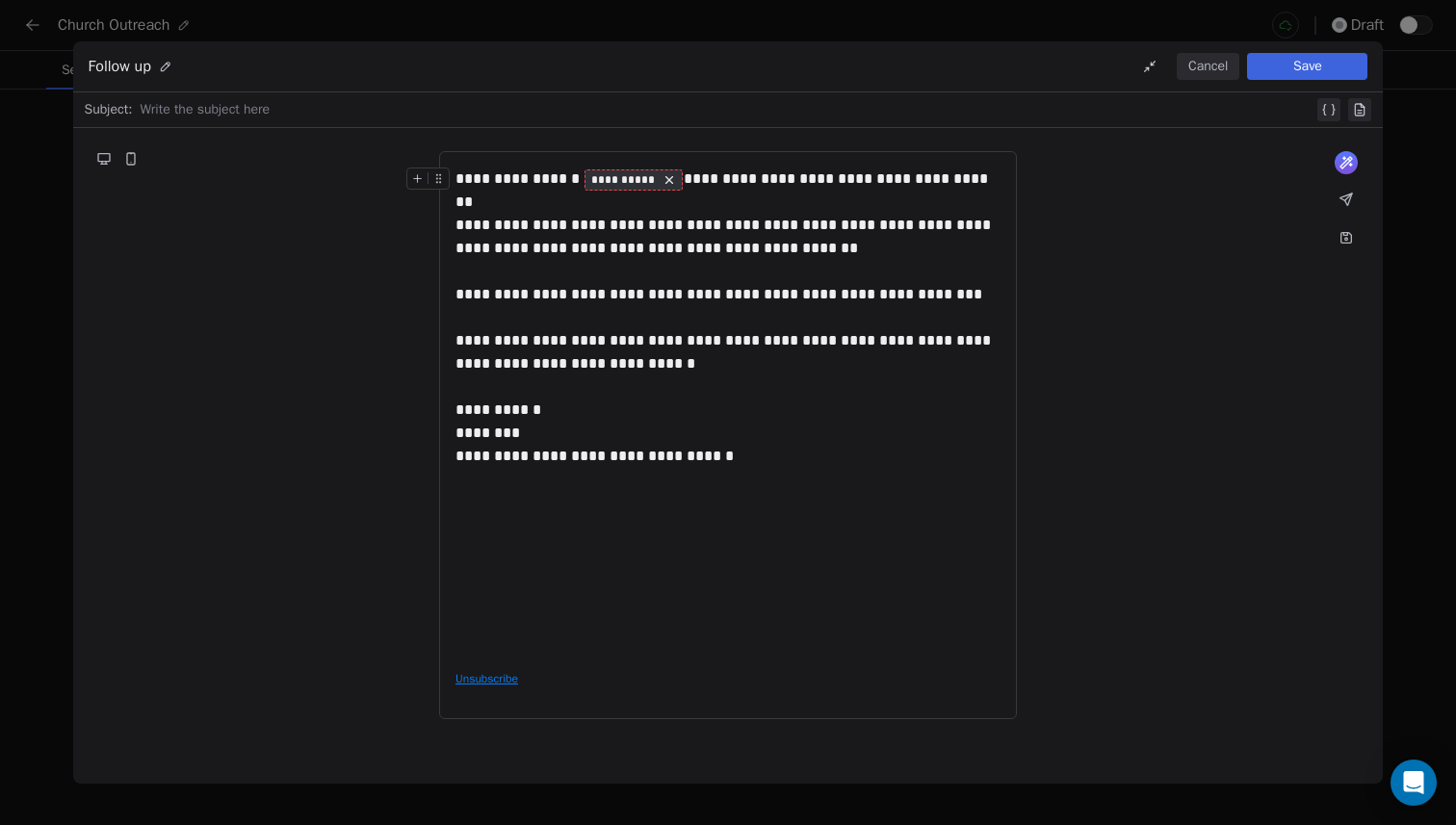 click at bounding box center [728, 202] 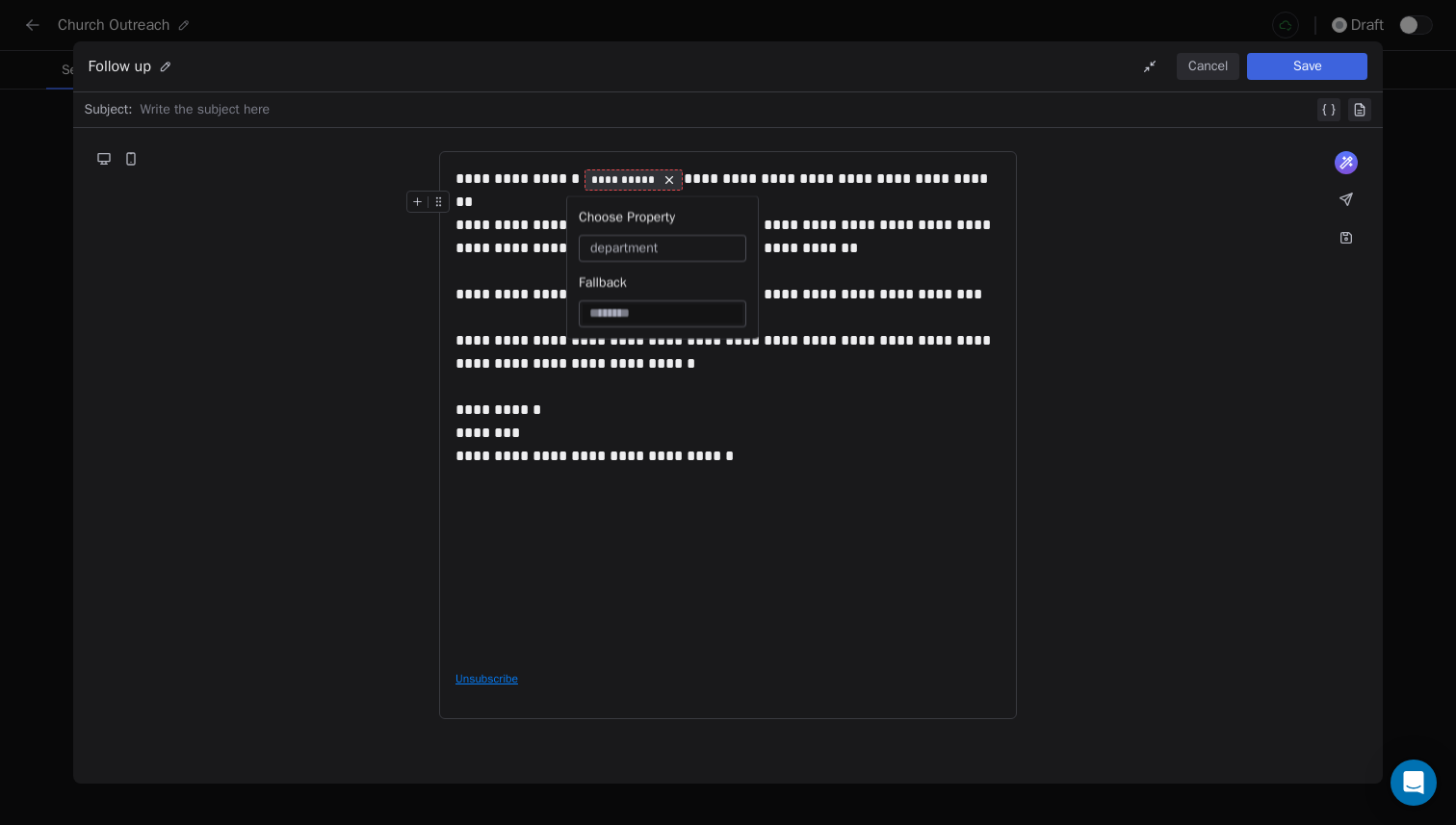 click on "department" at bounding box center [624, 248] 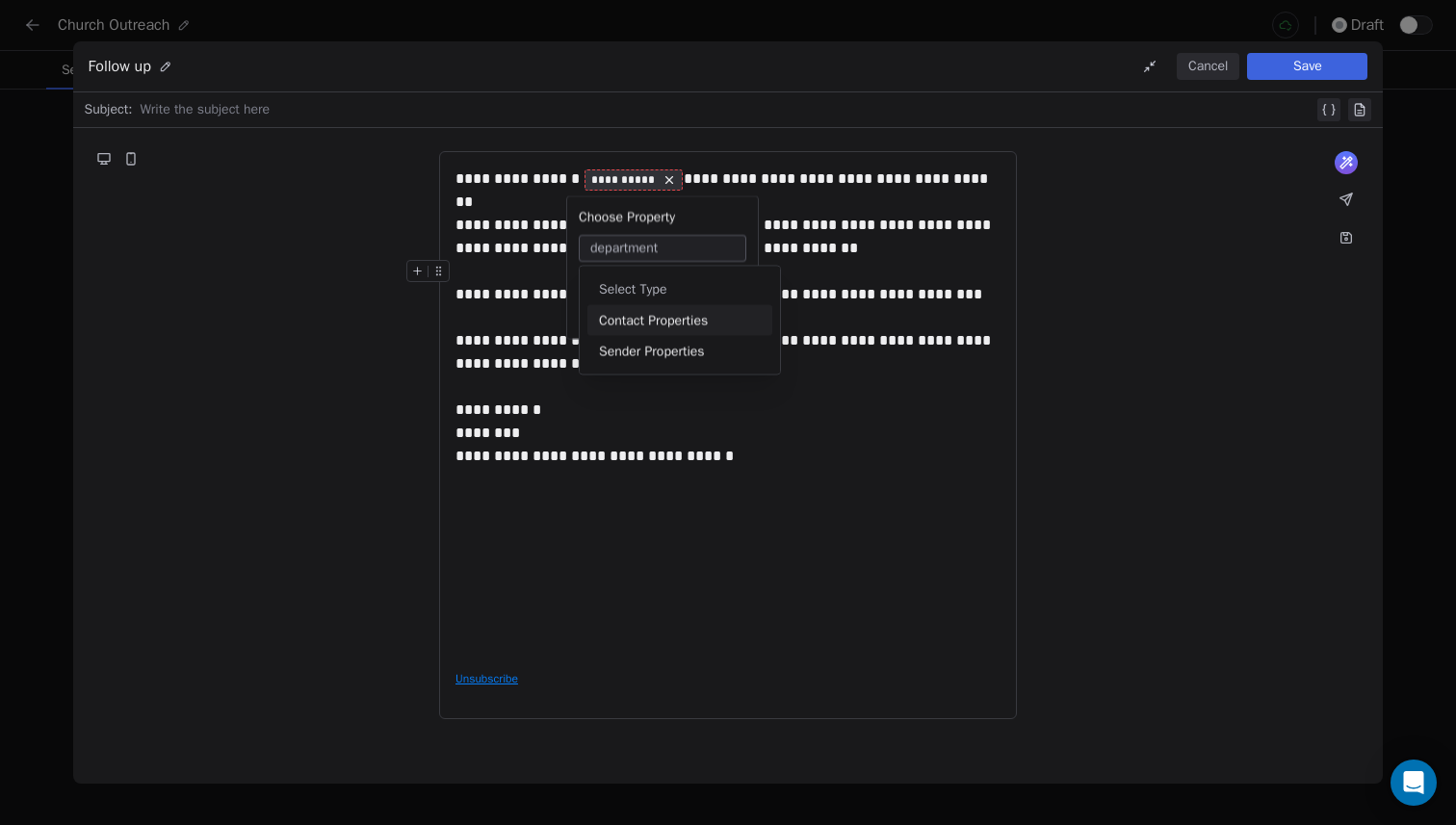 click on "Contact Properties" at bounding box center (680, 321) 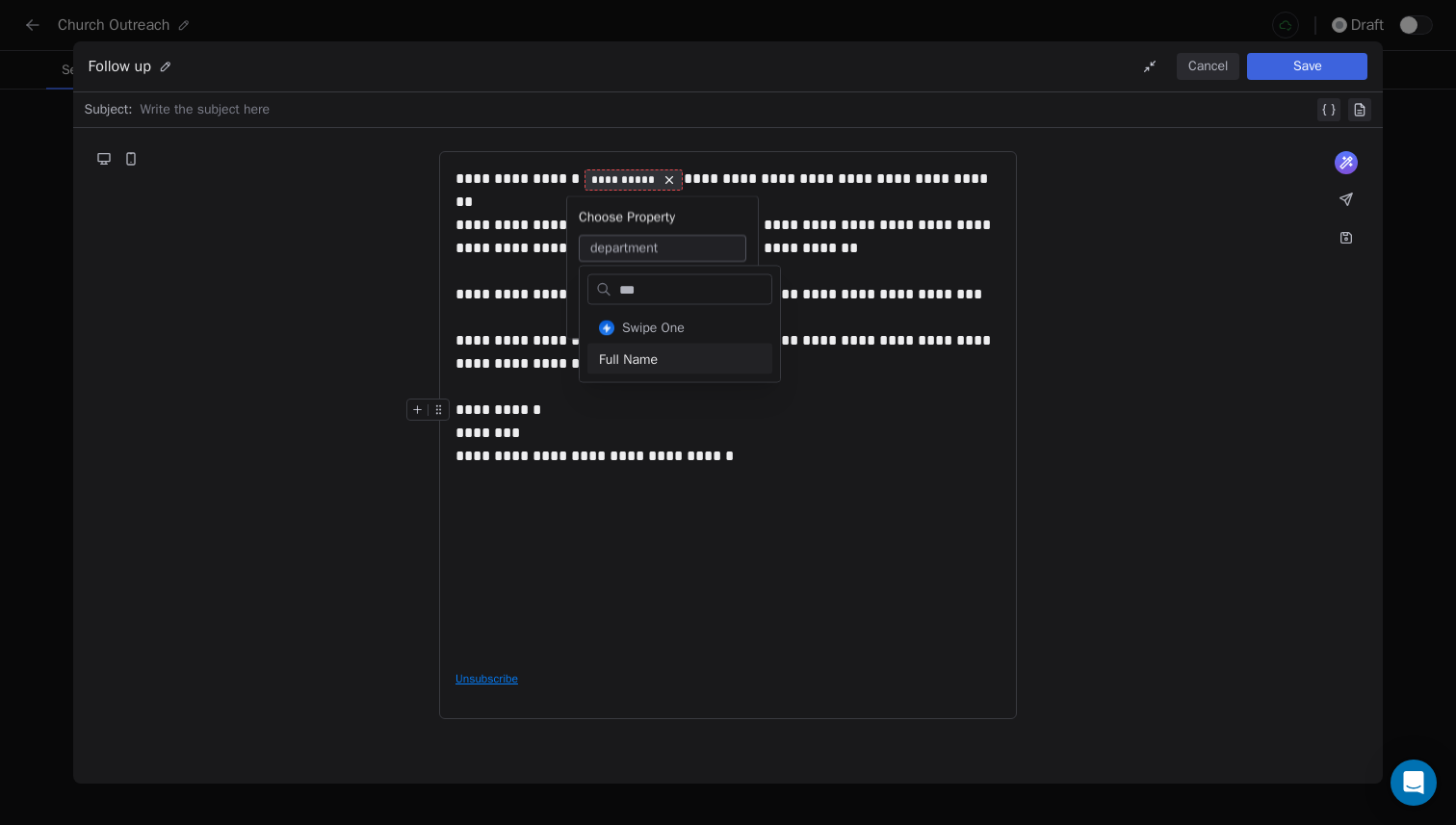 type on "***" 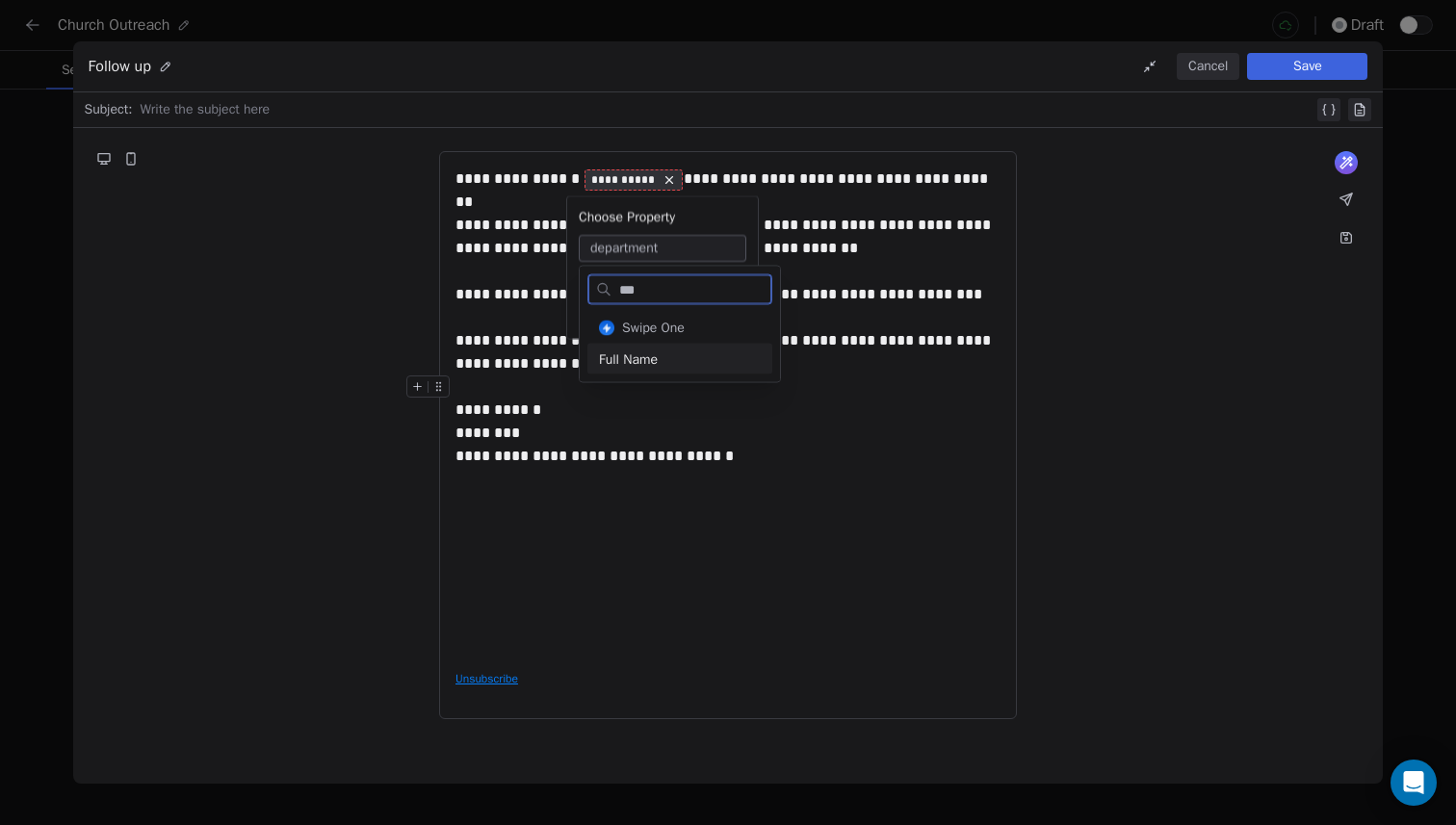 click on "Full Name" at bounding box center (680, 359) 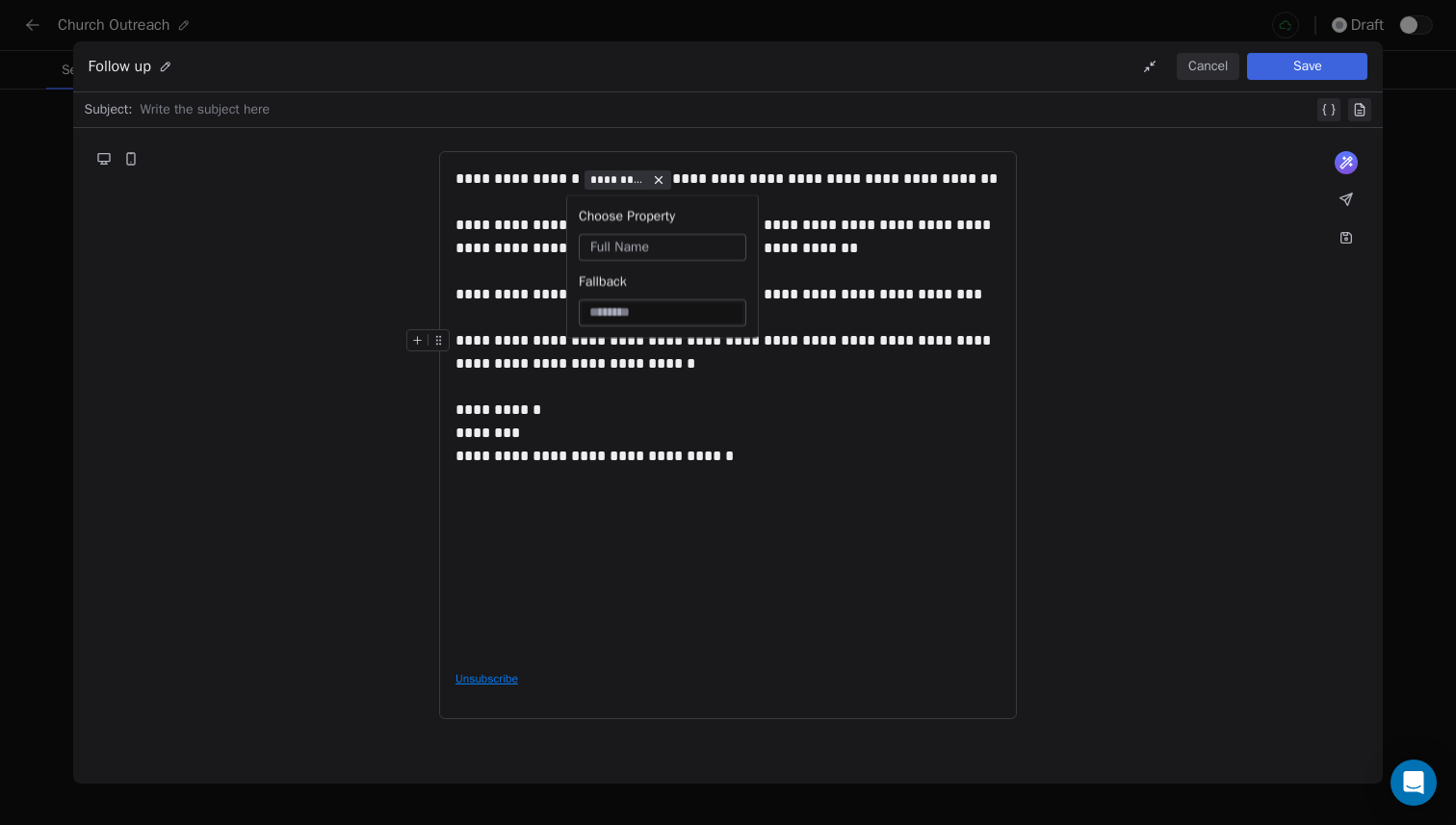 click on "**********" at bounding box center (728, 410) 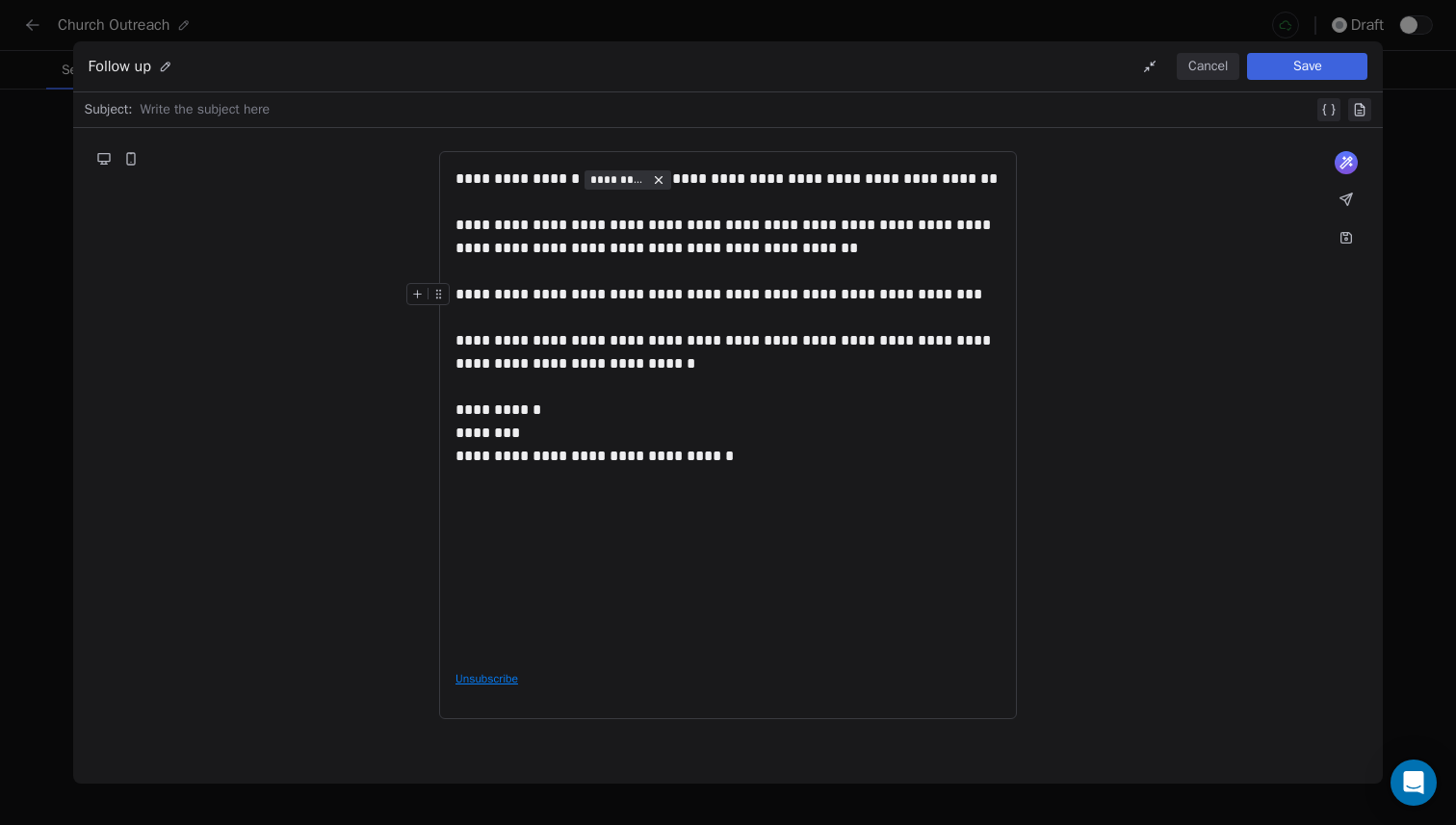 click on "**********" at bounding box center [728, 295] 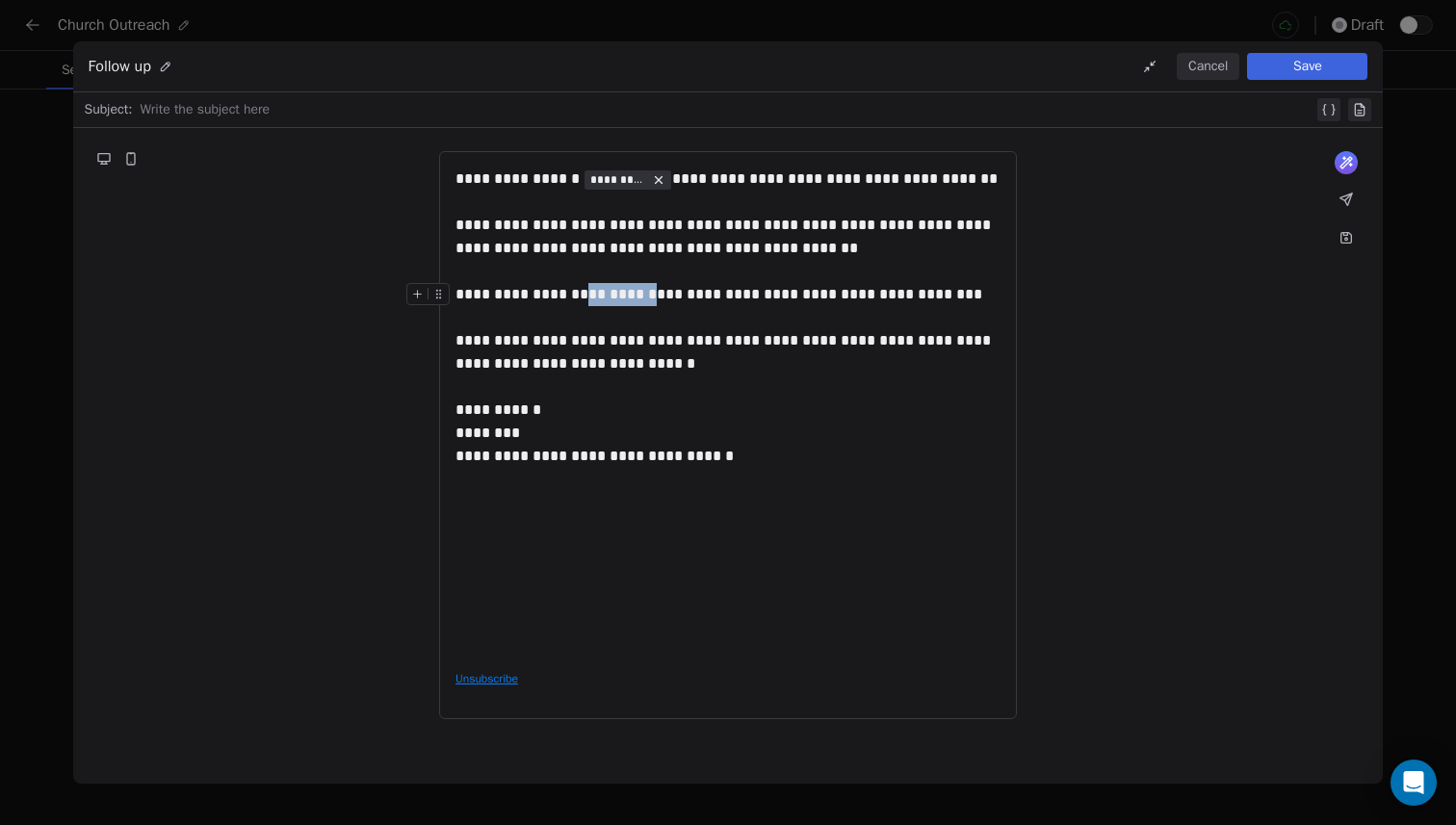 click on "**********" at bounding box center (728, 295) 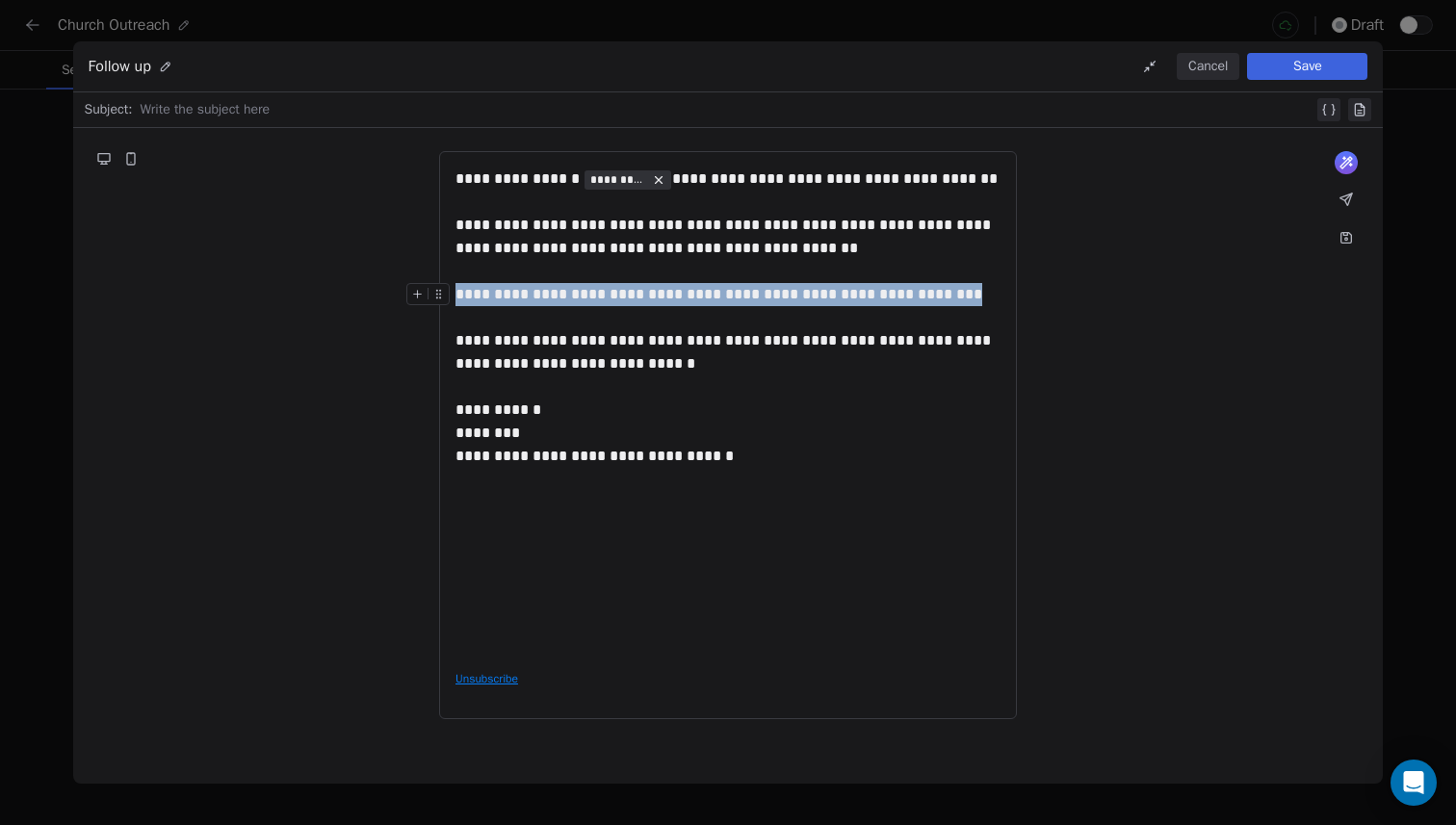 click on "**********" at bounding box center [728, 295] 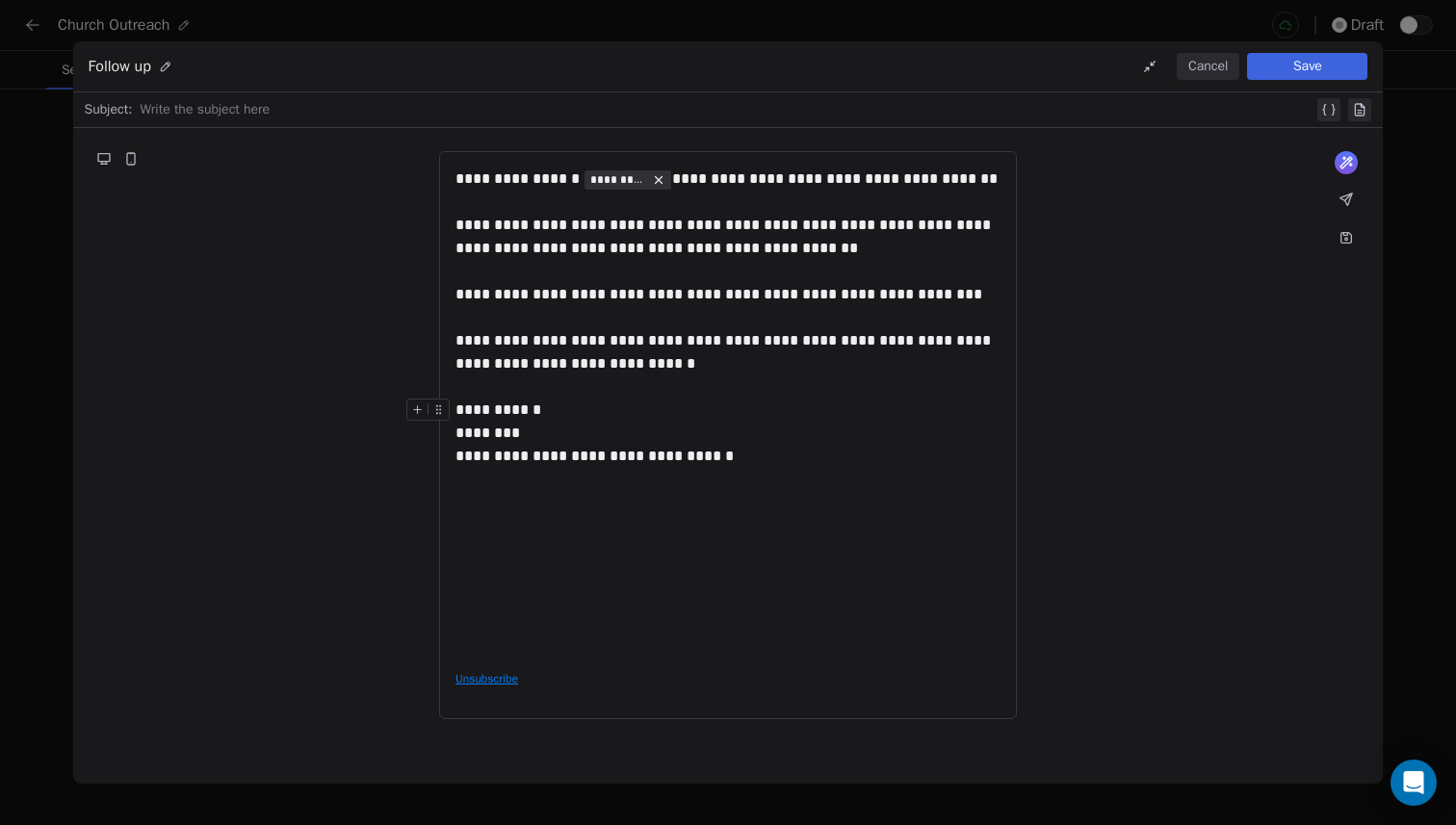 click on "**********" at bounding box center [728, 410] 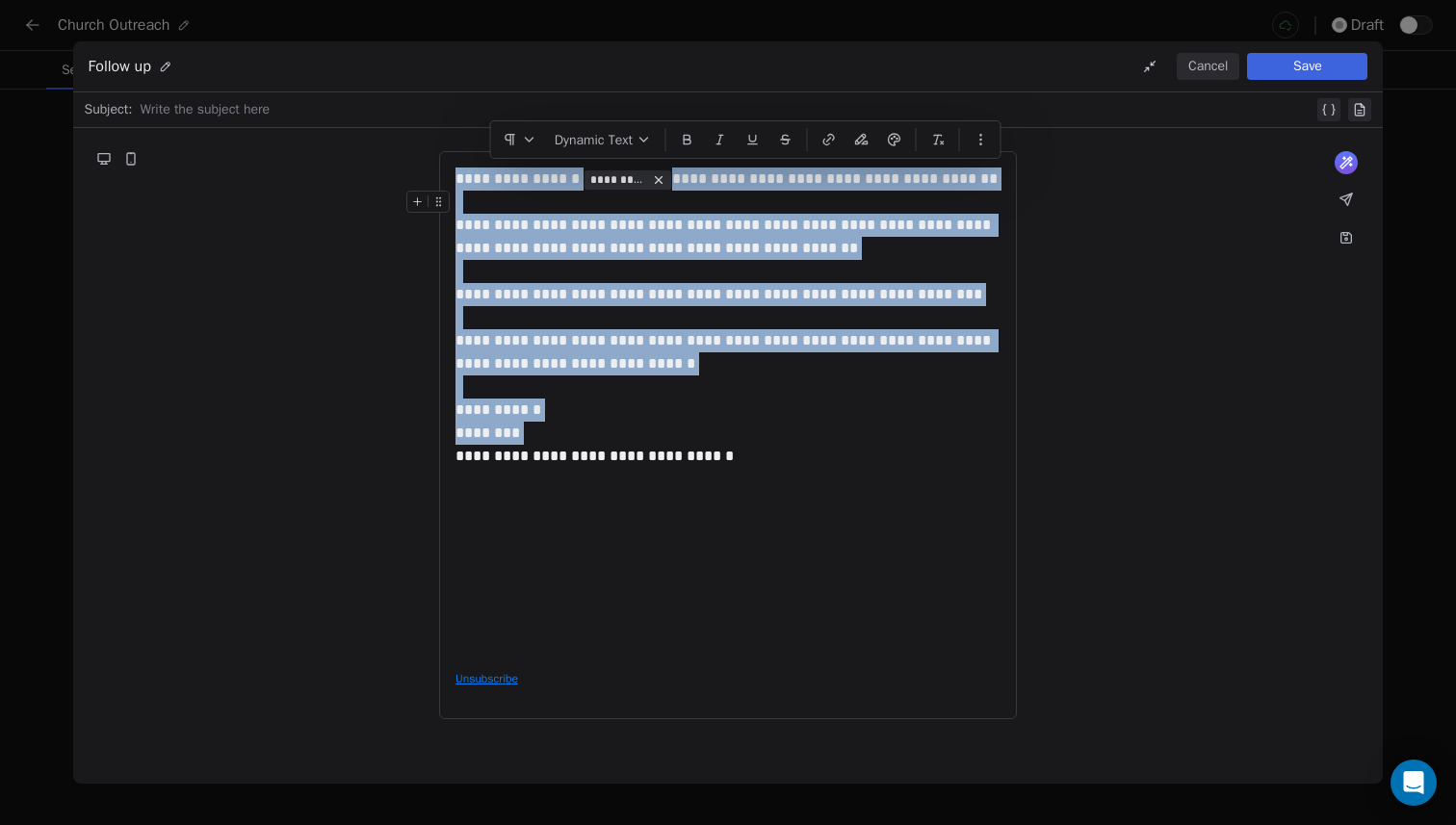 copy on "**********" 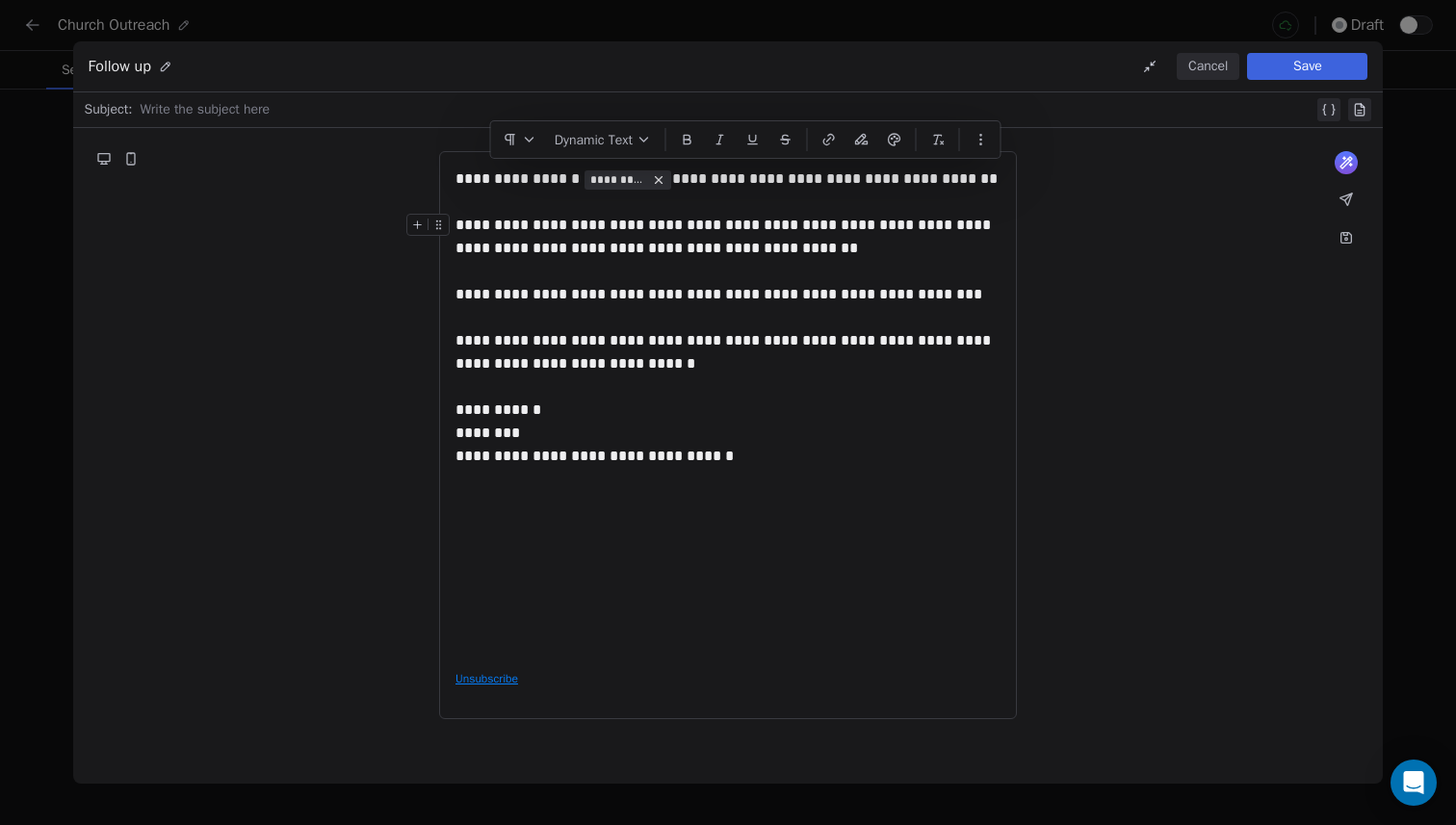 click on "**********" at bounding box center [728, 237] 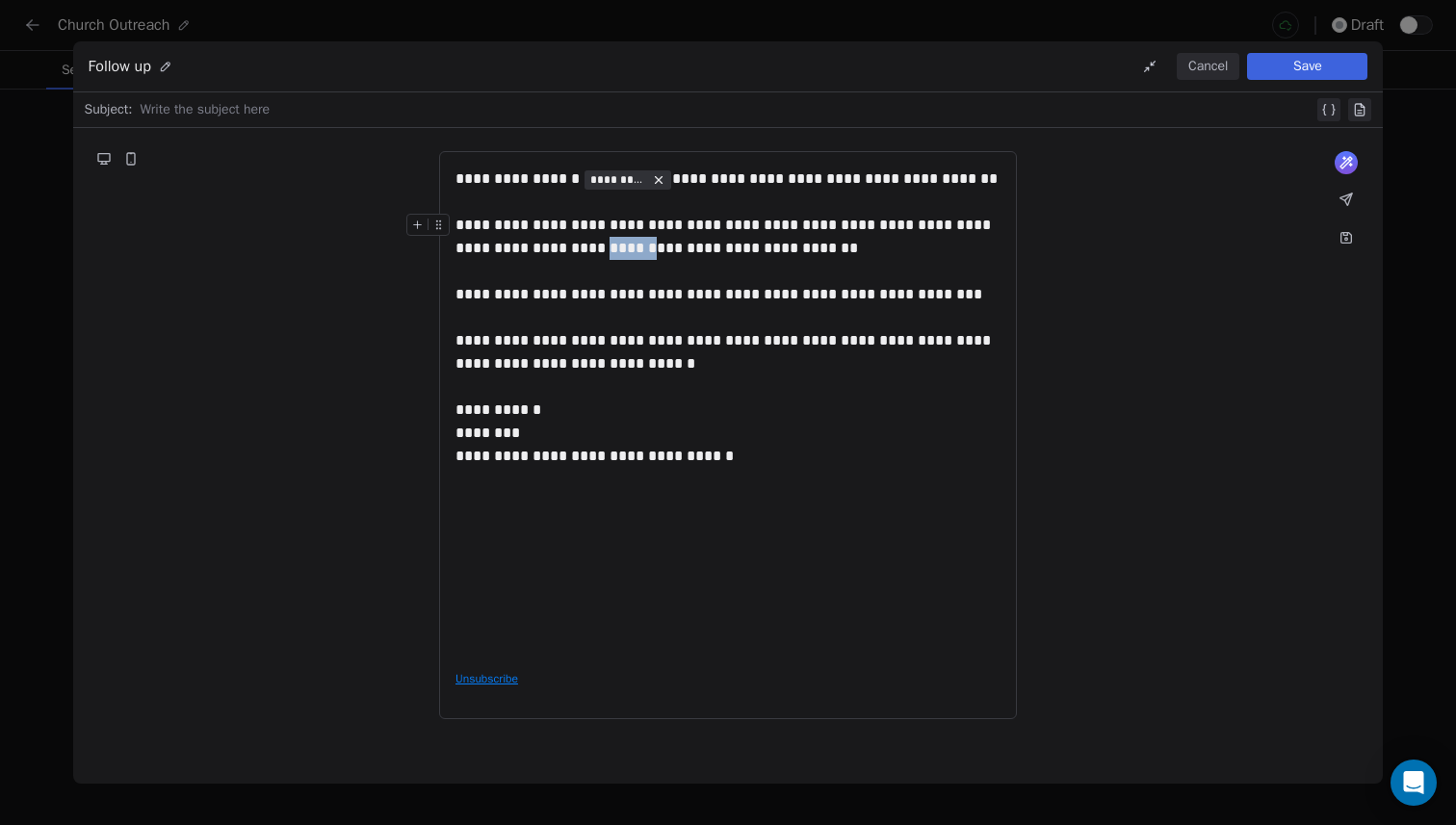 click on "**********" at bounding box center [728, 237] 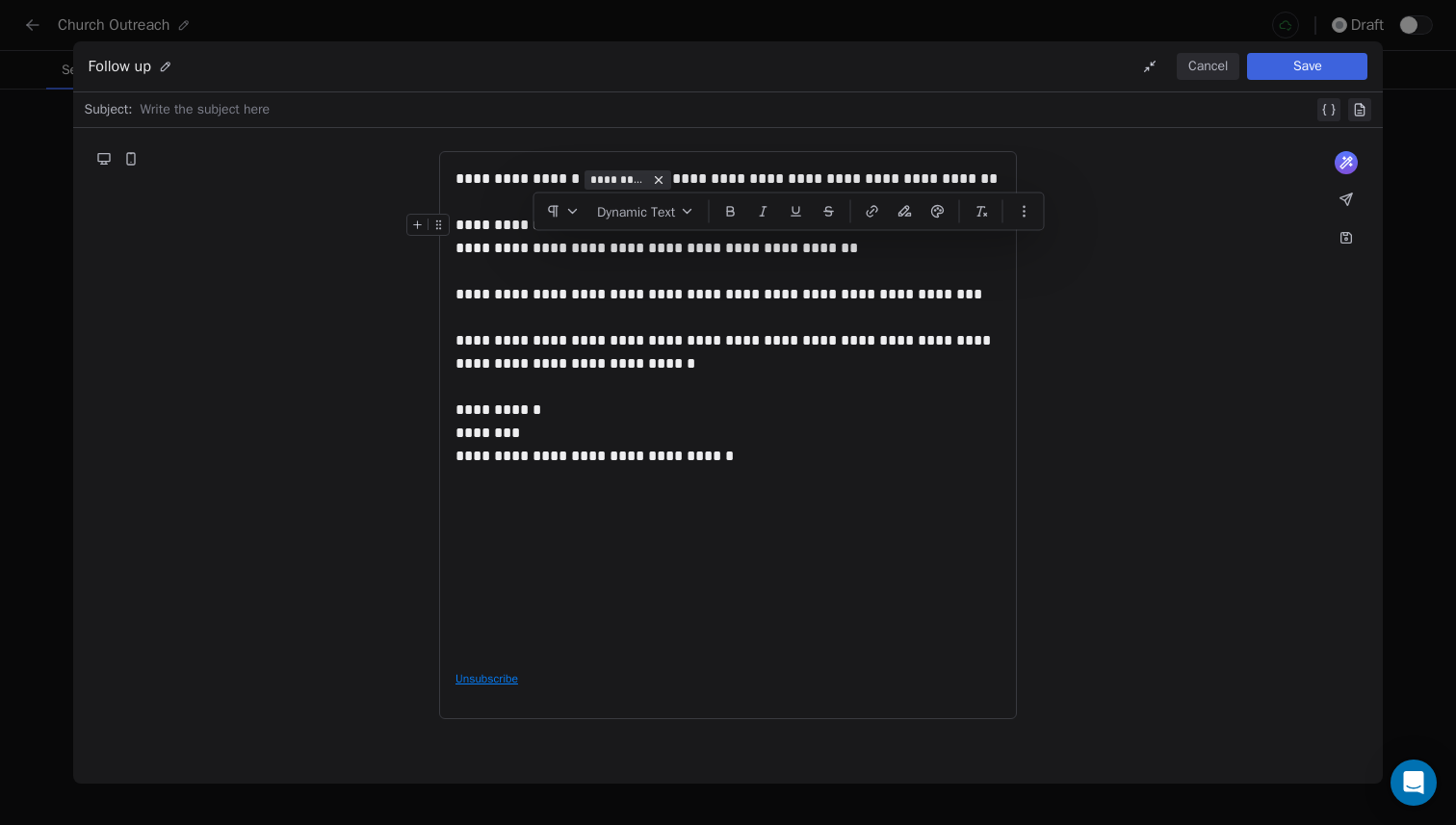 click at bounding box center (728, 271) 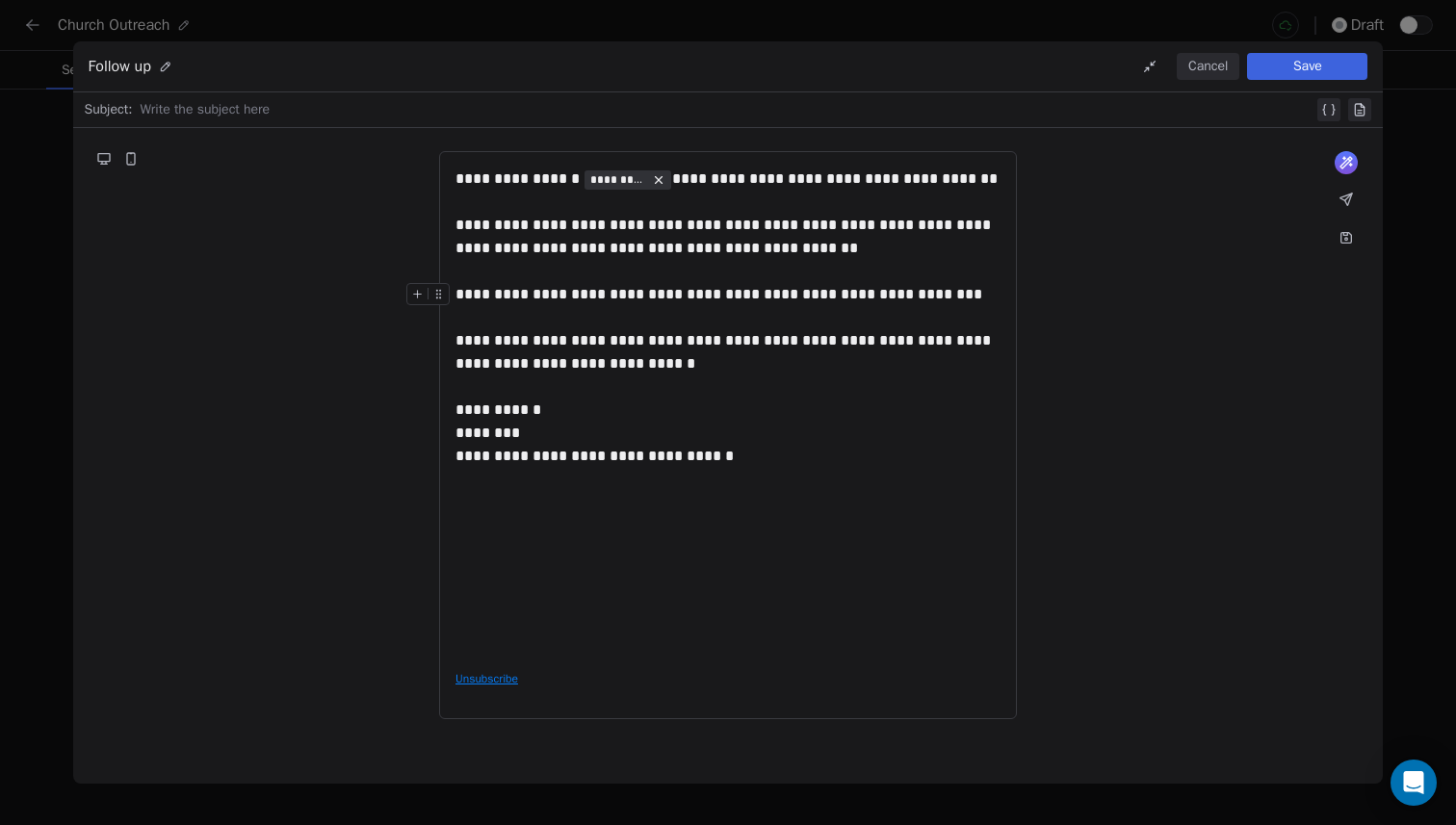 click on "**********" at bounding box center [728, 295] 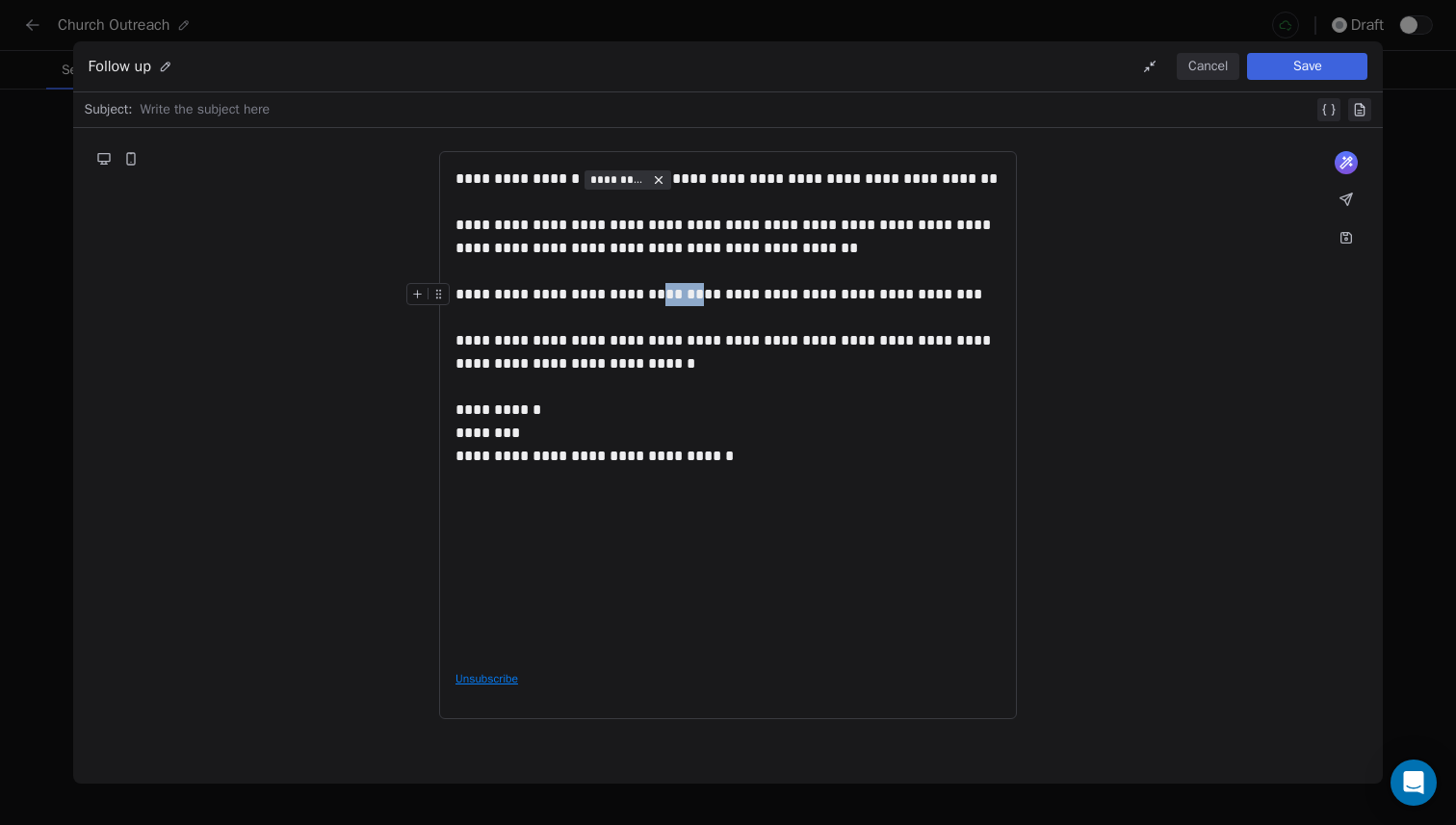 click on "**********" at bounding box center [728, 295] 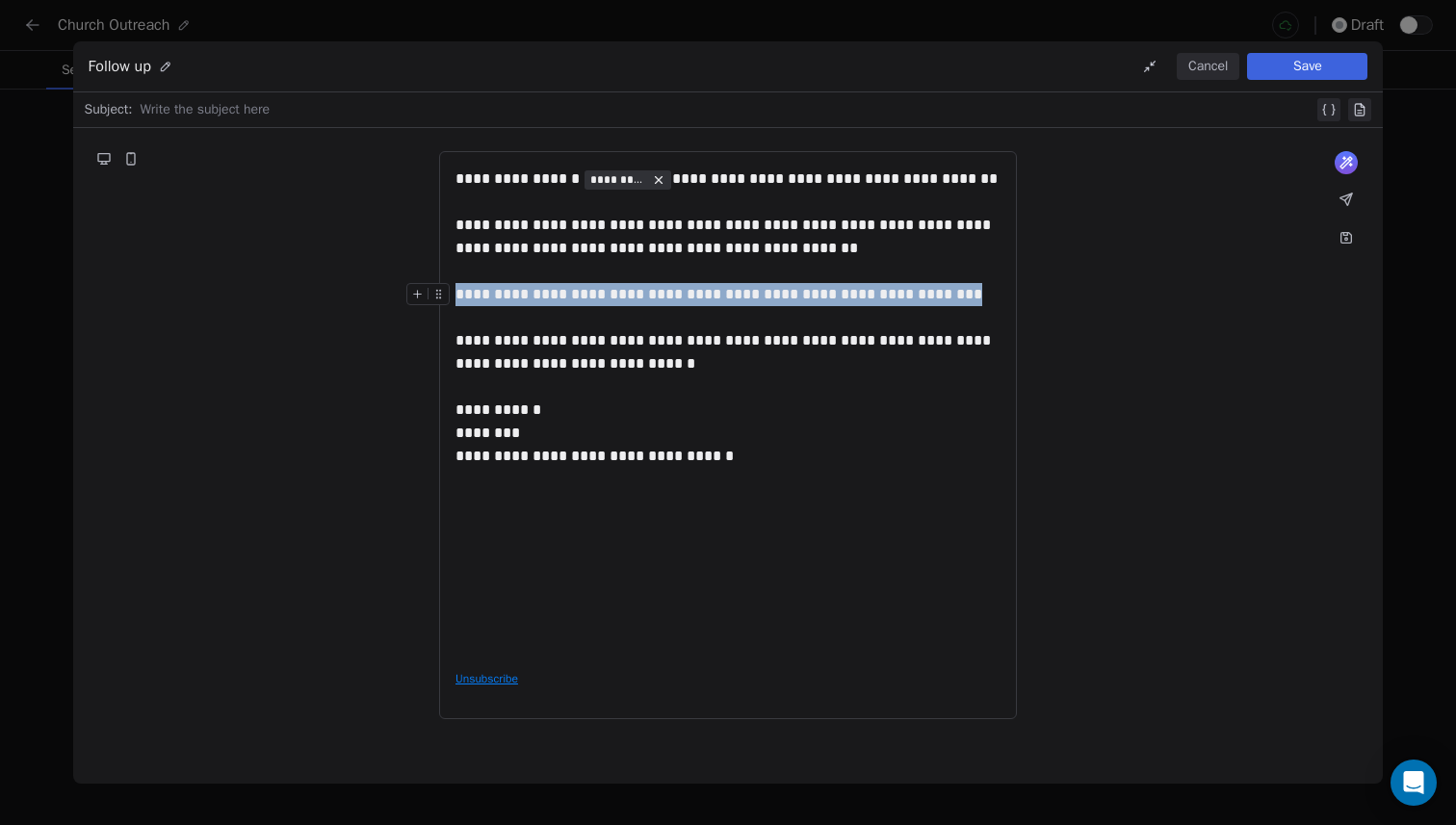 click on "**********" at bounding box center [728, 295] 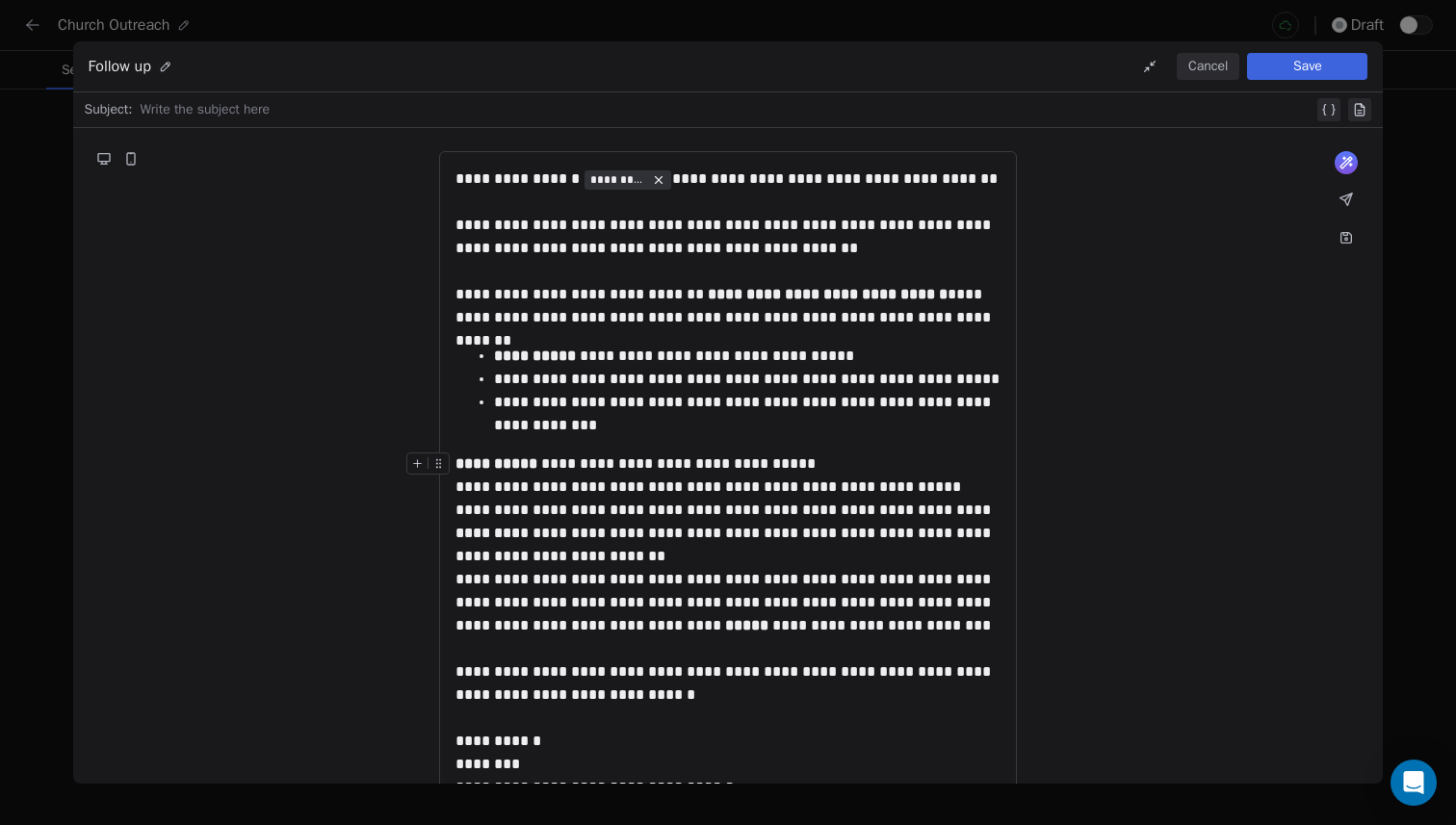 click on "**********" at bounding box center [728, 507] 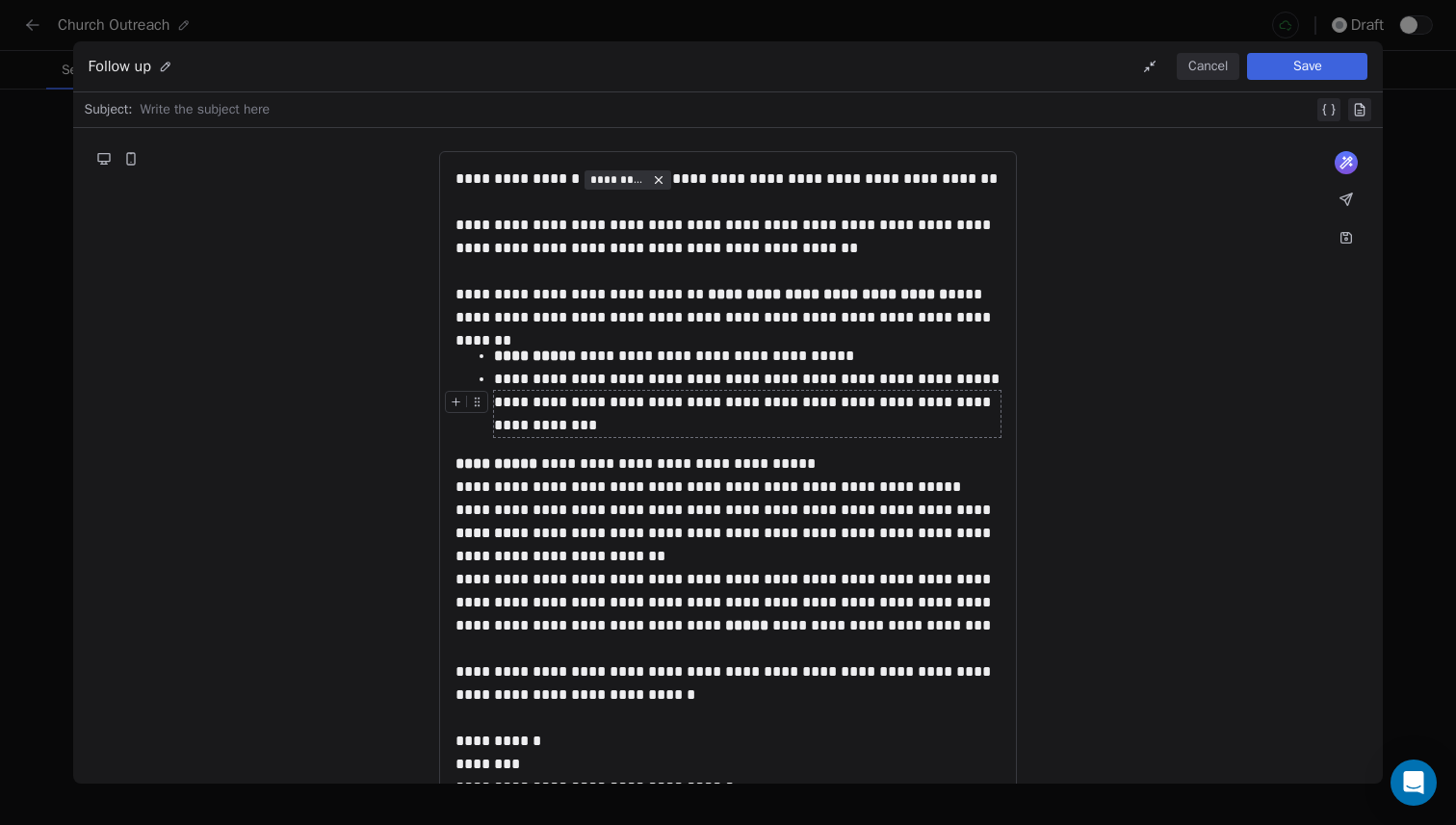 click on "**********" at bounding box center (747, 414) 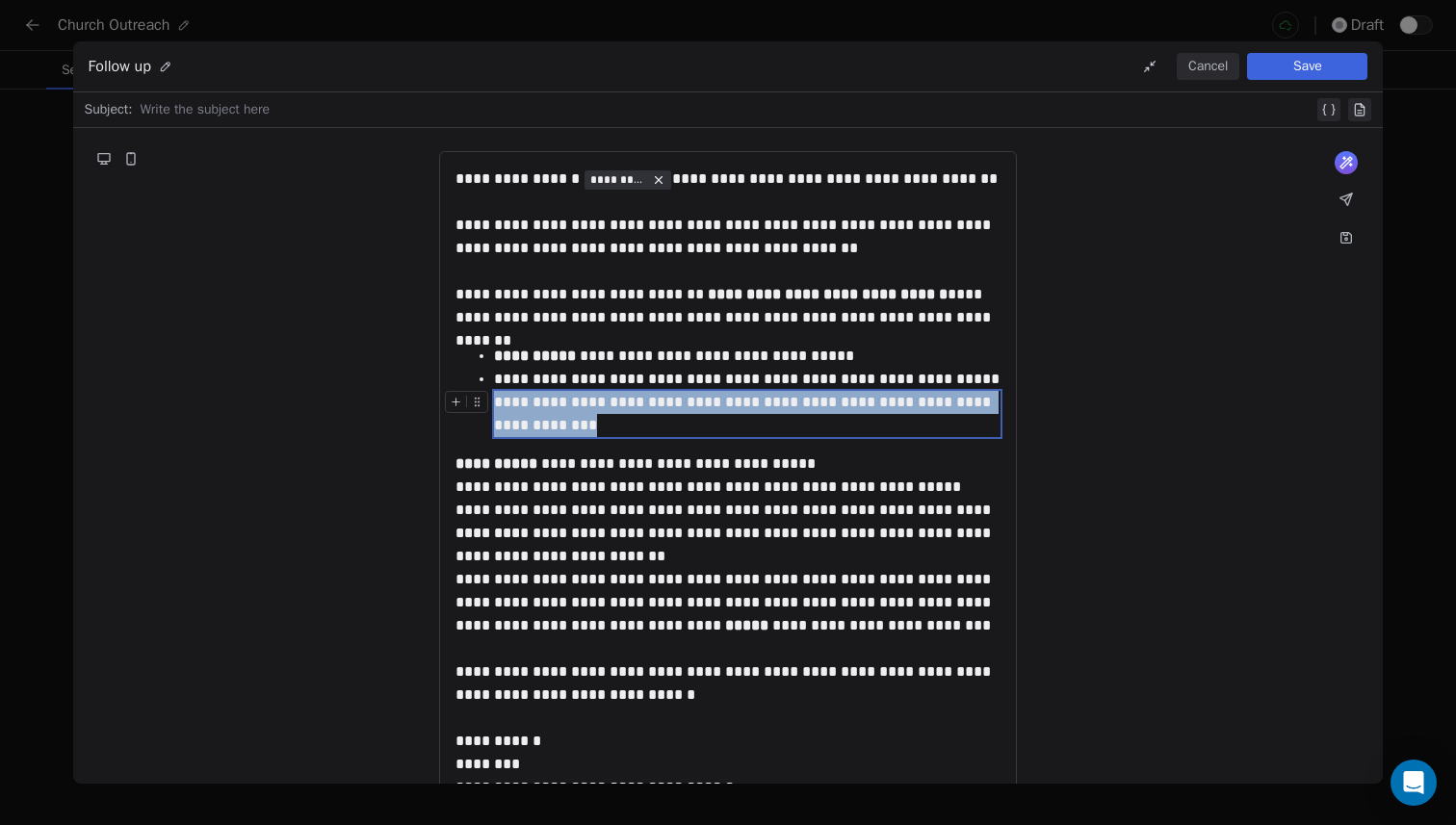 click on "**********" at bounding box center [747, 414] 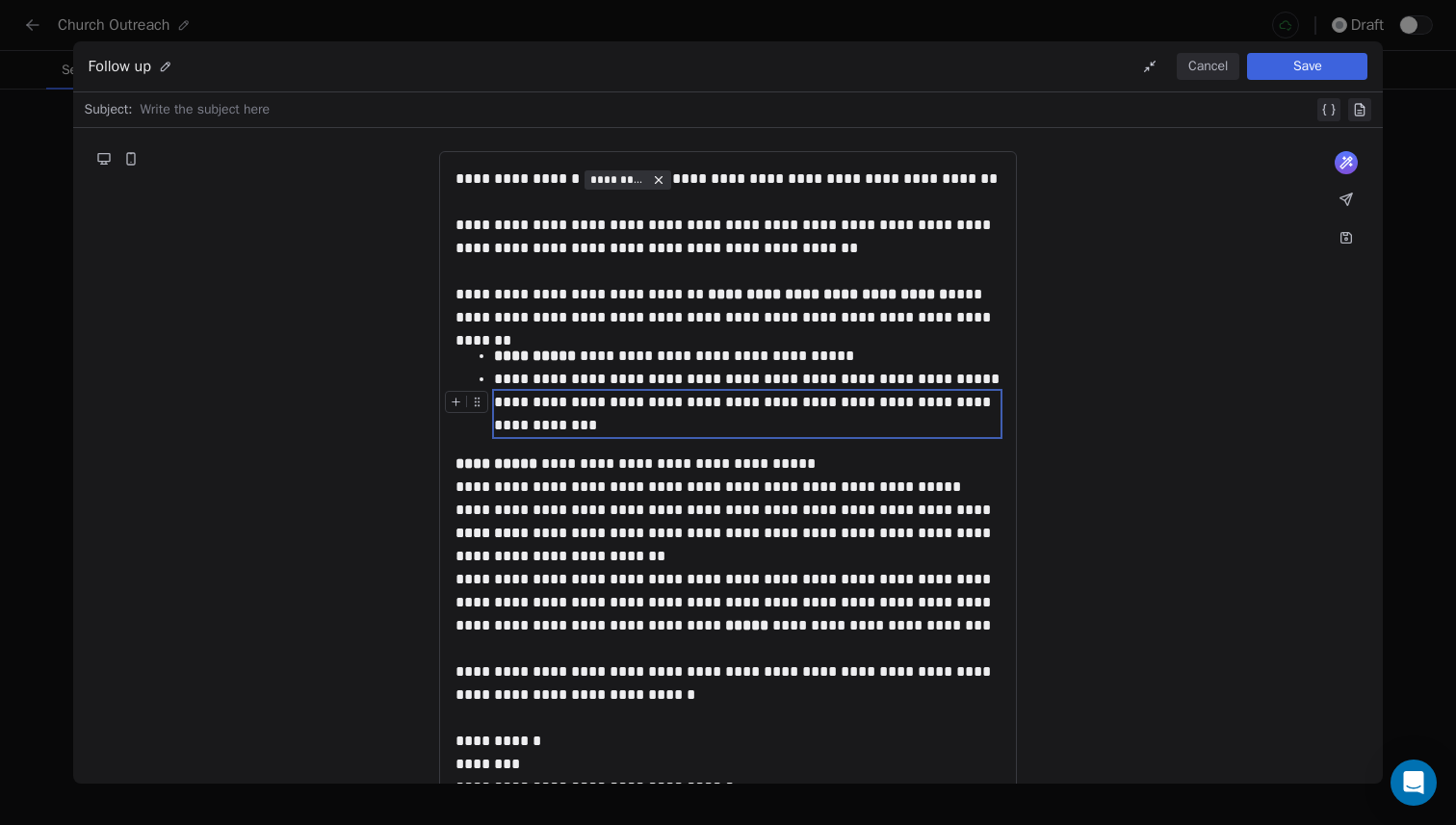 click on "**********" at bounding box center (728, 507) 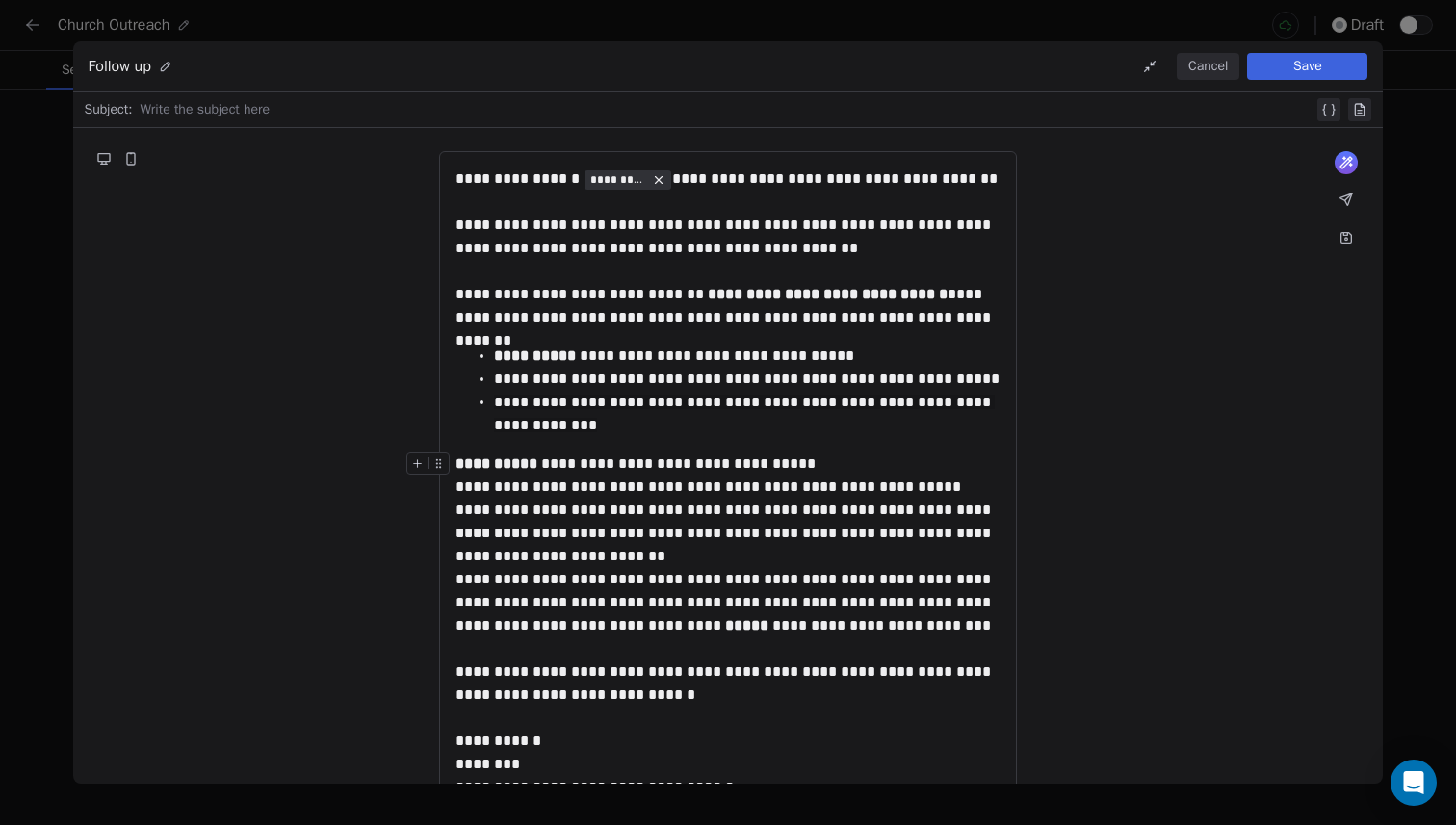 click on "**********" at bounding box center [728, 507] 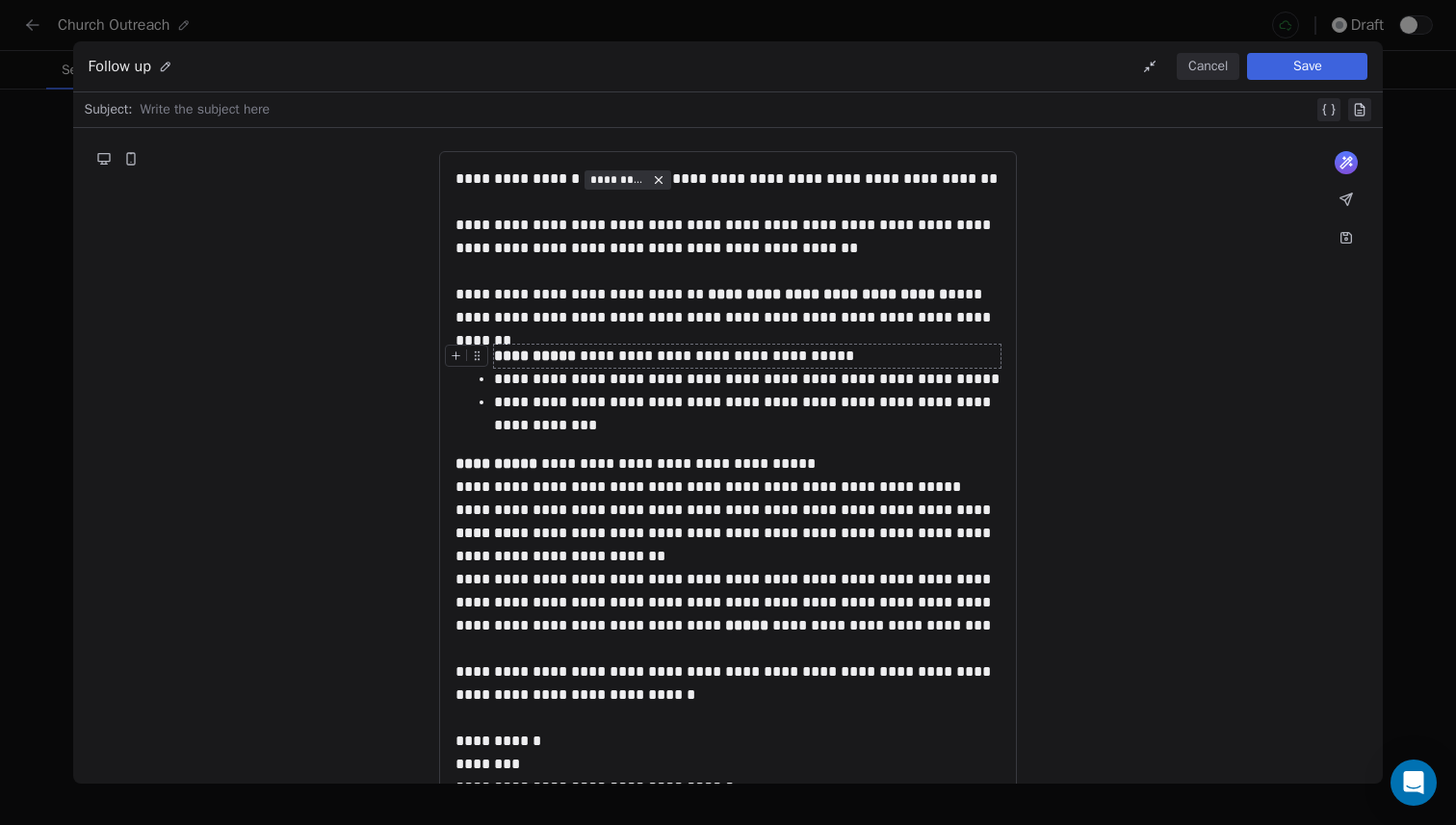 click on "**********" at bounding box center (534, 355) 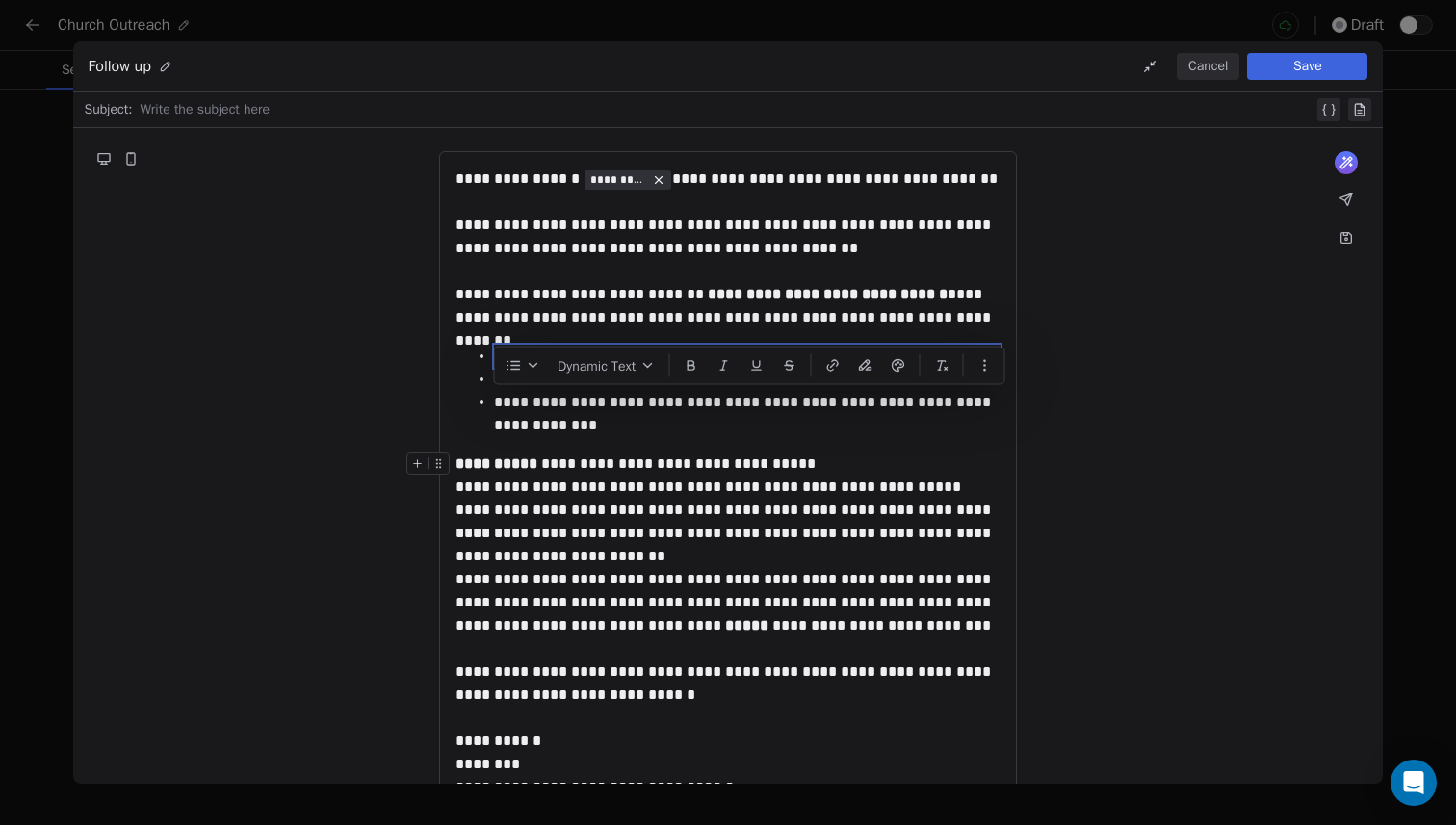 click on "**********" at bounding box center (728, 507) 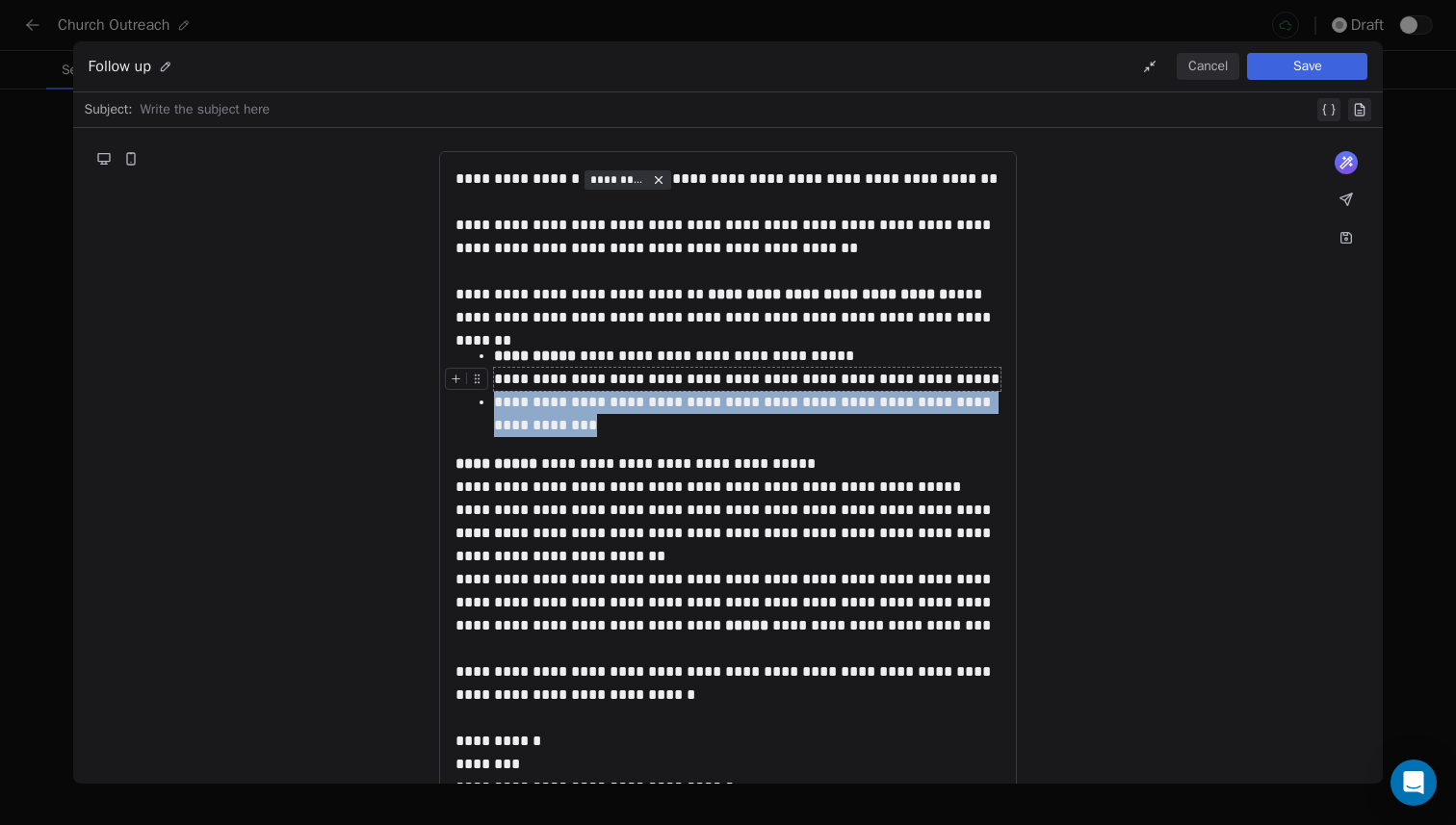 click on "**********" at bounding box center [534, 355] 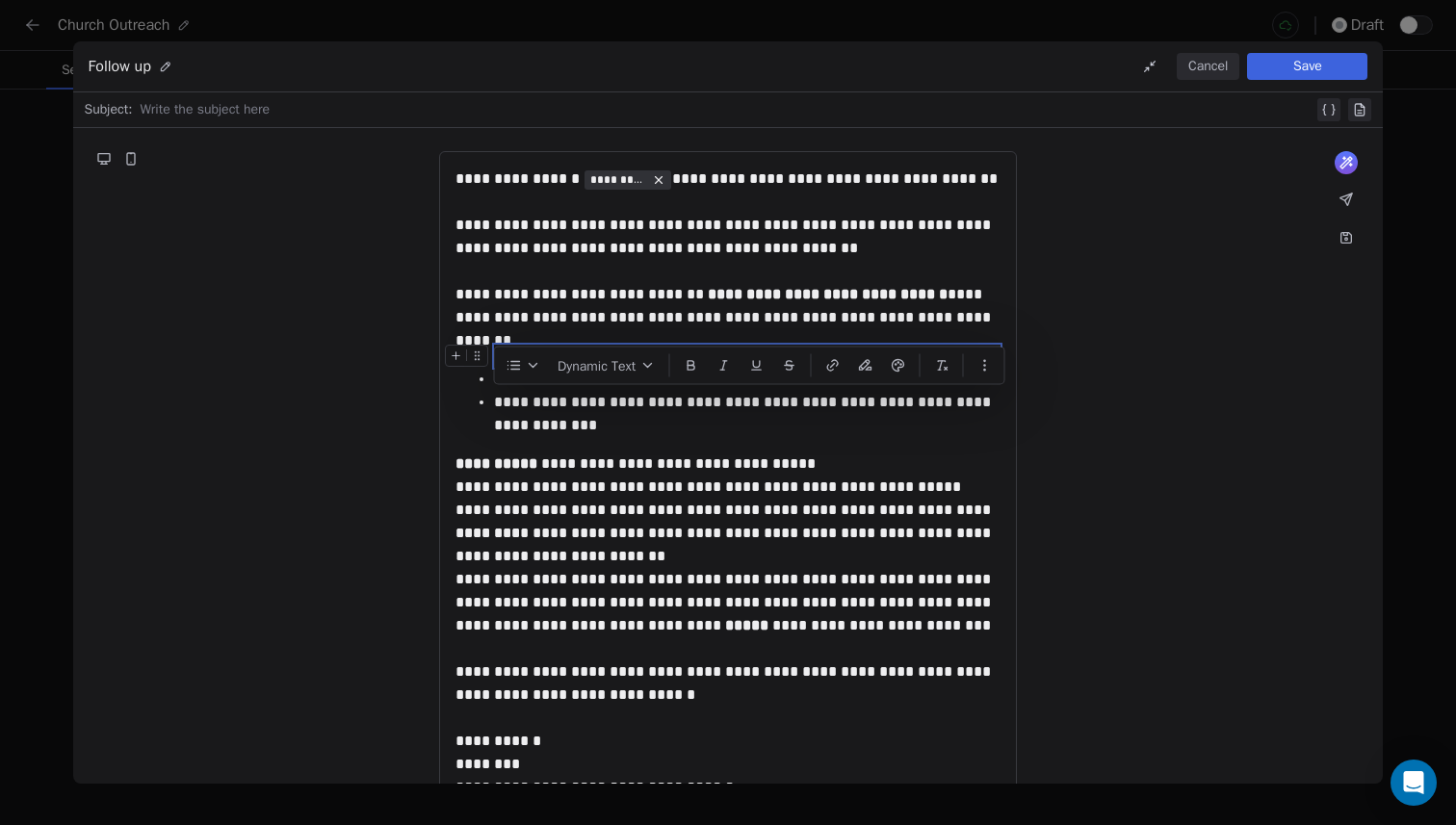 click at bounding box center [470, 361] 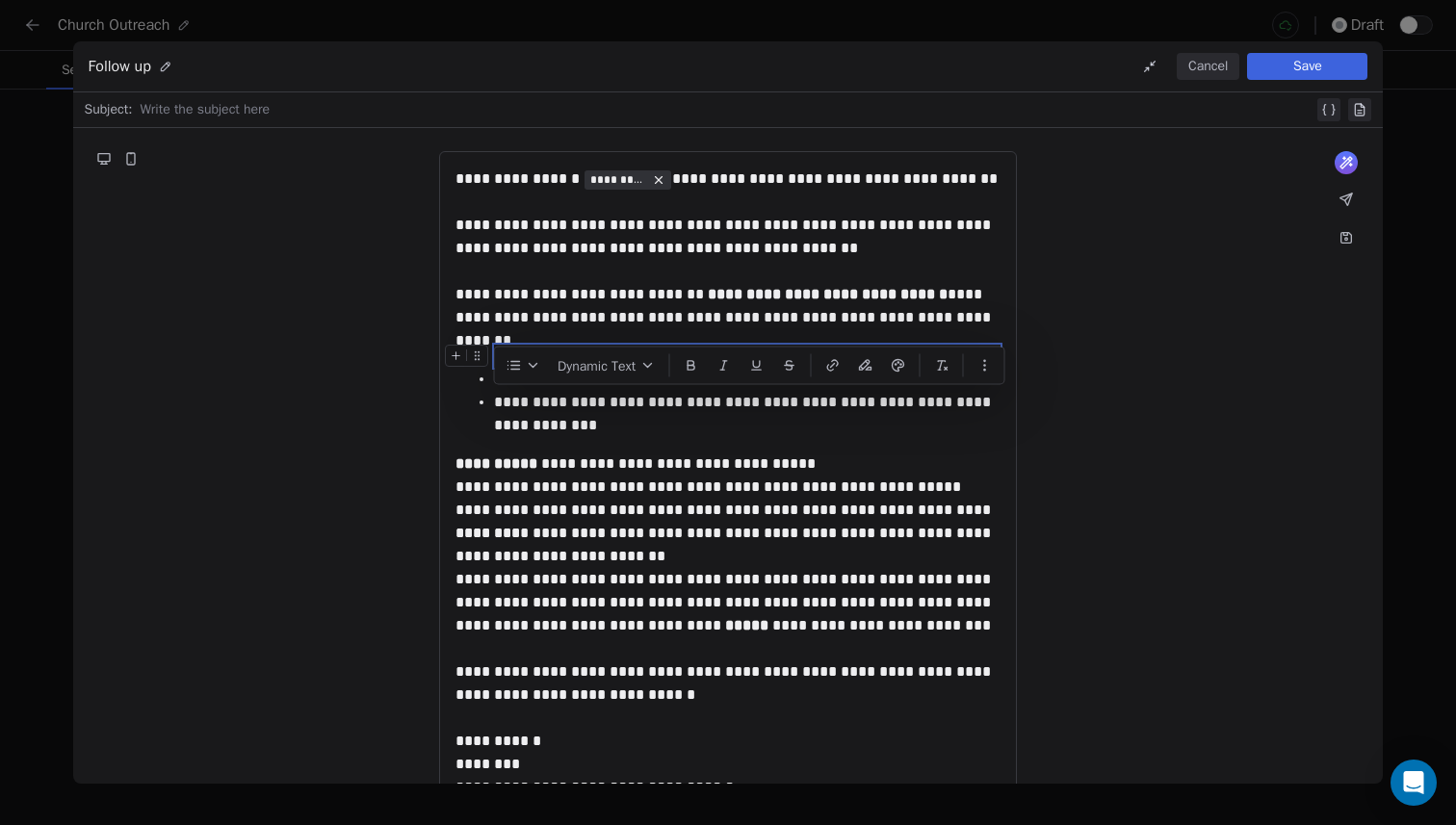 click on "**********" at bounding box center (728, 507) 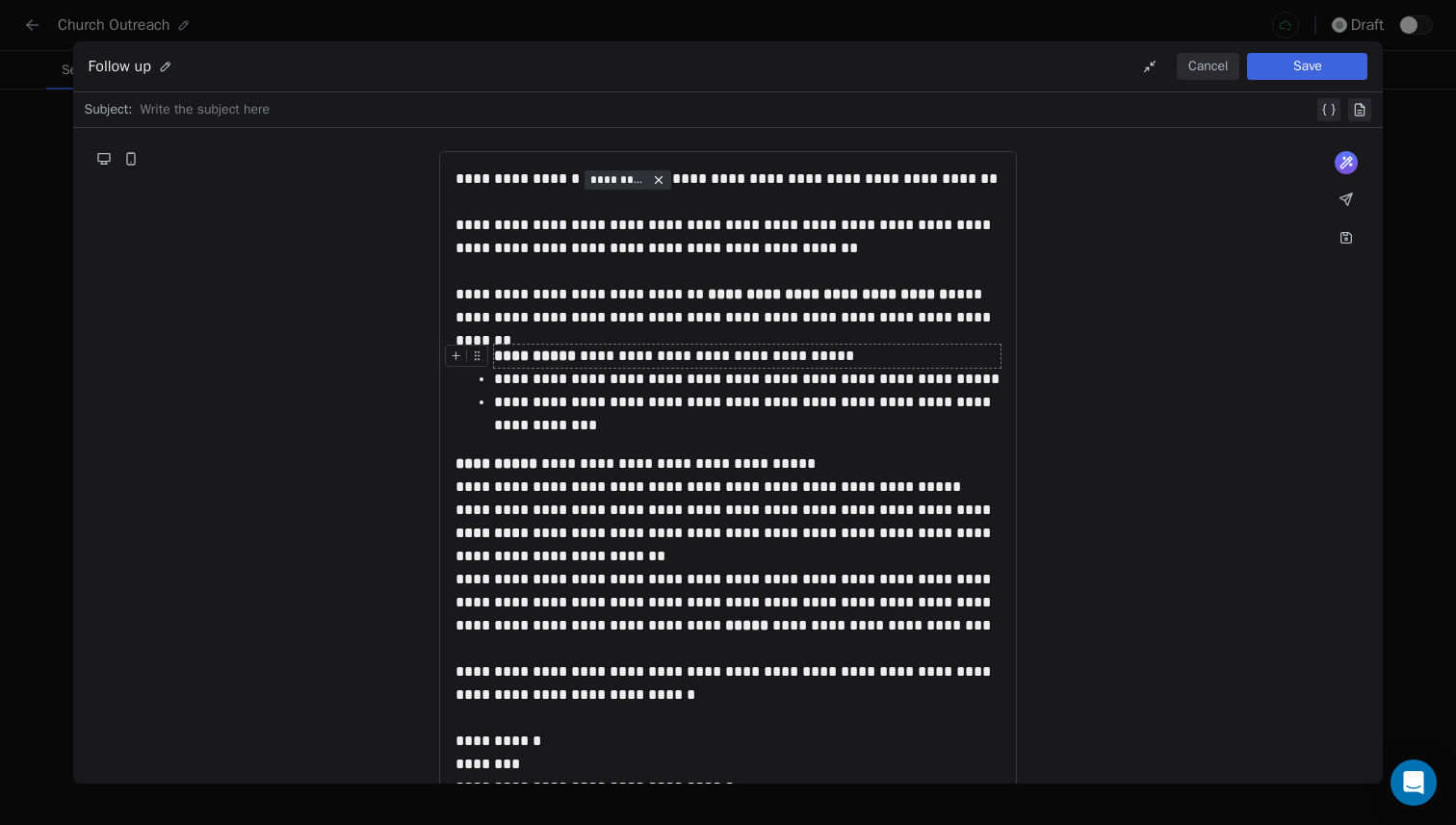 click at bounding box center [470, 361] 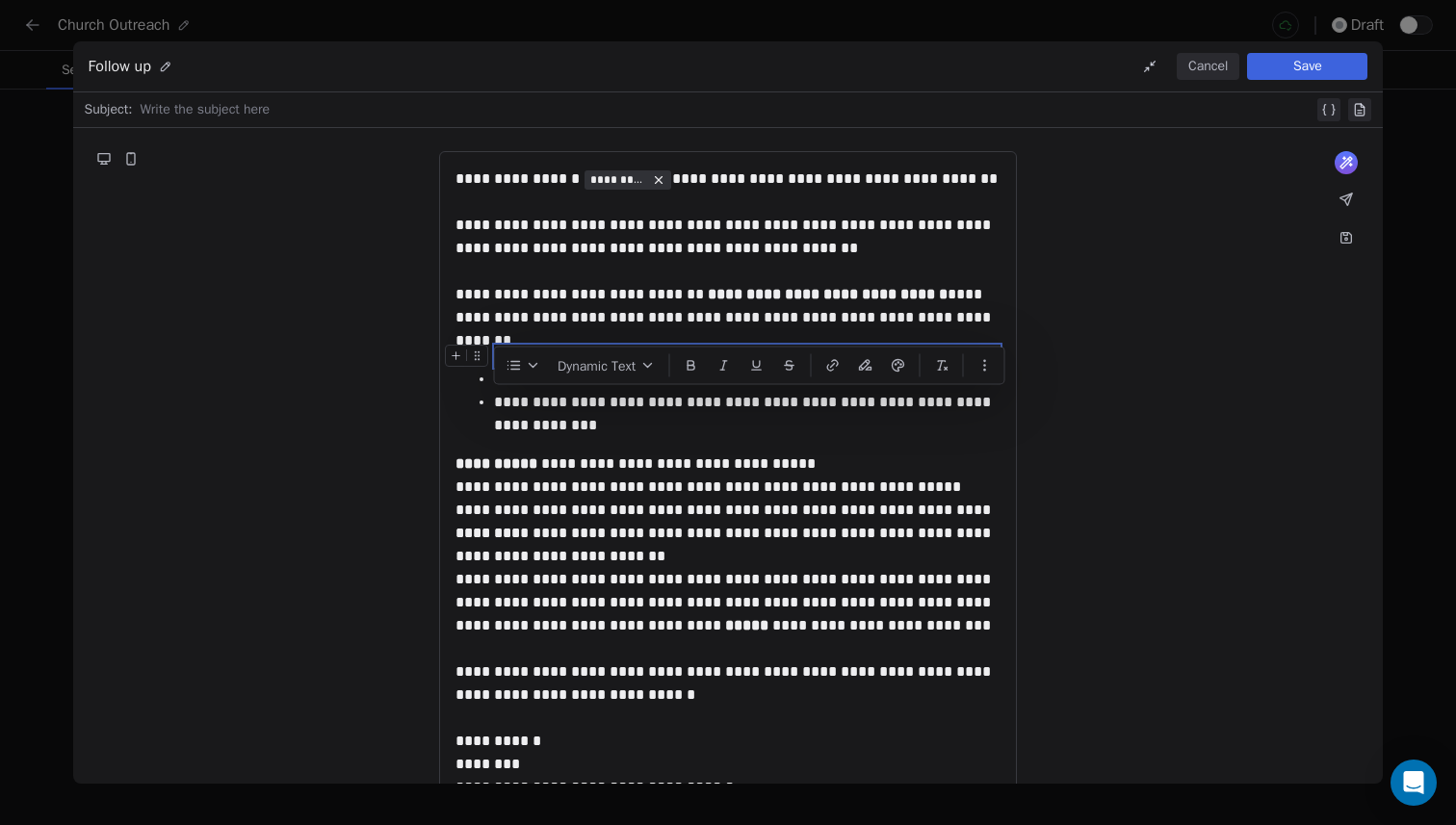 click at bounding box center (470, 407) 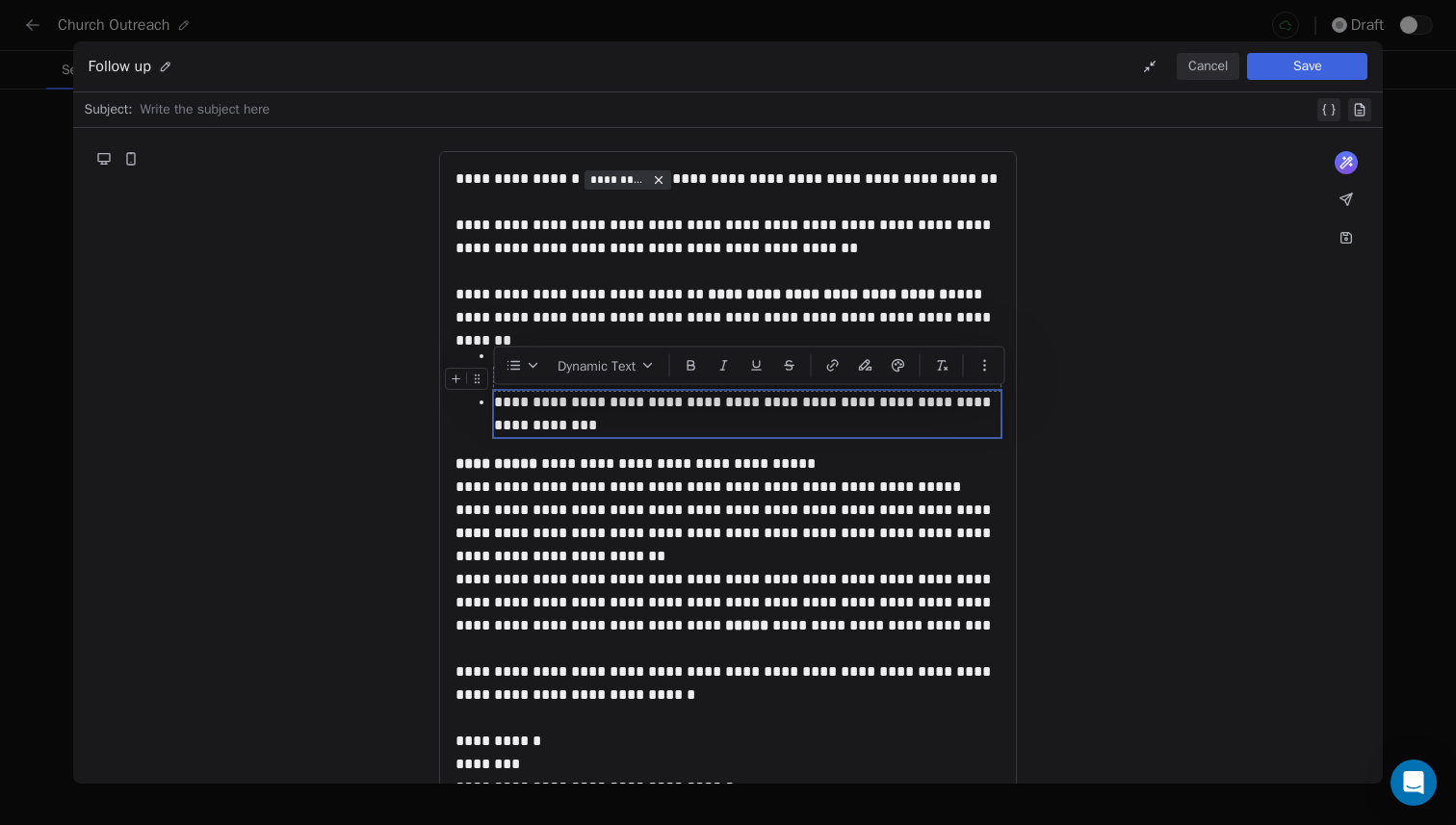 click on "**********" at bounding box center (728, 391) 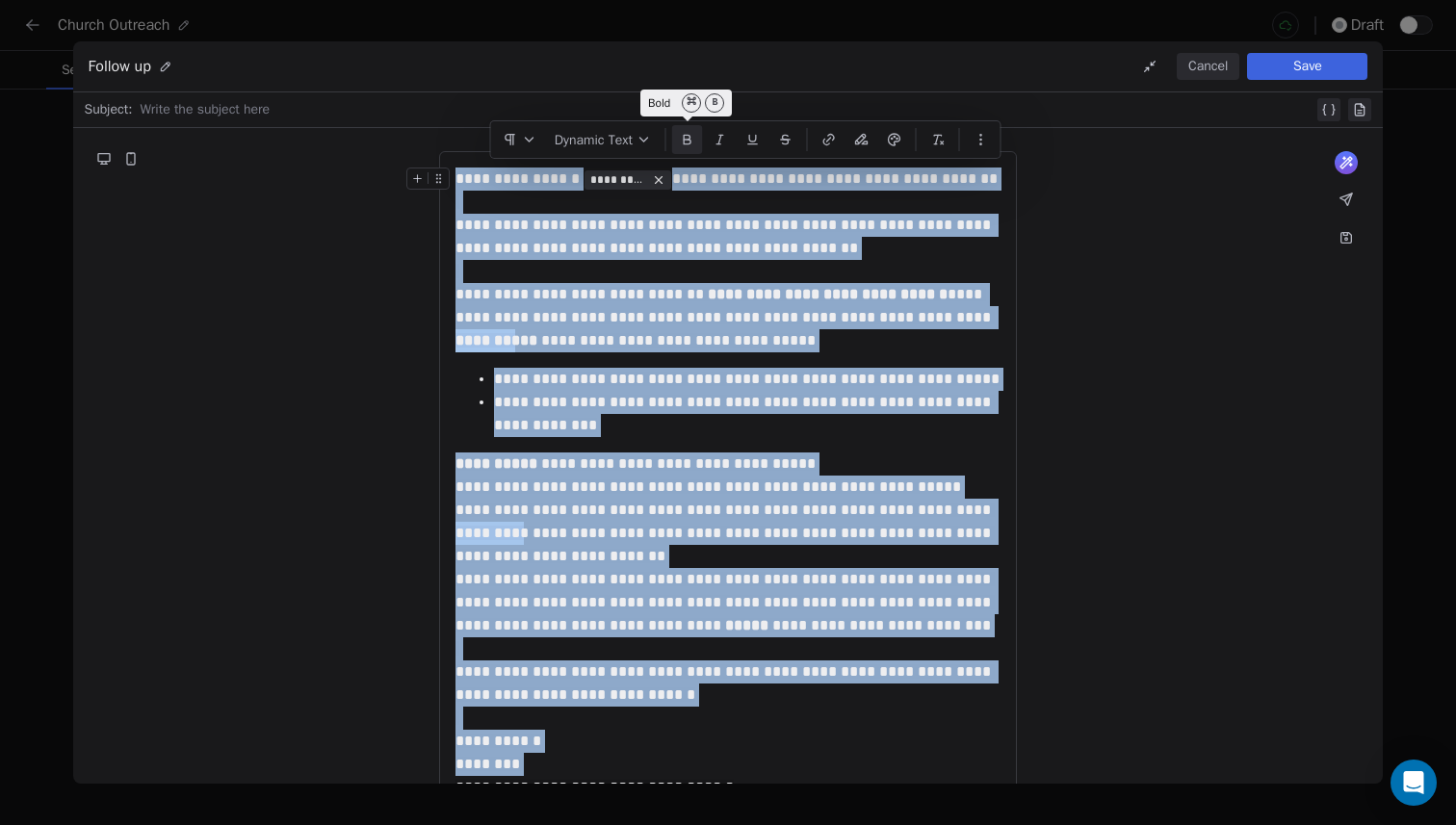 click 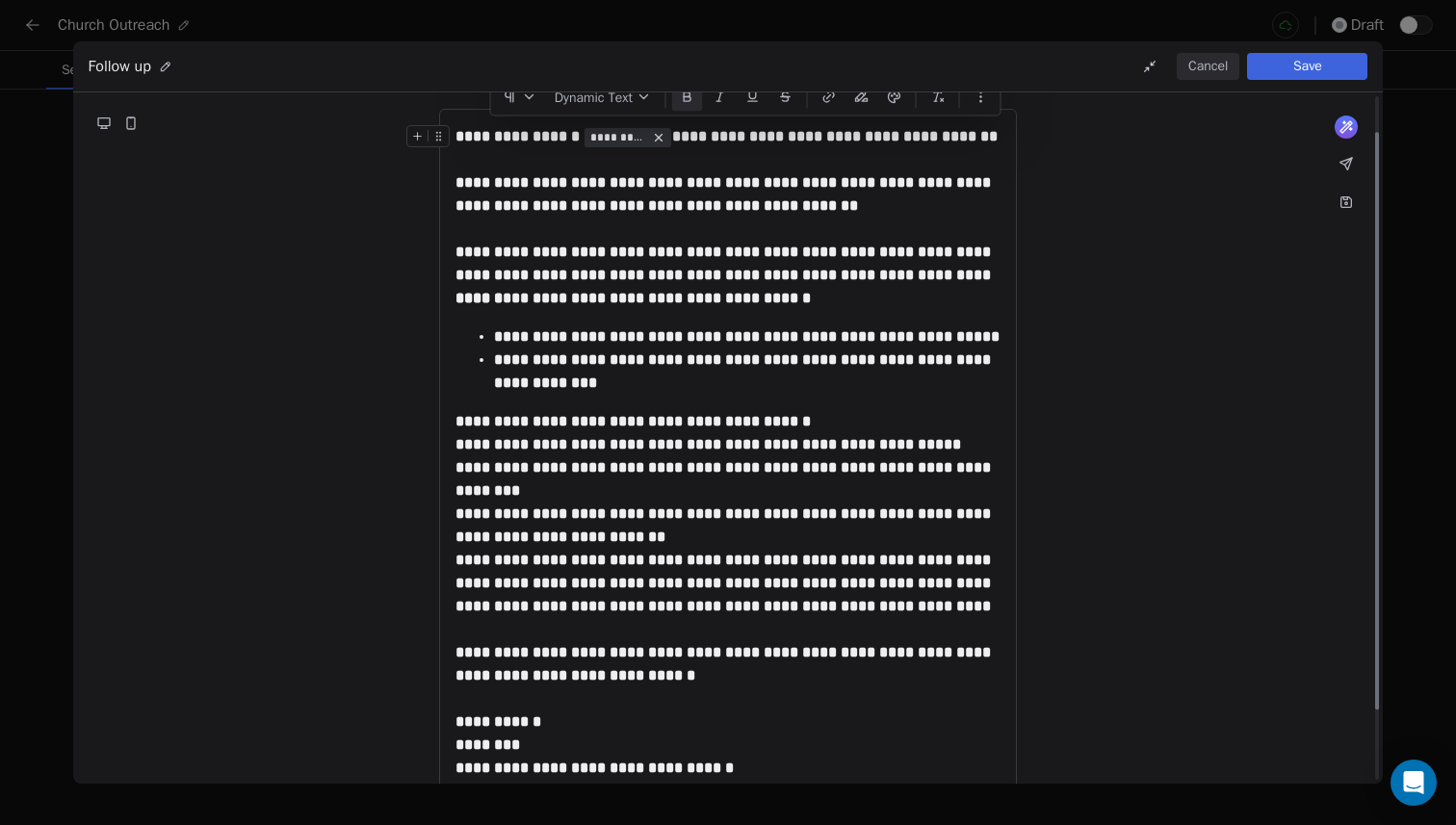 click on "**********" at bounding box center [726, 136] 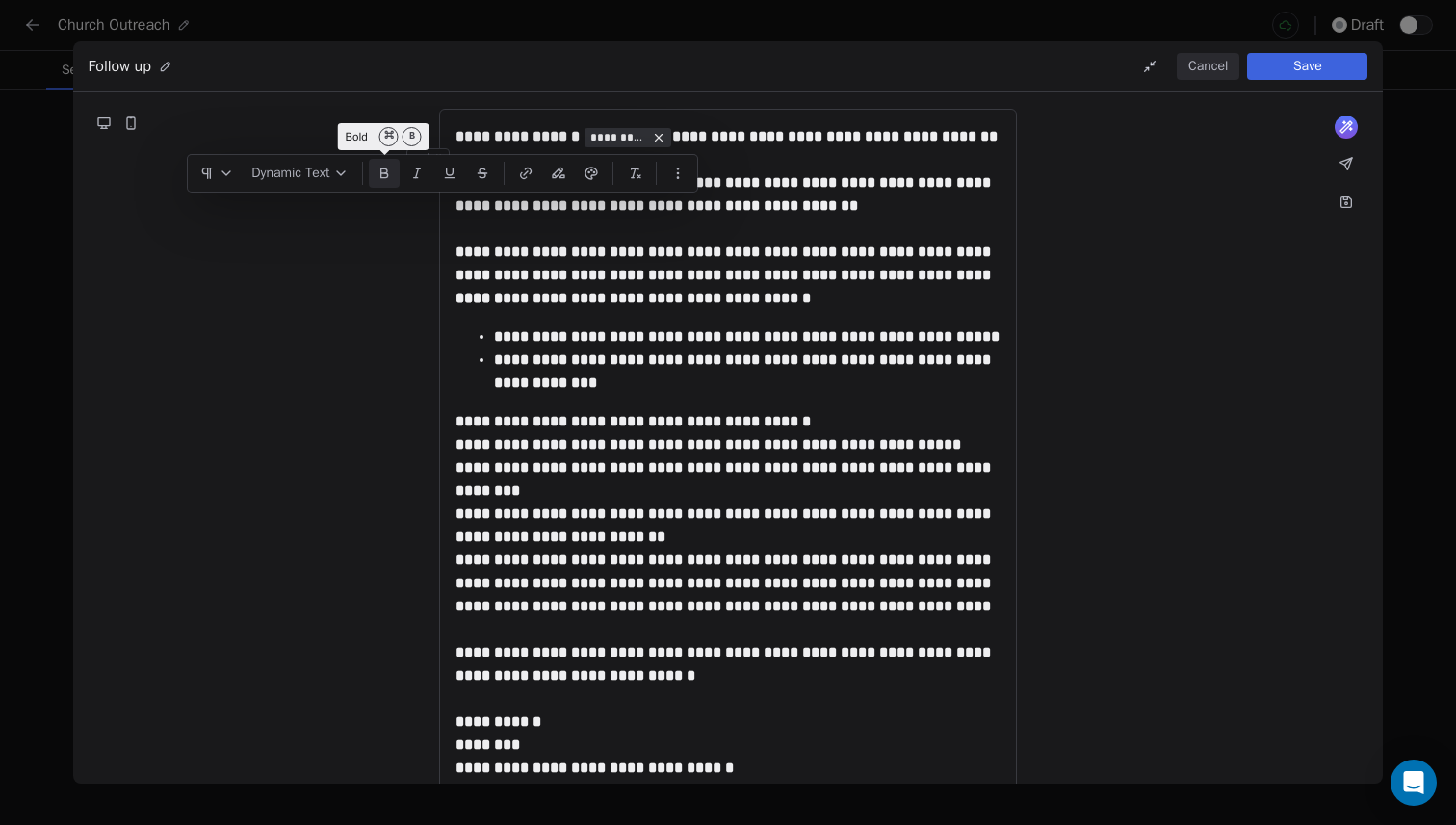 click 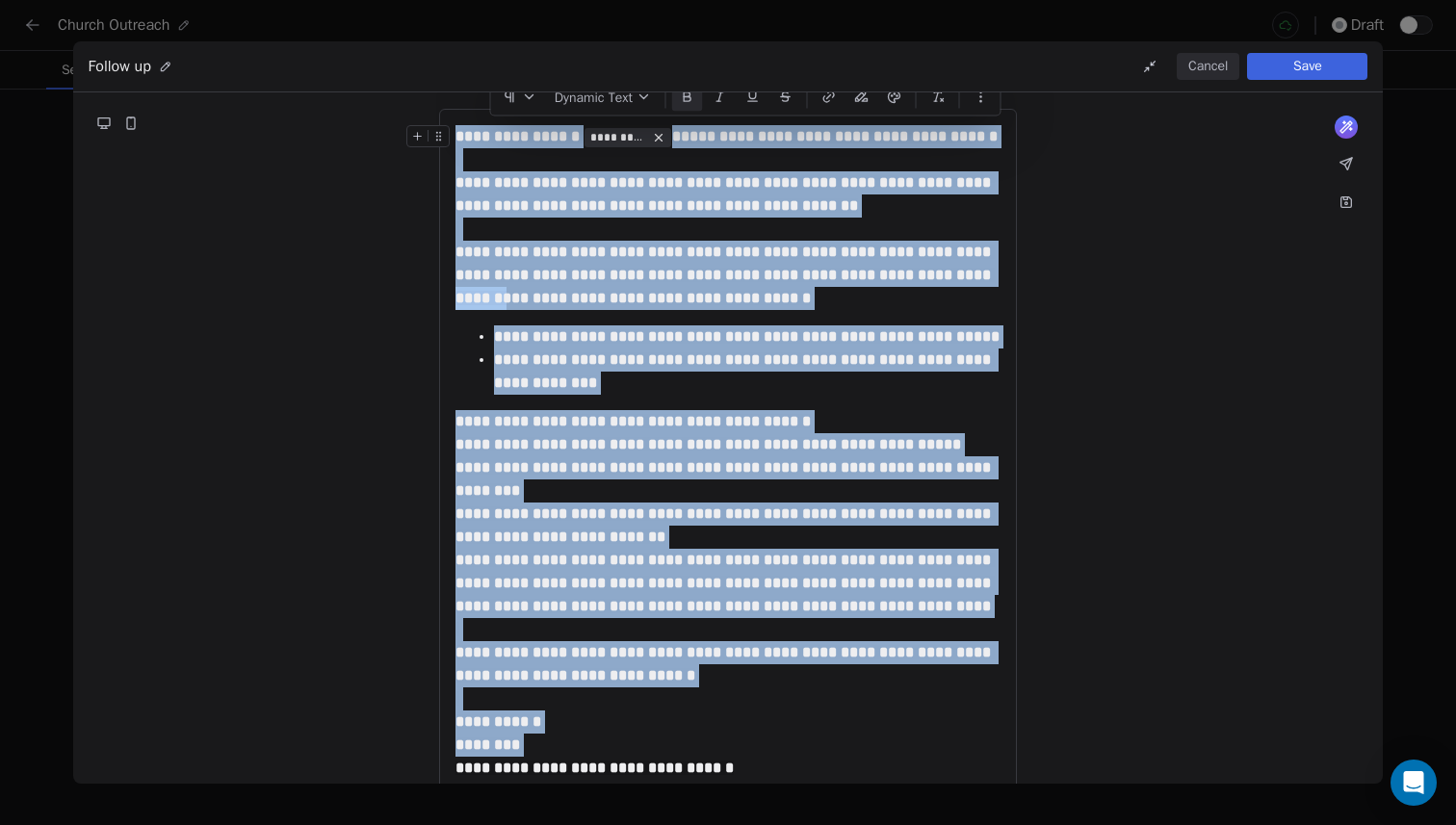 click at bounding box center [688, 97] 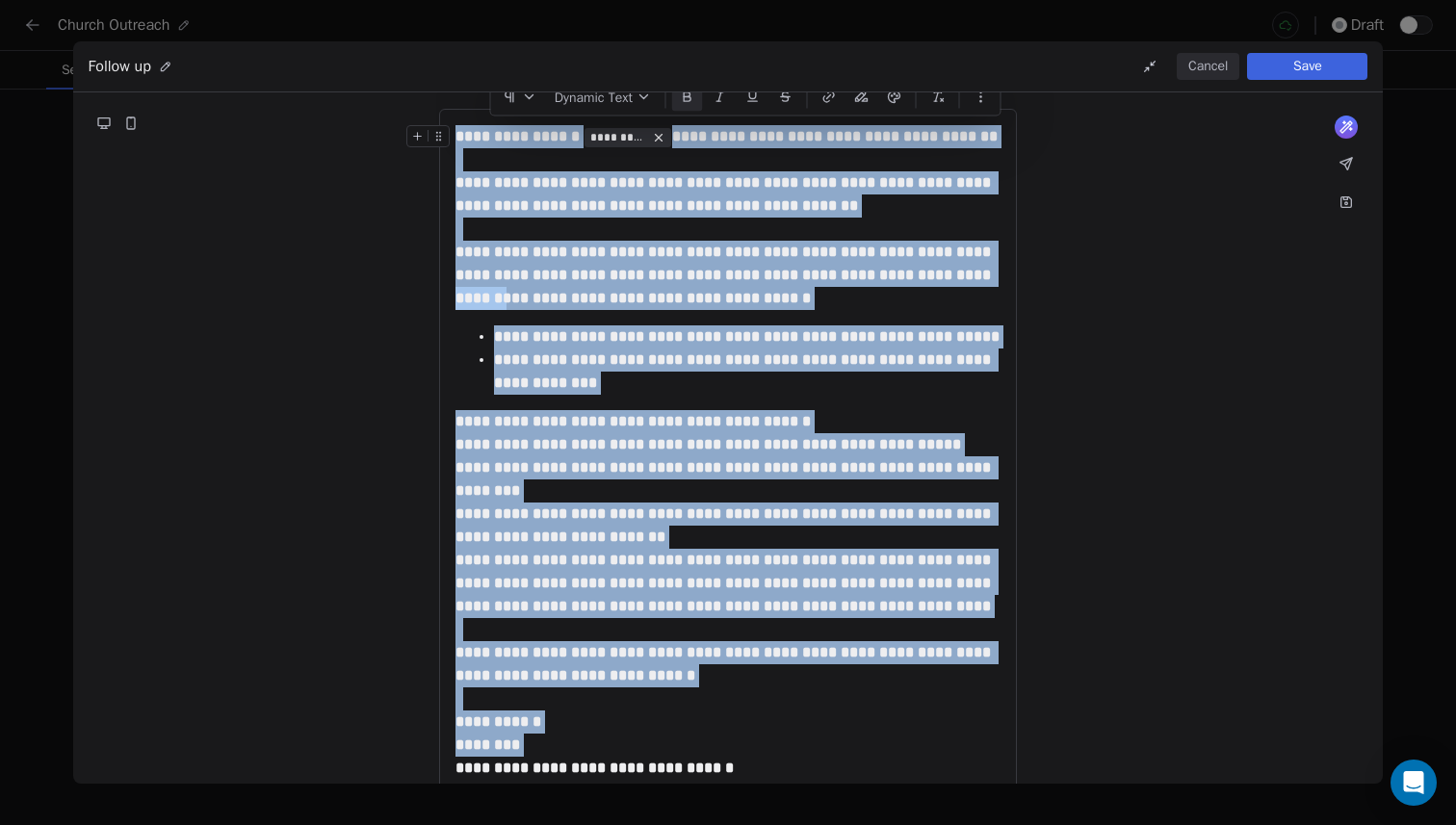 click at bounding box center (688, 97) 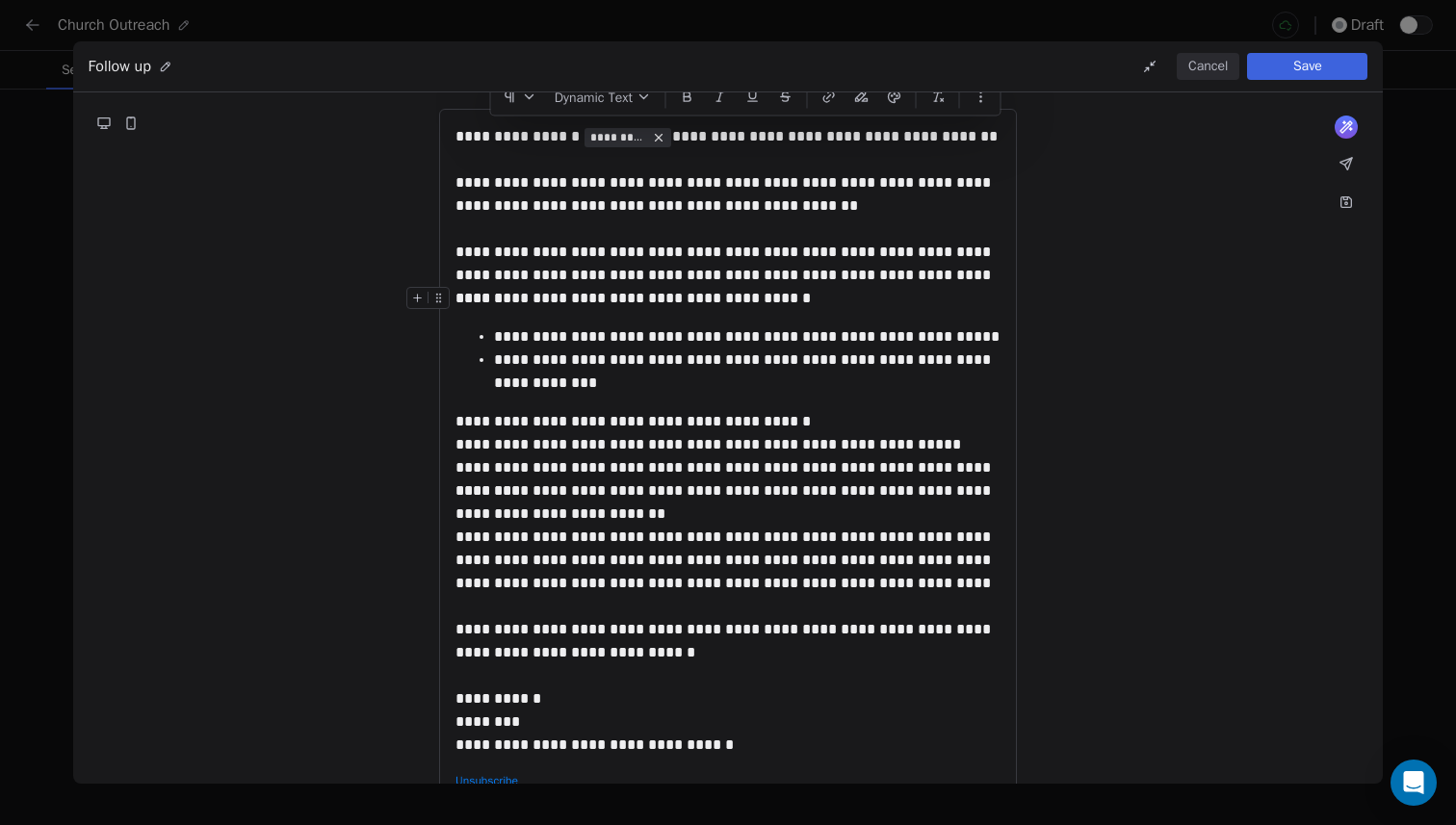 click on "**********" at bounding box center (728, 298) 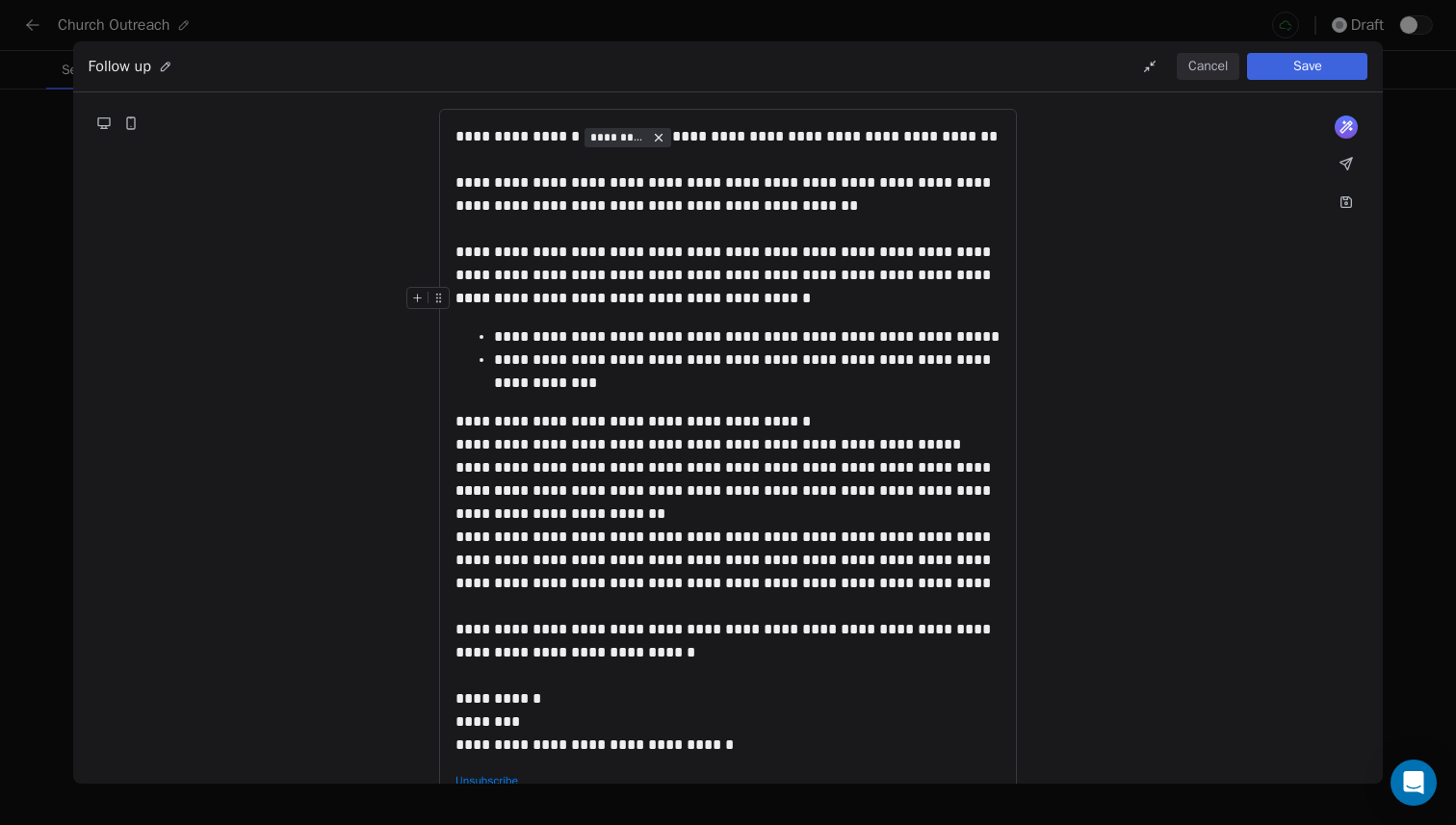 click on "**********" at bounding box center [728, 298] 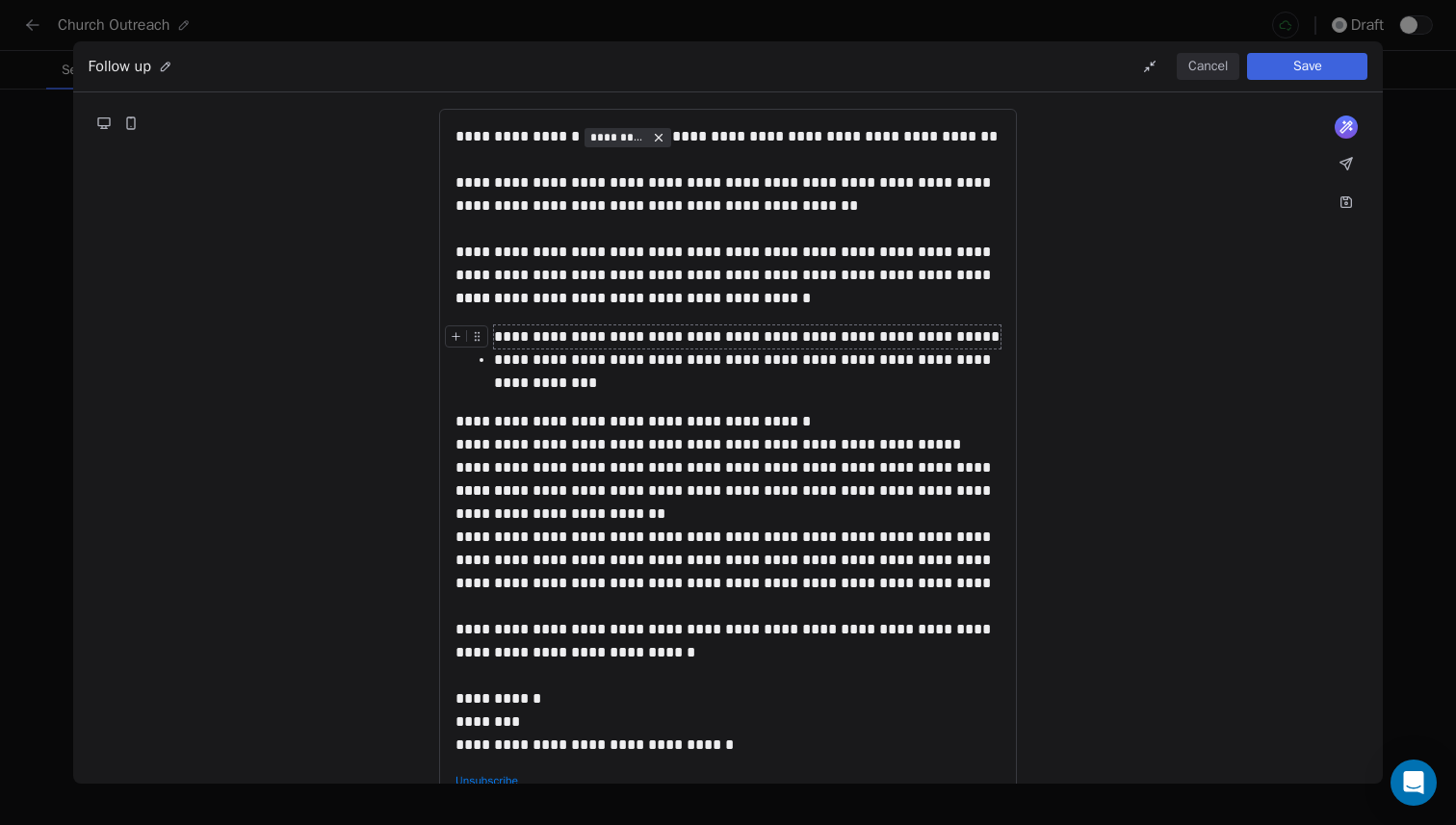 click on "**********" at bounding box center [728, 360] 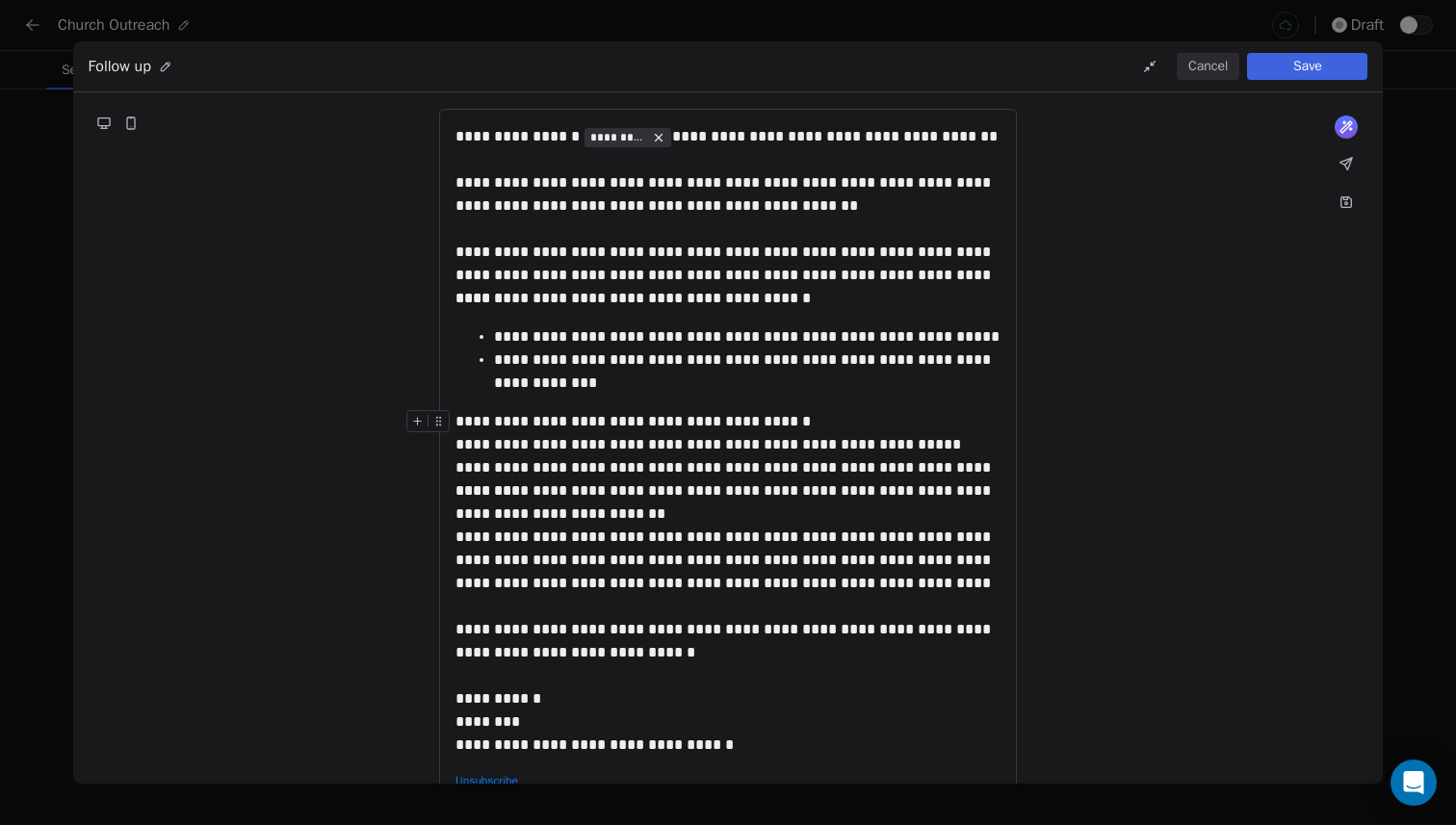 click on "**********" at bounding box center [728, 465] 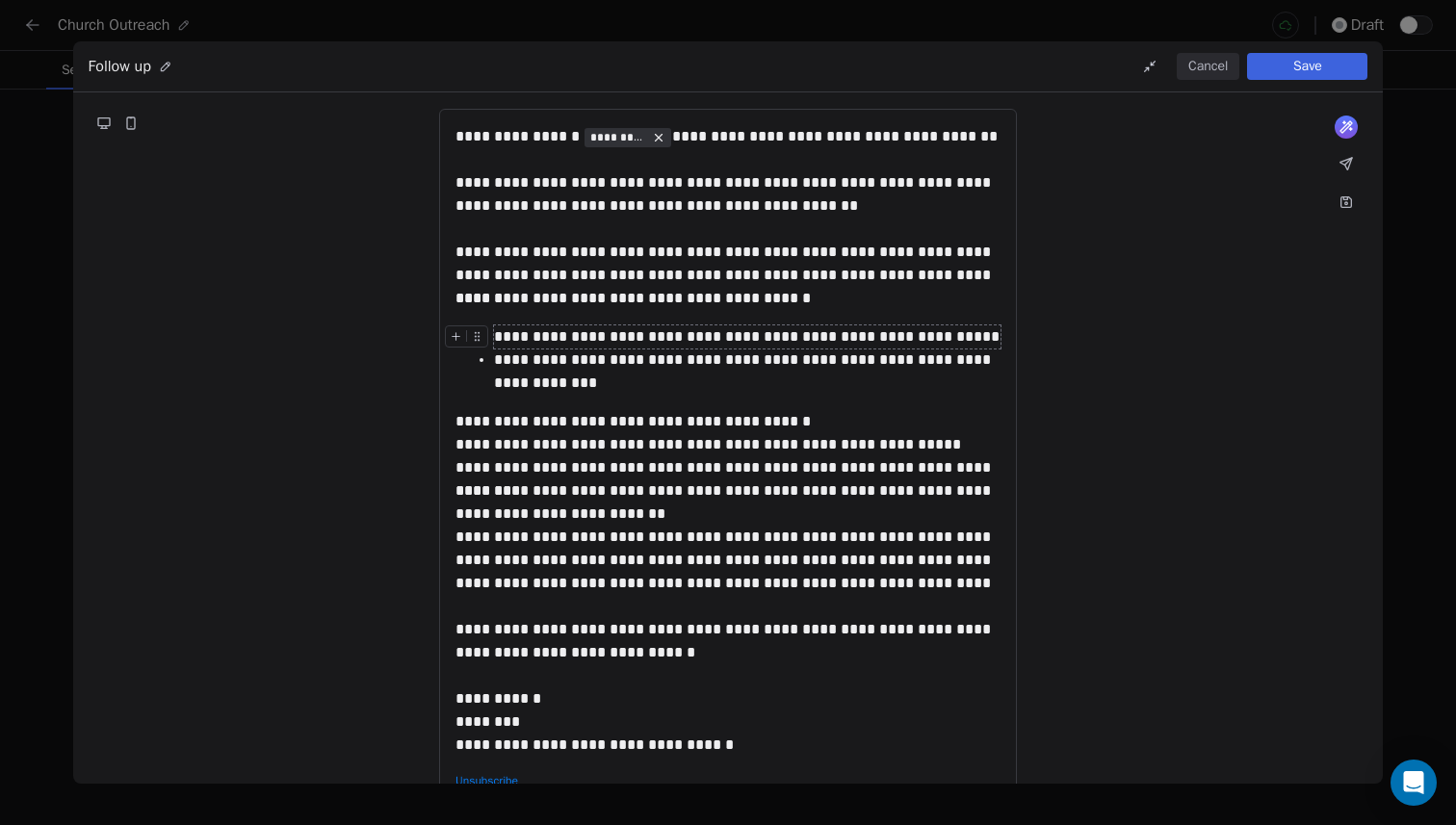 click at bounding box center (470, 342) 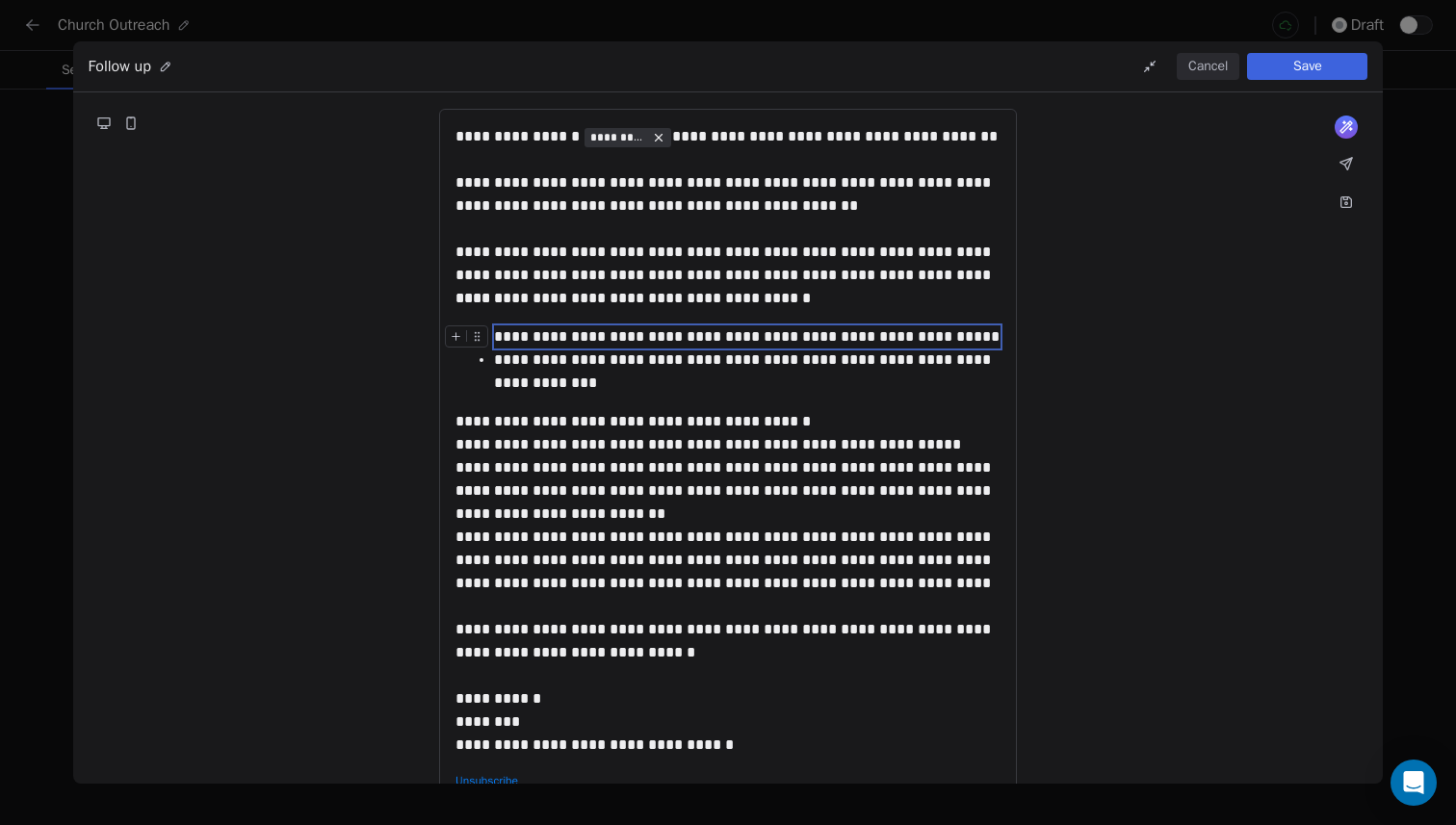 type 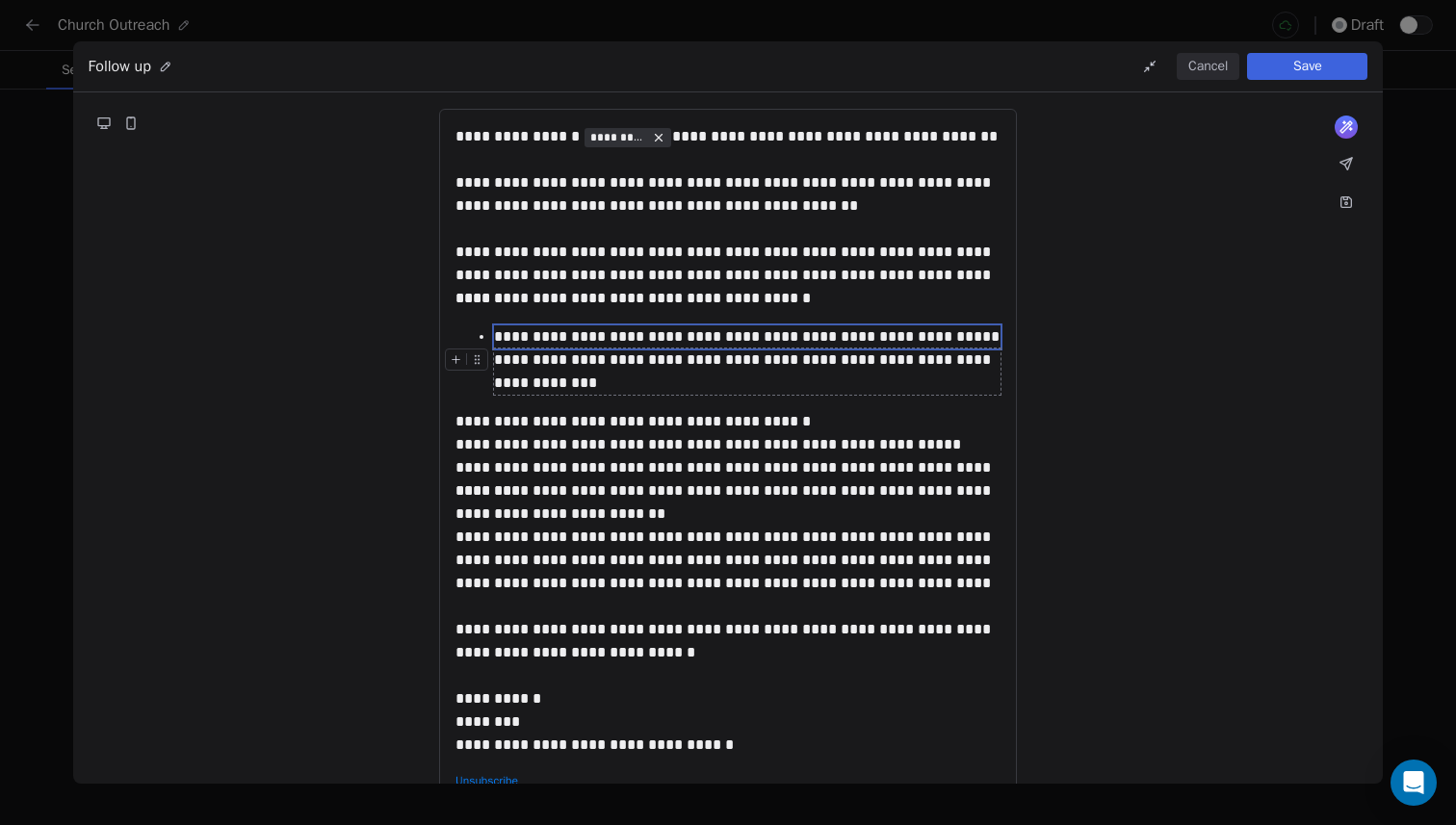 click at bounding box center (470, 365) 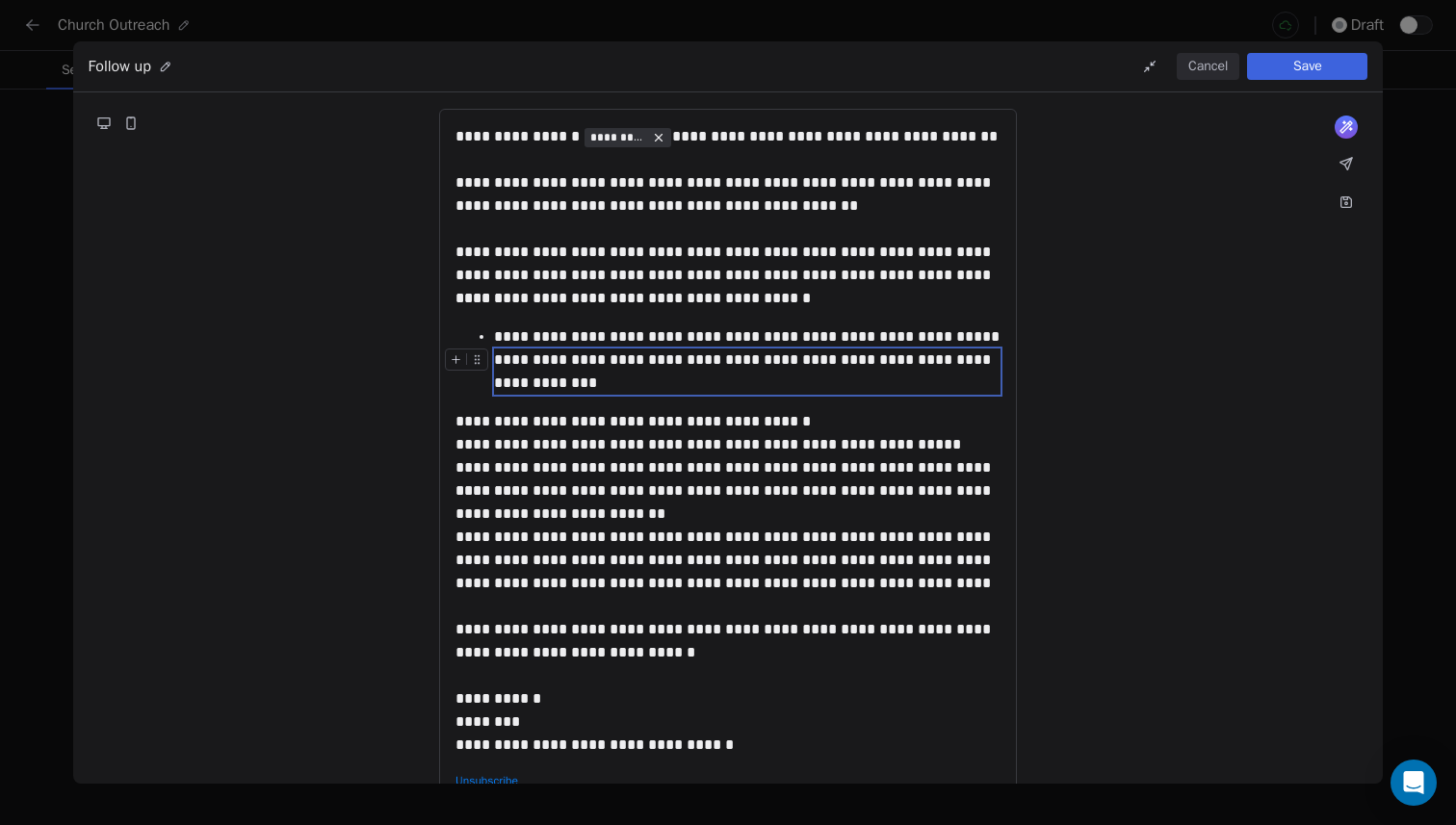 click at bounding box center (470, 365) 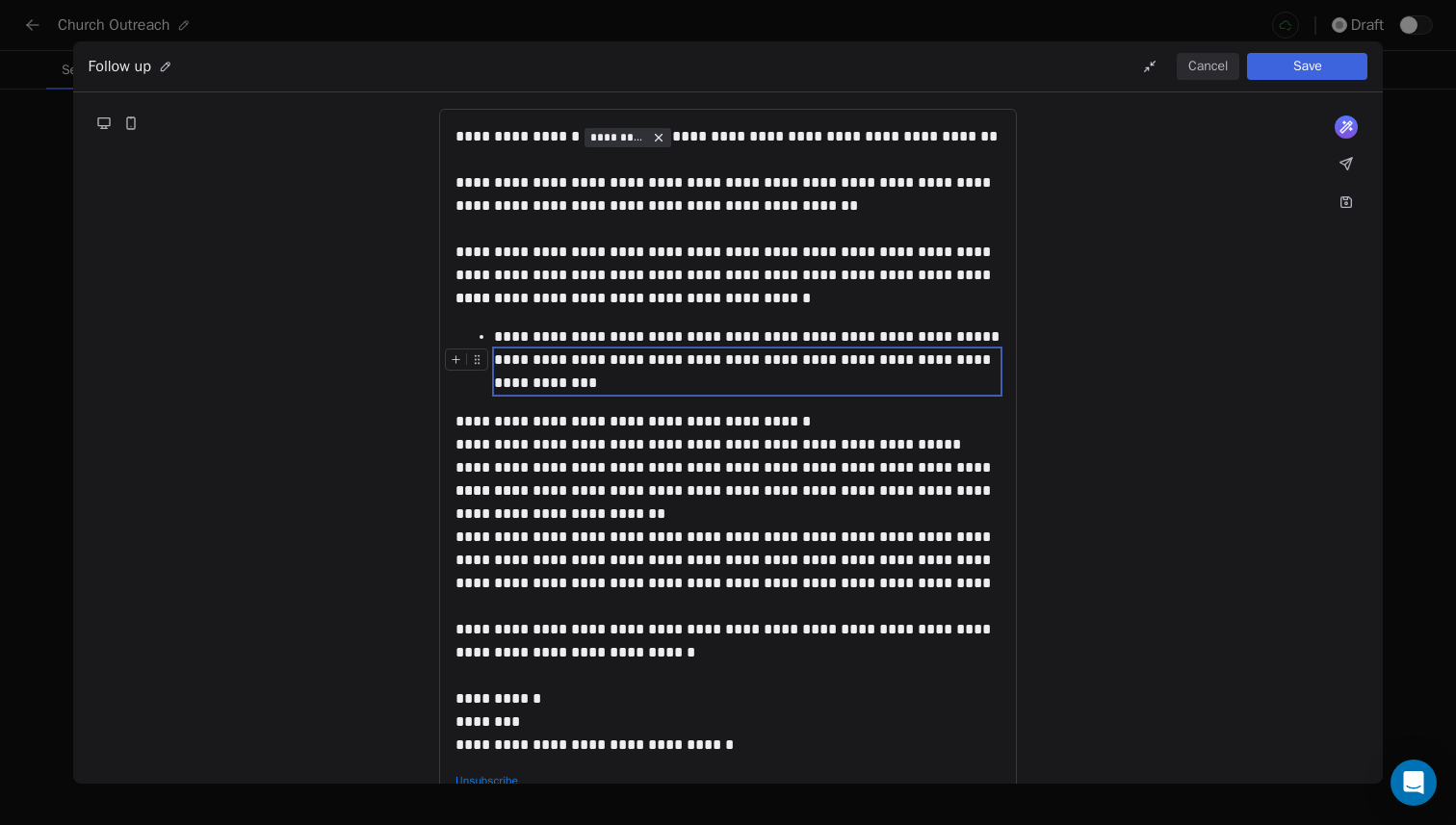 click at bounding box center (470, 365) 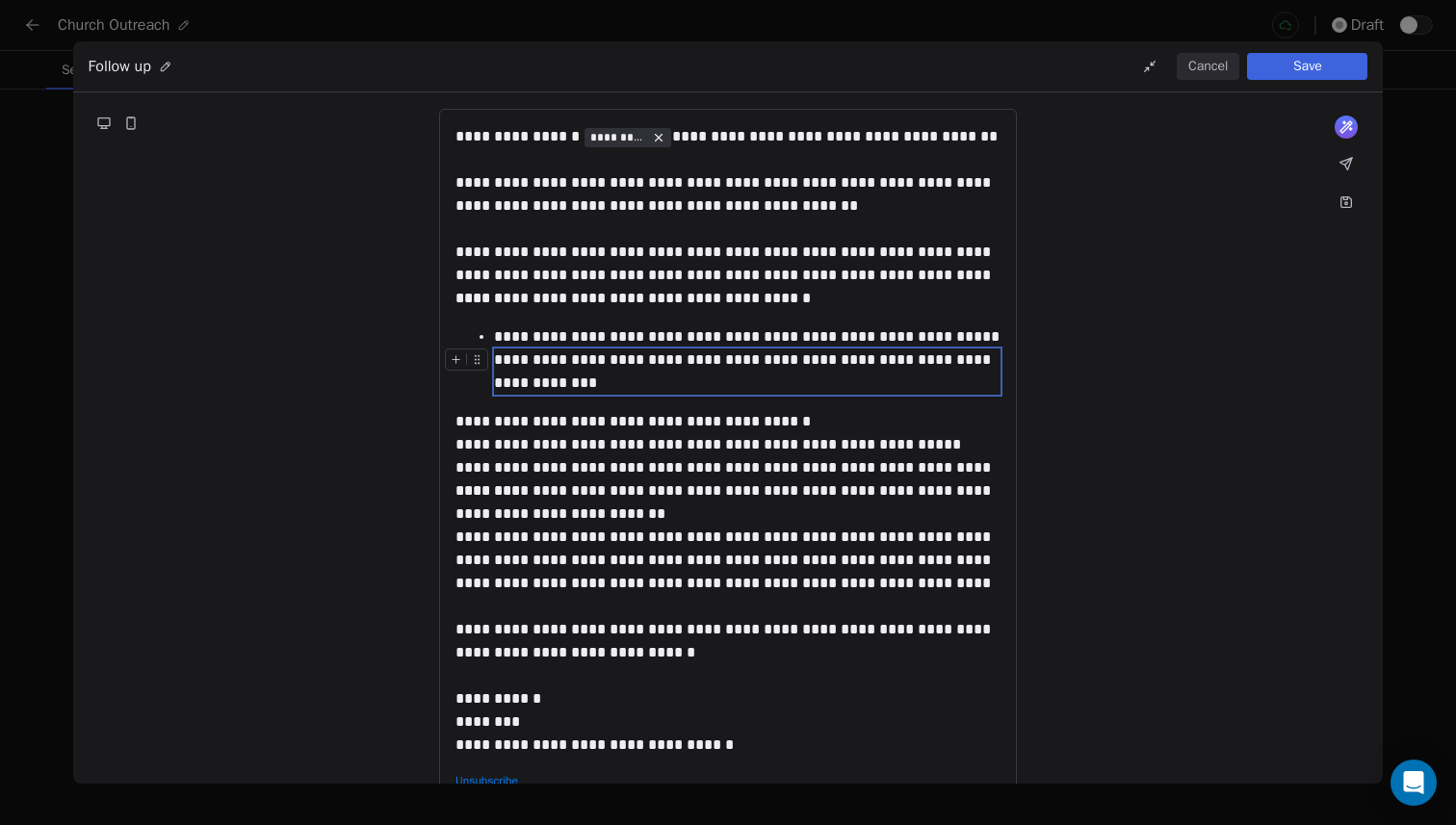 click on "**********" at bounding box center (747, 372) 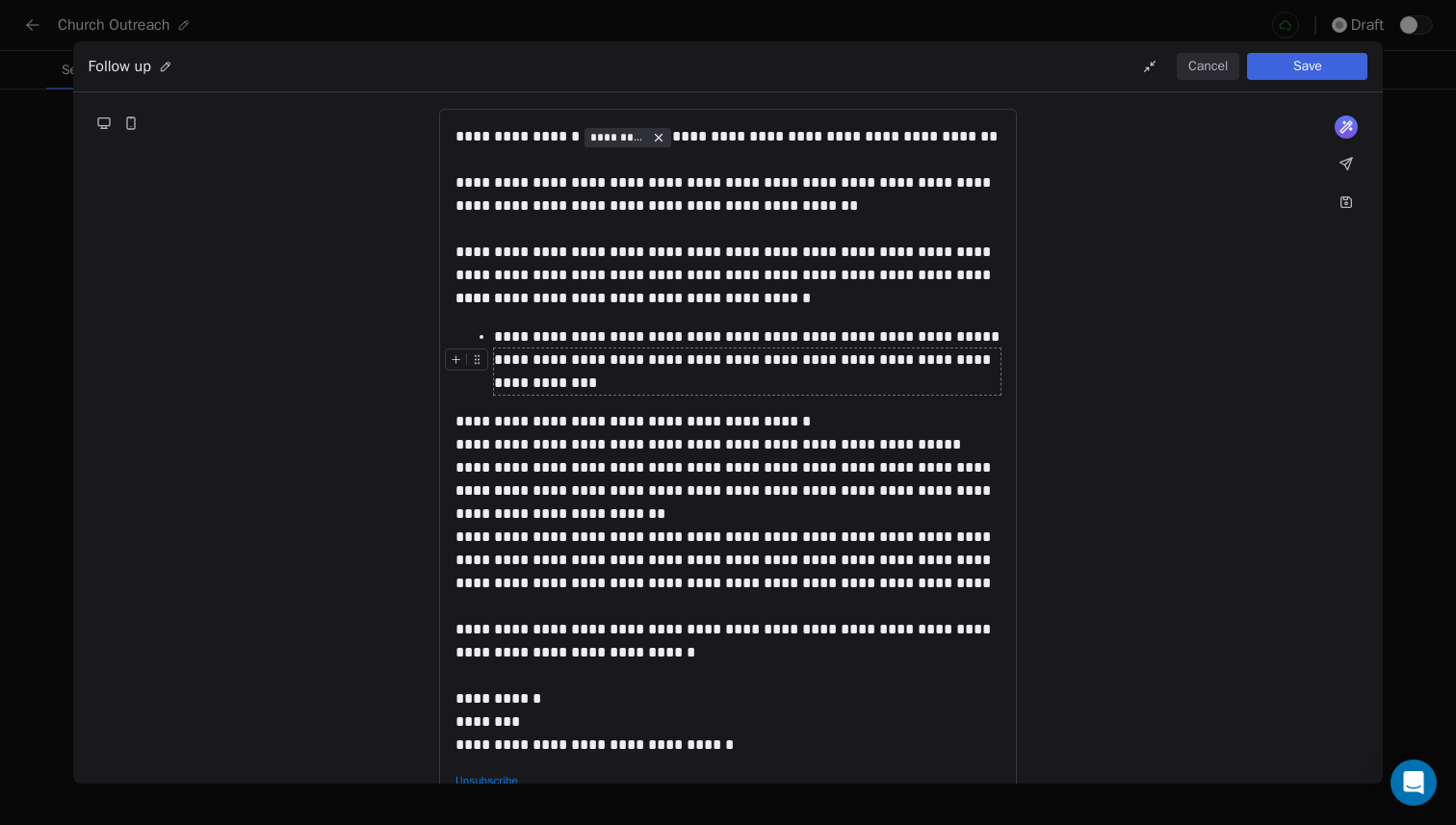 click on "**********" at bounding box center [728, 441] 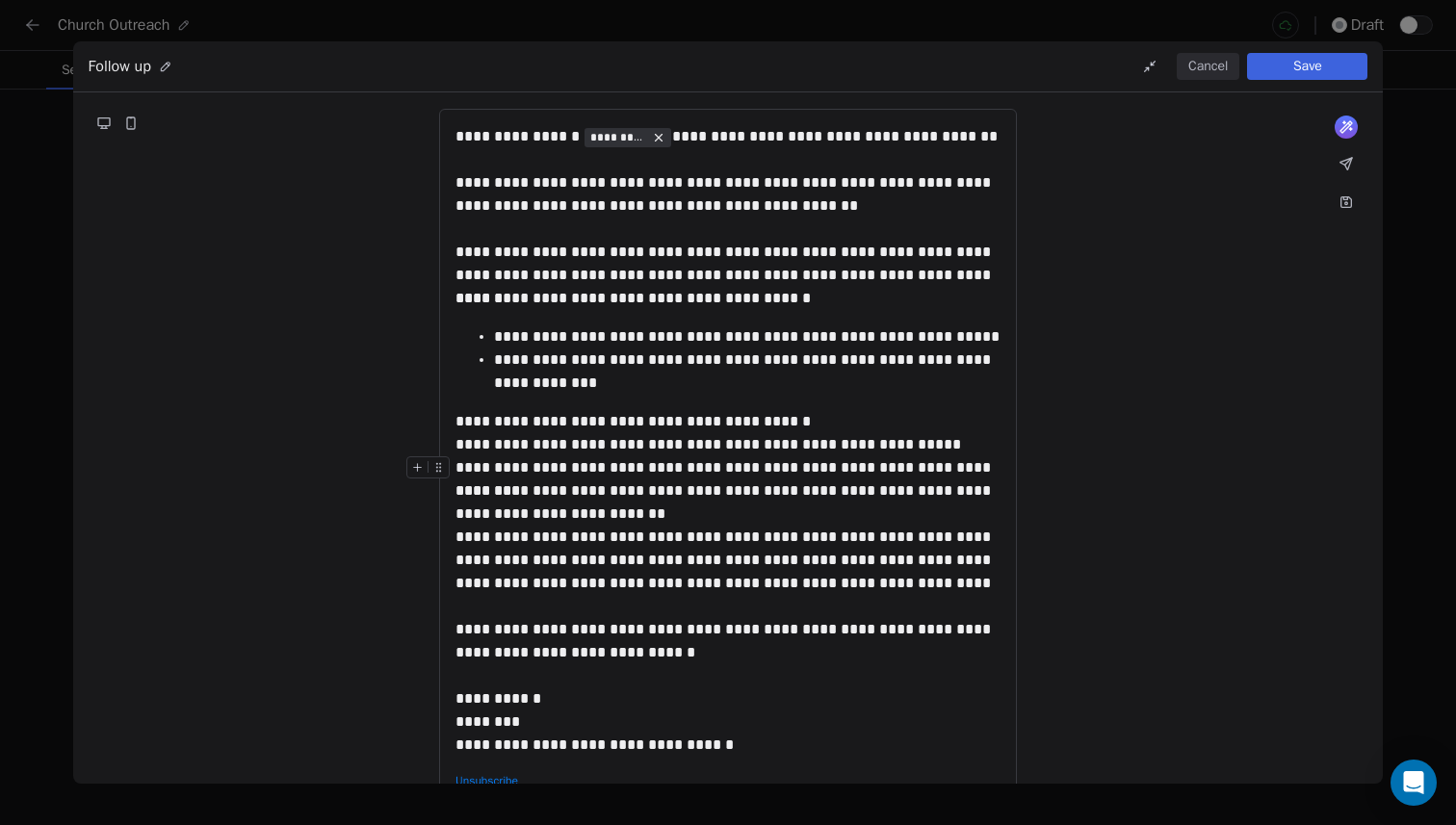 click on "**********" at bounding box center (728, 503) 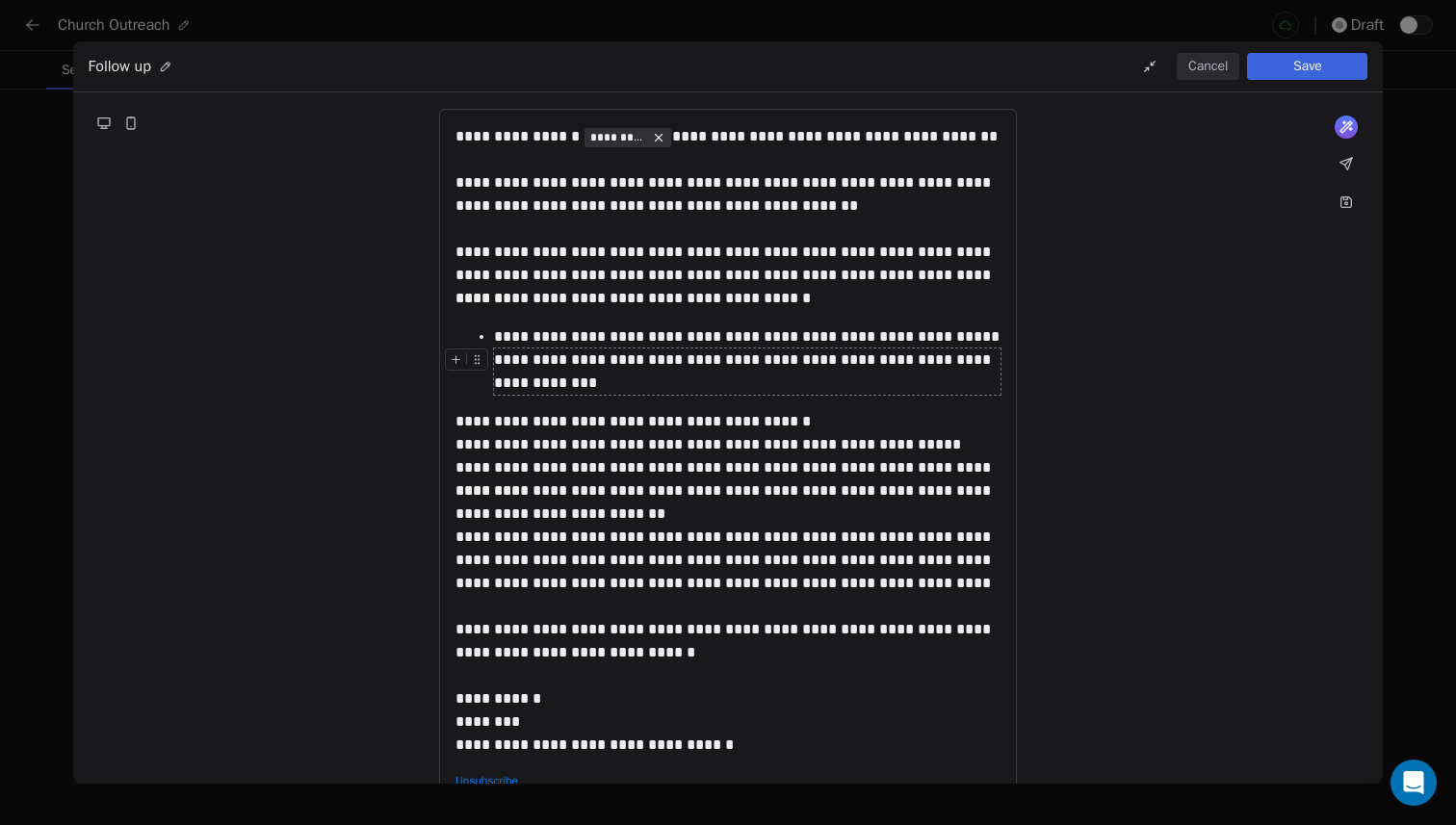 click at bounding box center [470, 365] 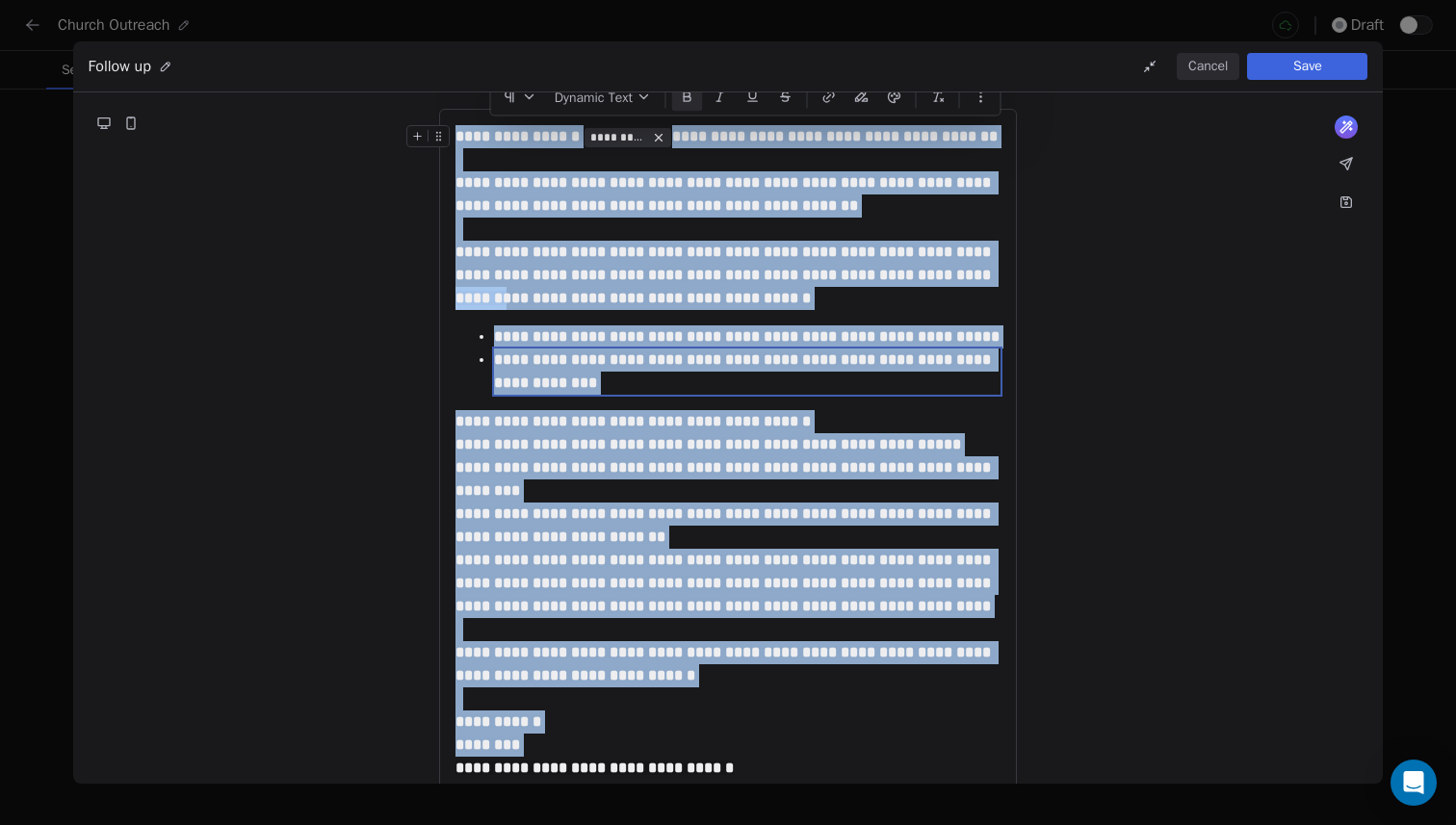 click 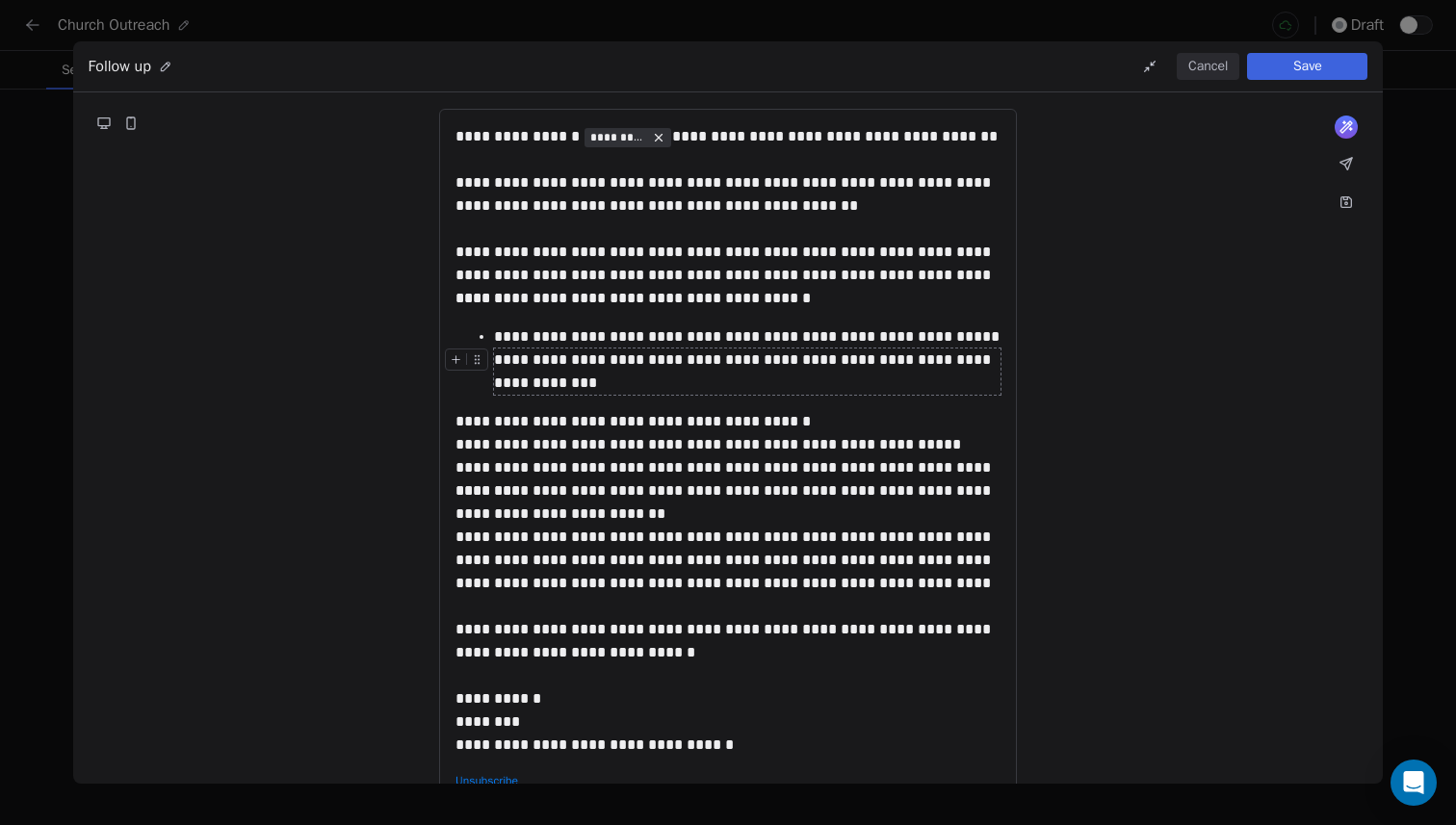 click on "**********" at bounding box center (747, 372) 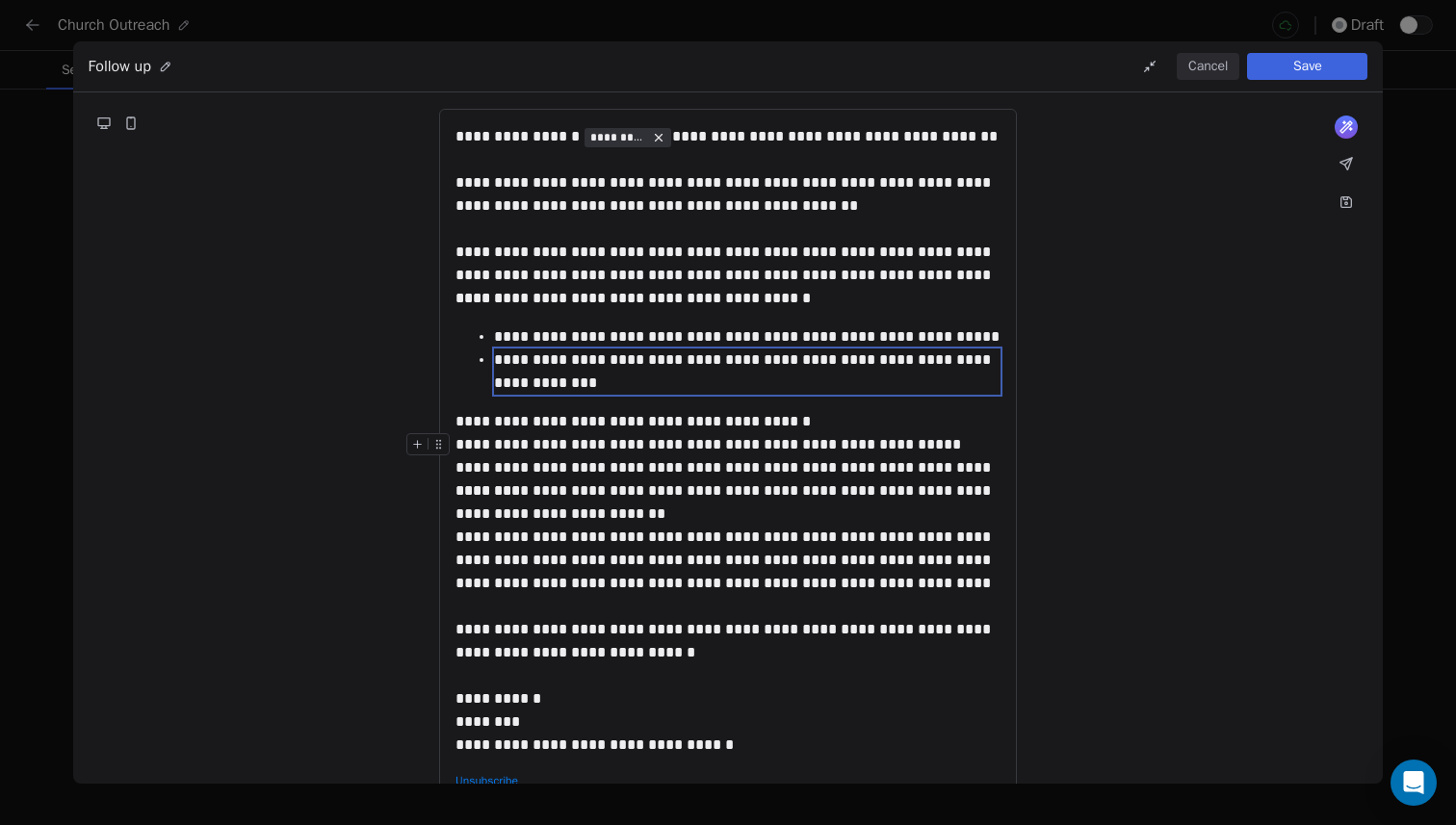click on "**********" at bounding box center [728, 445] 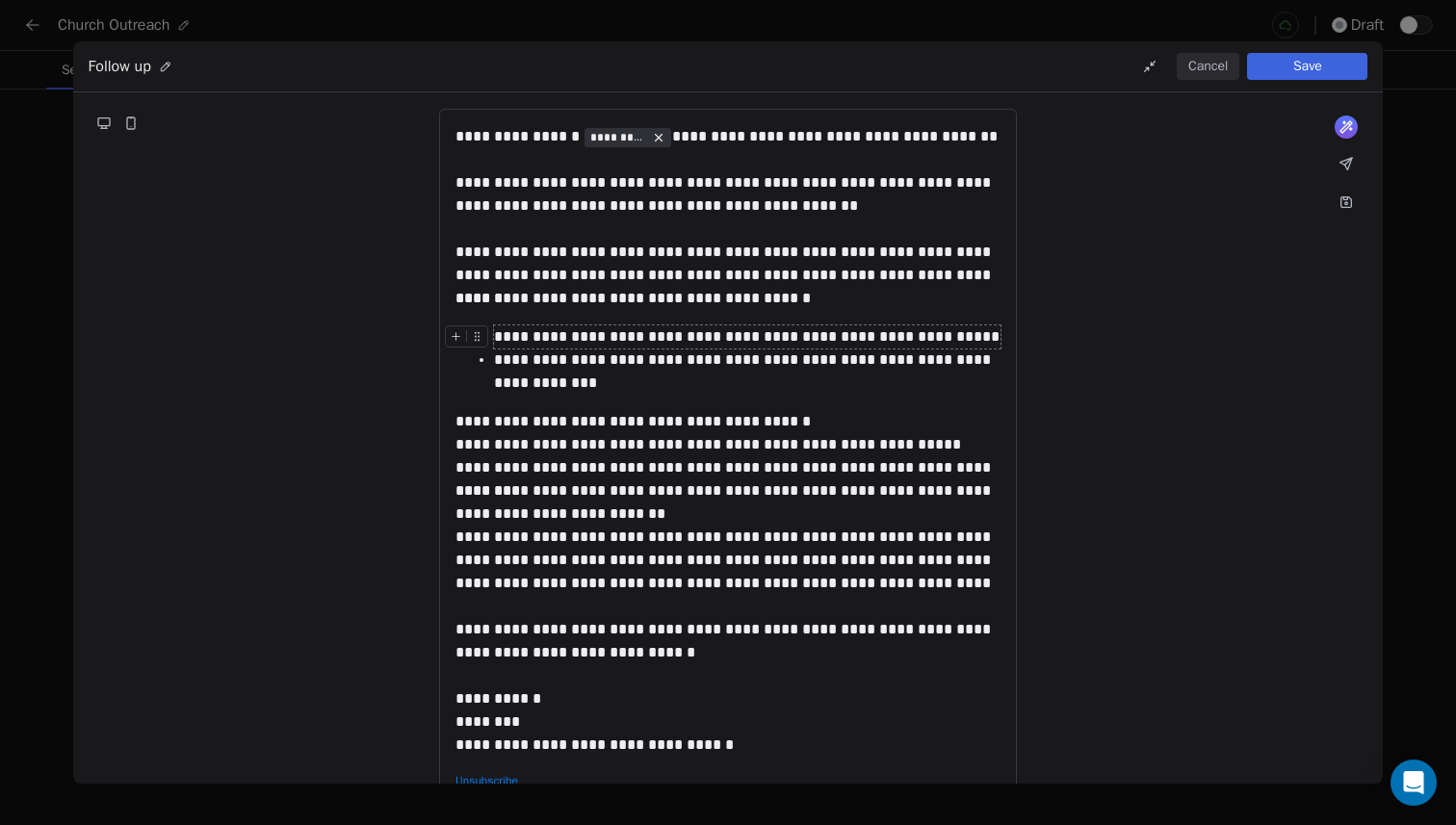 click 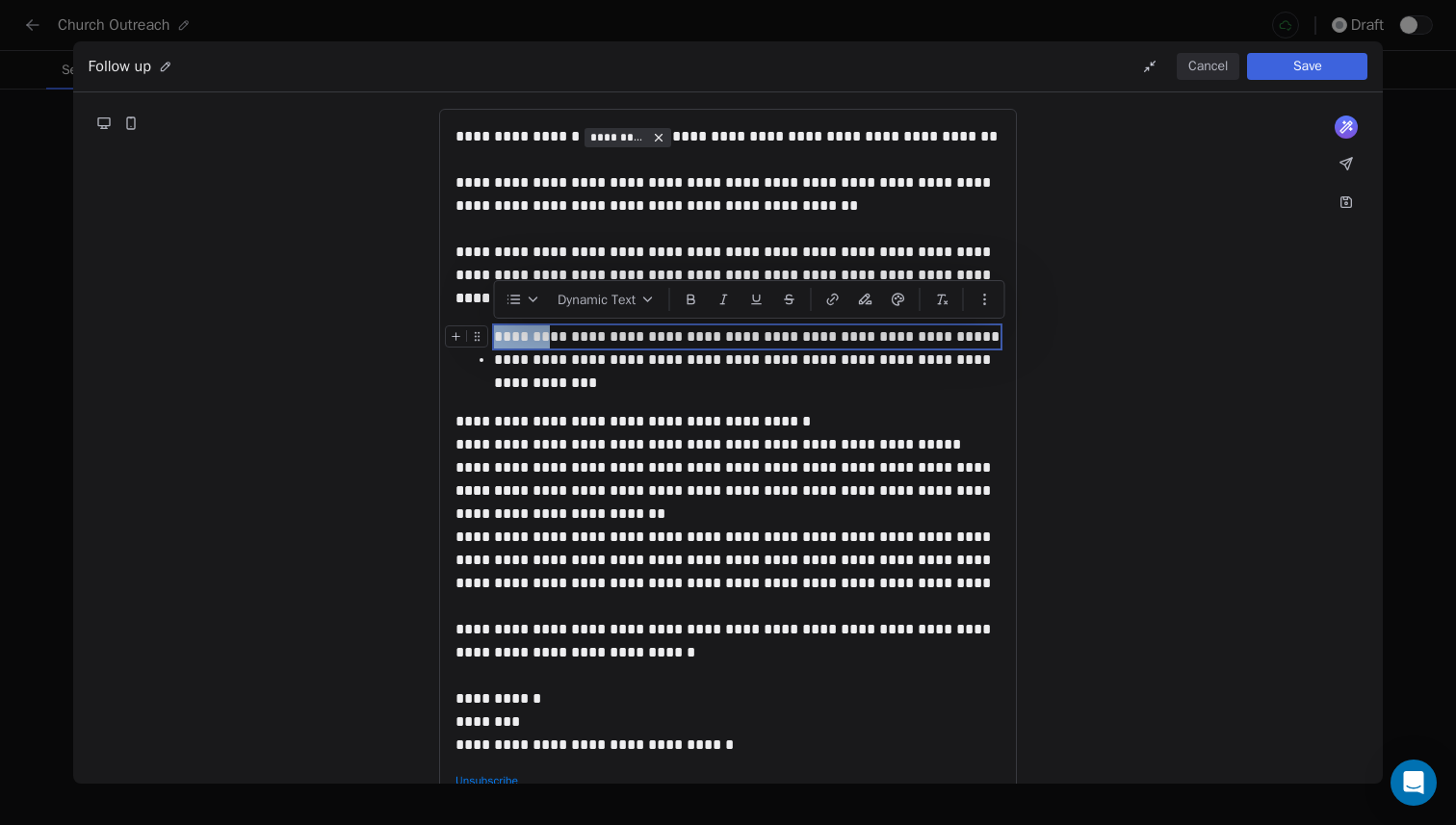 drag, startPoint x: 544, startPoint y: 336, endPoint x: 631, endPoint y: 318, distance: 88.842557 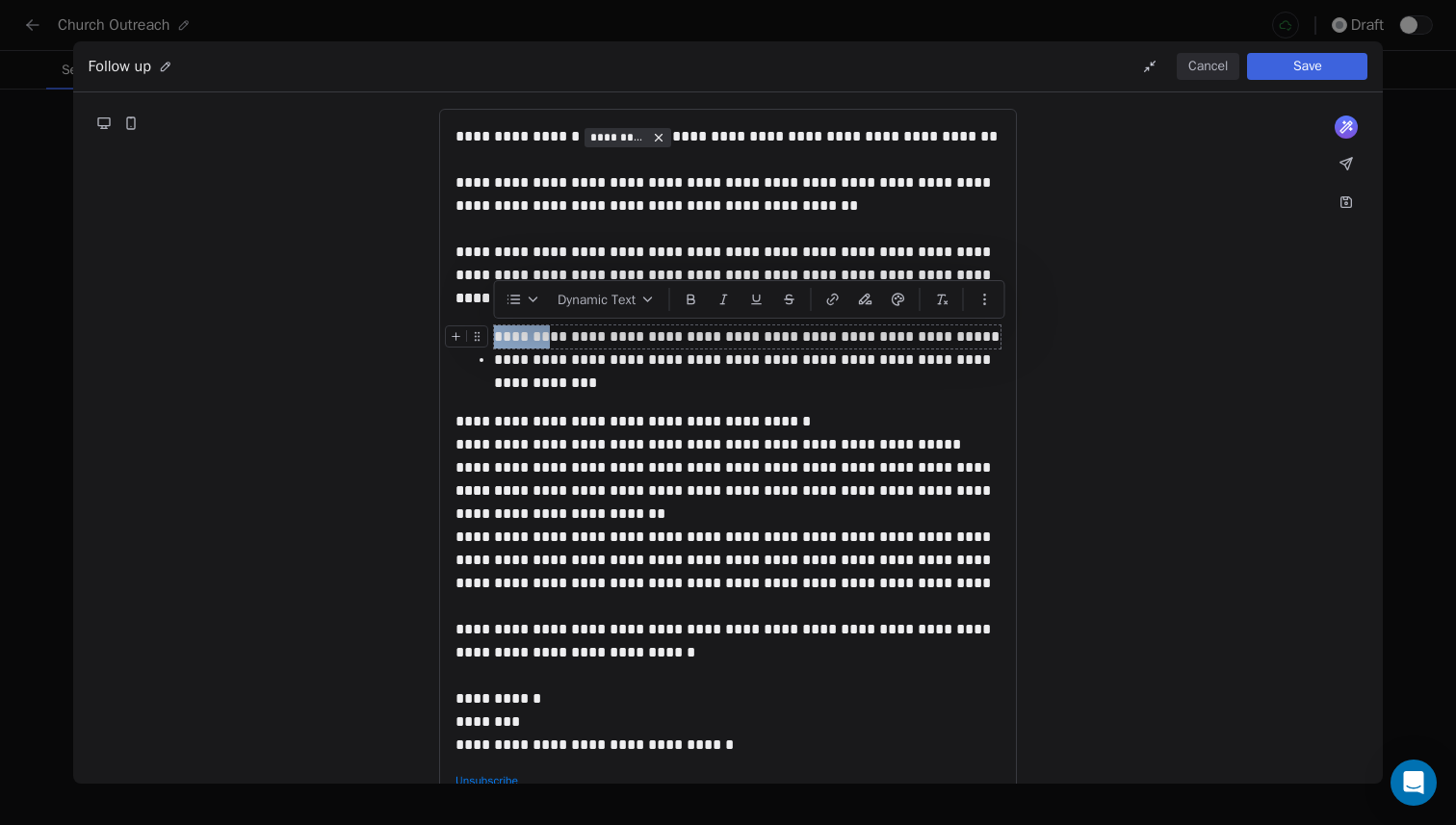click at bounding box center (470, 342) 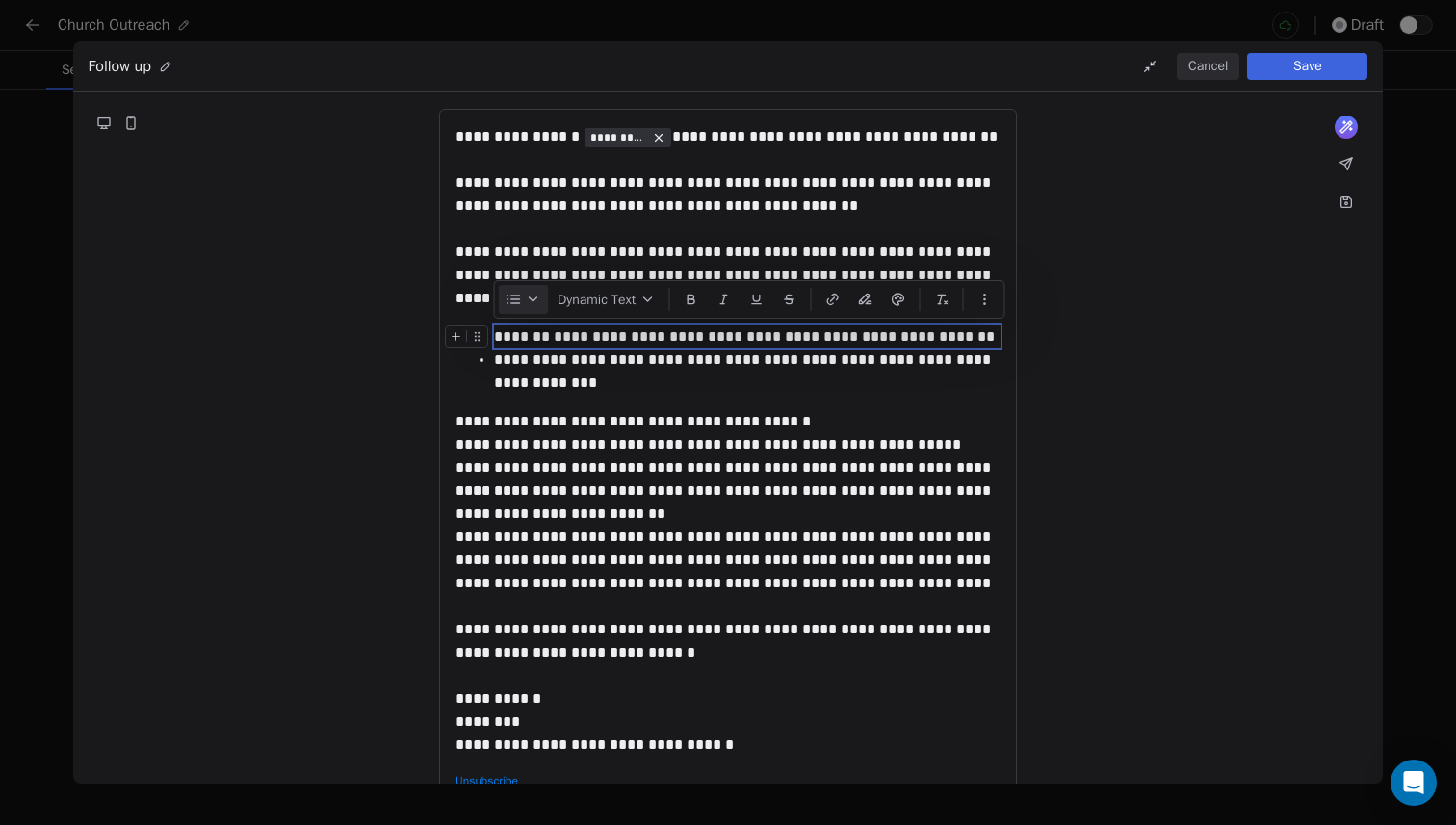 click 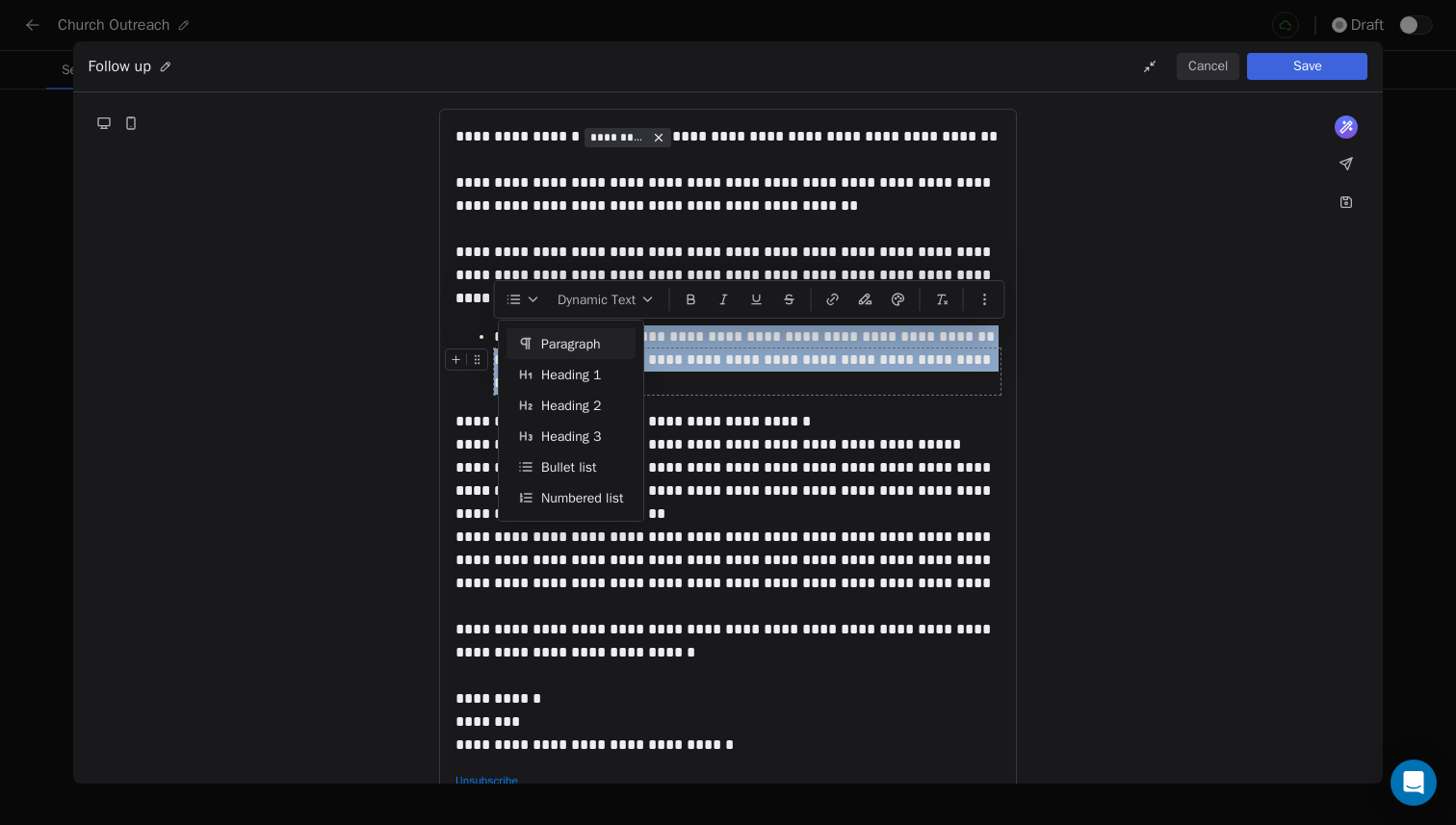 click on "**********" at bounding box center (728, 441) 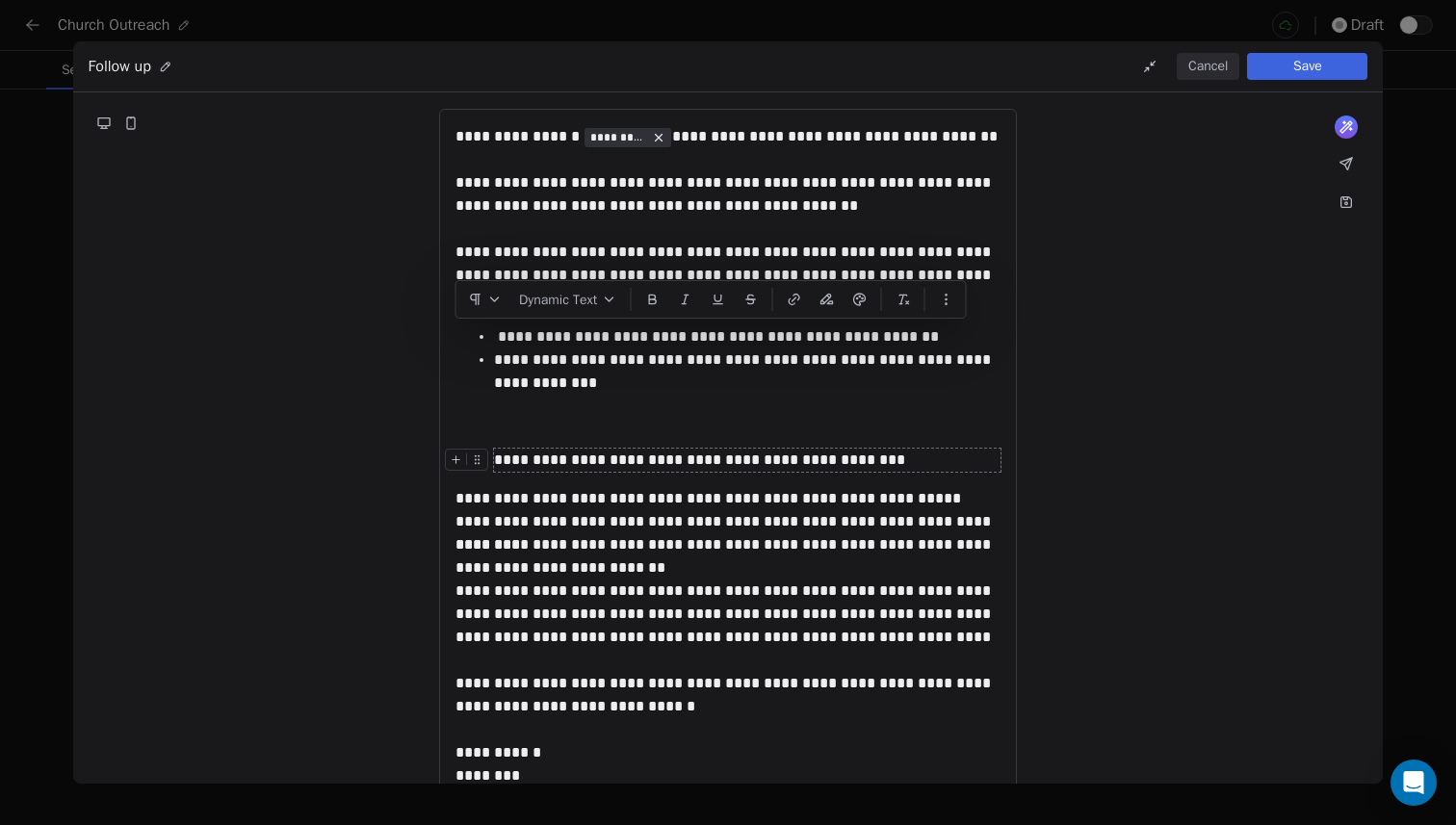 click on "**********" at bounding box center (747, 460) 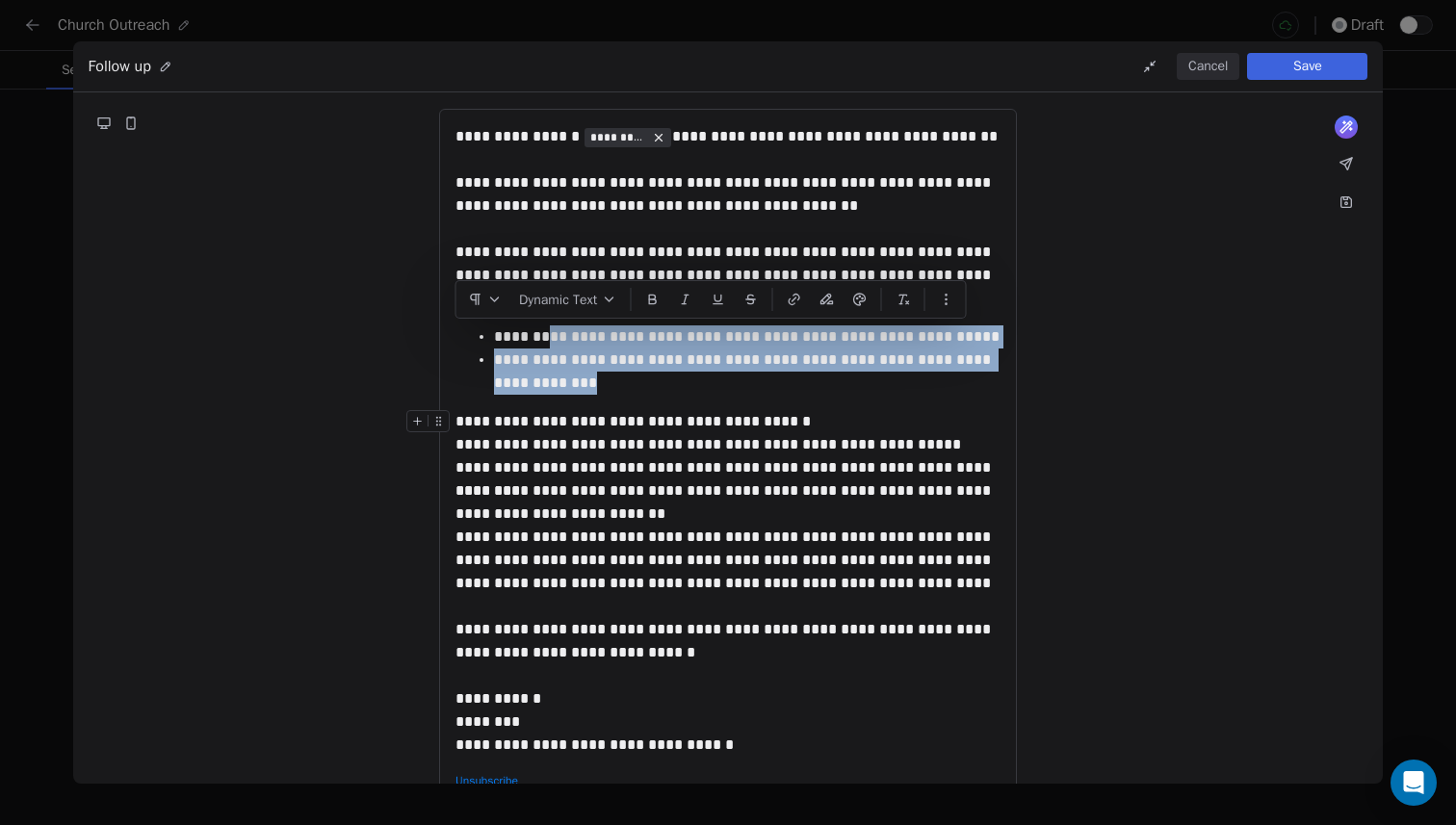 click on "**********" at bounding box center (728, 441) 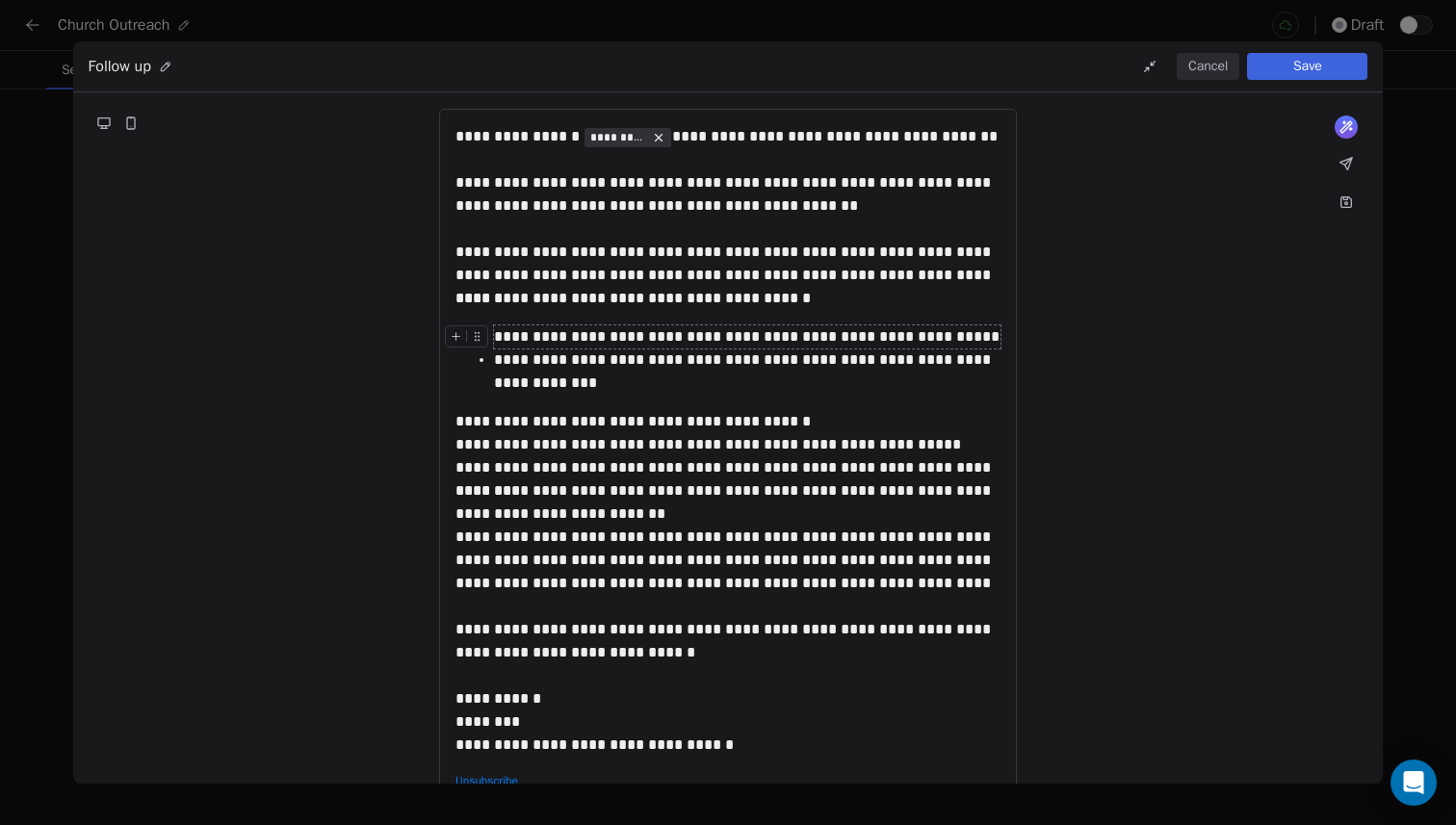click at bounding box center (477, 336) 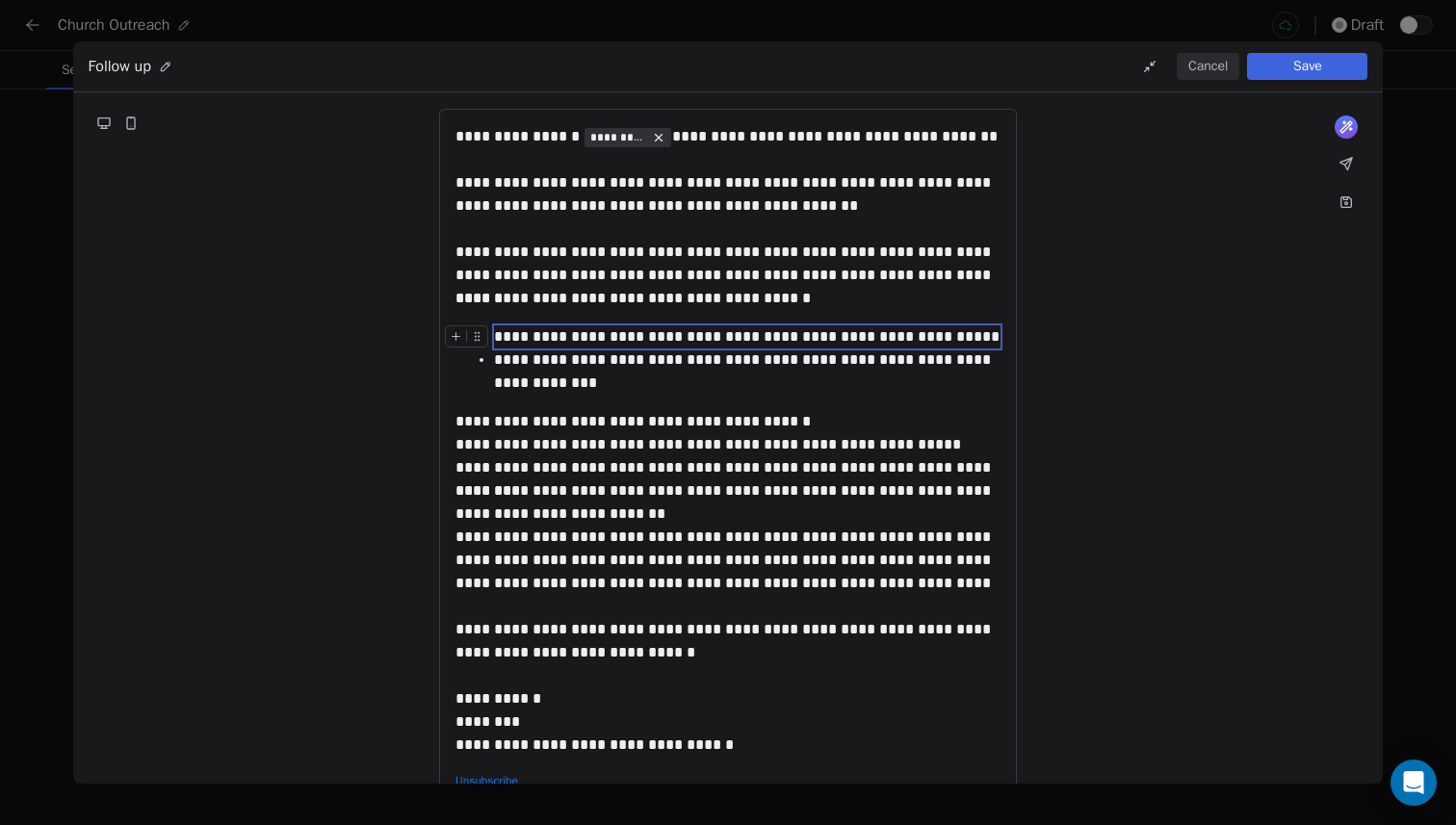 click at bounding box center (455, 336) 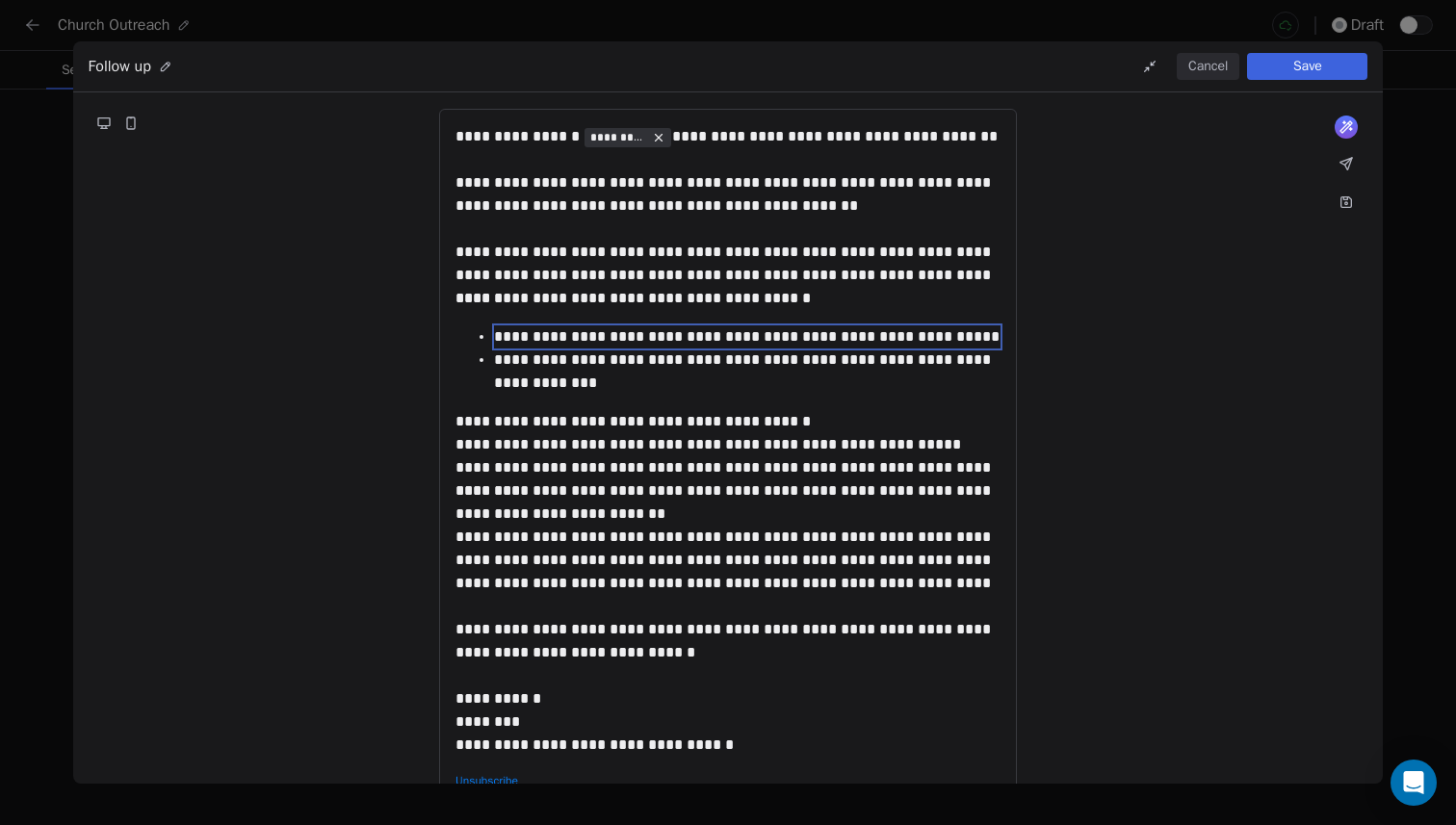drag, startPoint x: 461, startPoint y: 331, endPoint x: 493, endPoint y: 347, distance: 35.77709 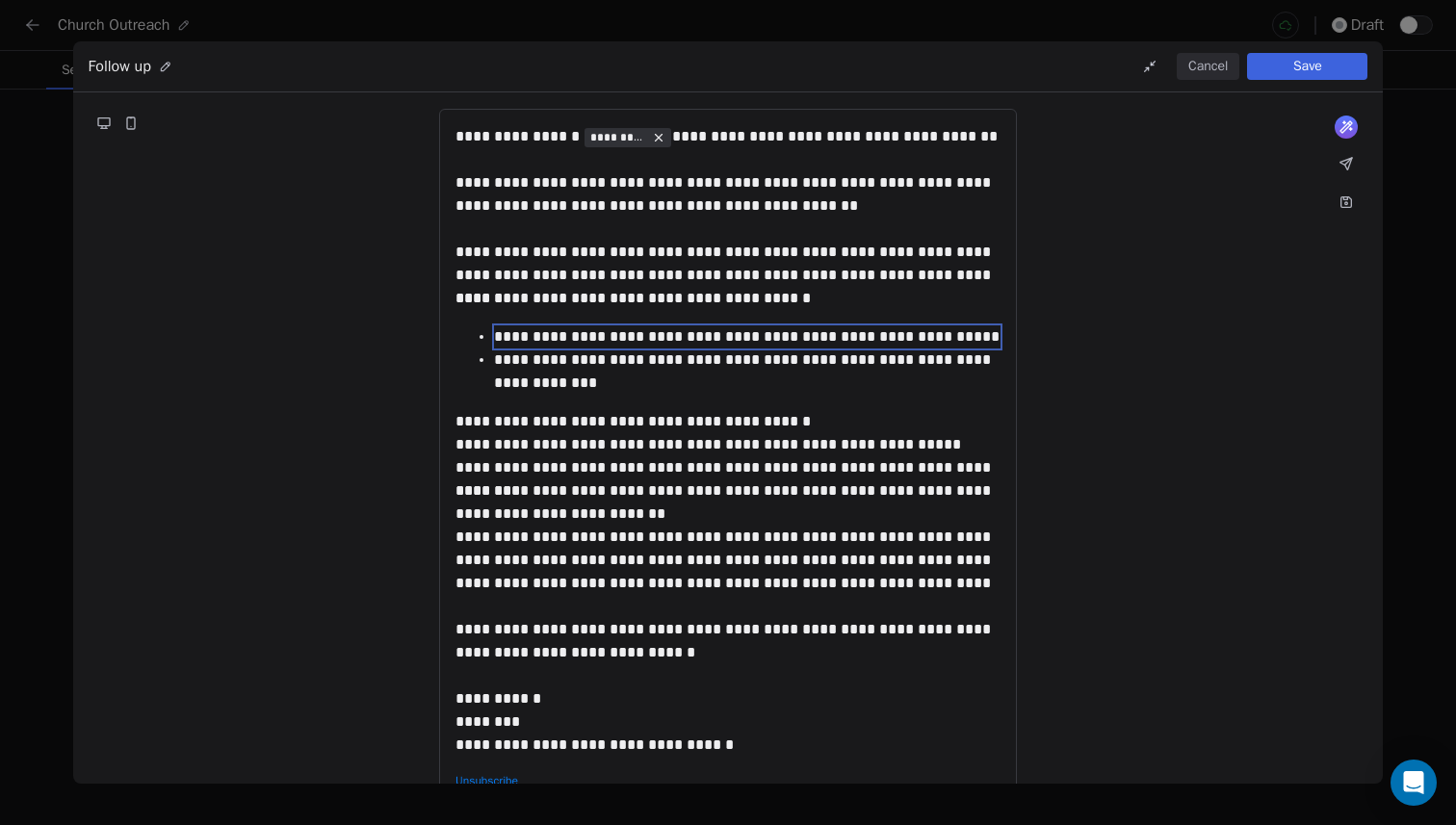 click on "**********" at bounding box center (728, 360) 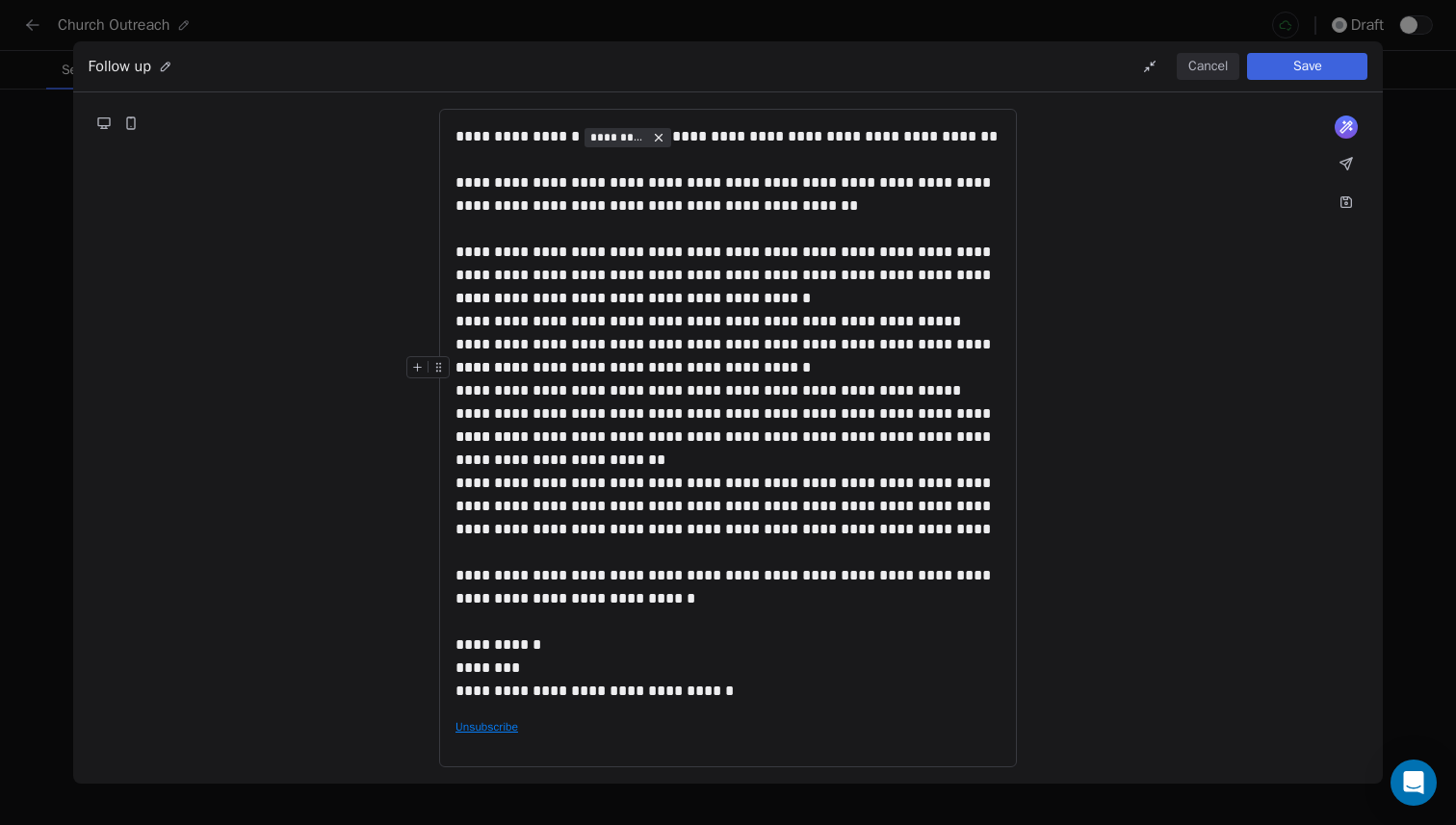 click on "**********" at bounding box center (728, 368) 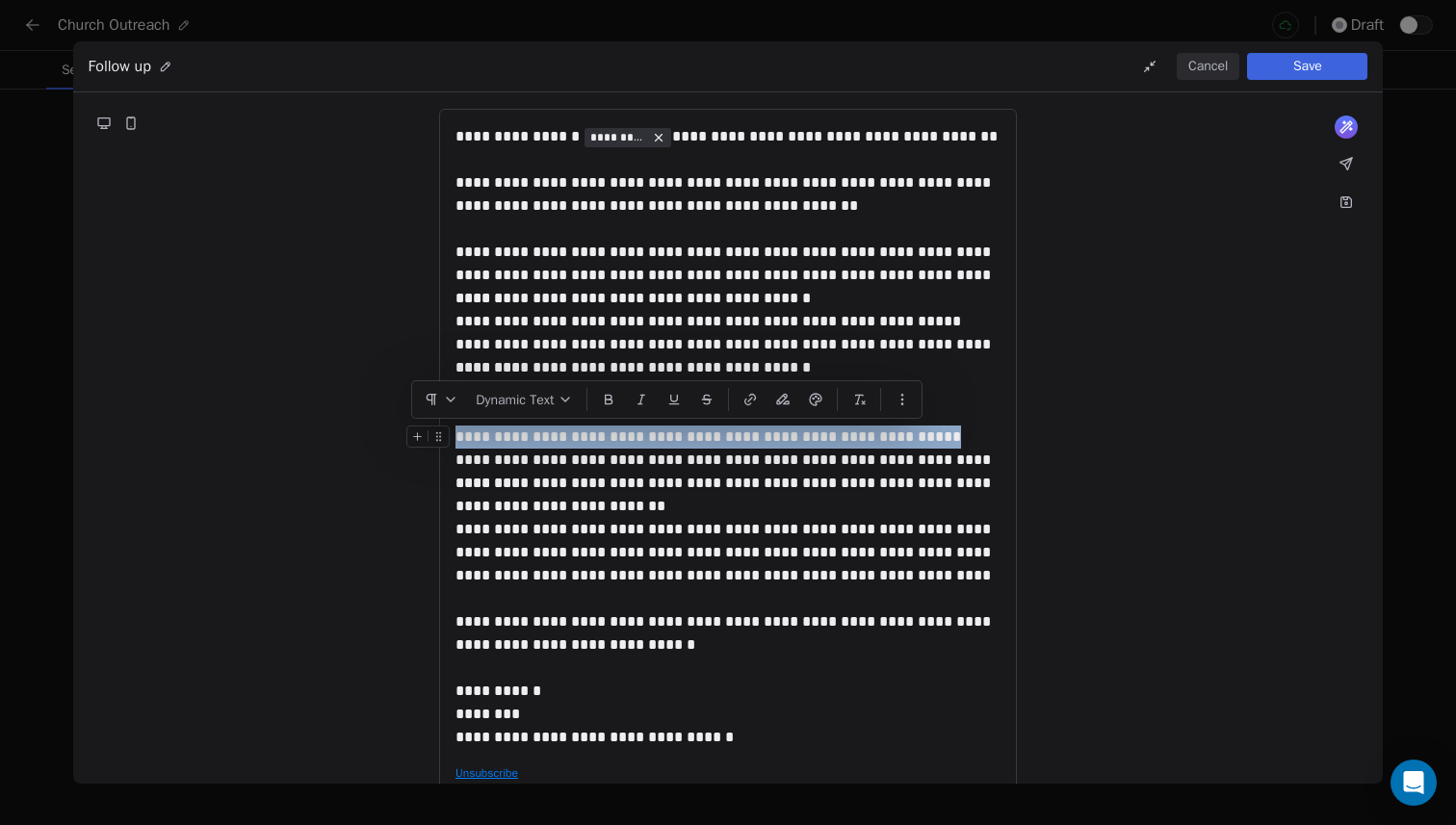 drag, startPoint x: 943, startPoint y: 442, endPoint x: 460, endPoint y: 437, distance: 483.02588 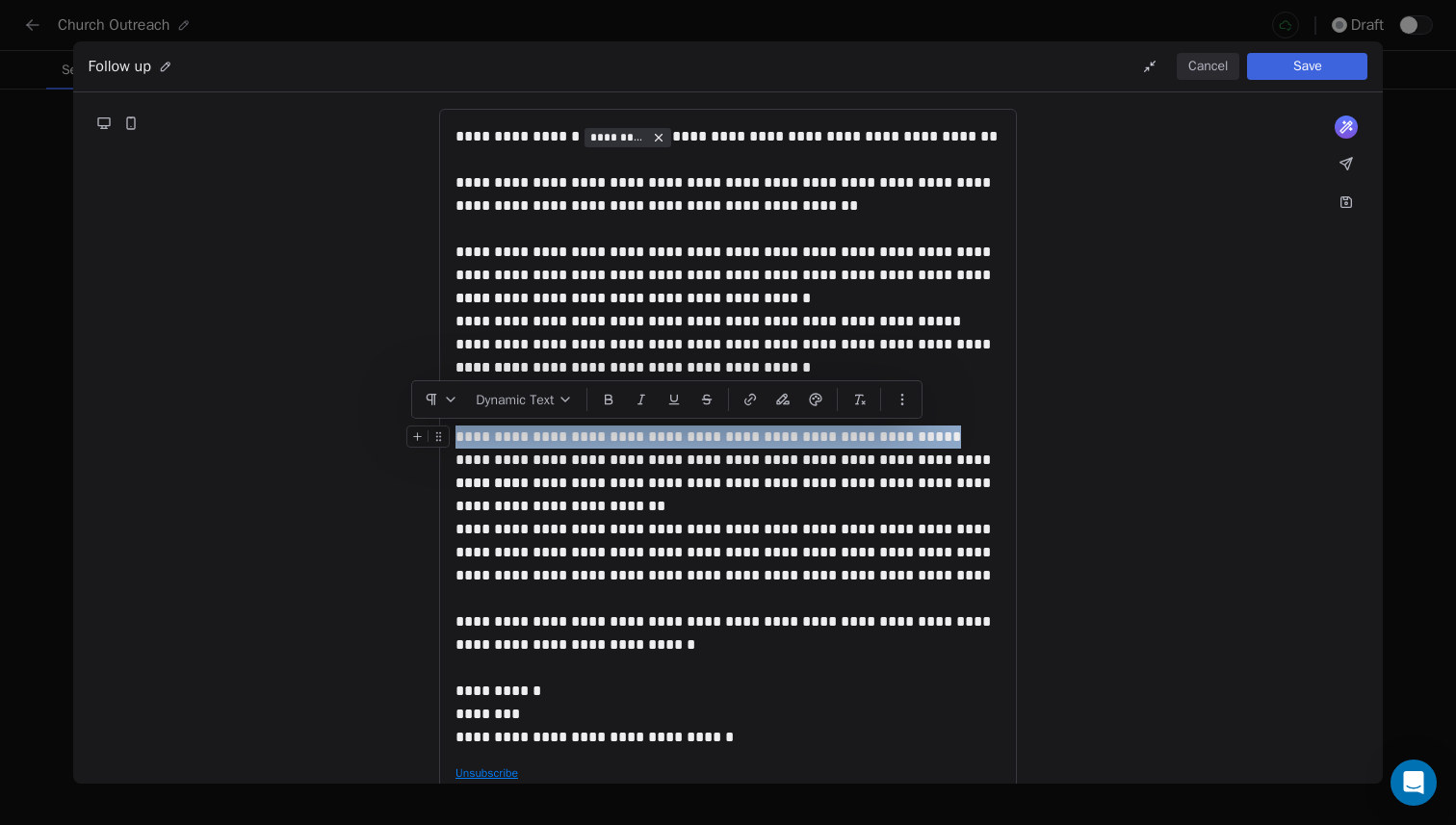 click on "**********" at bounding box center (728, 437) 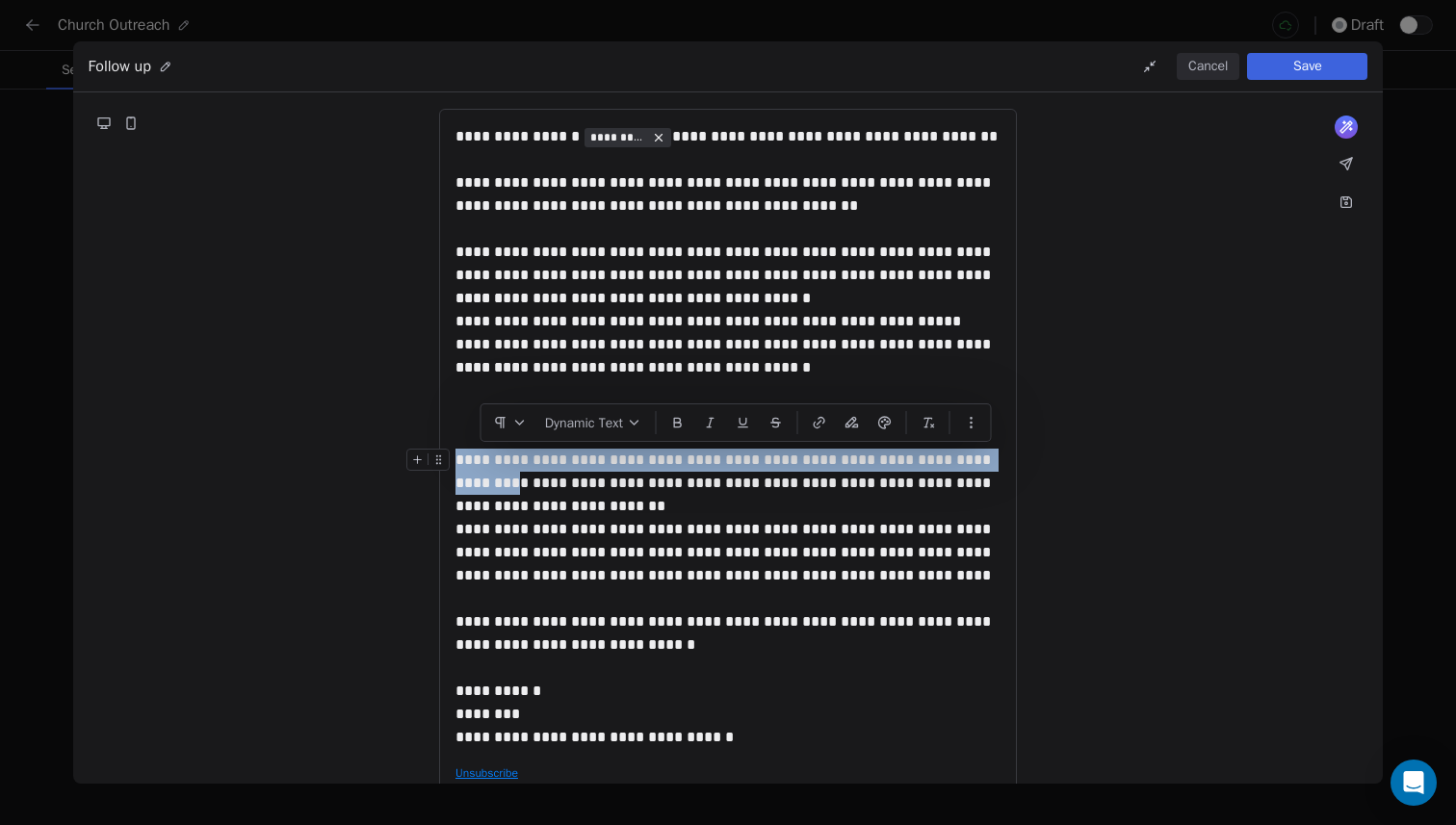 drag, startPoint x: 459, startPoint y: 456, endPoint x: 1001, endPoint y: 463, distance: 542.0452 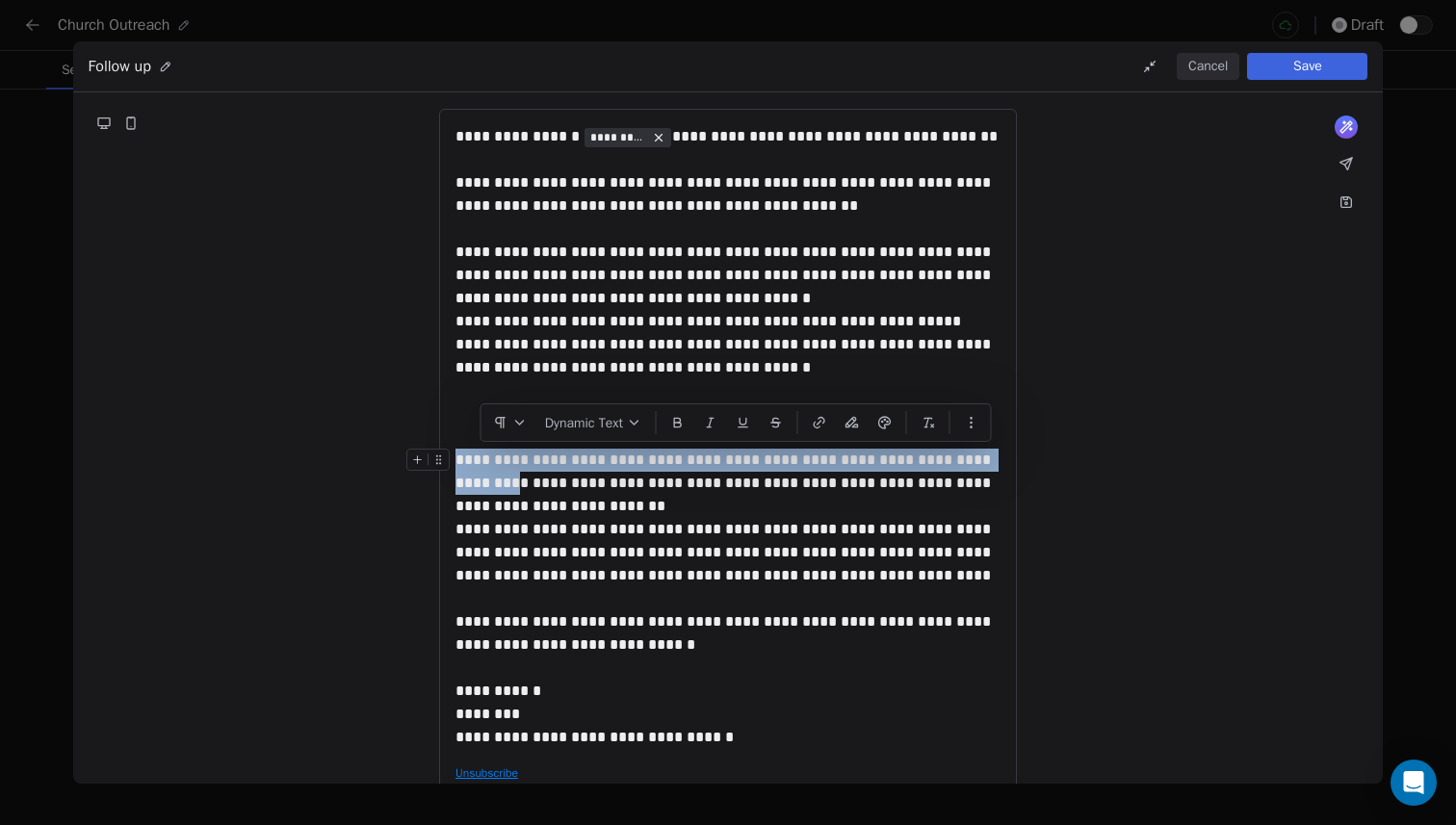 click on "**********" at bounding box center (728, 461) 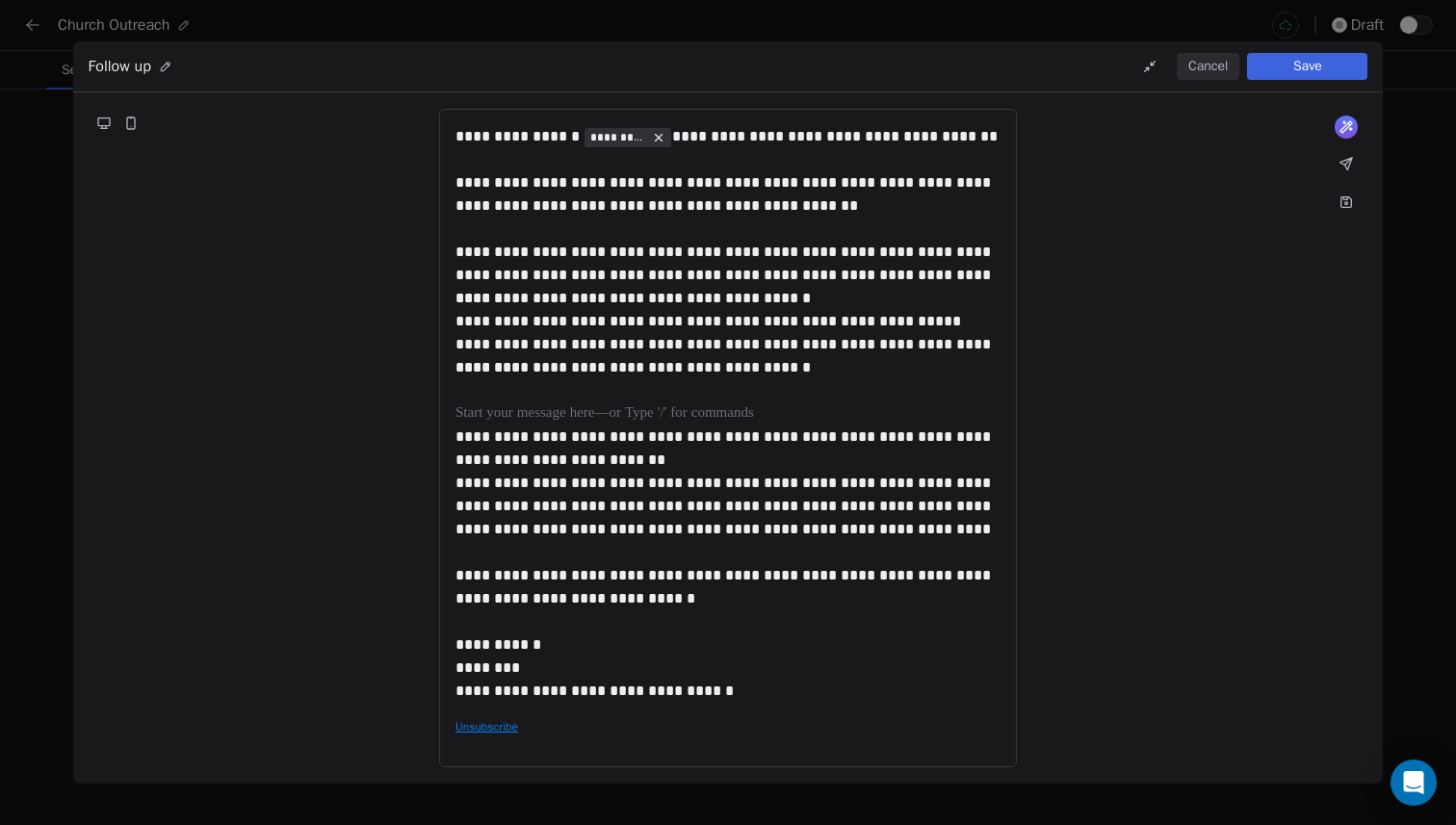 scroll, scrollTop: 25, scrollLeft: 0, axis: vertical 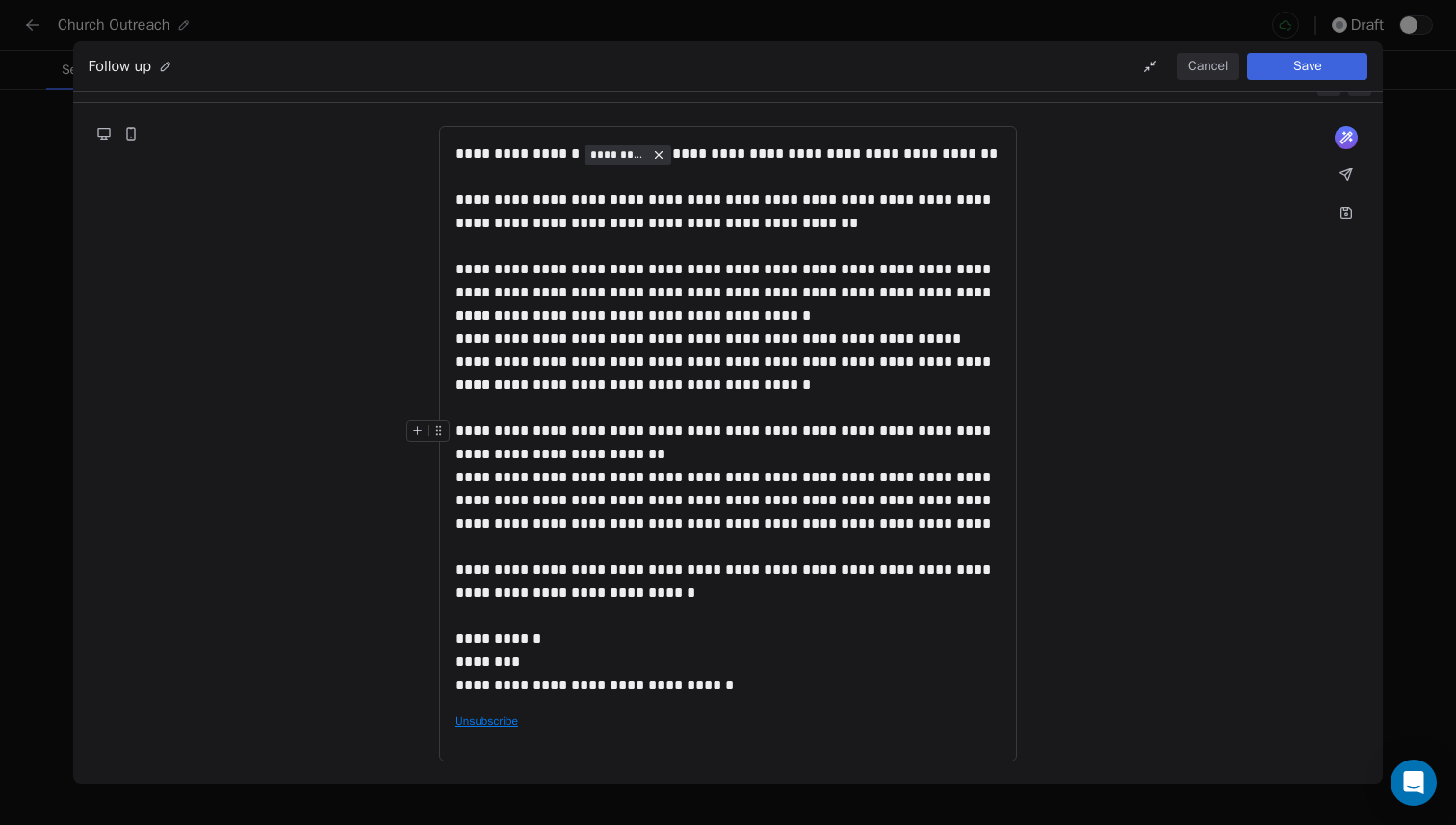click on "**********" at bounding box center (728, 443) 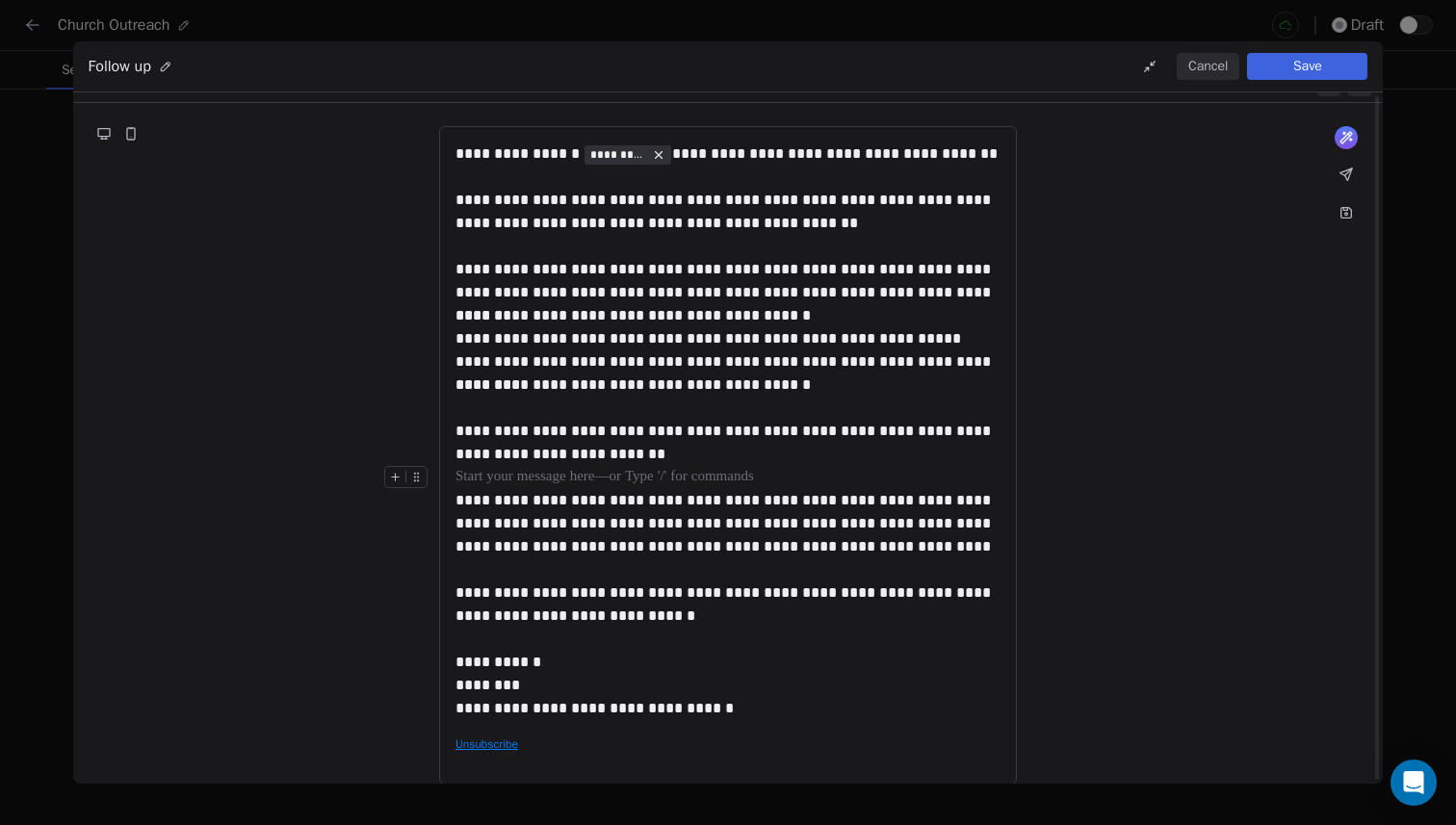 scroll, scrollTop: 42, scrollLeft: 0, axis: vertical 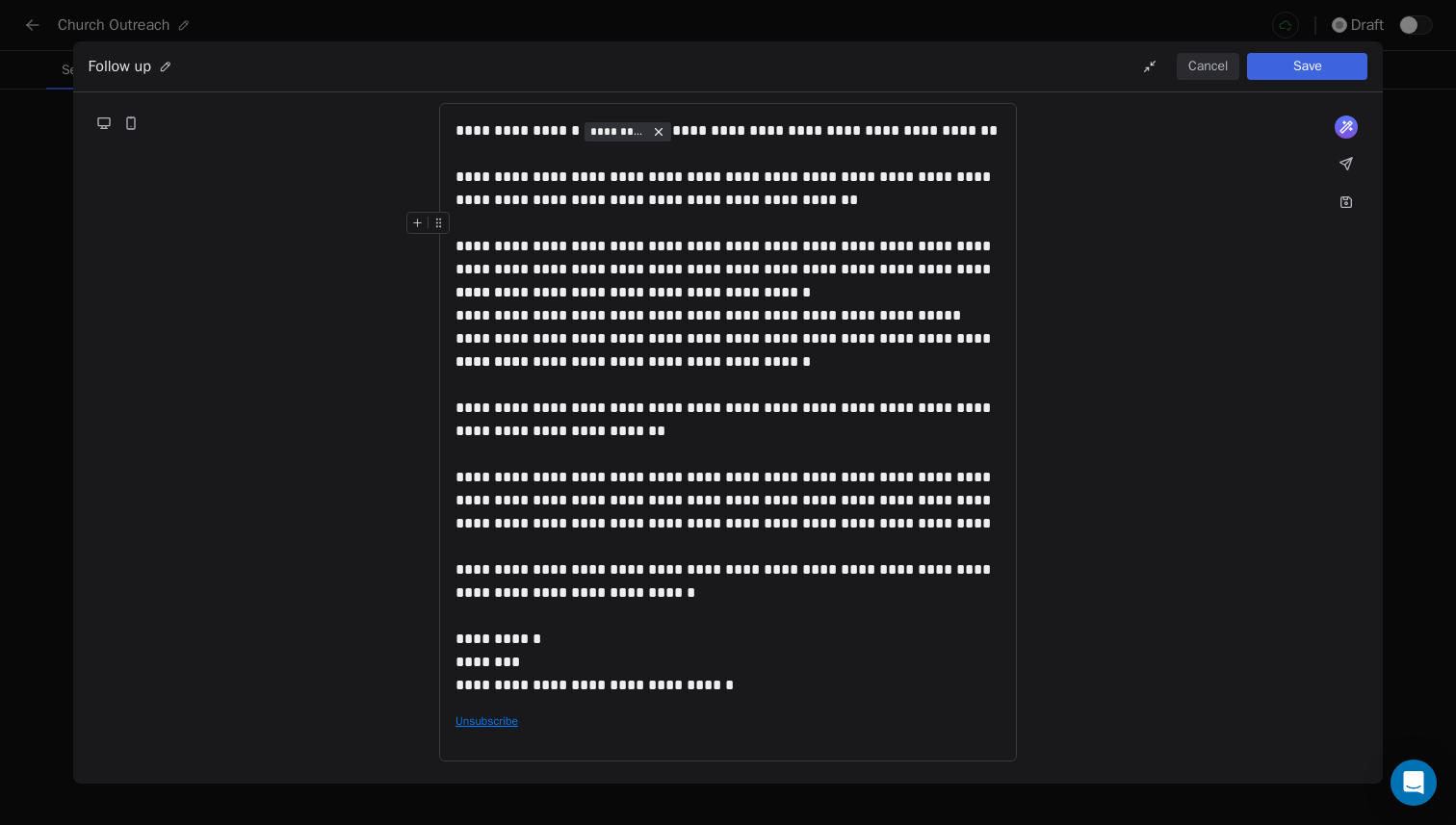 click at bounding box center [728, 223] 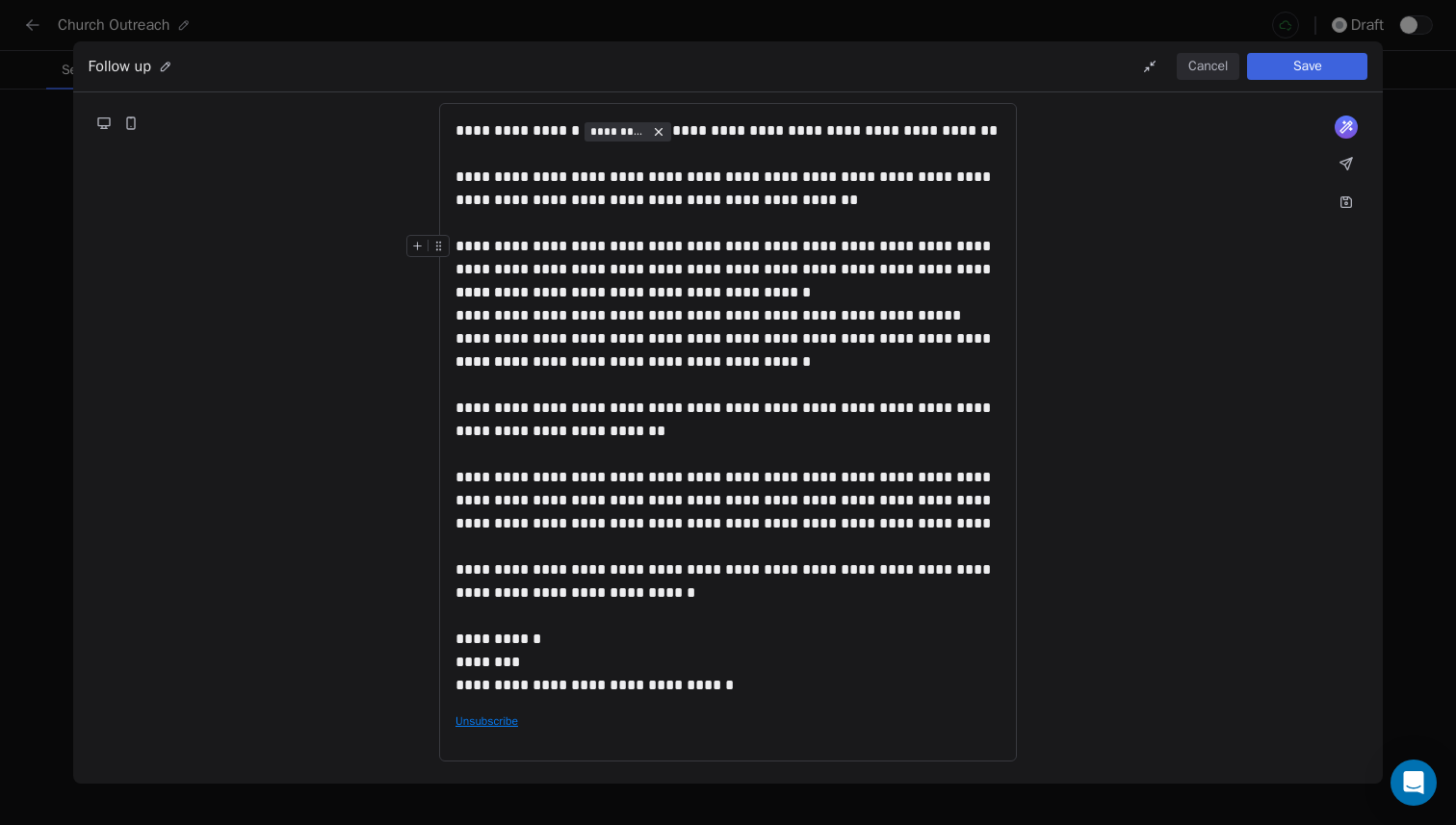 click at bounding box center [728, 223] 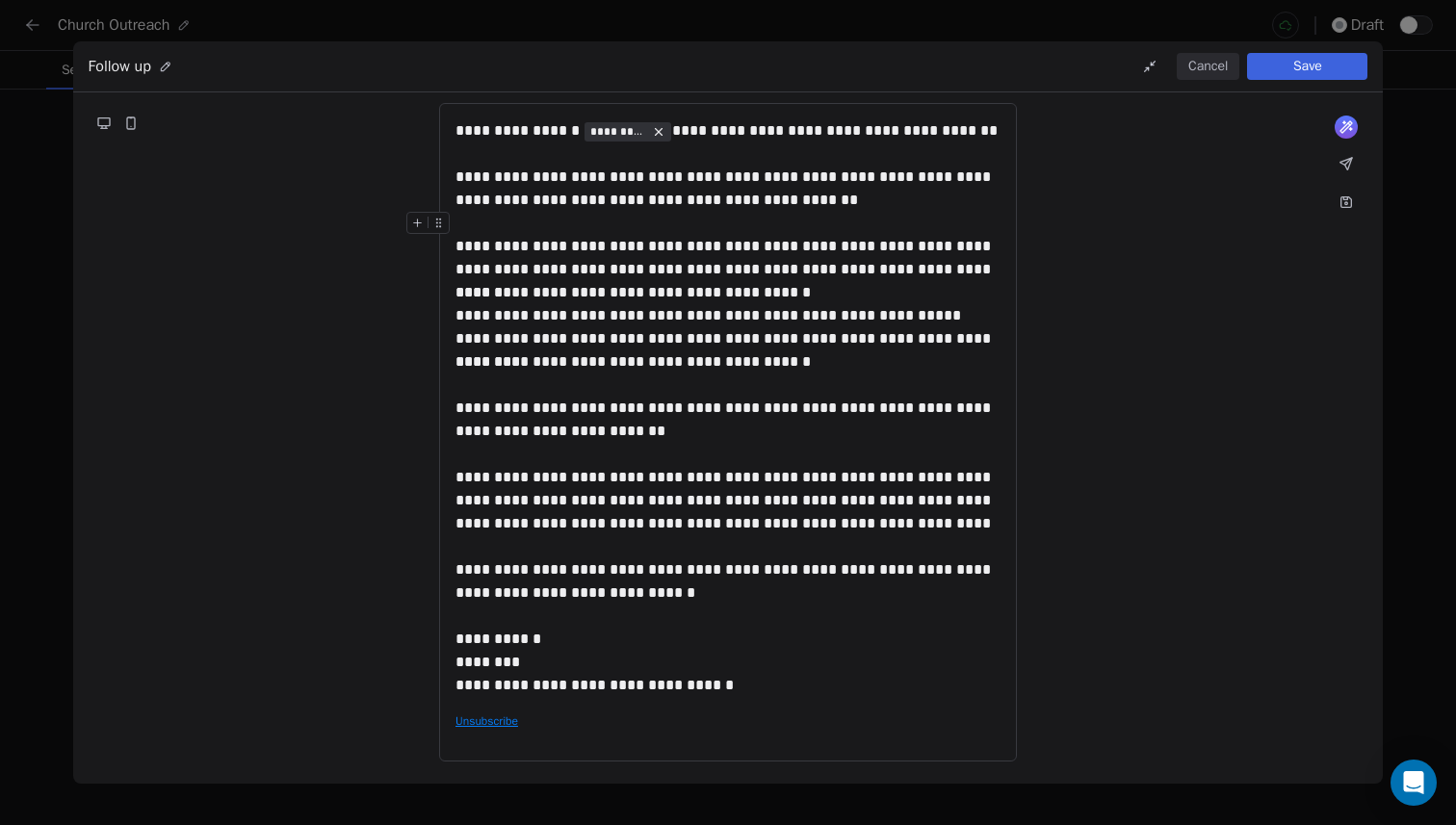 click at bounding box center [728, 223] 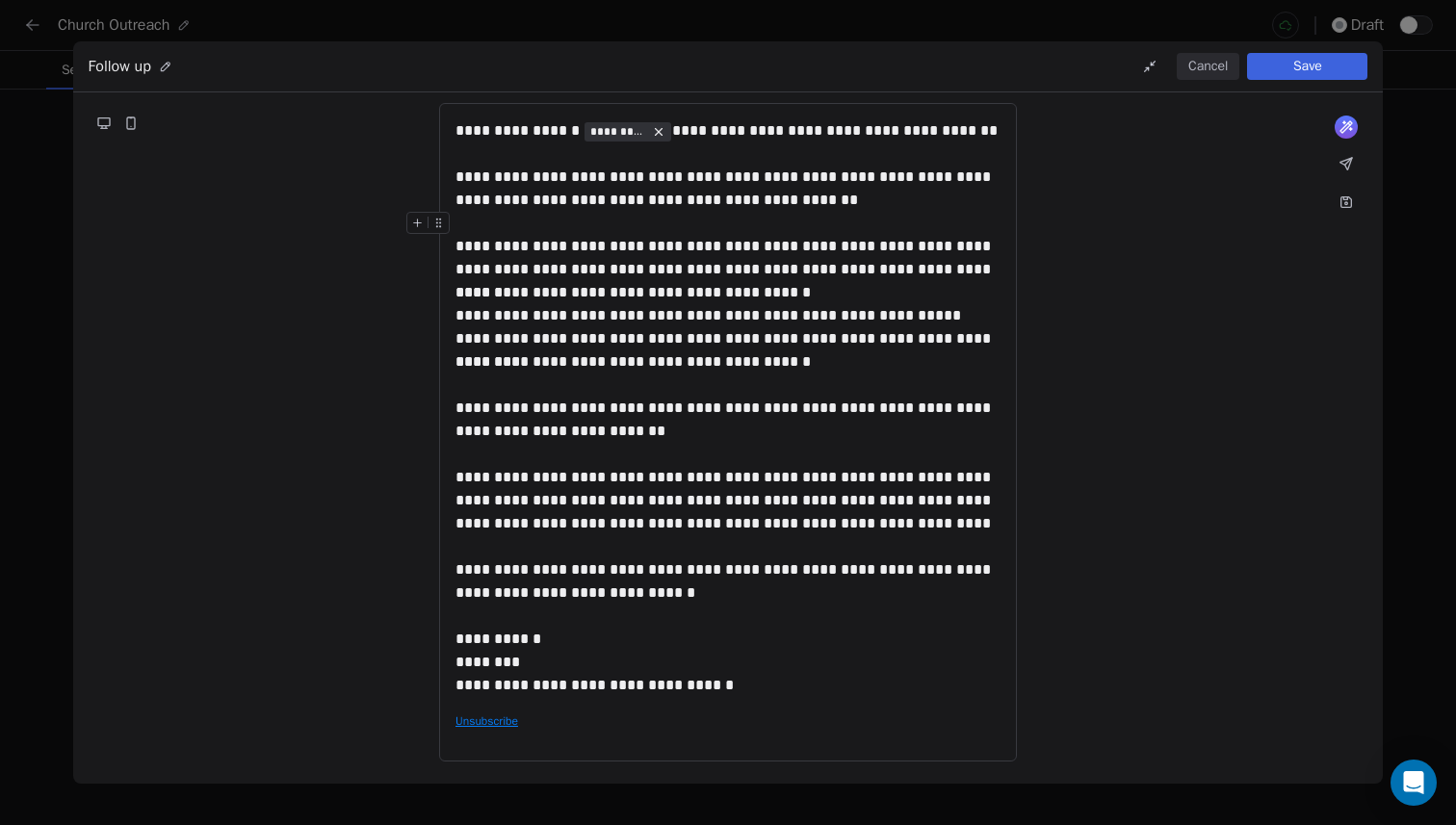 click at bounding box center [728, 223] 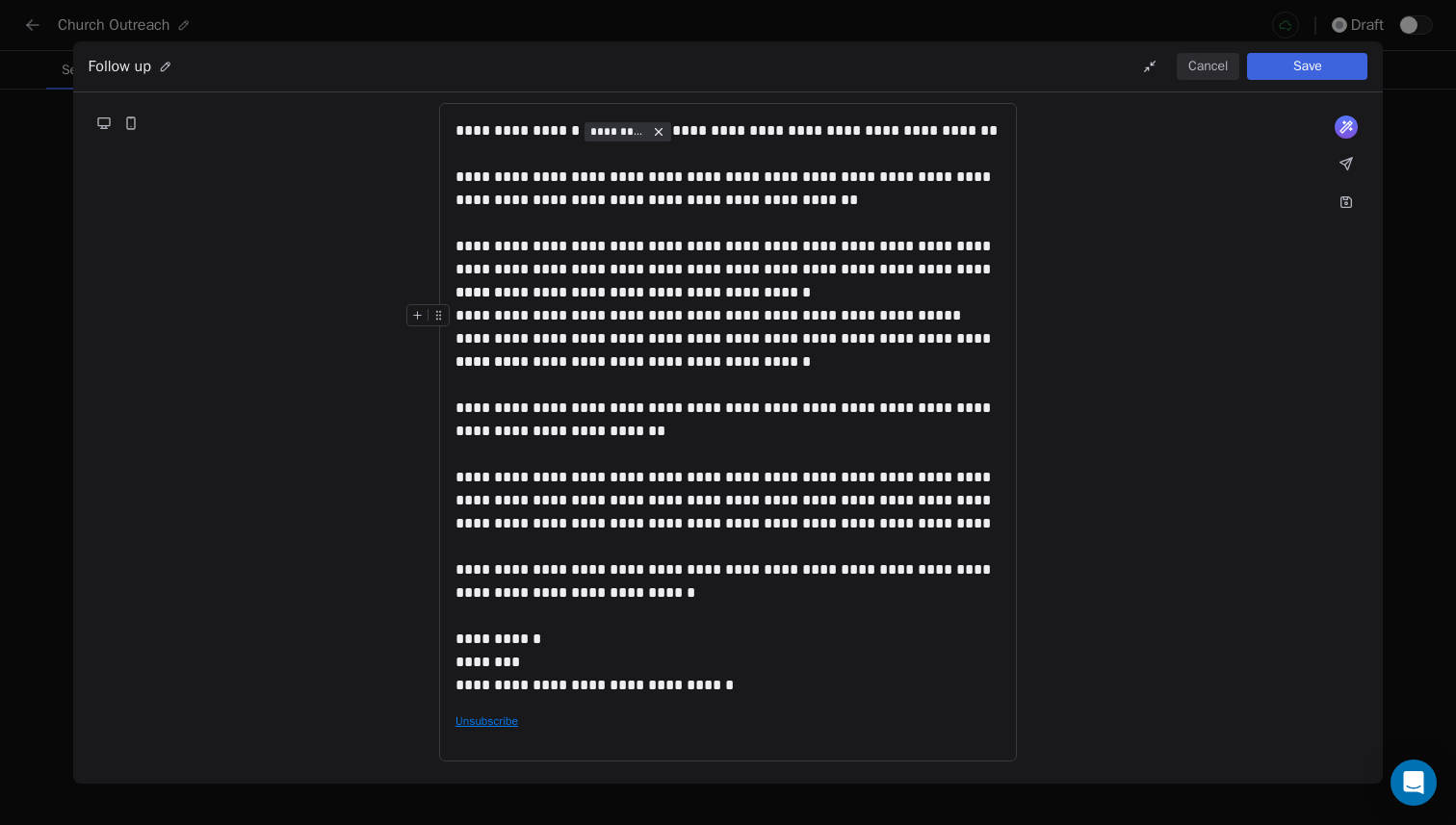 click on "**********" at bounding box center (728, 316) 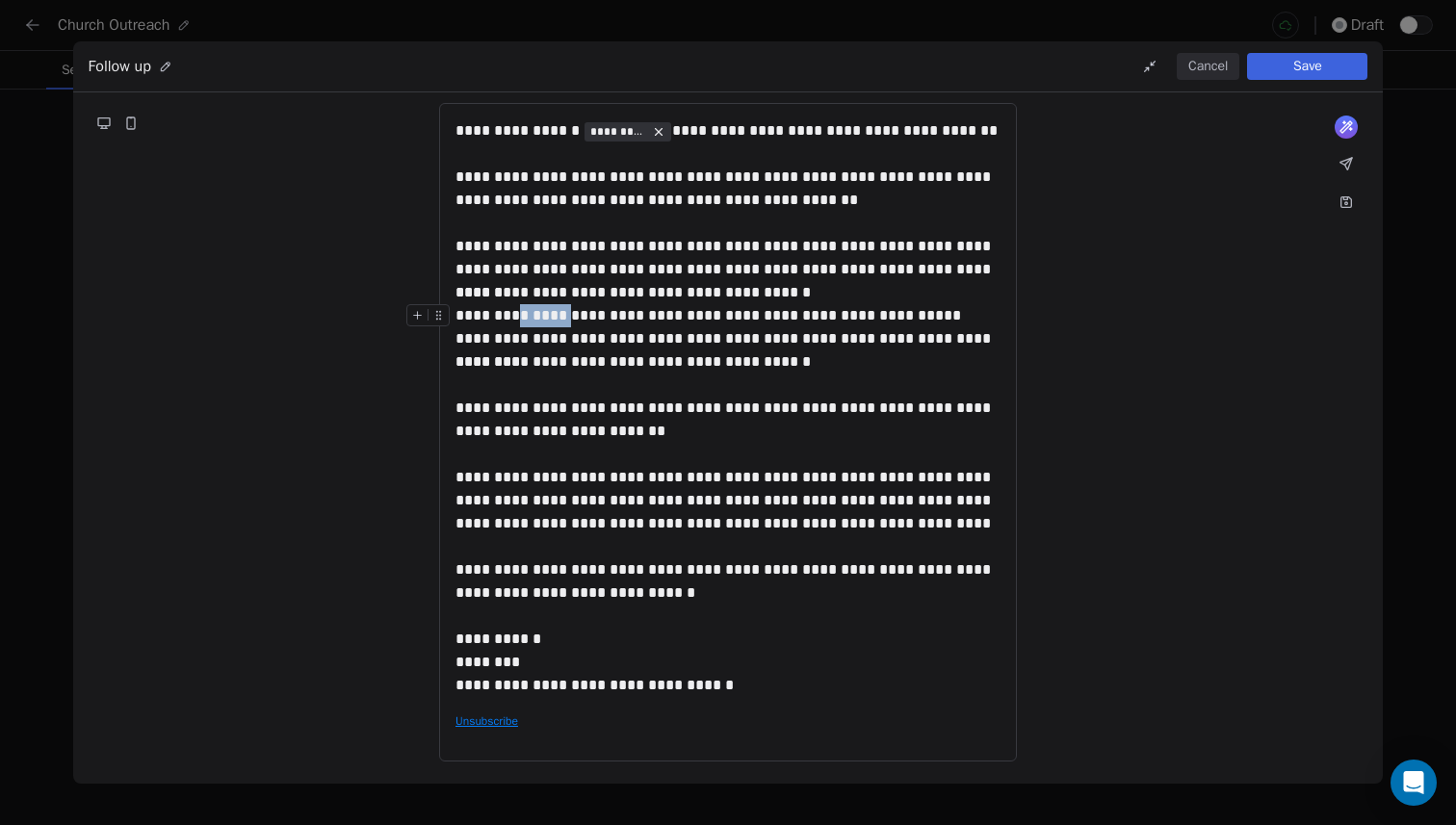 click on "**********" at bounding box center (728, 316) 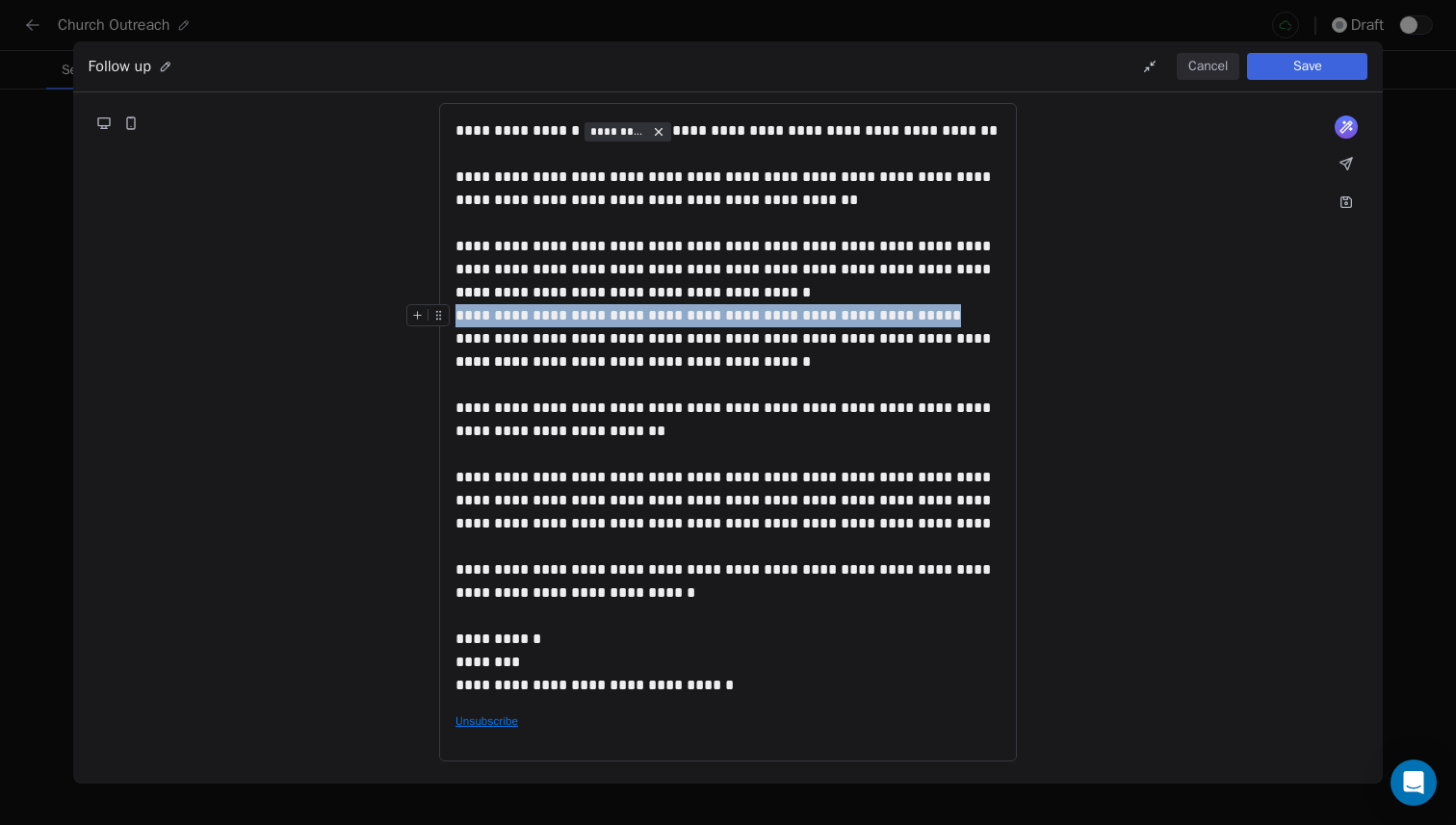 click on "**********" at bounding box center [728, 316] 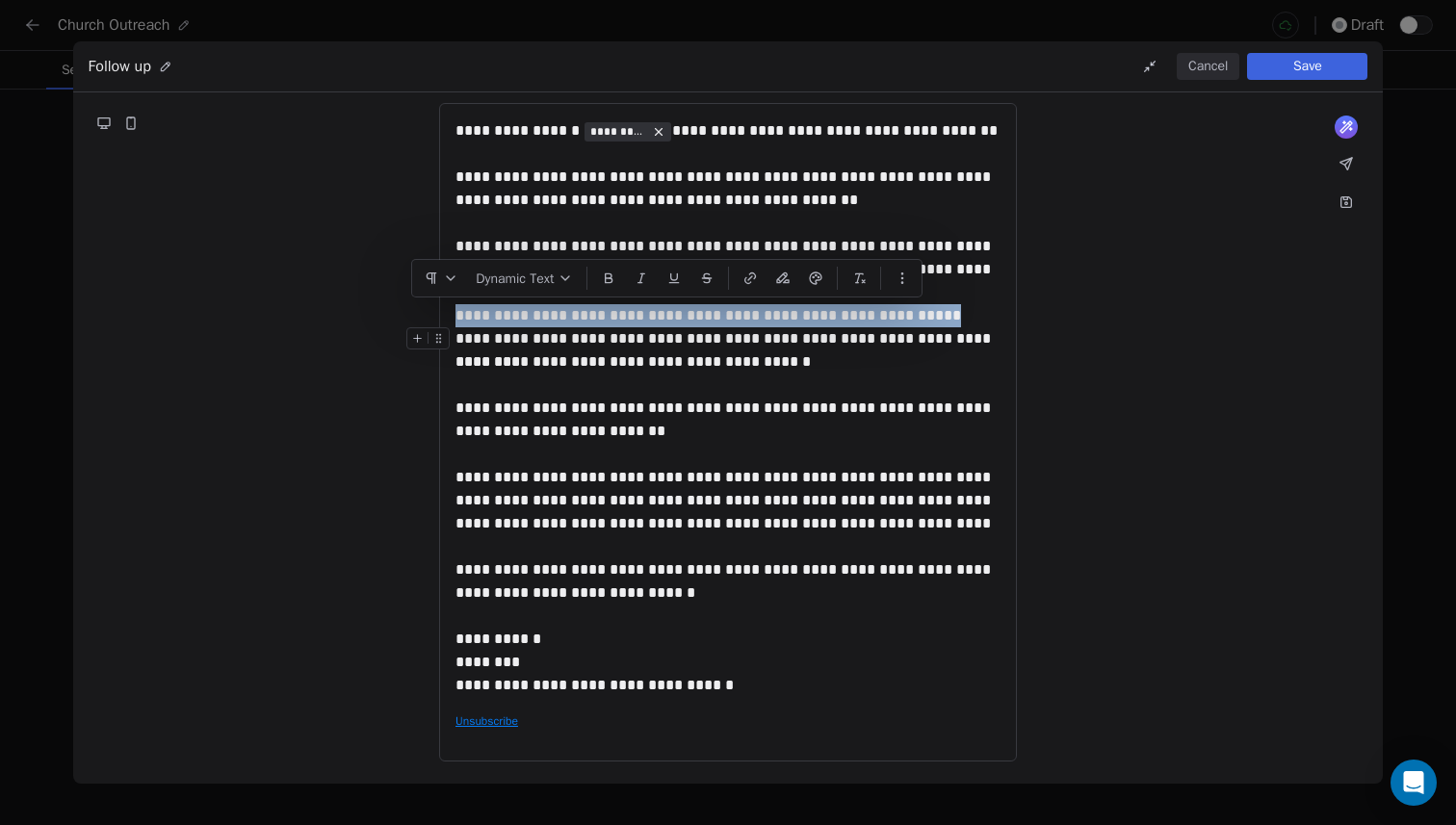 click on "**********" at bounding box center (728, 316) 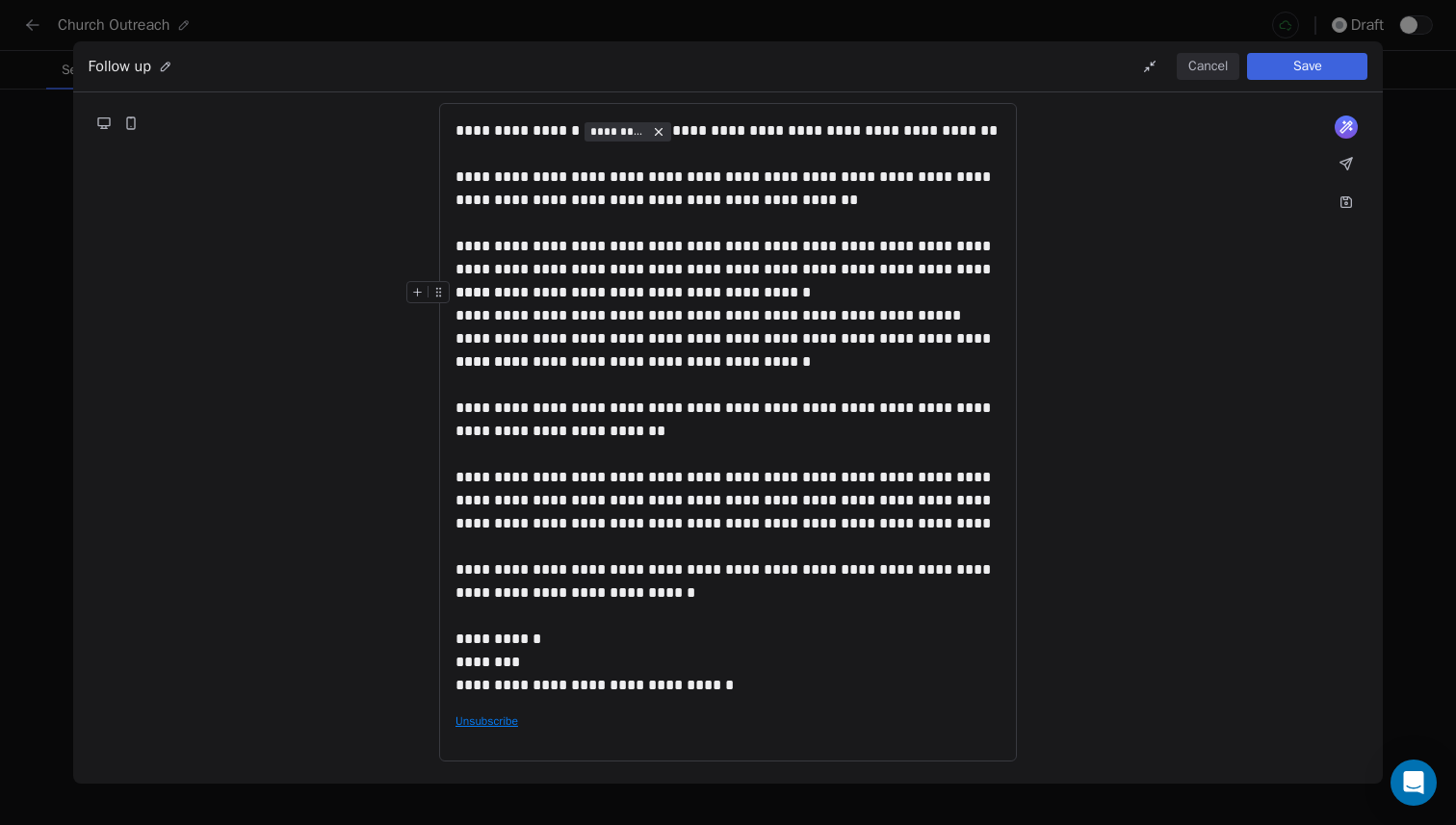 click on "**********" at bounding box center (728, 293) 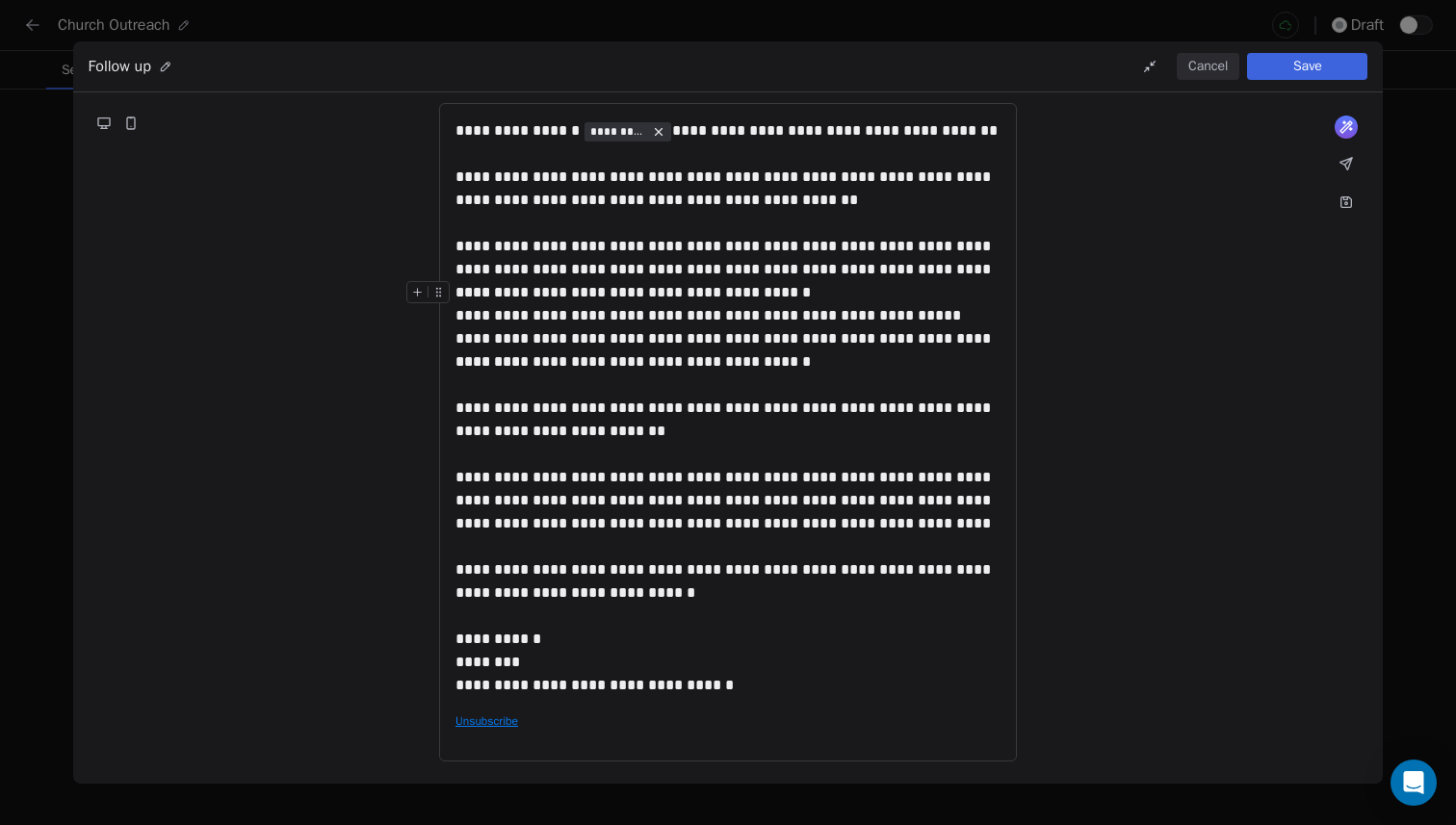 click on "**********" at bounding box center (728, 293) 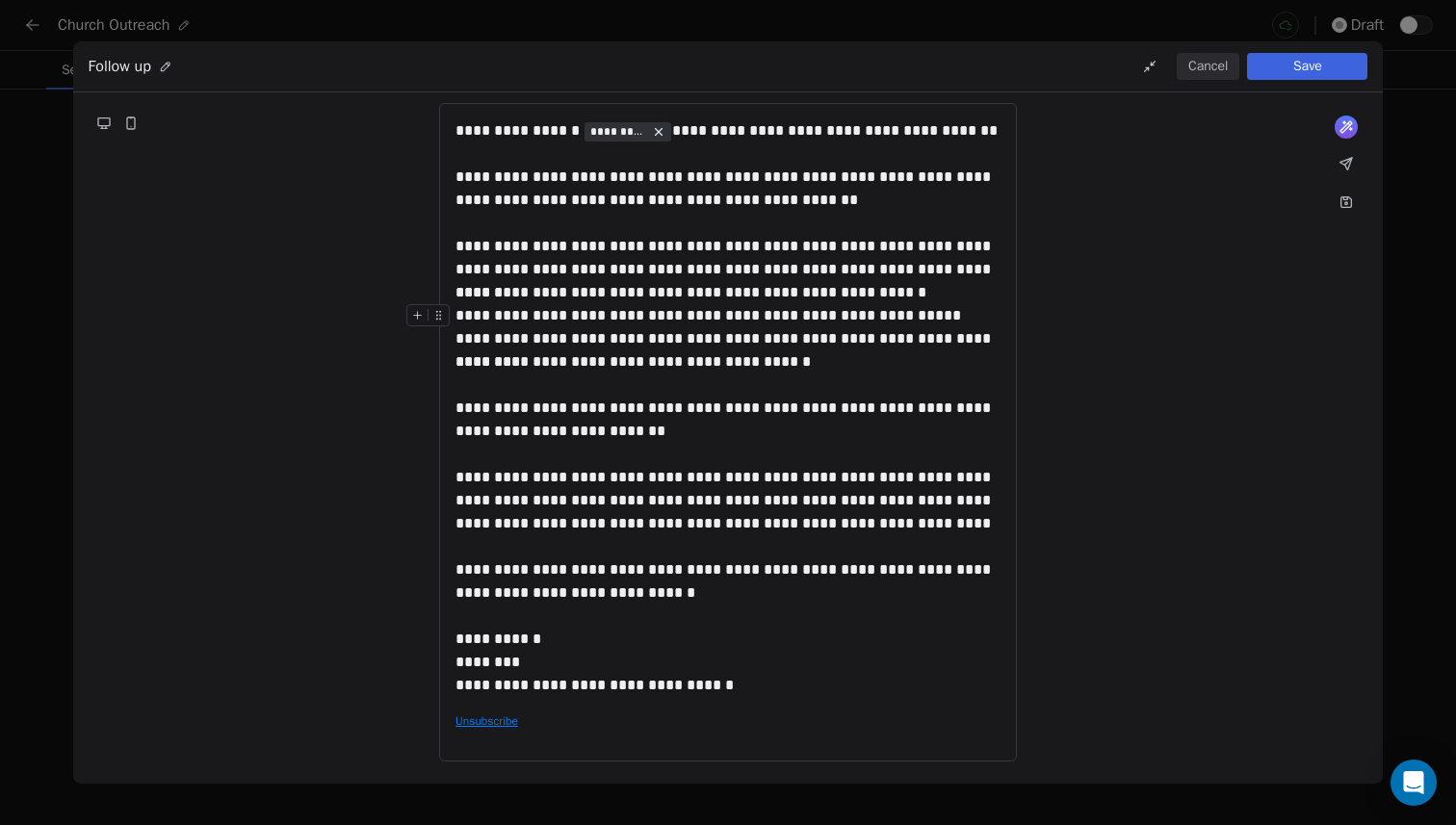 click on "**********" at bounding box center (728, 316) 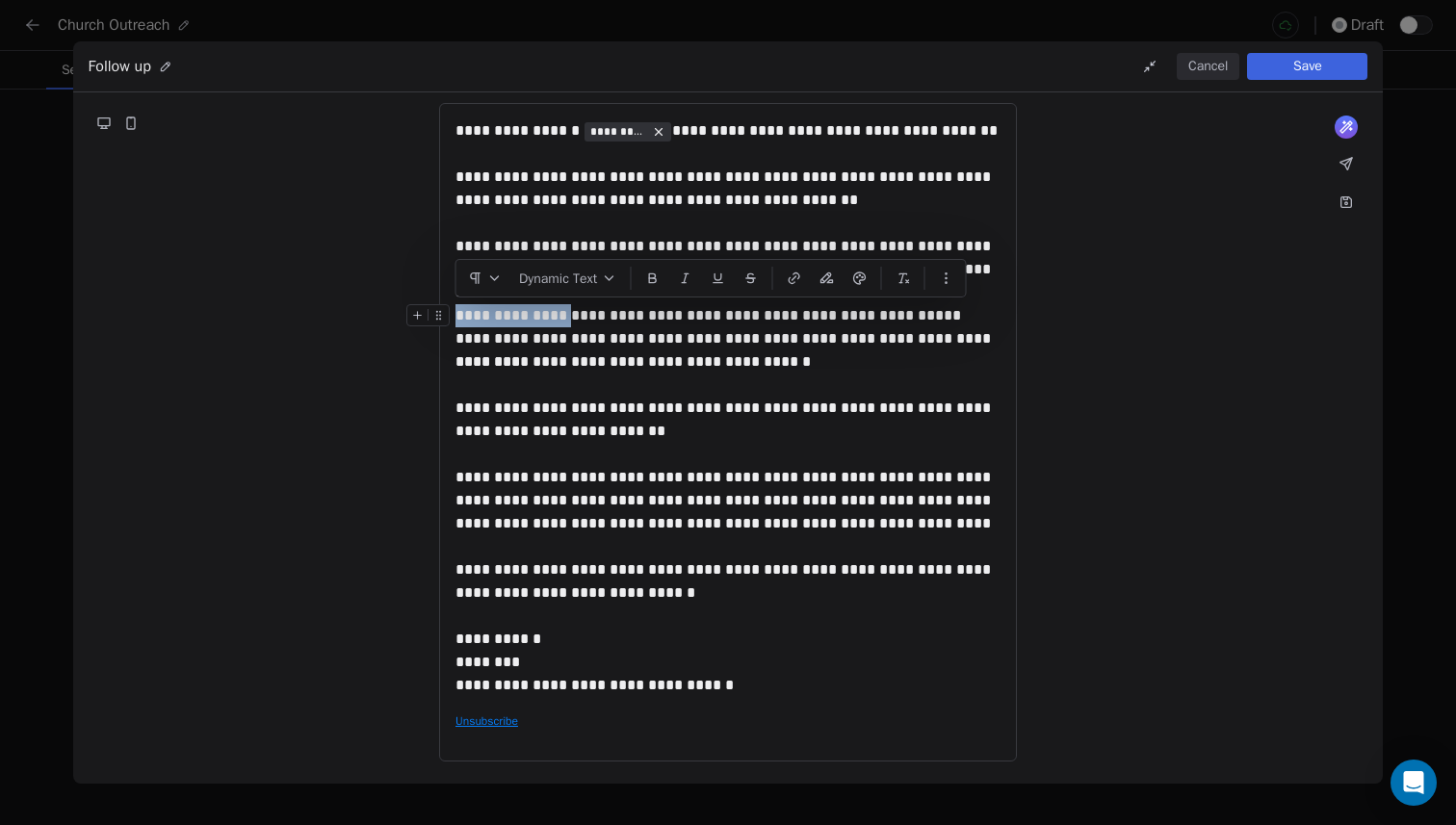 drag, startPoint x: 457, startPoint y: 311, endPoint x: 565, endPoint y: 316, distance: 108.11568 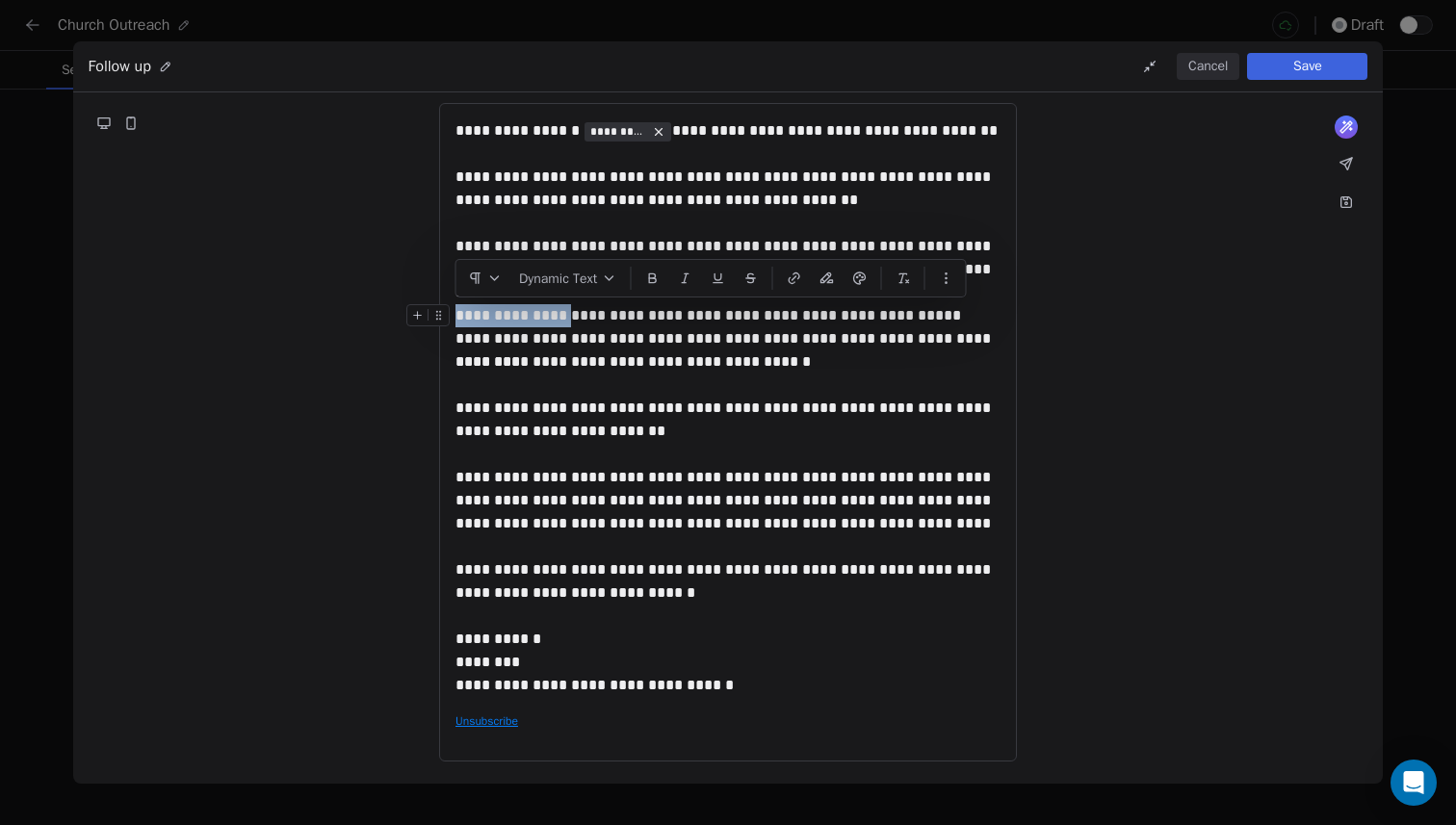 click on "**********" at bounding box center (728, 316) 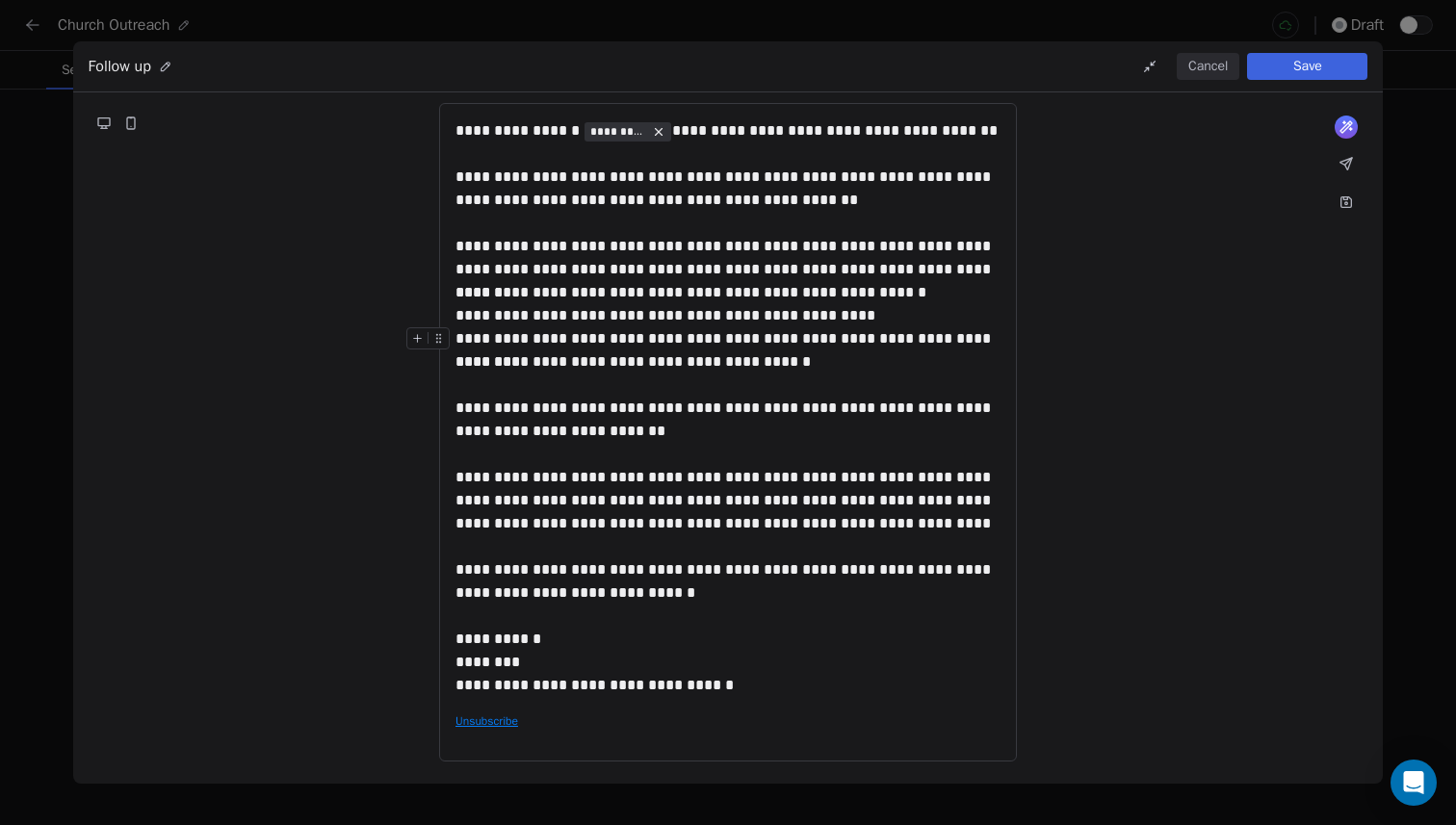 click on "**********" at bounding box center (728, 316) 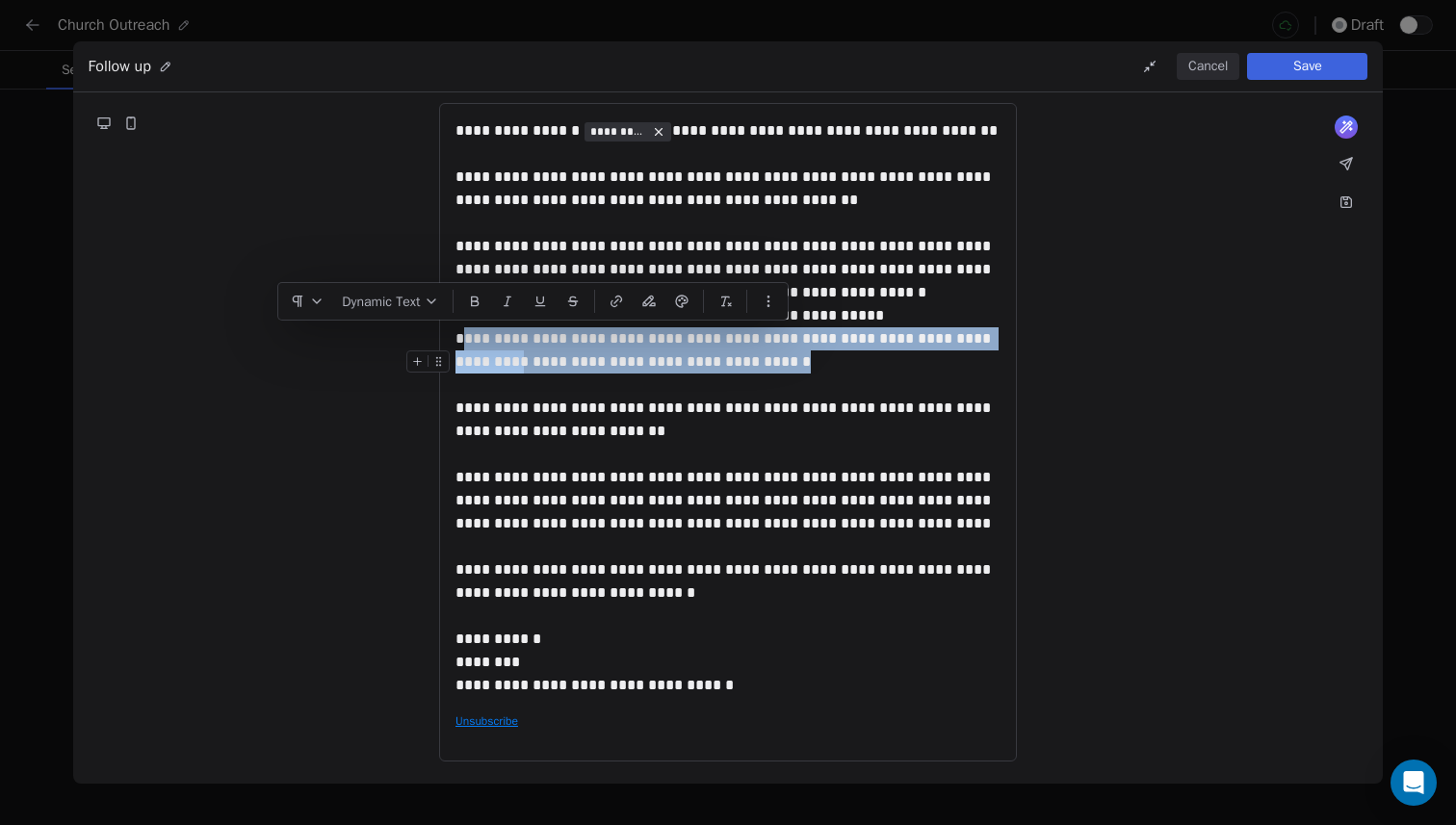 drag, startPoint x: 460, startPoint y: 336, endPoint x: 806, endPoint y: 368, distance: 347.47662 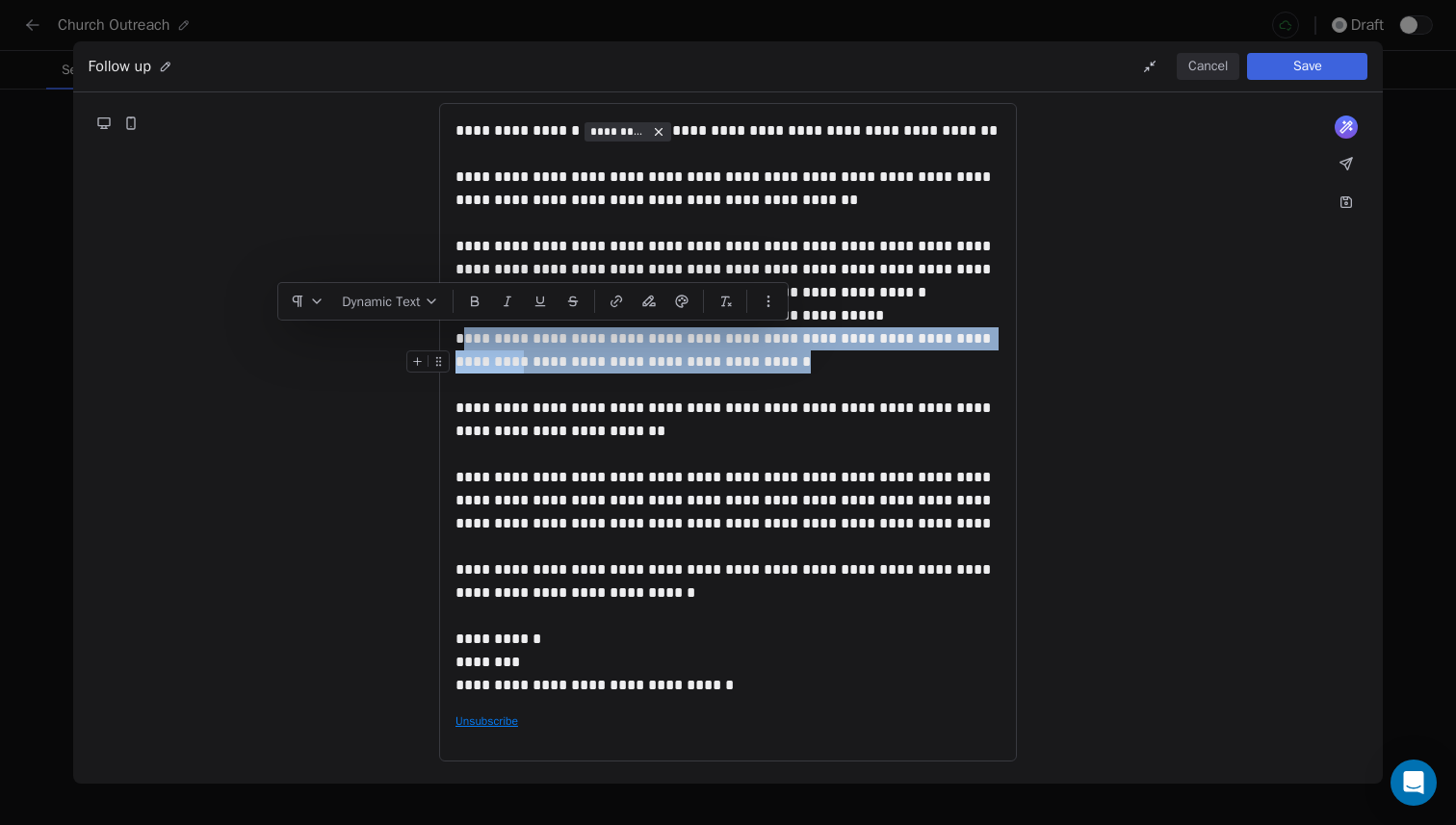 click on "**********" at bounding box center [728, 408] 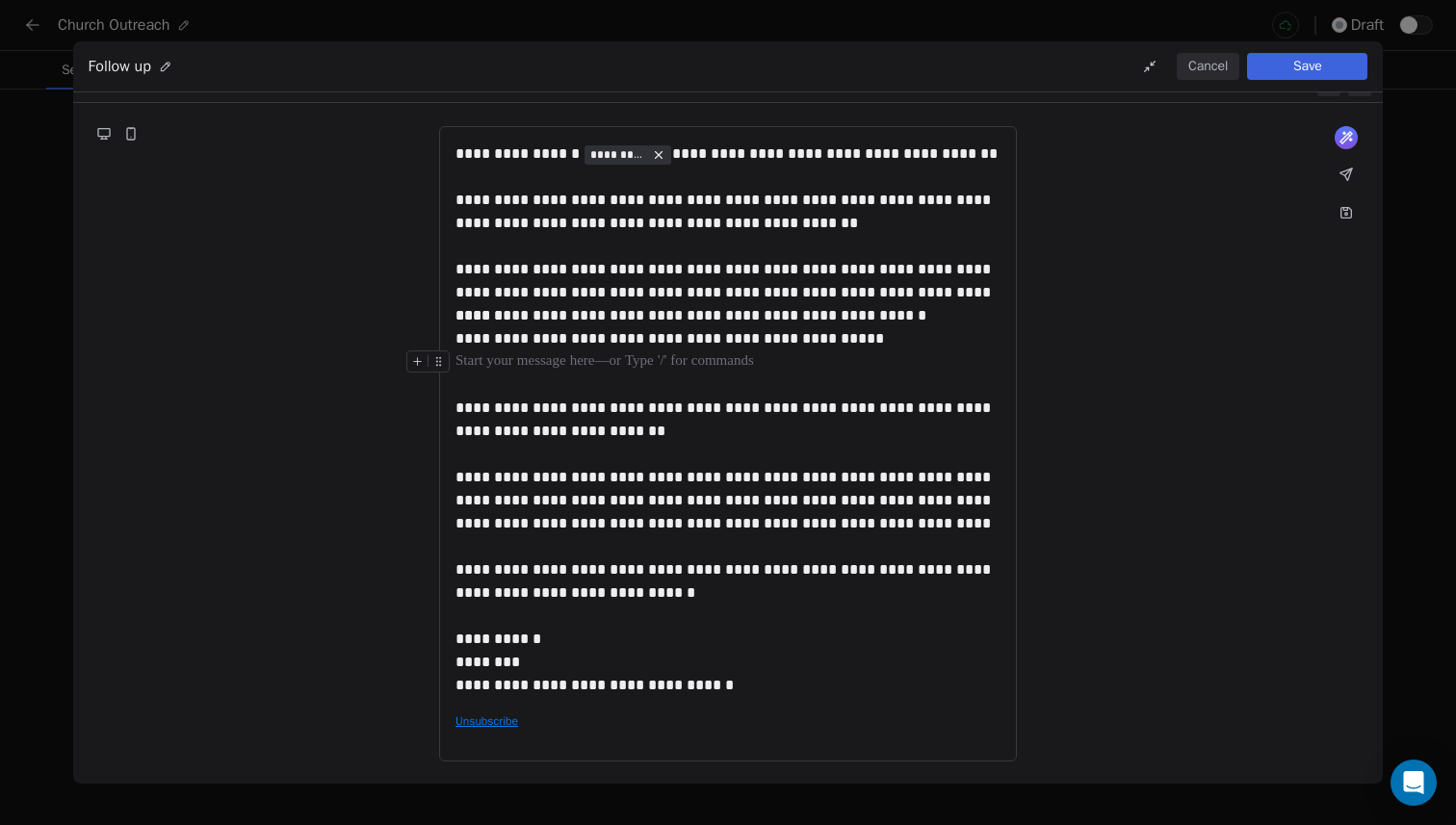 scroll, scrollTop: 2, scrollLeft: 0, axis: vertical 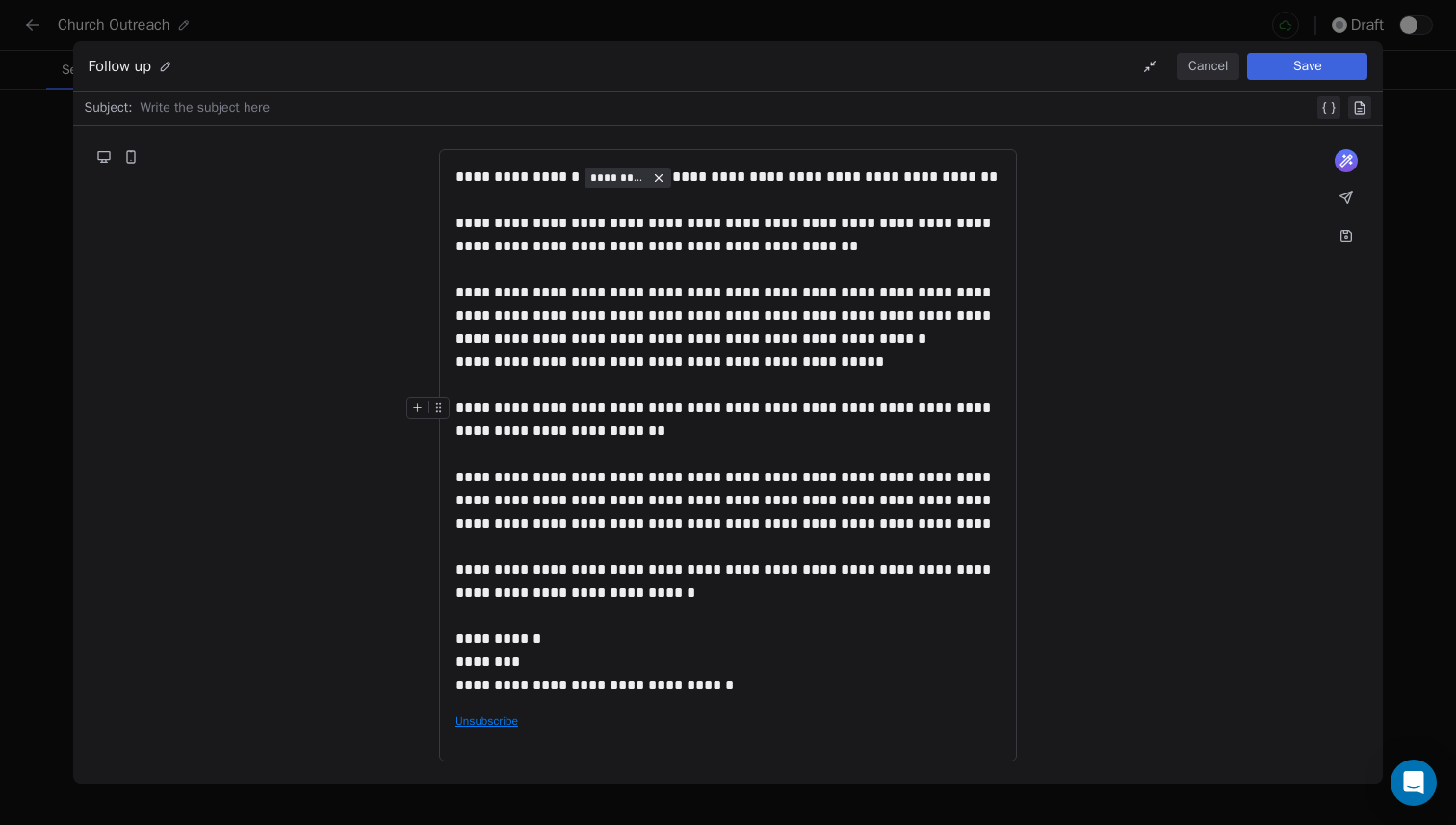 click on "**********" at bounding box center [728, 420] 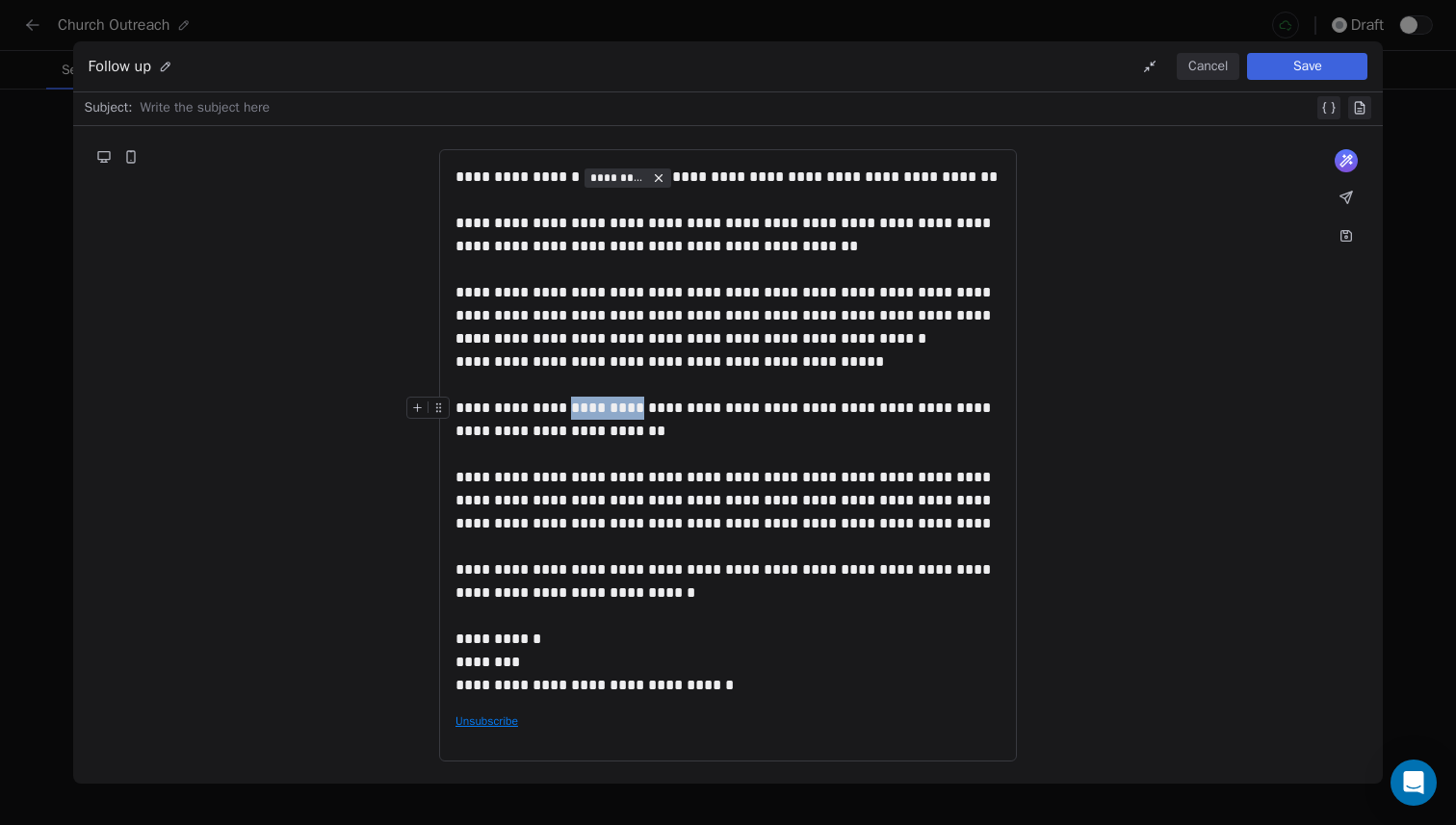 click on "**********" at bounding box center [728, 420] 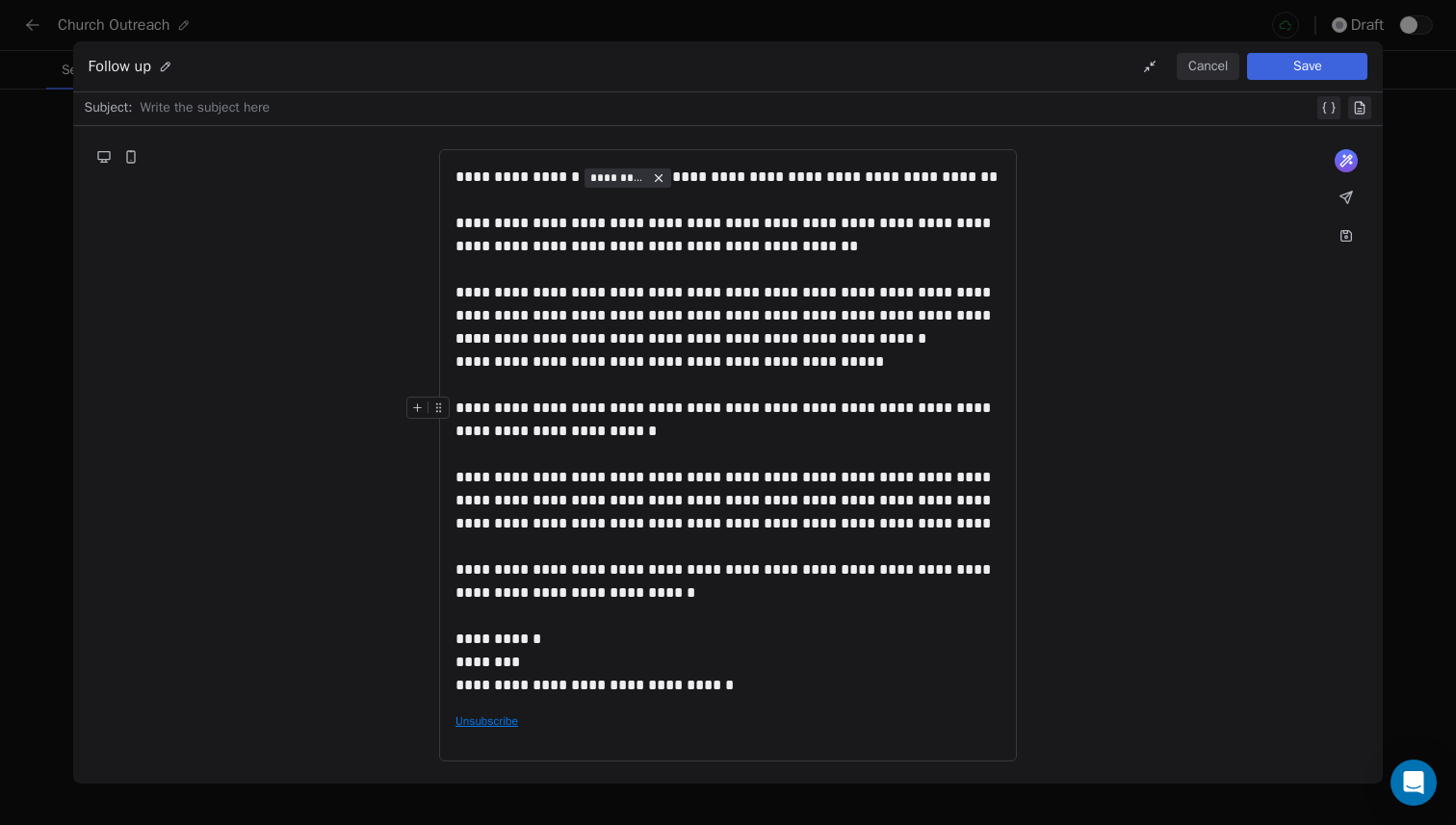 click on "**********" at bounding box center (728, 420) 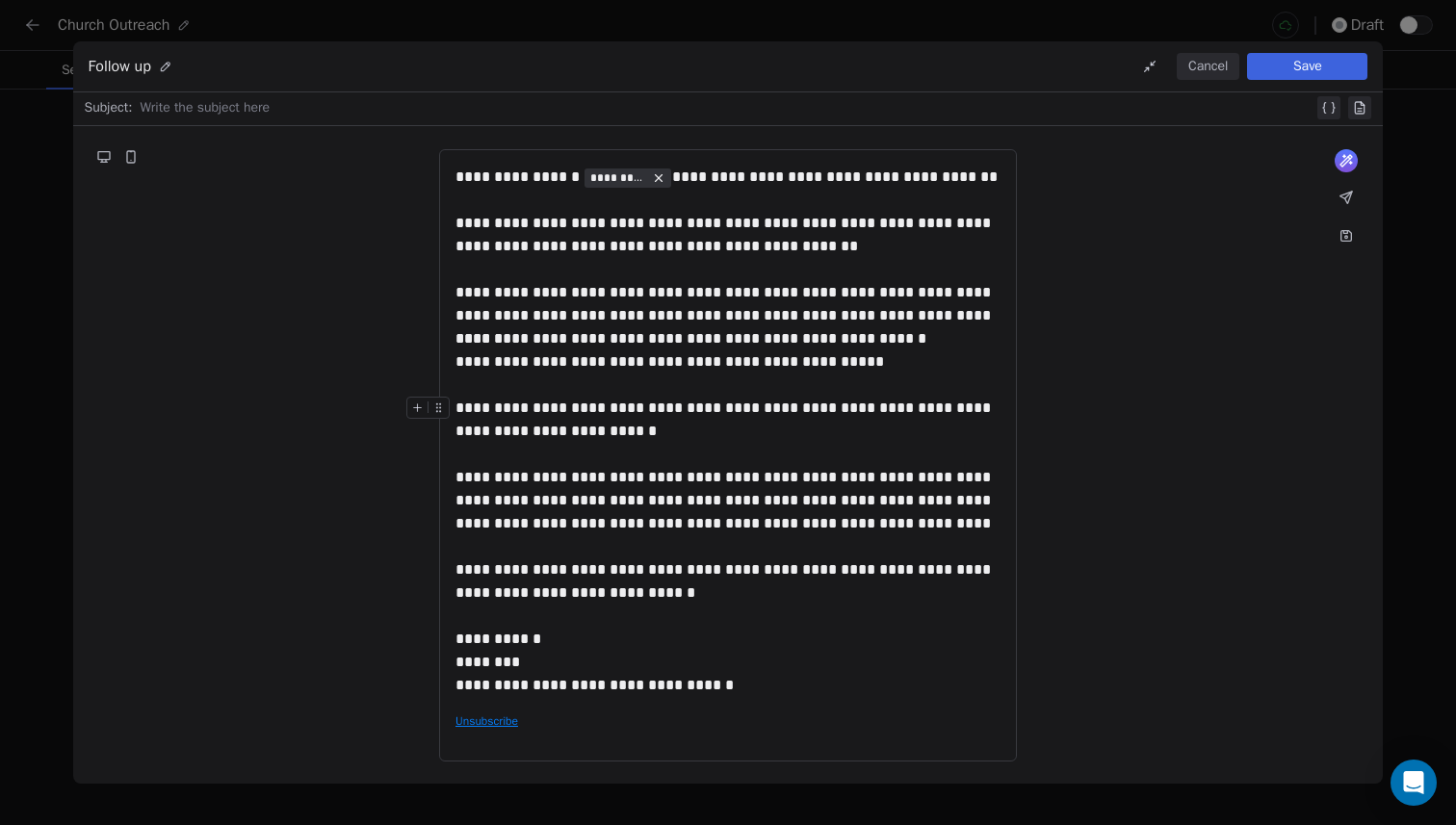 click on "**********" at bounding box center [728, 420] 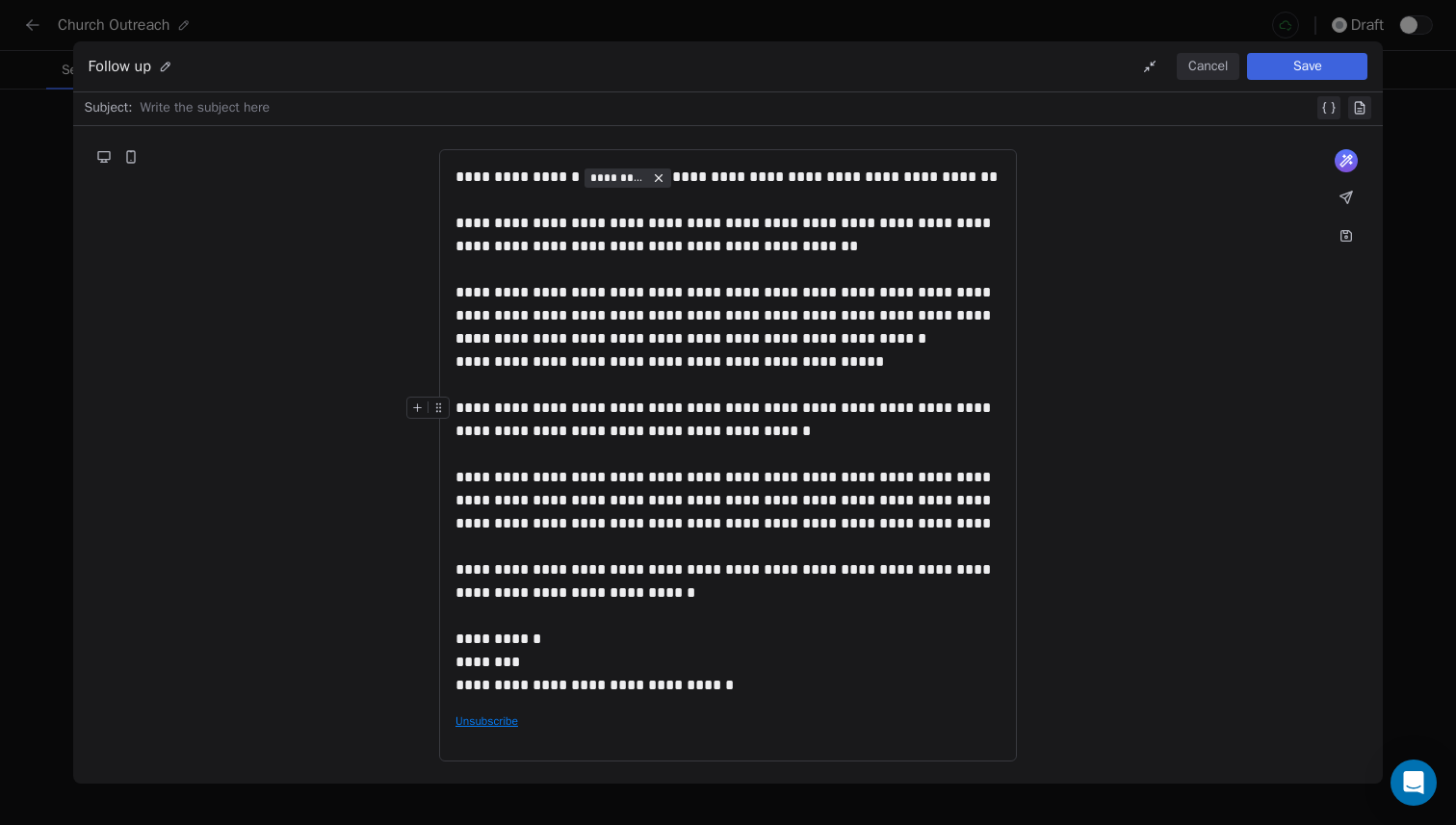 click on "**********" at bounding box center (728, 420) 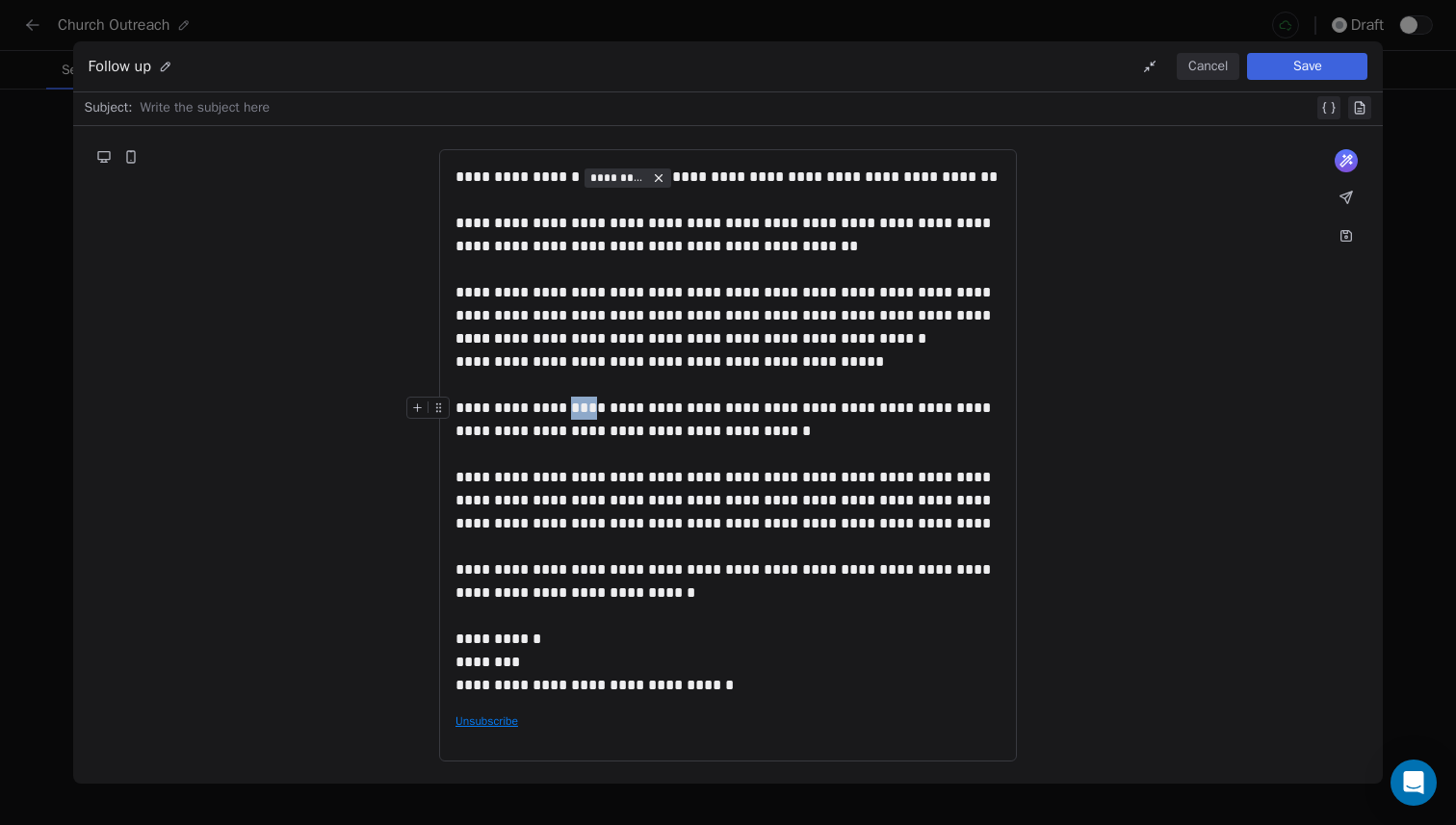 click on "**********" at bounding box center [728, 420] 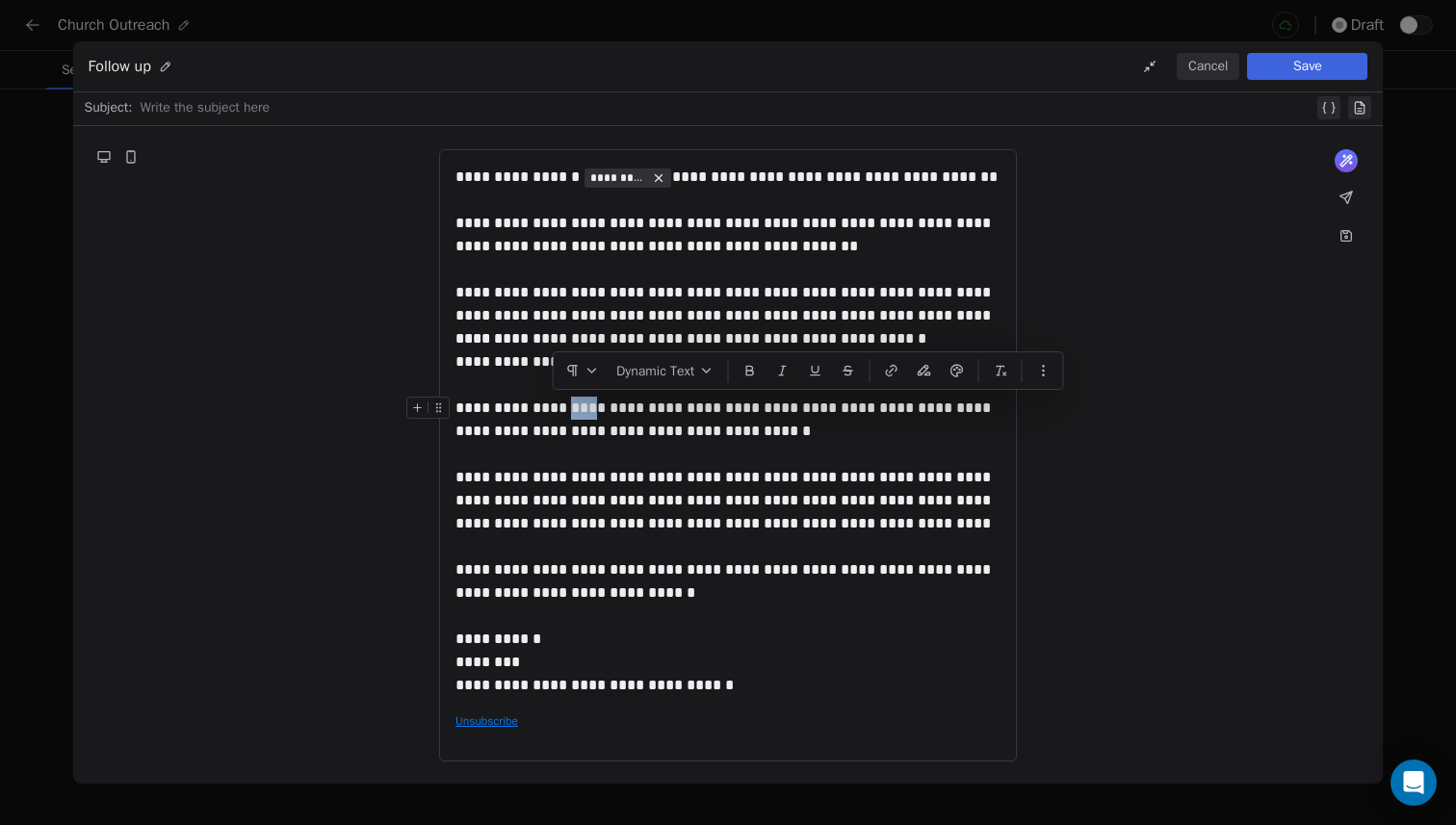 click on "**********" at bounding box center (728, 420) 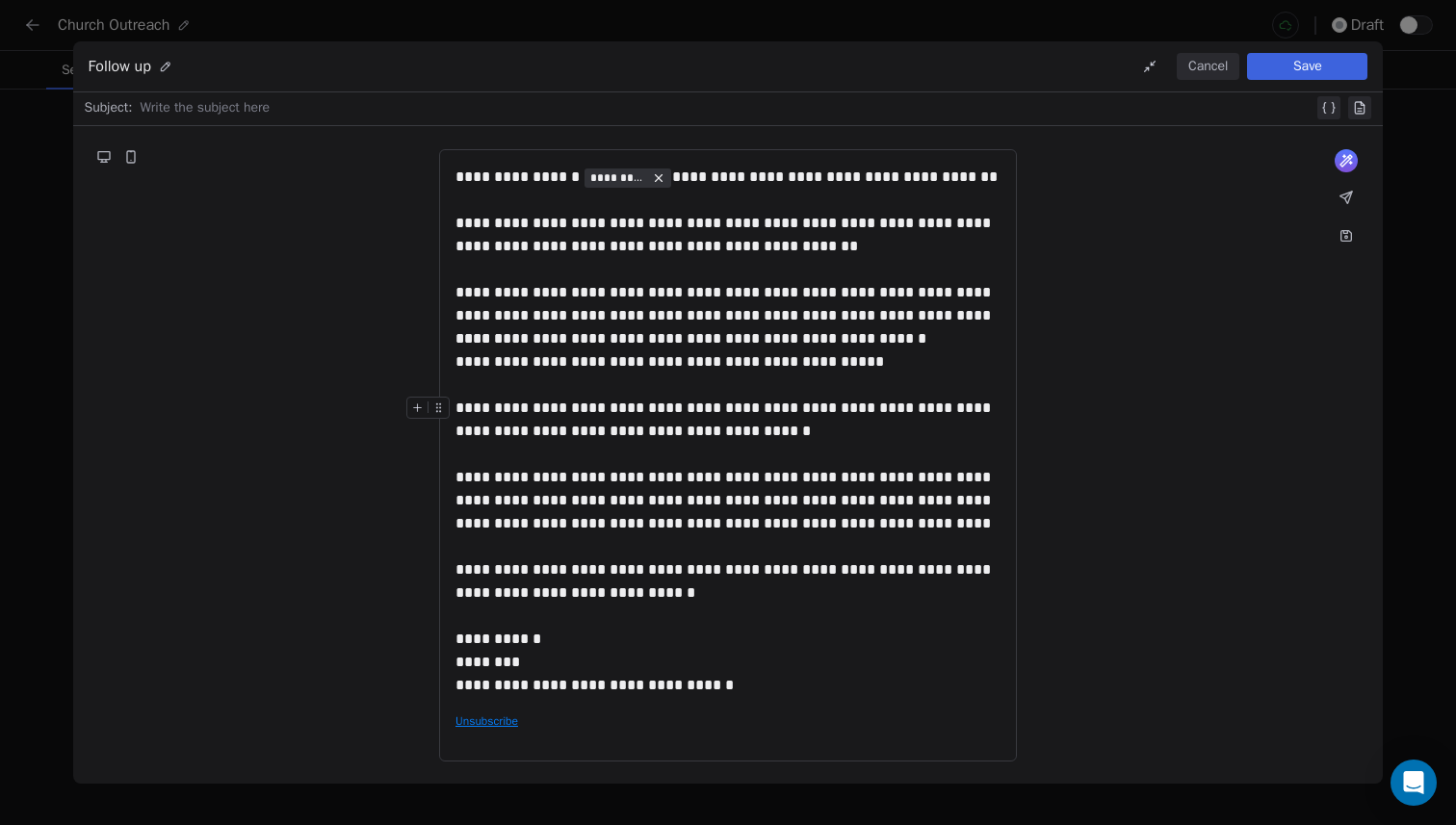 click on "**********" at bounding box center [728, 420] 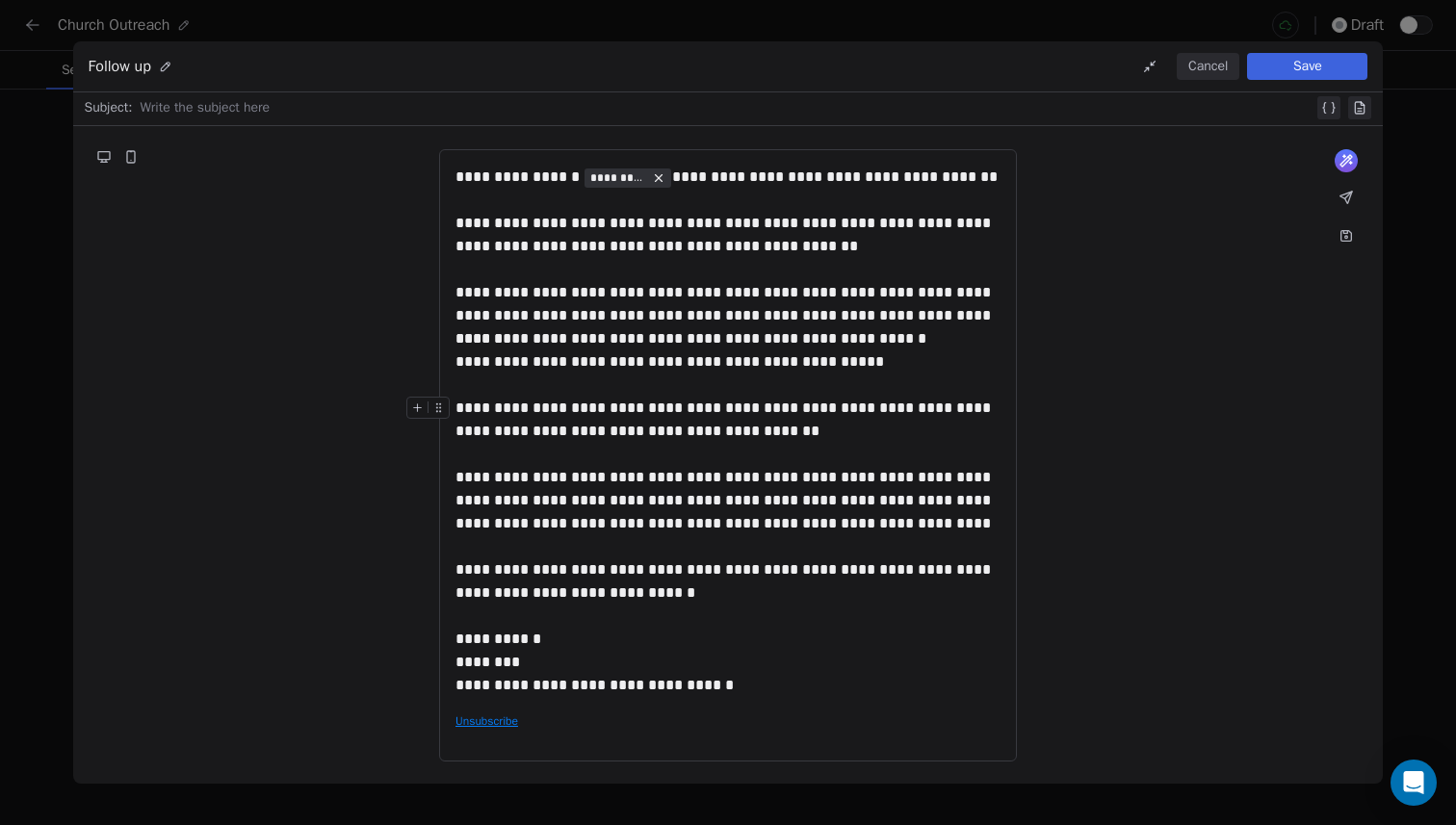 click on "**********" at bounding box center (728, 420) 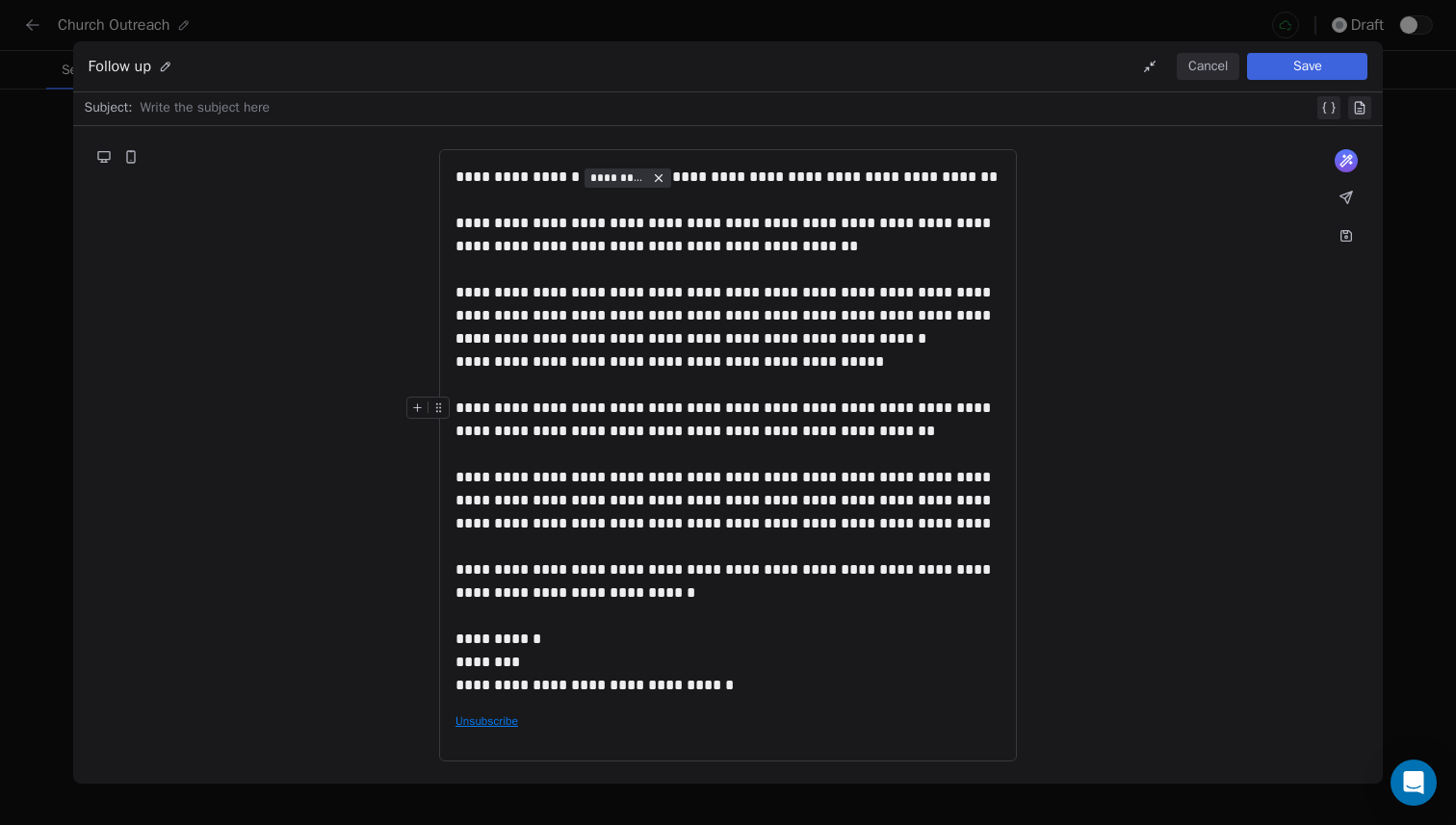 click on "**********" at bounding box center (728, 420) 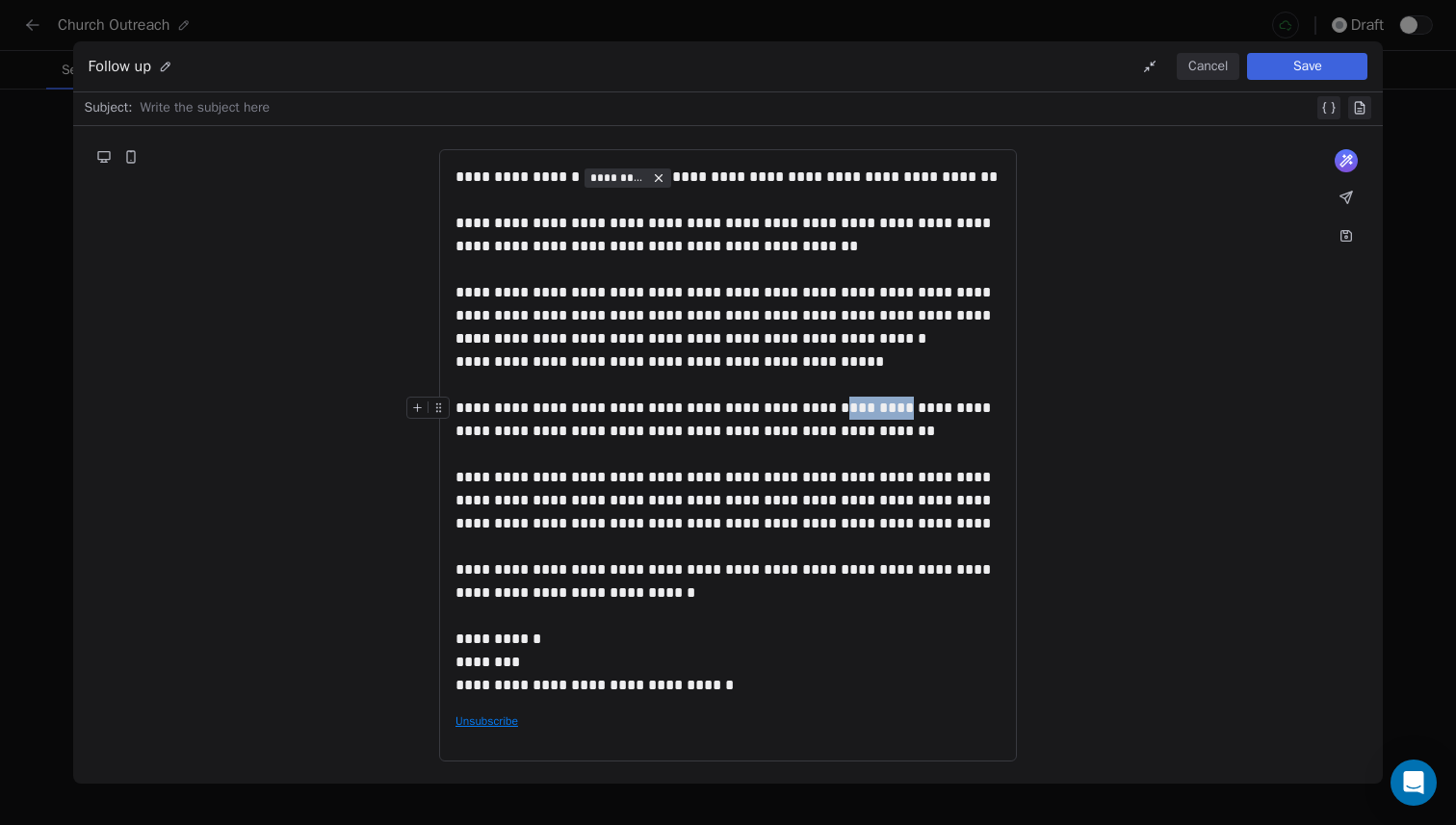 click on "**********" at bounding box center [728, 420] 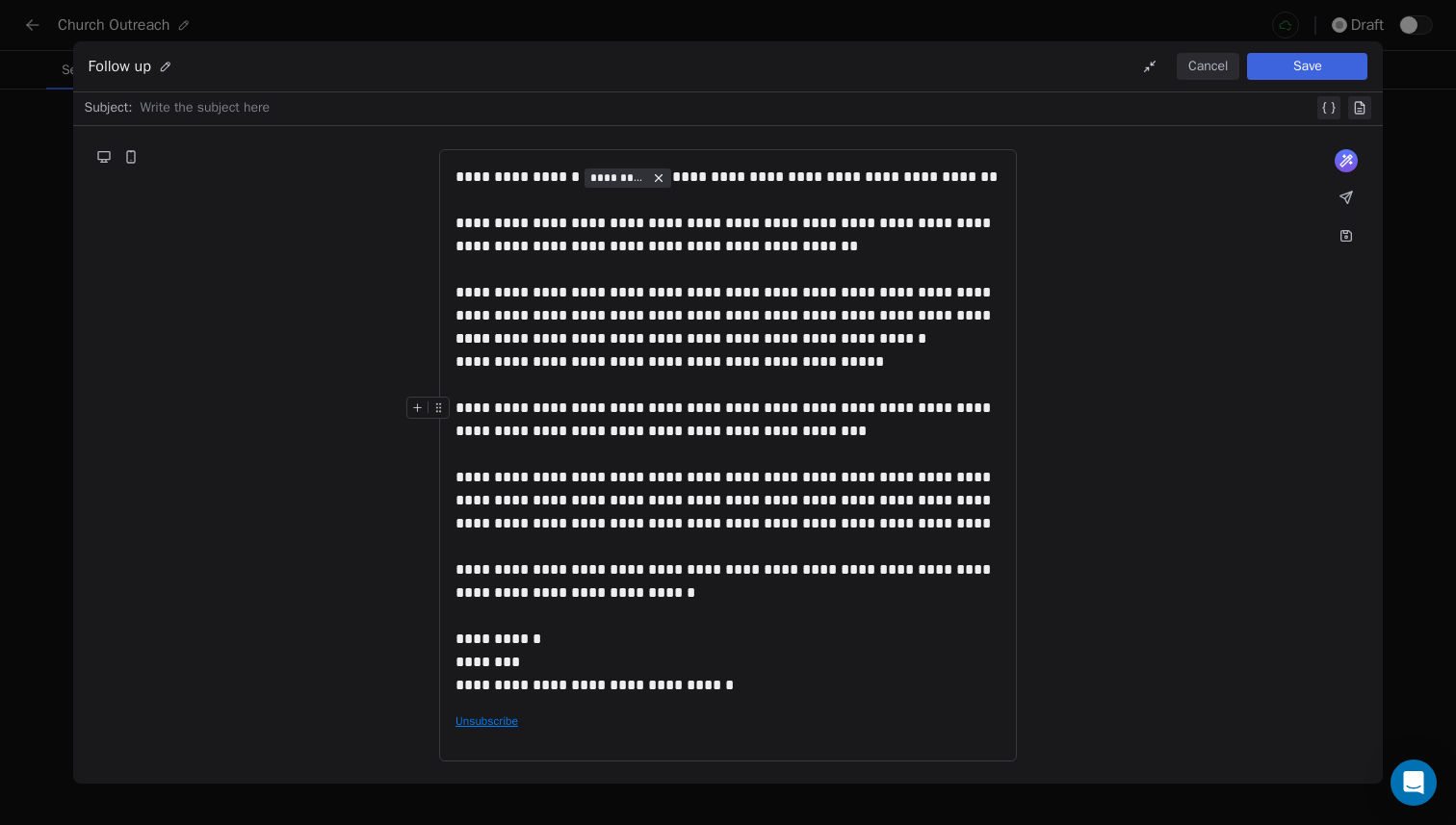 click on "**********" at bounding box center (728, 420) 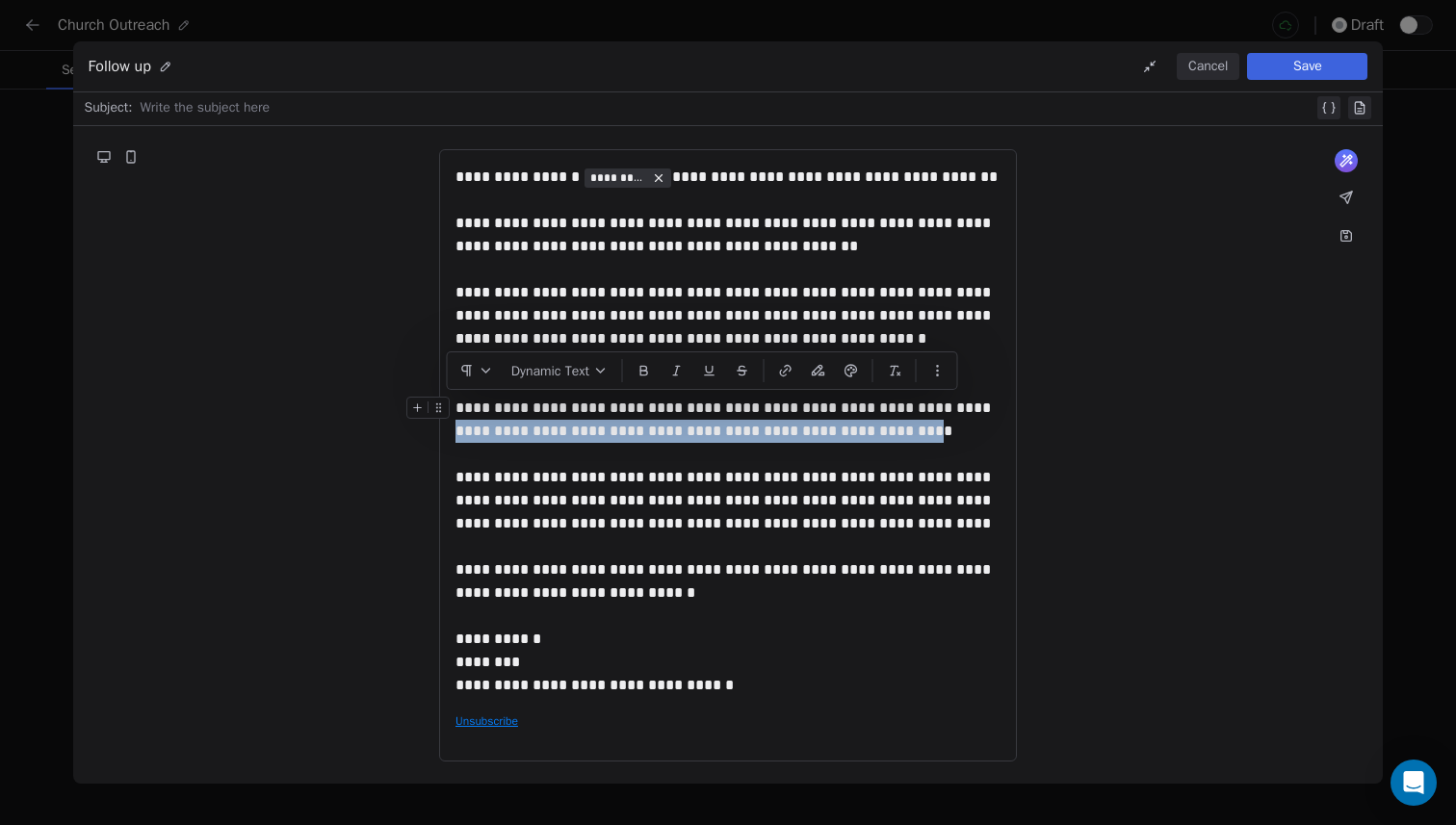 drag, startPoint x: 955, startPoint y: 408, endPoint x: 837, endPoint y: 434, distance: 120.83046 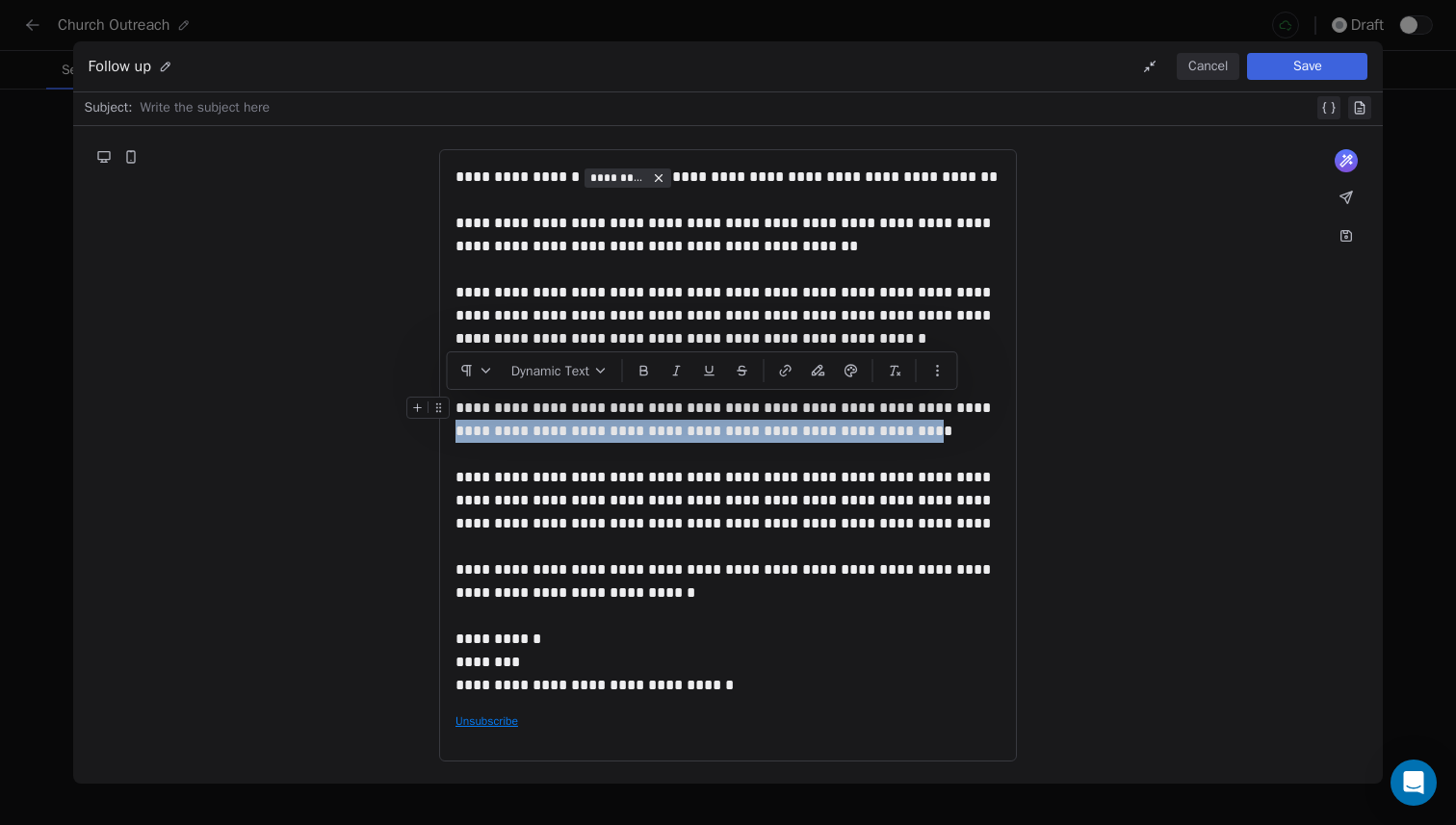 click on "**********" at bounding box center [728, 420] 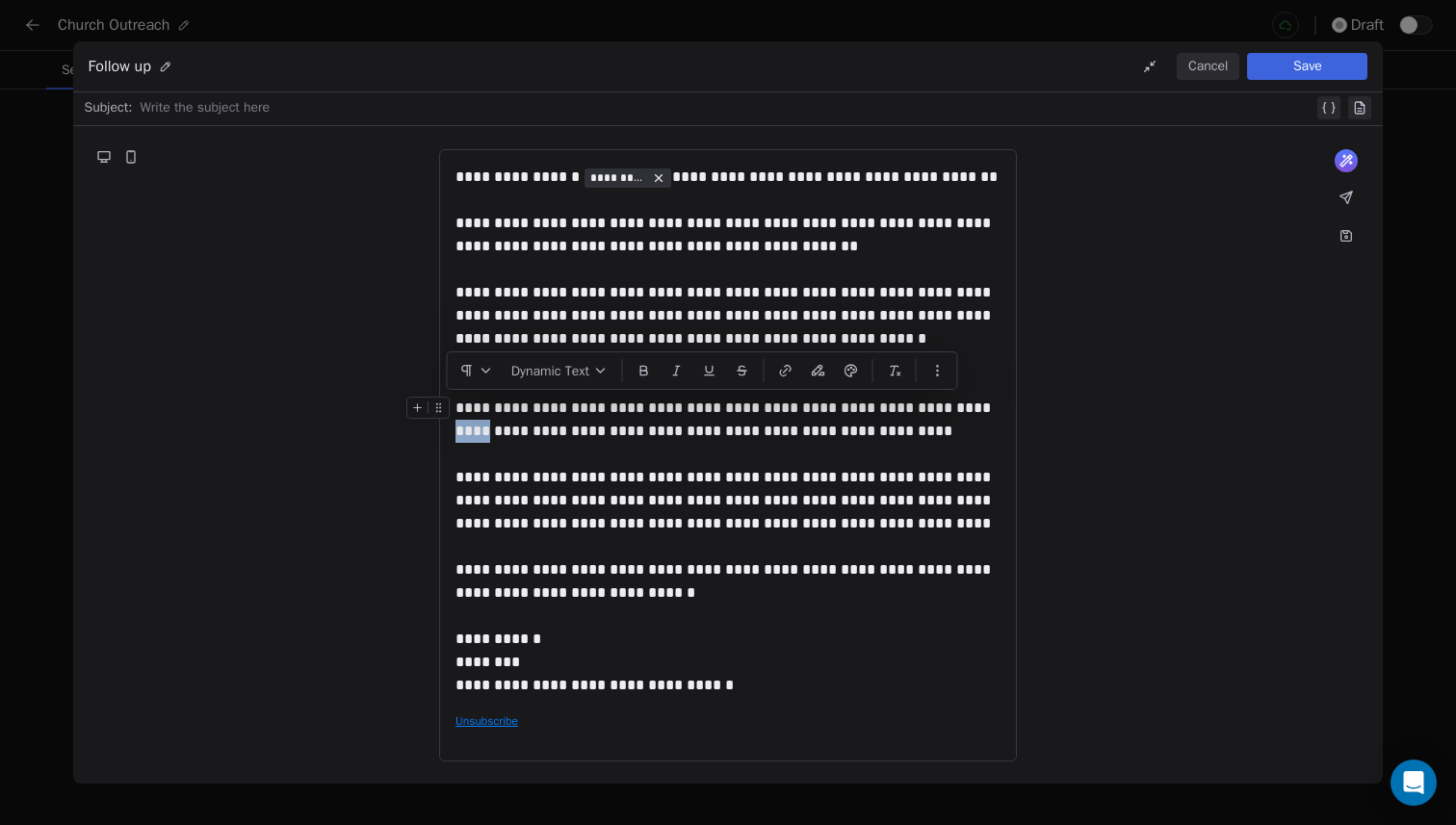 click on "**********" at bounding box center (728, 420) 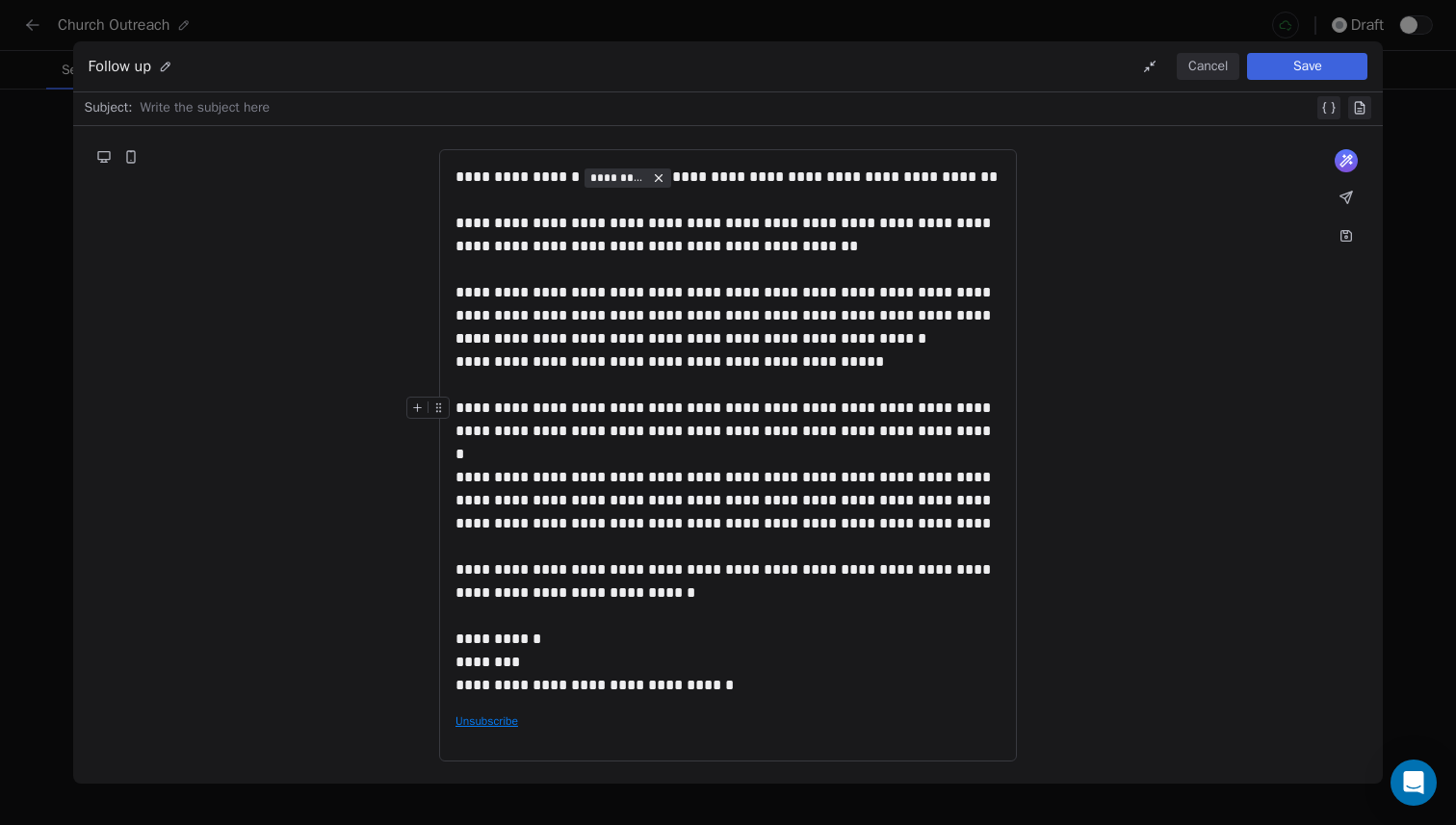 click on "**********" at bounding box center (728, 420) 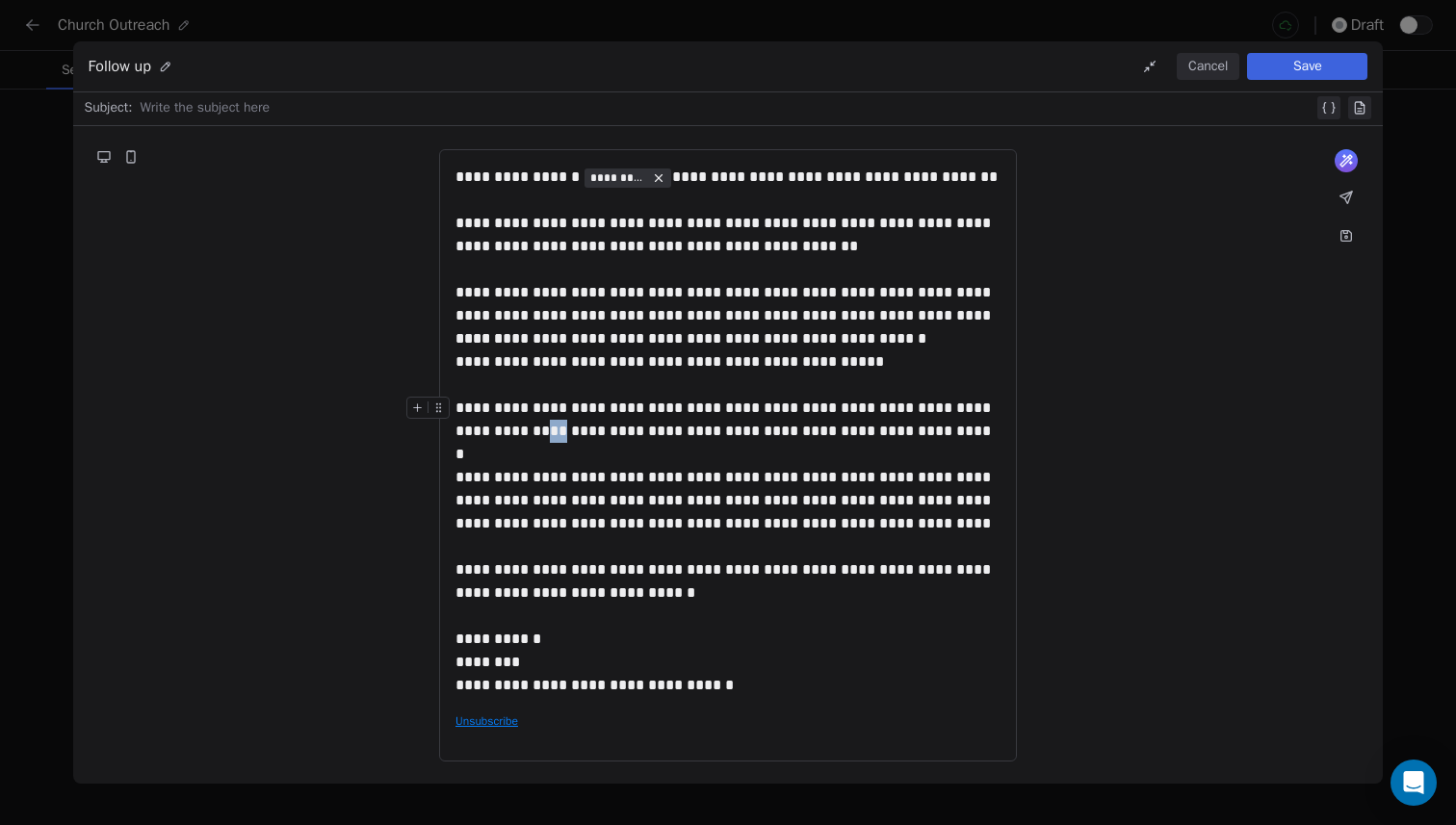 click on "**********" at bounding box center (728, 420) 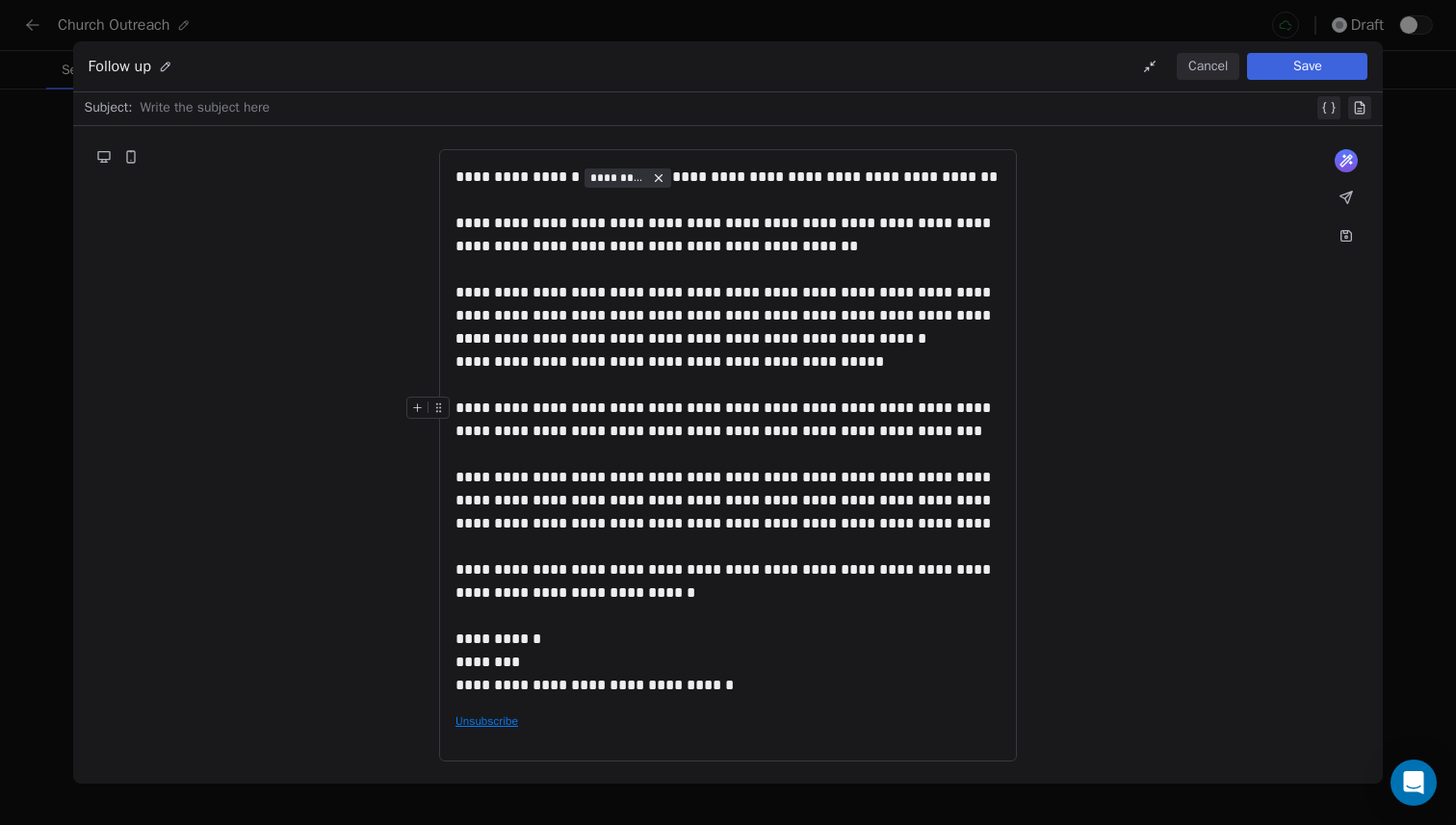 click on "**********" at bounding box center [728, 420] 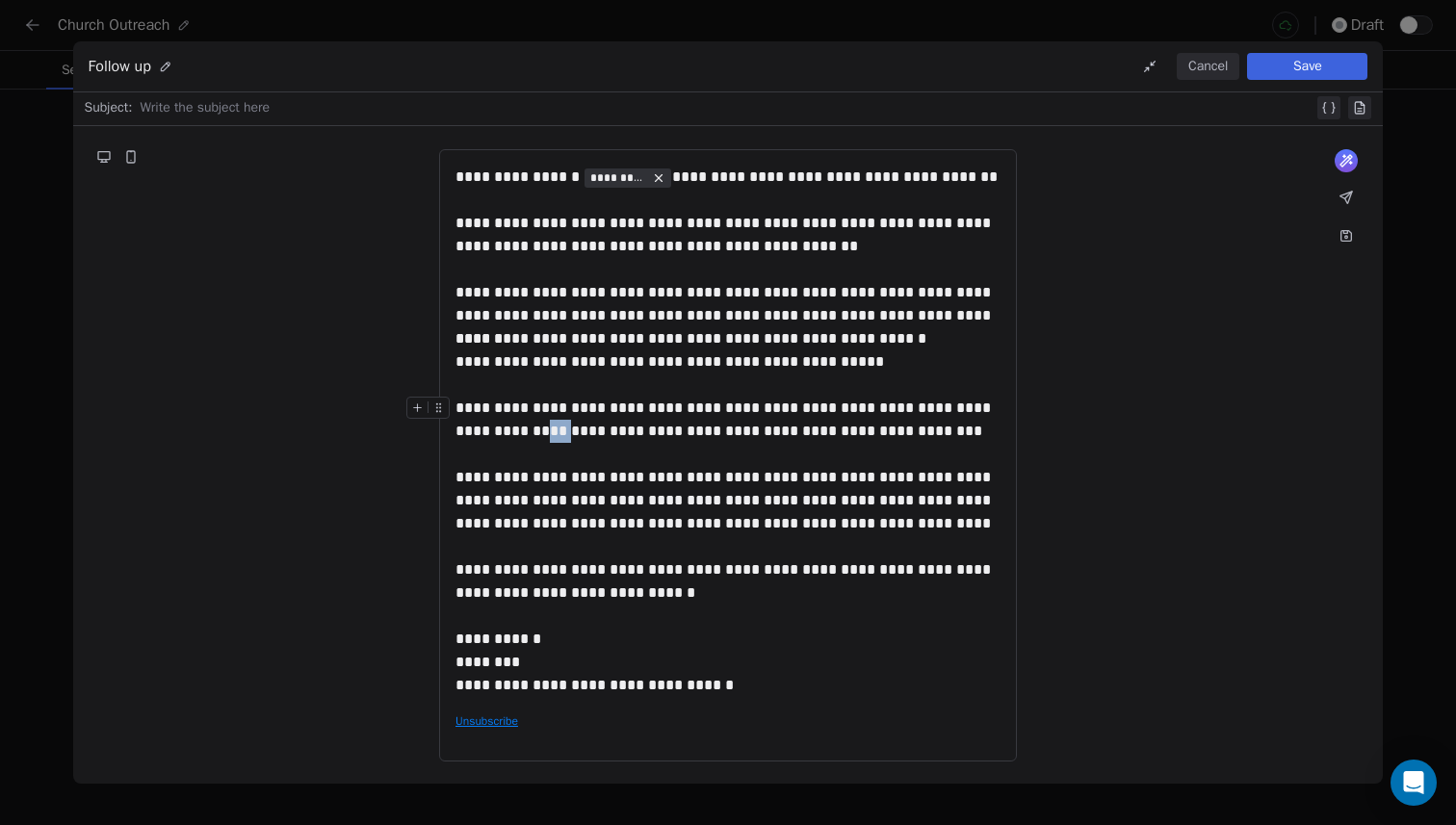 click on "**********" at bounding box center [728, 420] 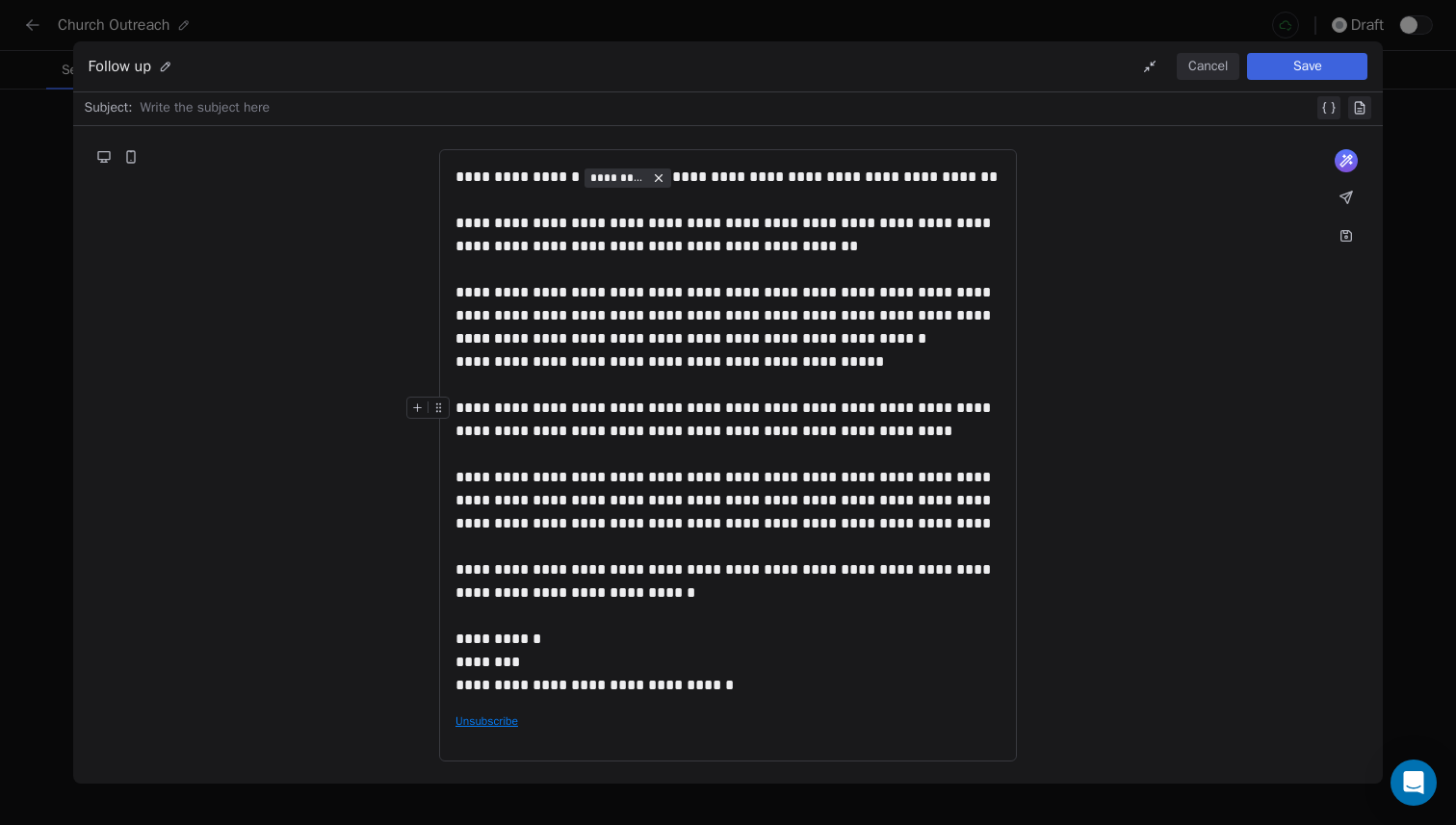 click on "**********" at bounding box center [728, 420] 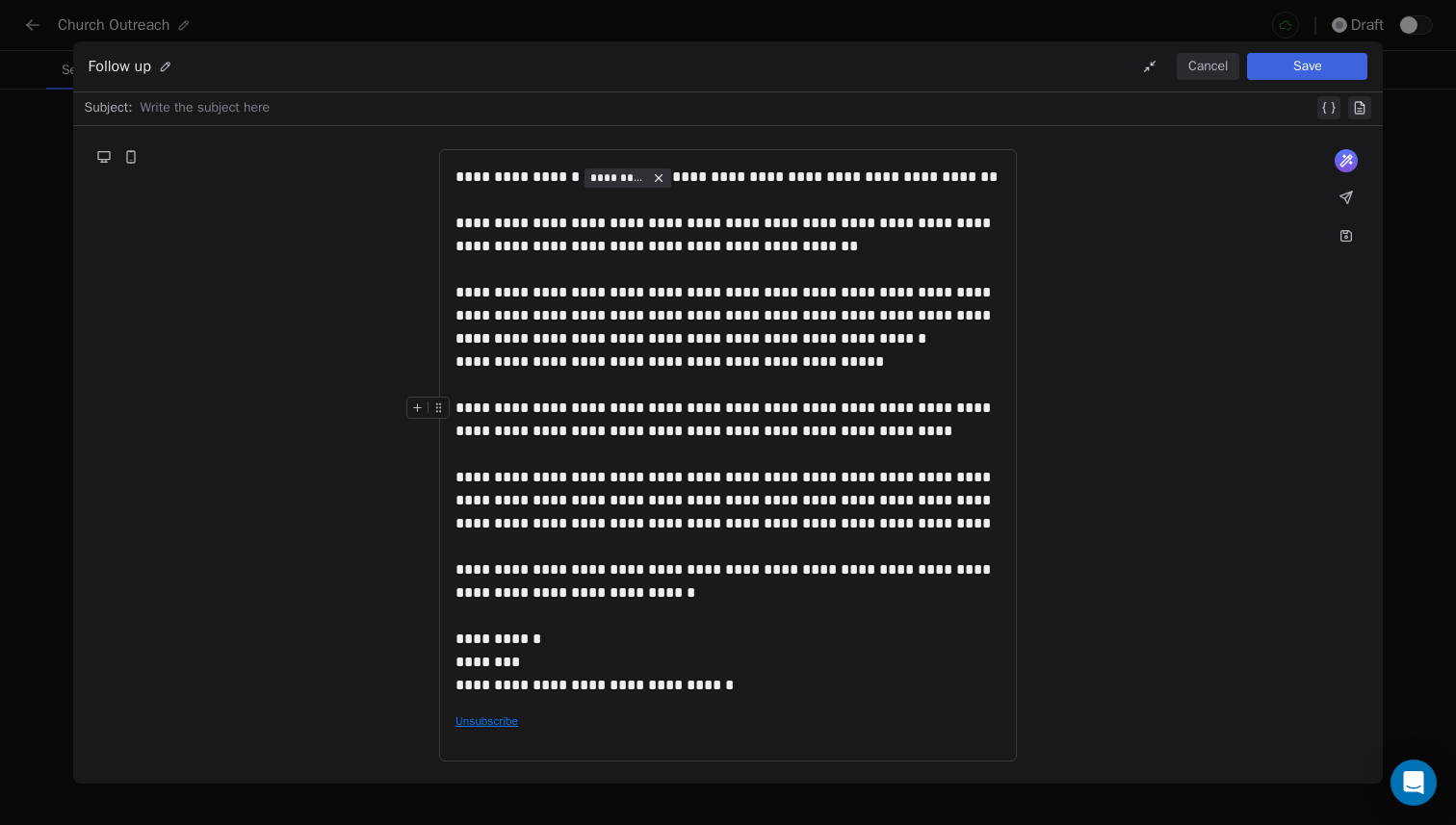 click on "**********" at bounding box center [728, 420] 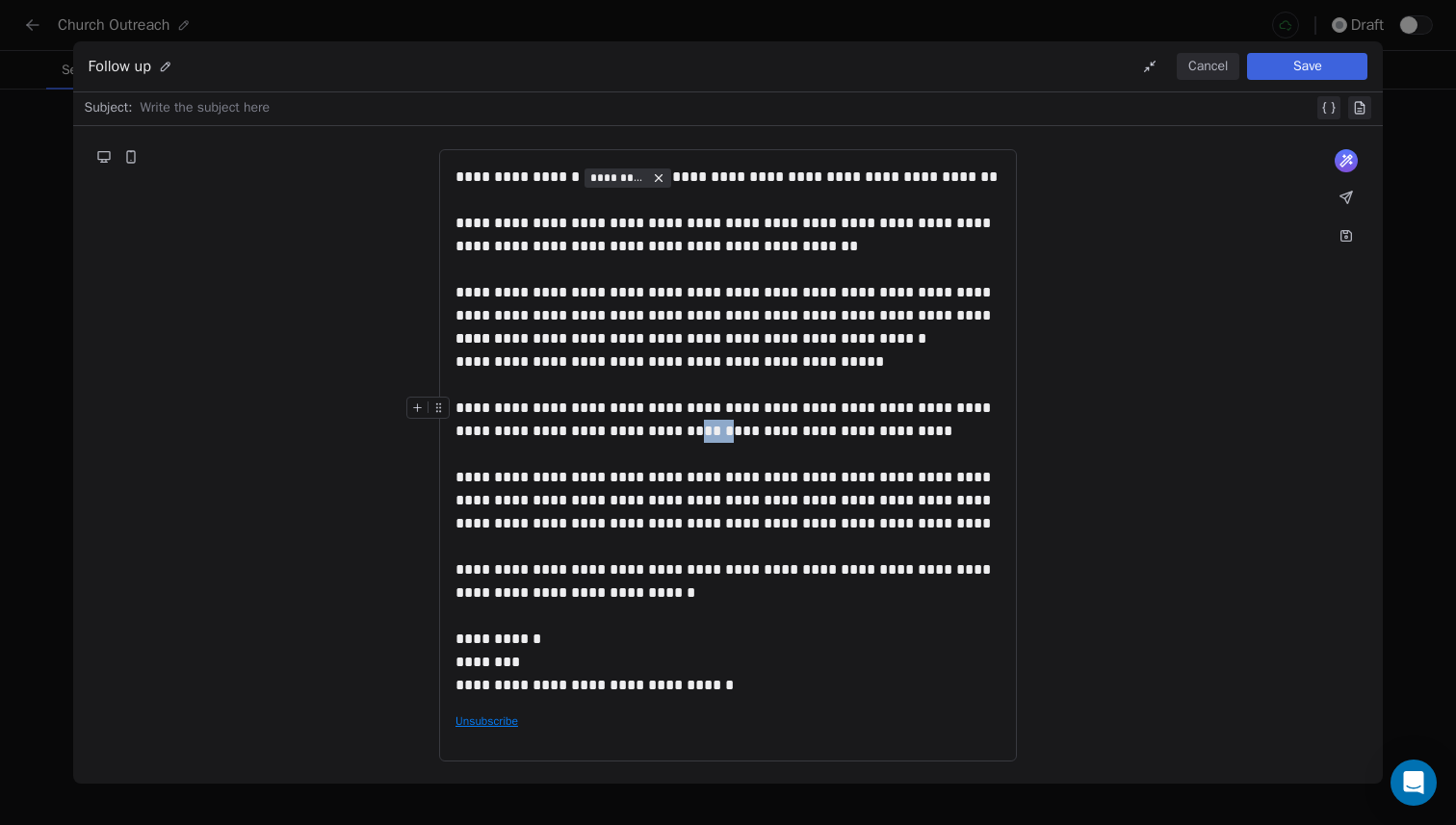 click on "**********" at bounding box center (728, 420) 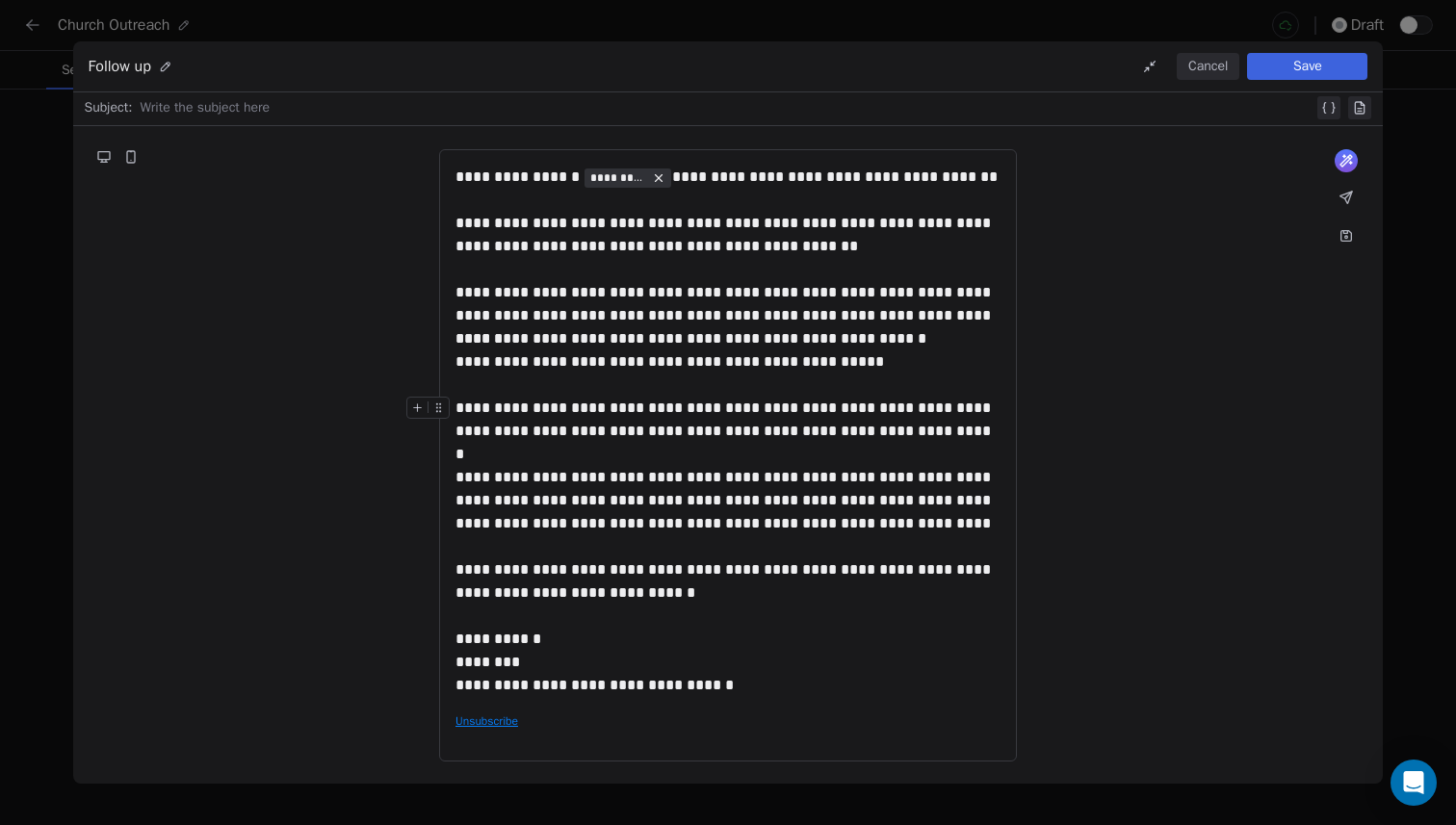 click on "**********" at bounding box center (728, 420) 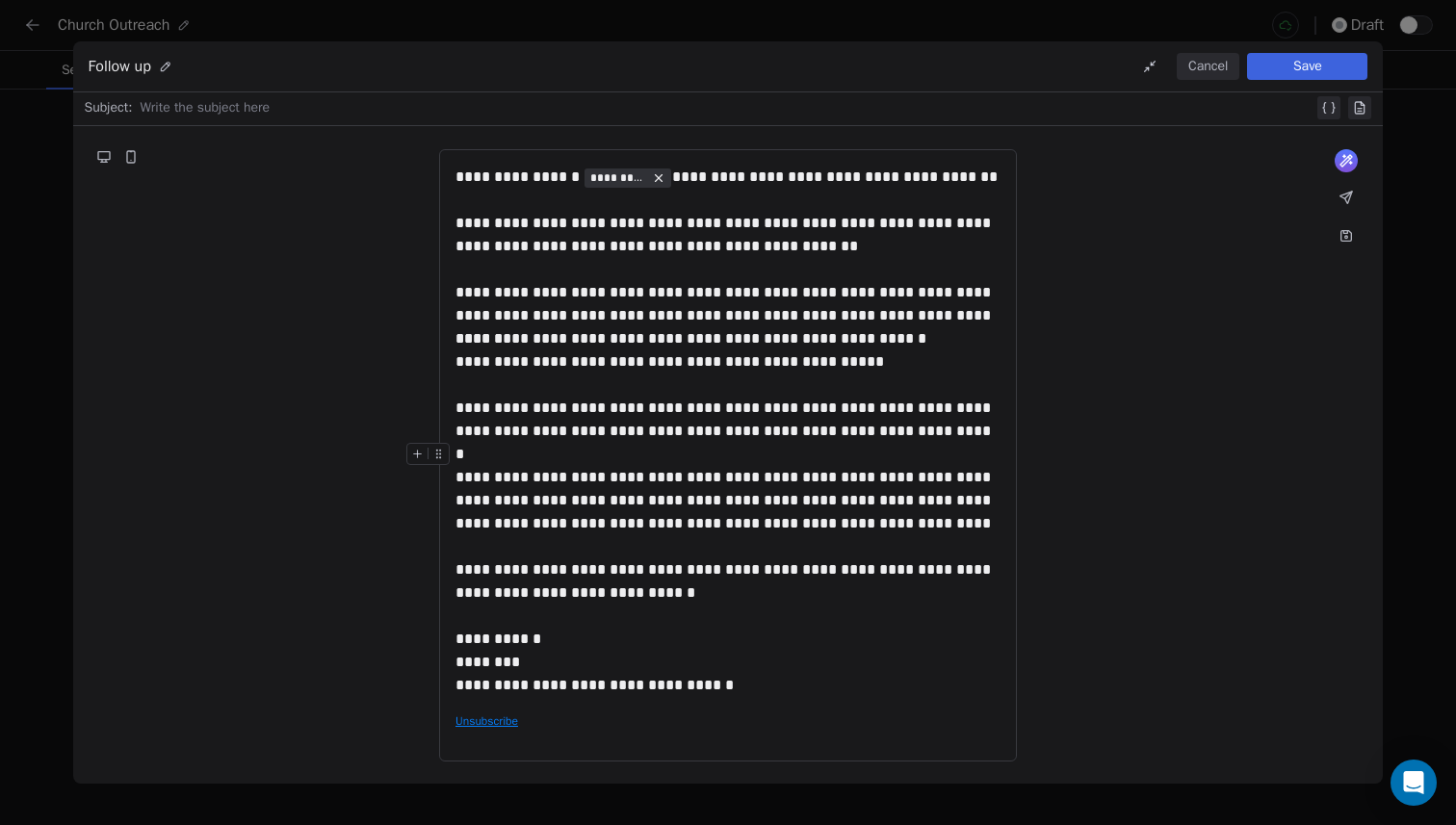 click at bounding box center [728, 454] 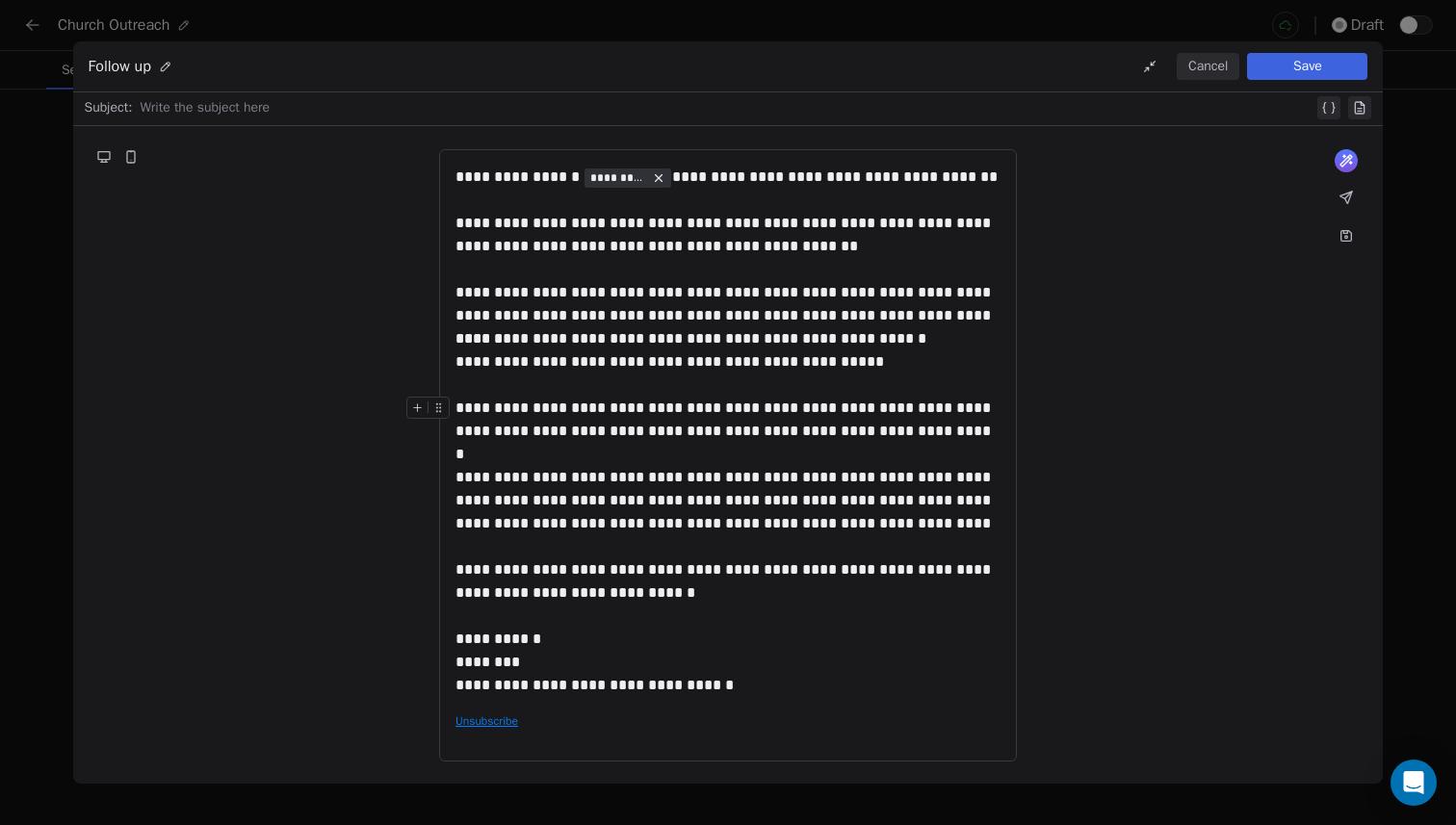 click on "**********" at bounding box center [728, 420] 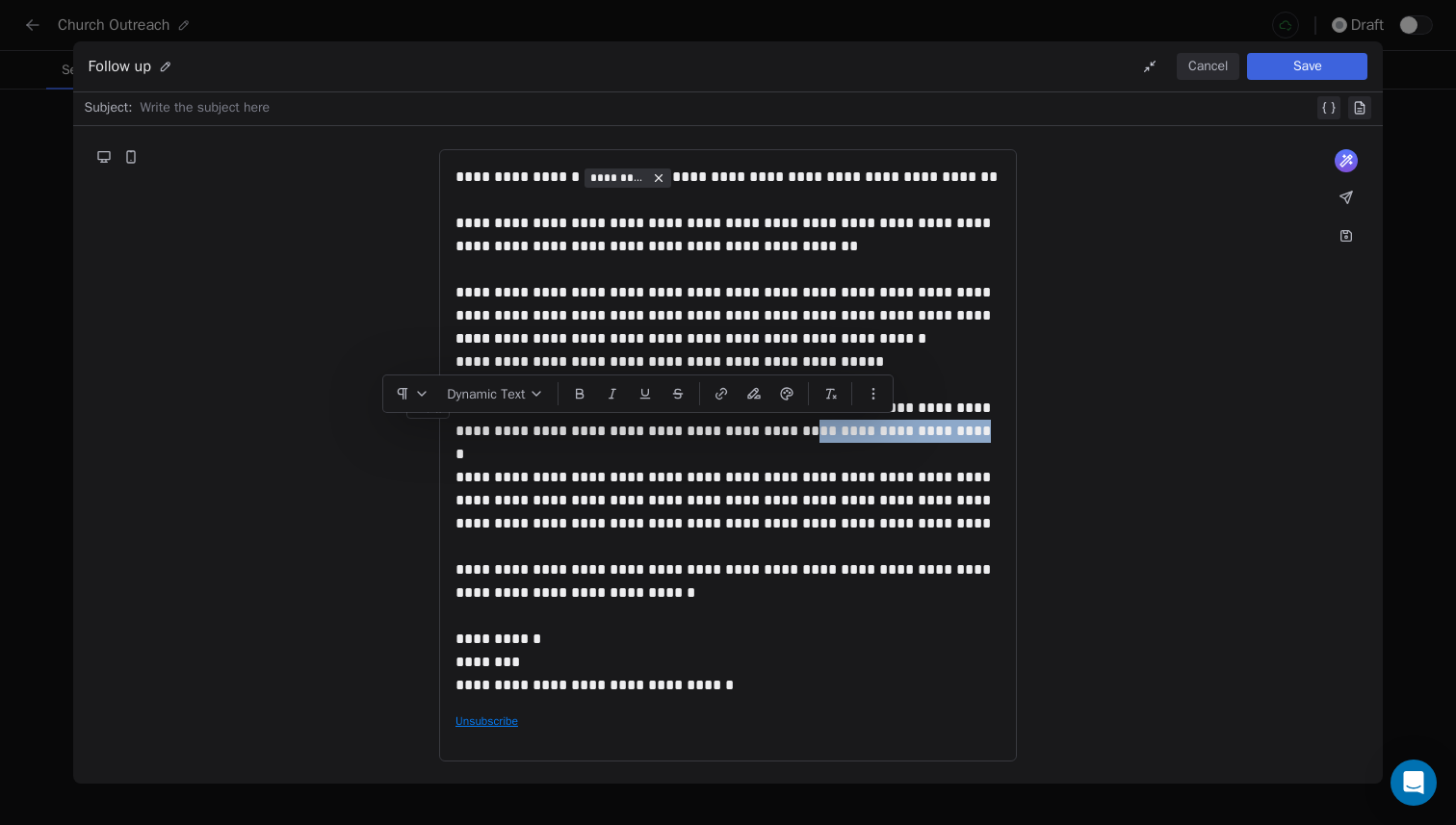 drag, startPoint x: 893, startPoint y: 434, endPoint x: 744, endPoint y: 434, distance: 149 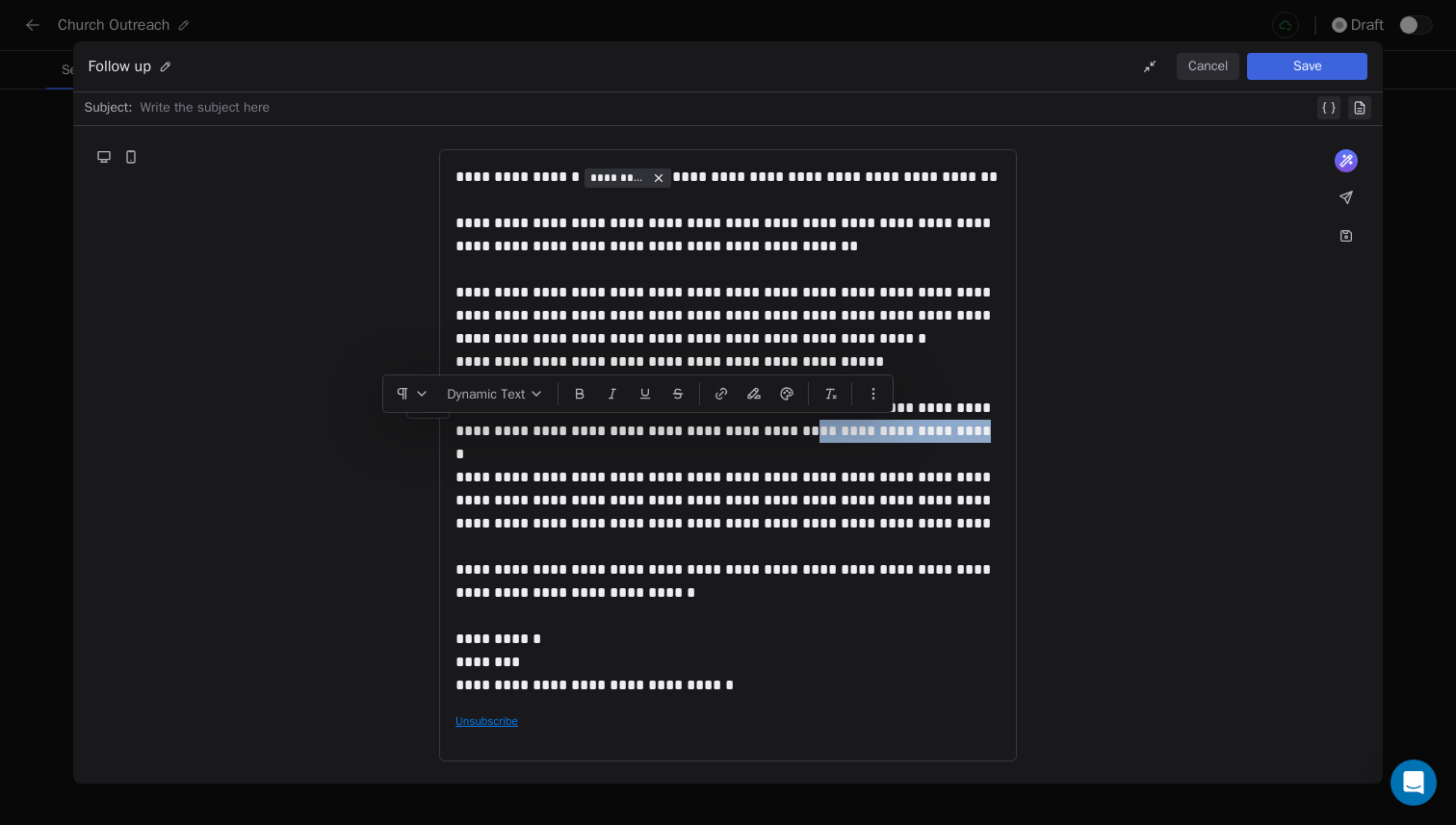 click on "**********" at bounding box center (728, 420) 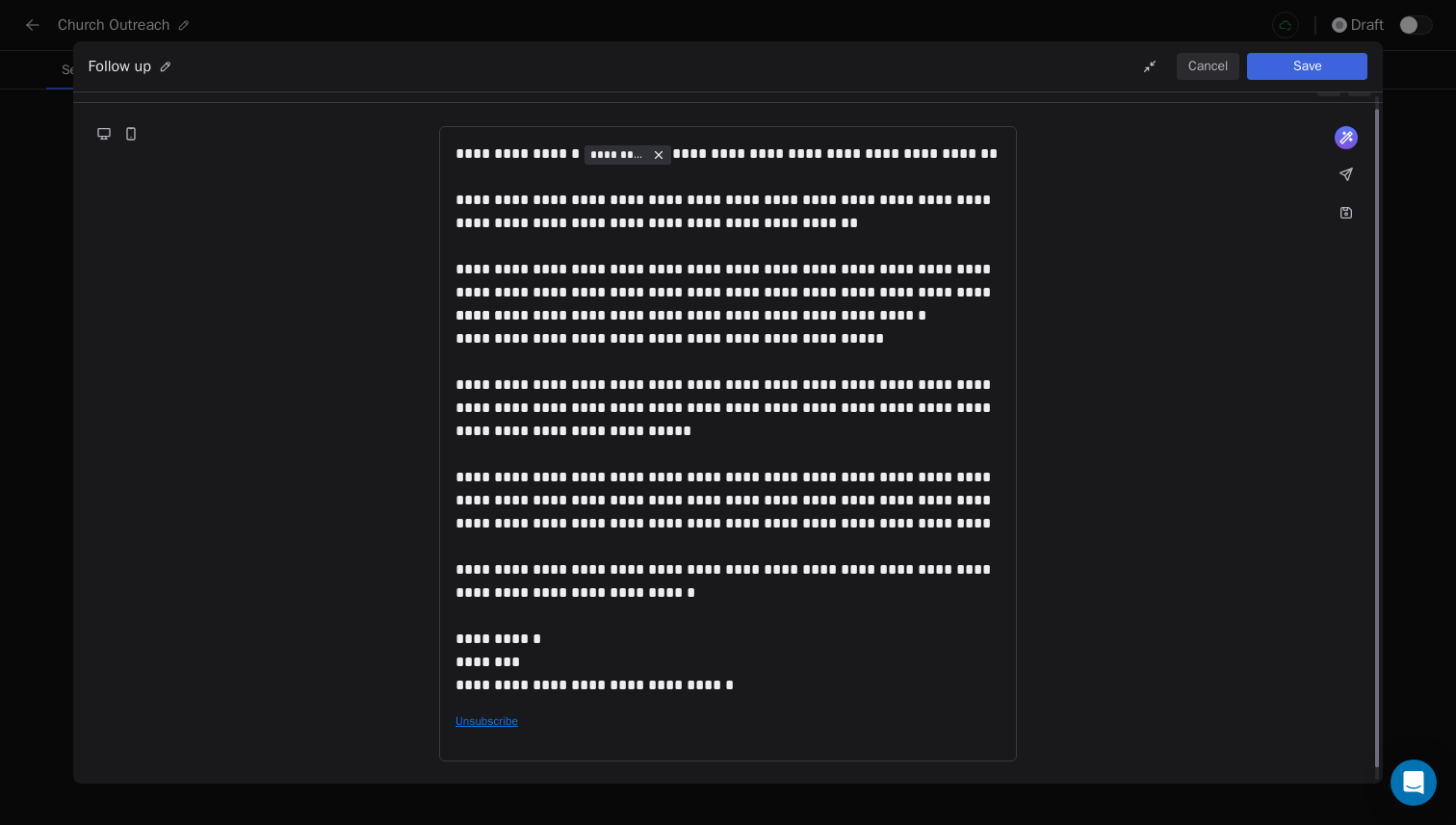 scroll, scrollTop: 0, scrollLeft: 0, axis: both 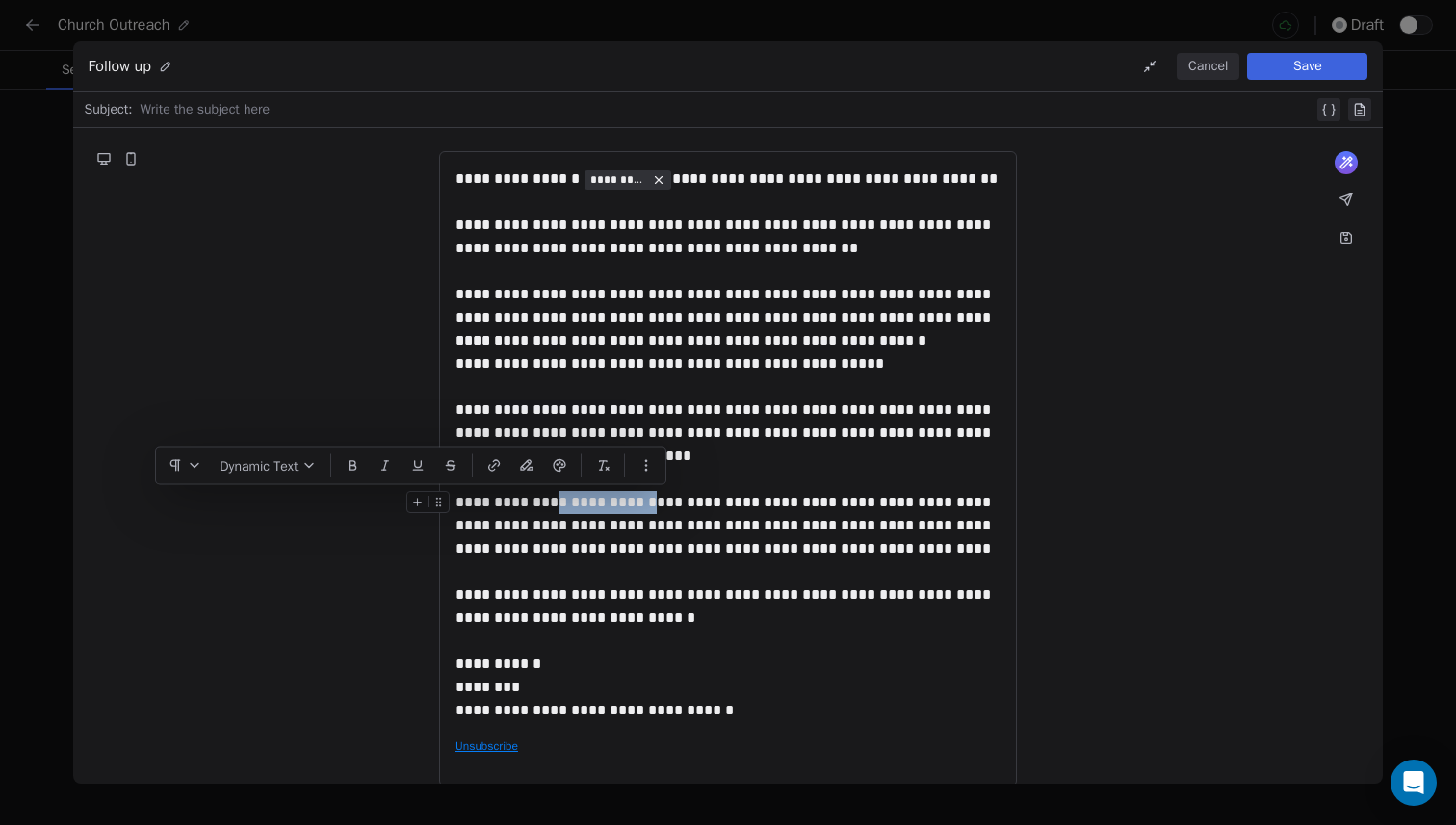 drag, startPoint x: 547, startPoint y: 503, endPoint x: 653, endPoint y: 503, distance: 106 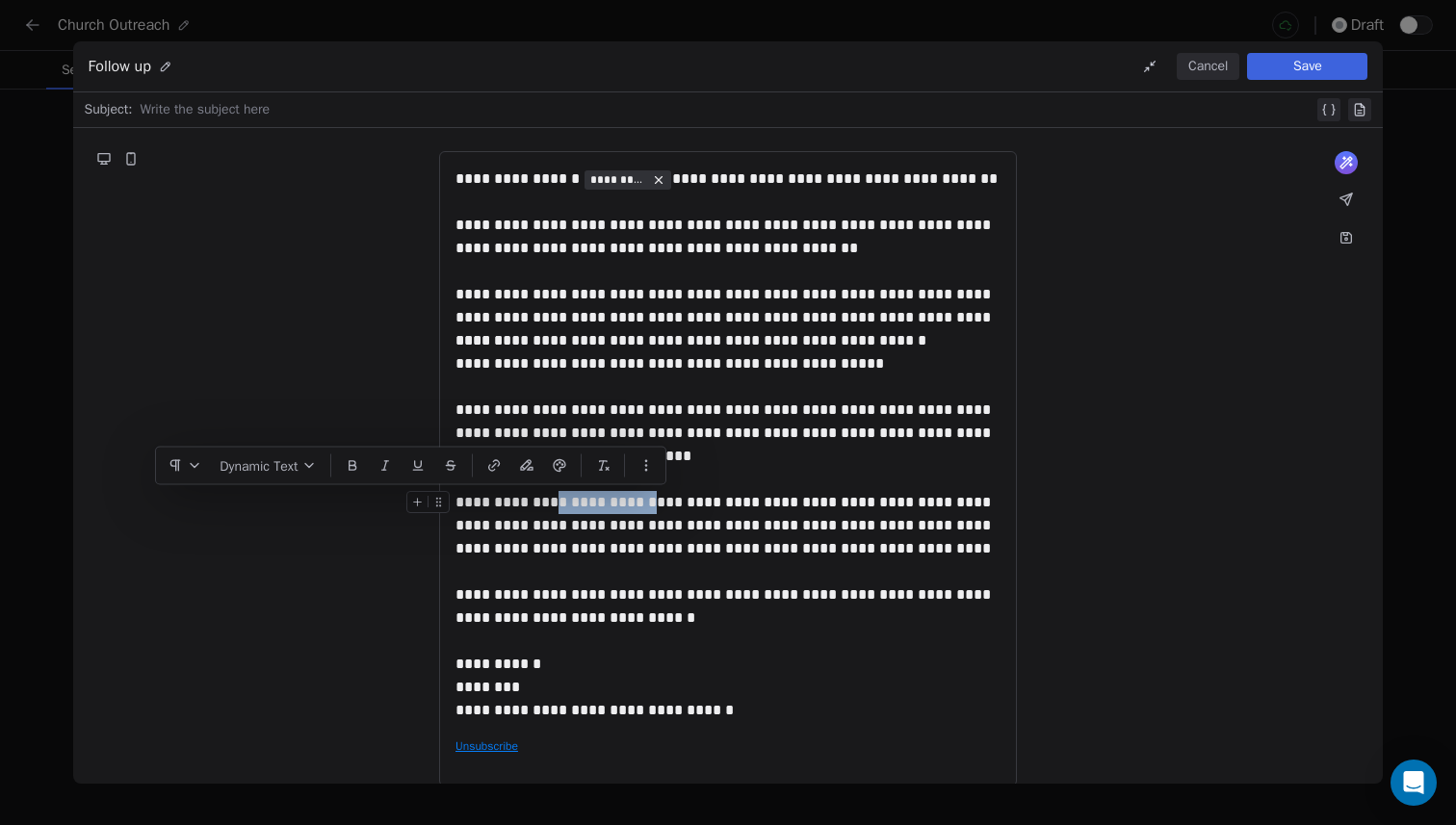 click on "**********" at bounding box center (728, 526) 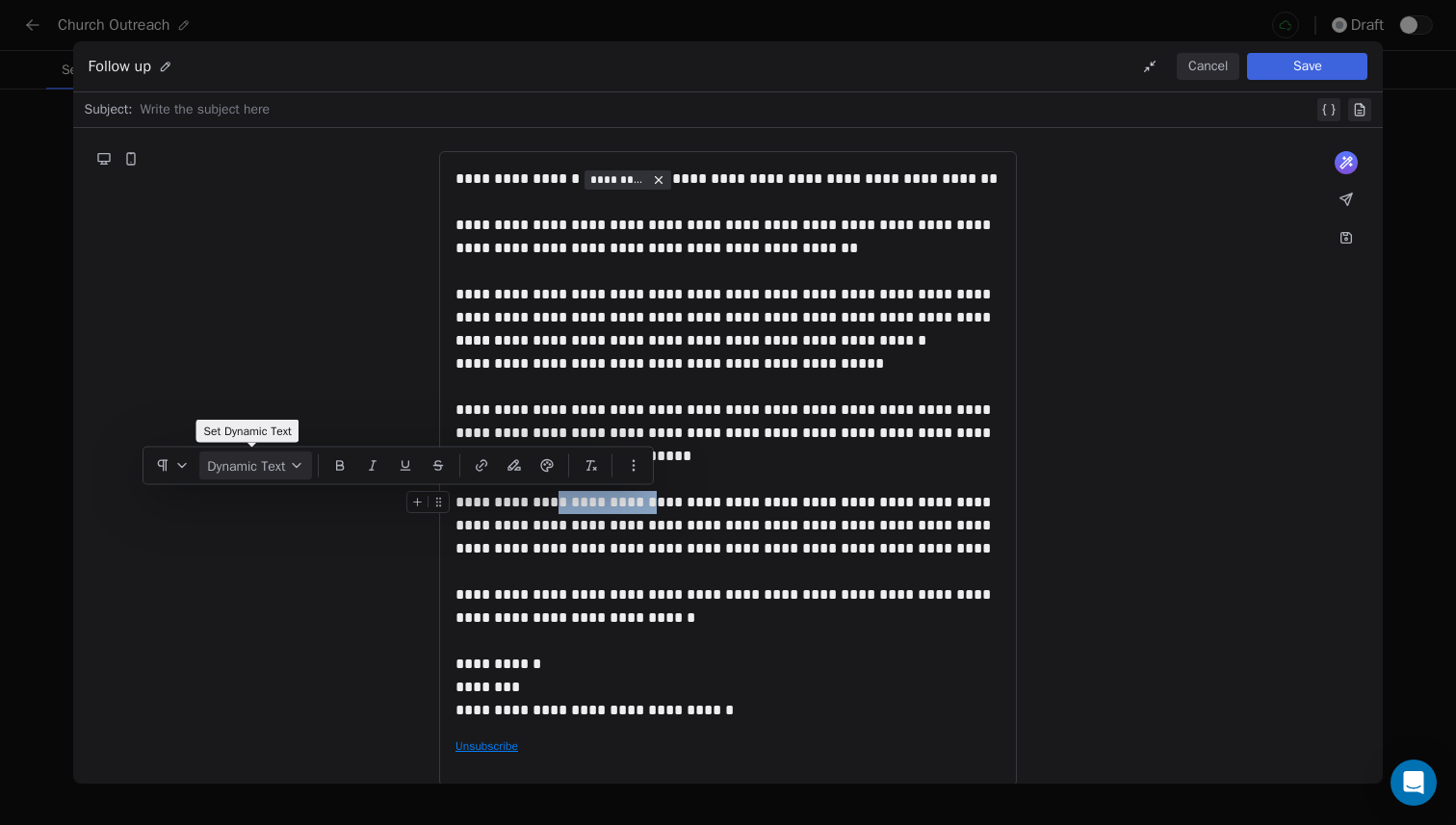 click on "Dynamic Text" at bounding box center (255, 466) 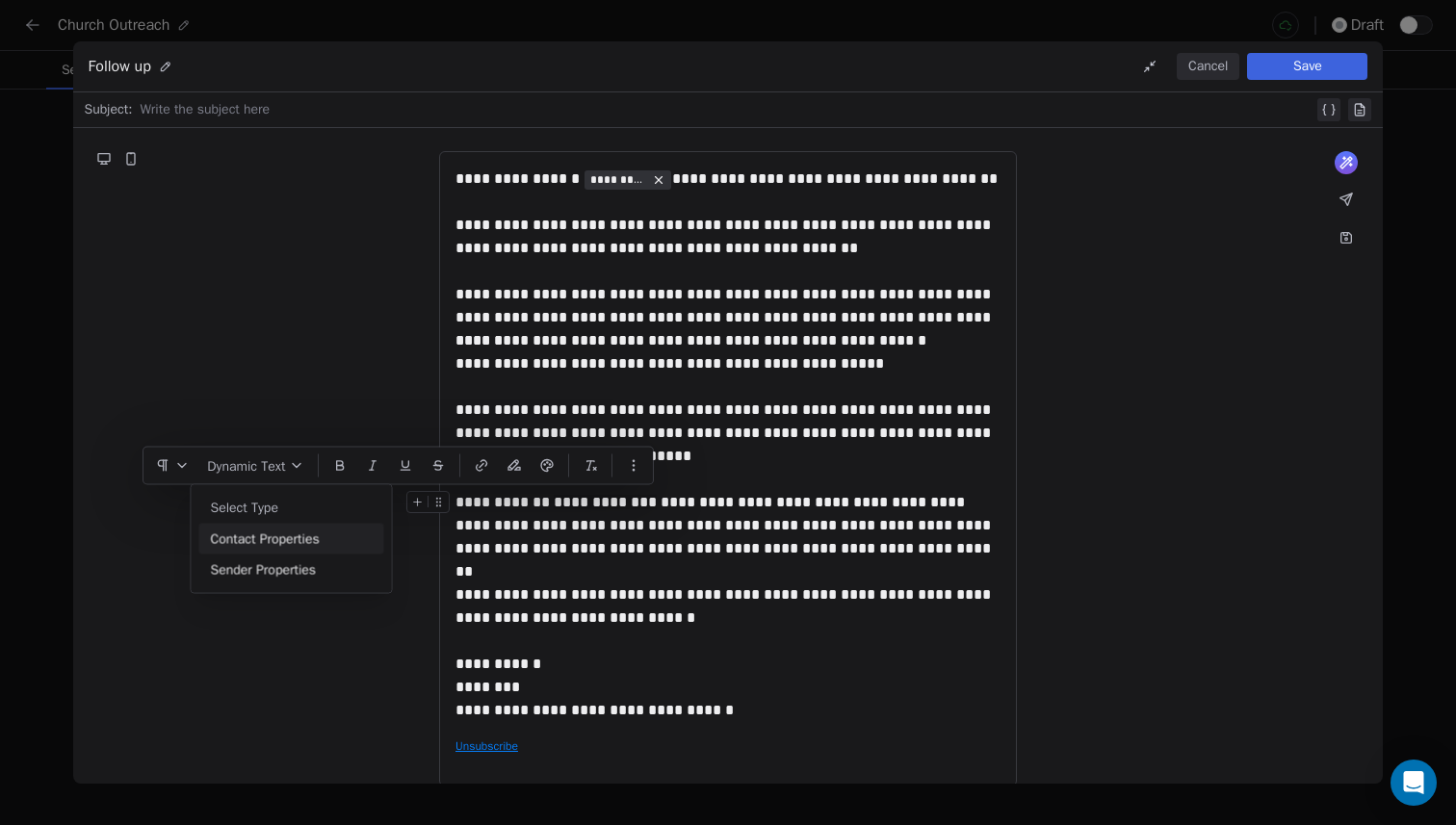 click on "Contact Properties" at bounding box center [292, 539] 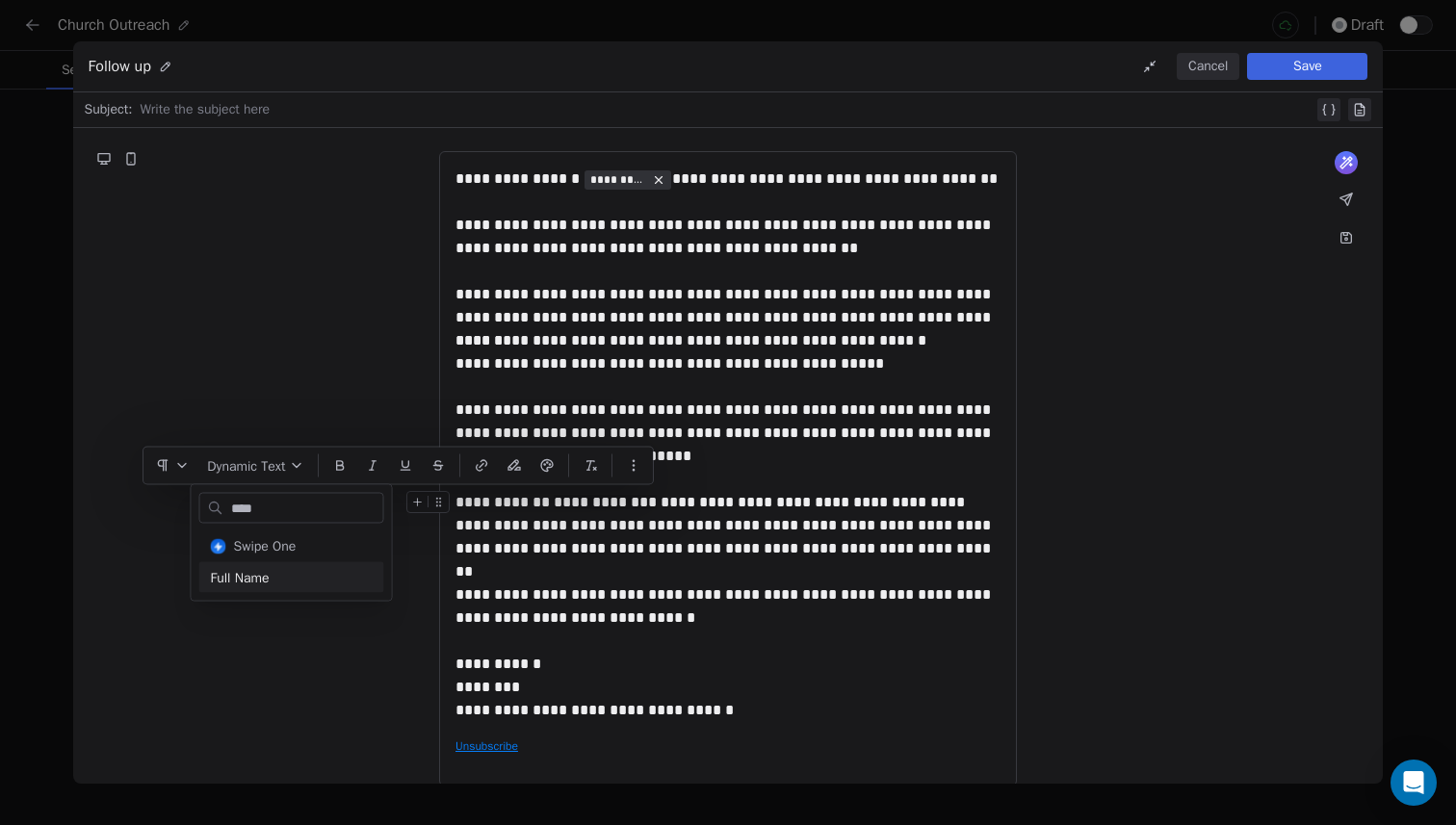 type on "****" 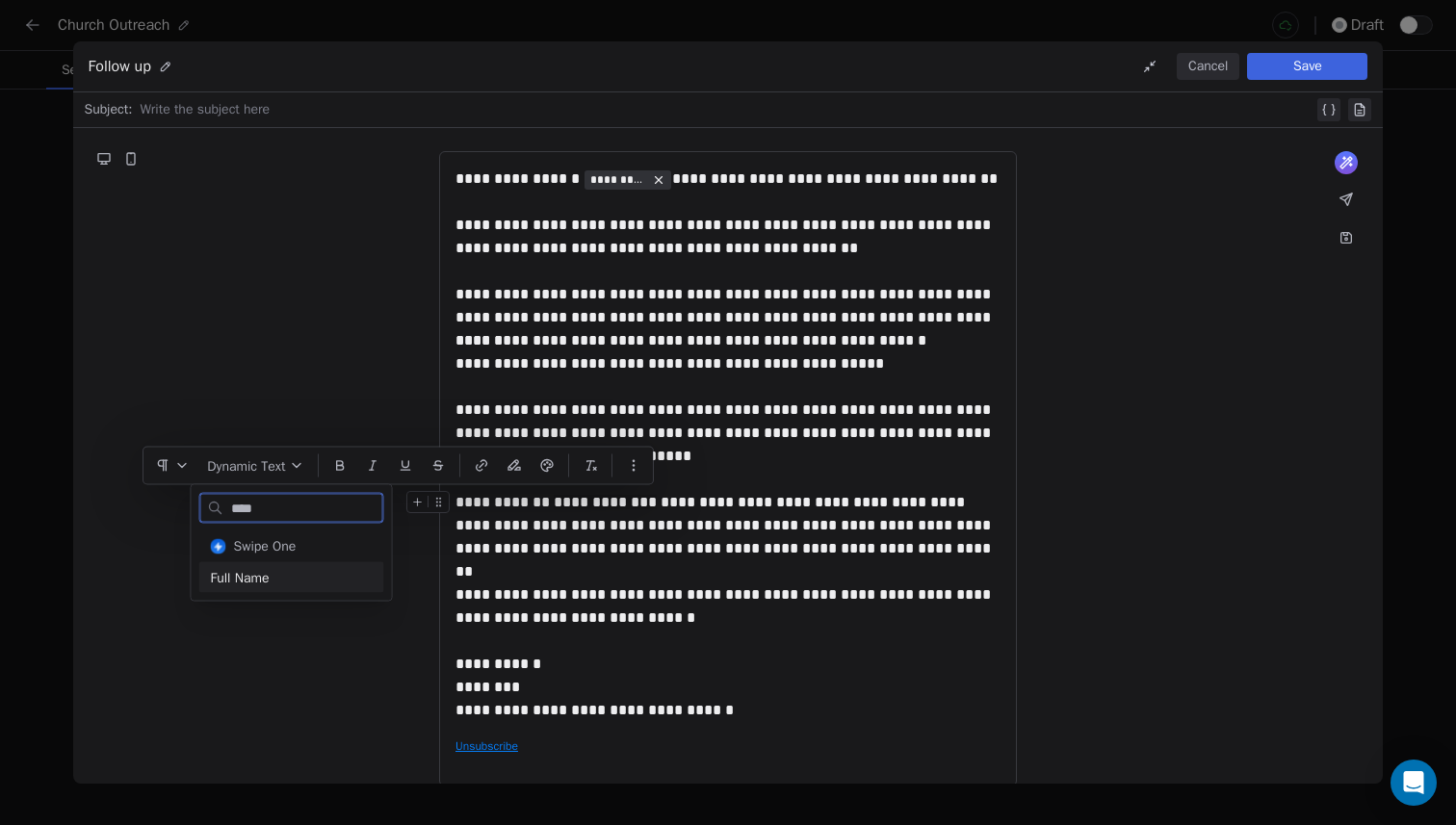 click on "Full Name" at bounding box center (292, 578) 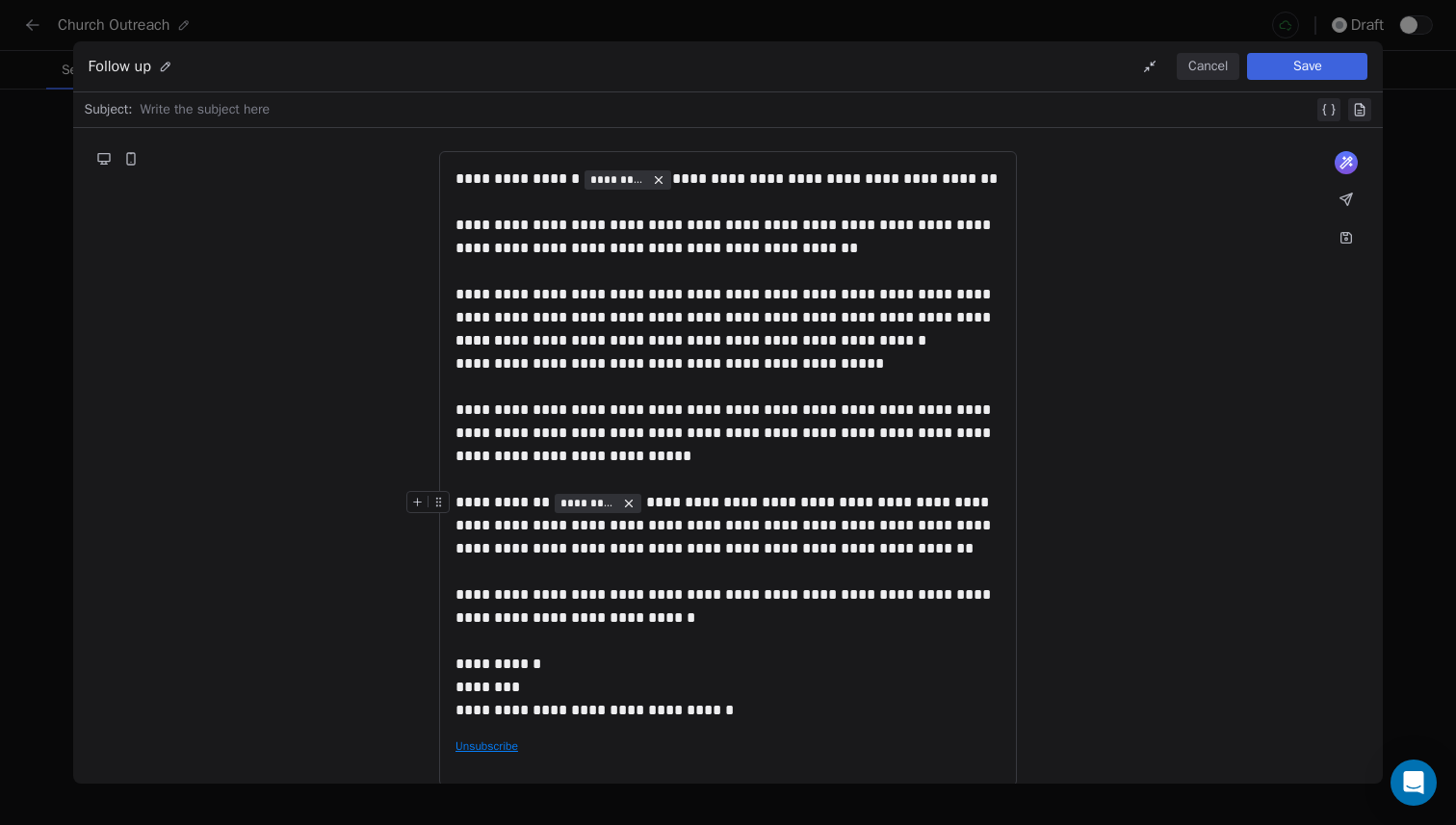 click on "**********" at bounding box center (728, 526) 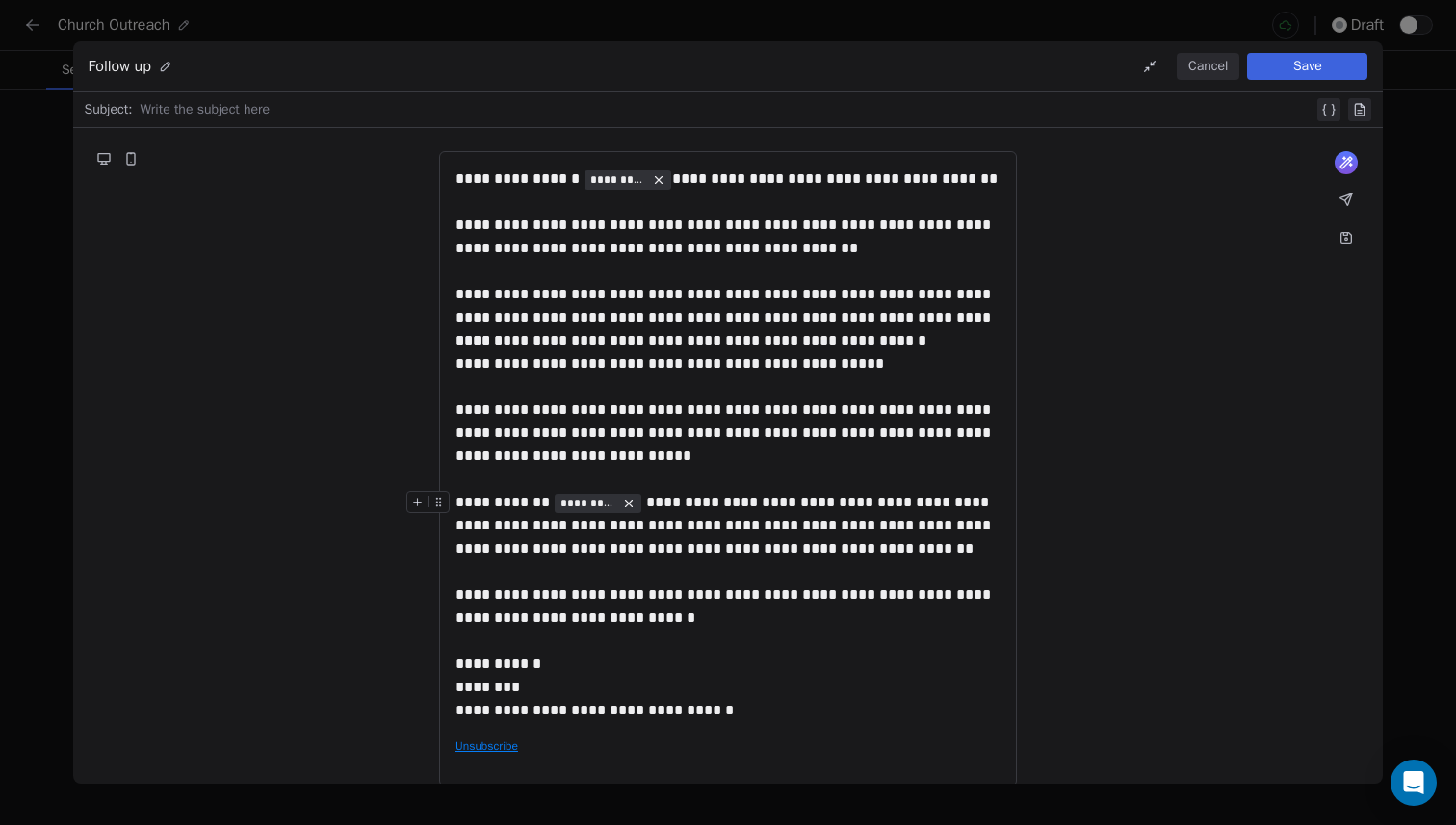 click on "**********" at bounding box center (728, 526) 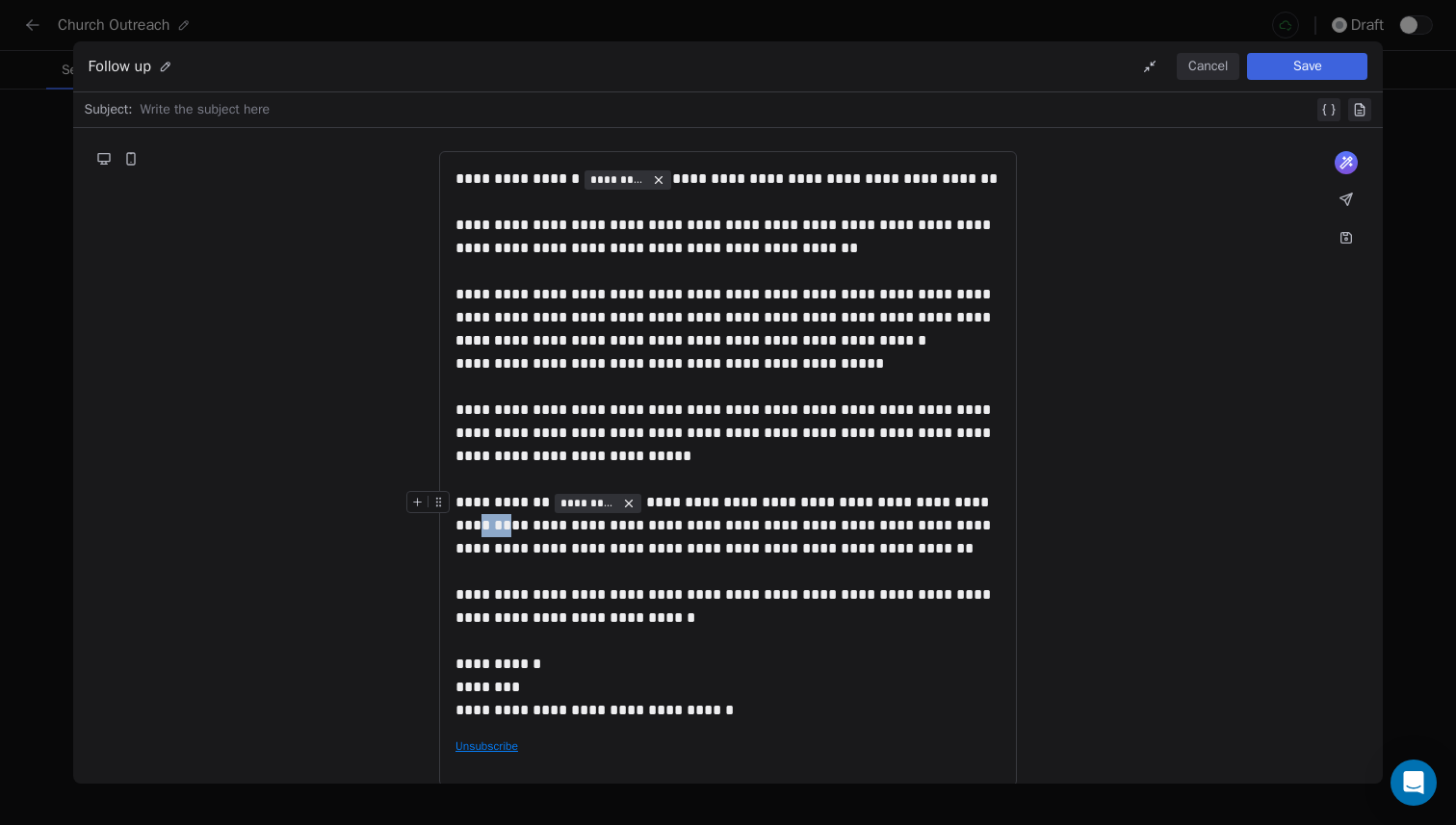 click on "**********" at bounding box center (728, 526) 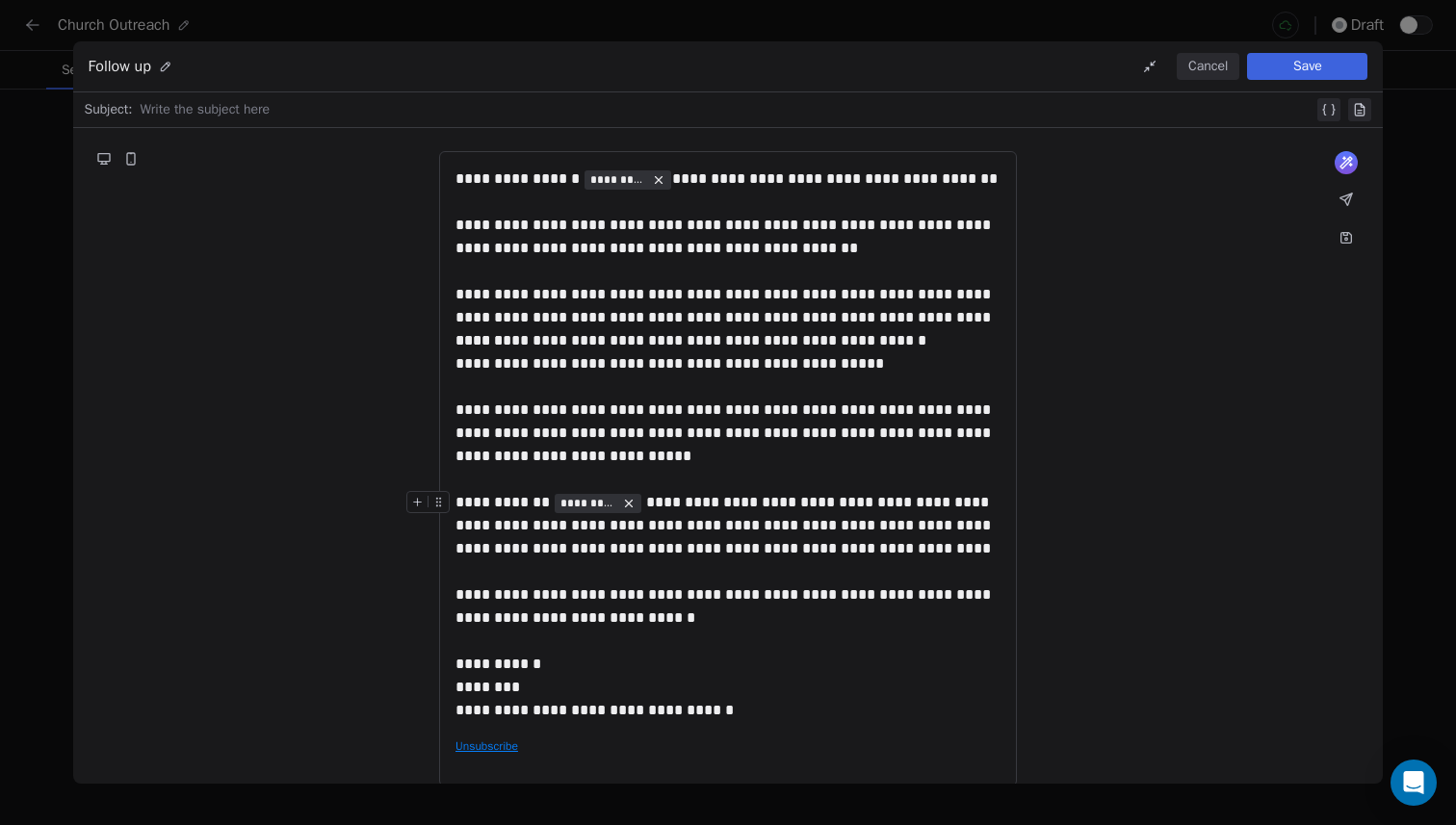 click on "**********" at bounding box center (728, 526) 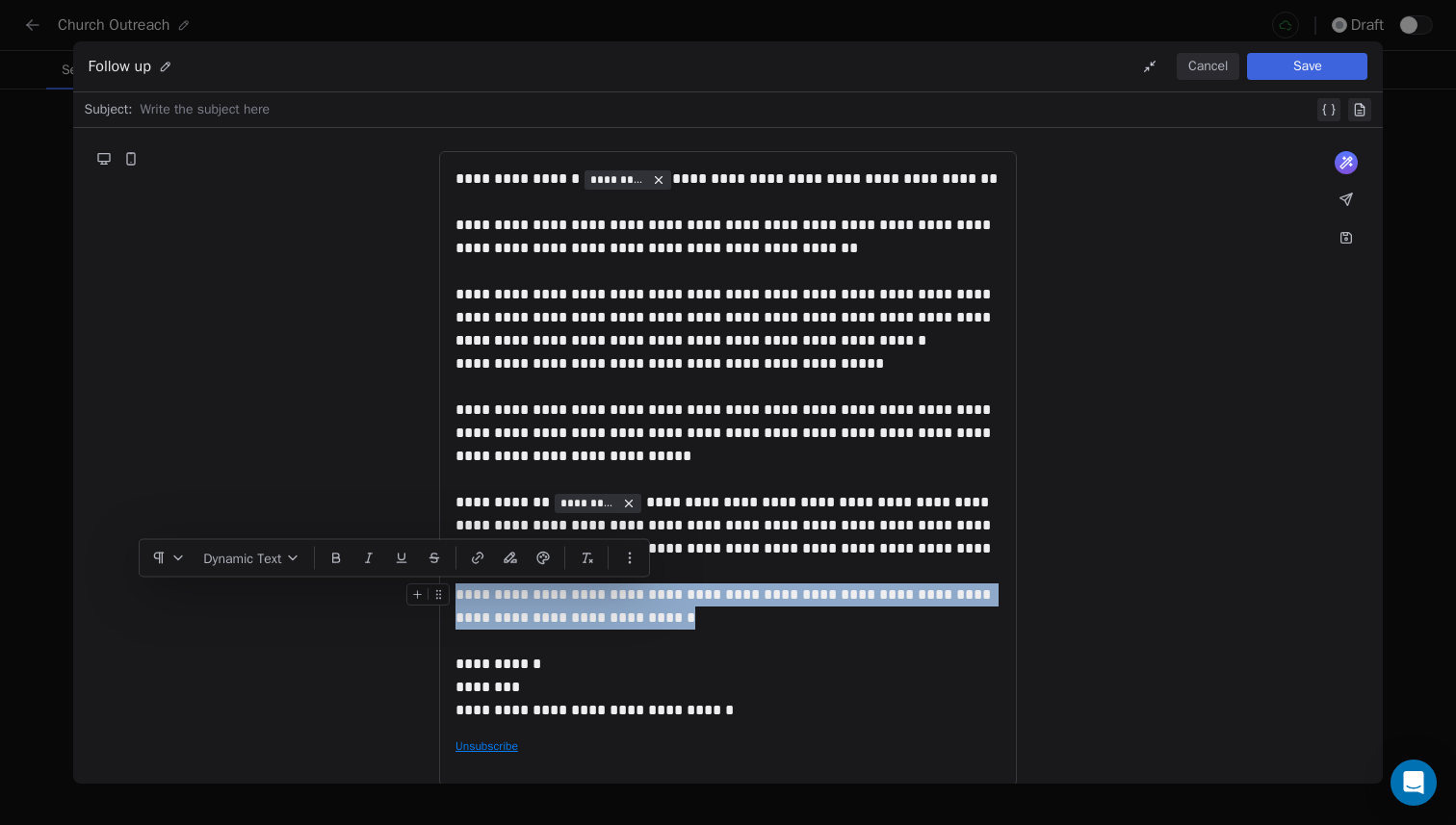 drag, startPoint x: 680, startPoint y: 626, endPoint x: 456, endPoint y: 597, distance: 225.86943 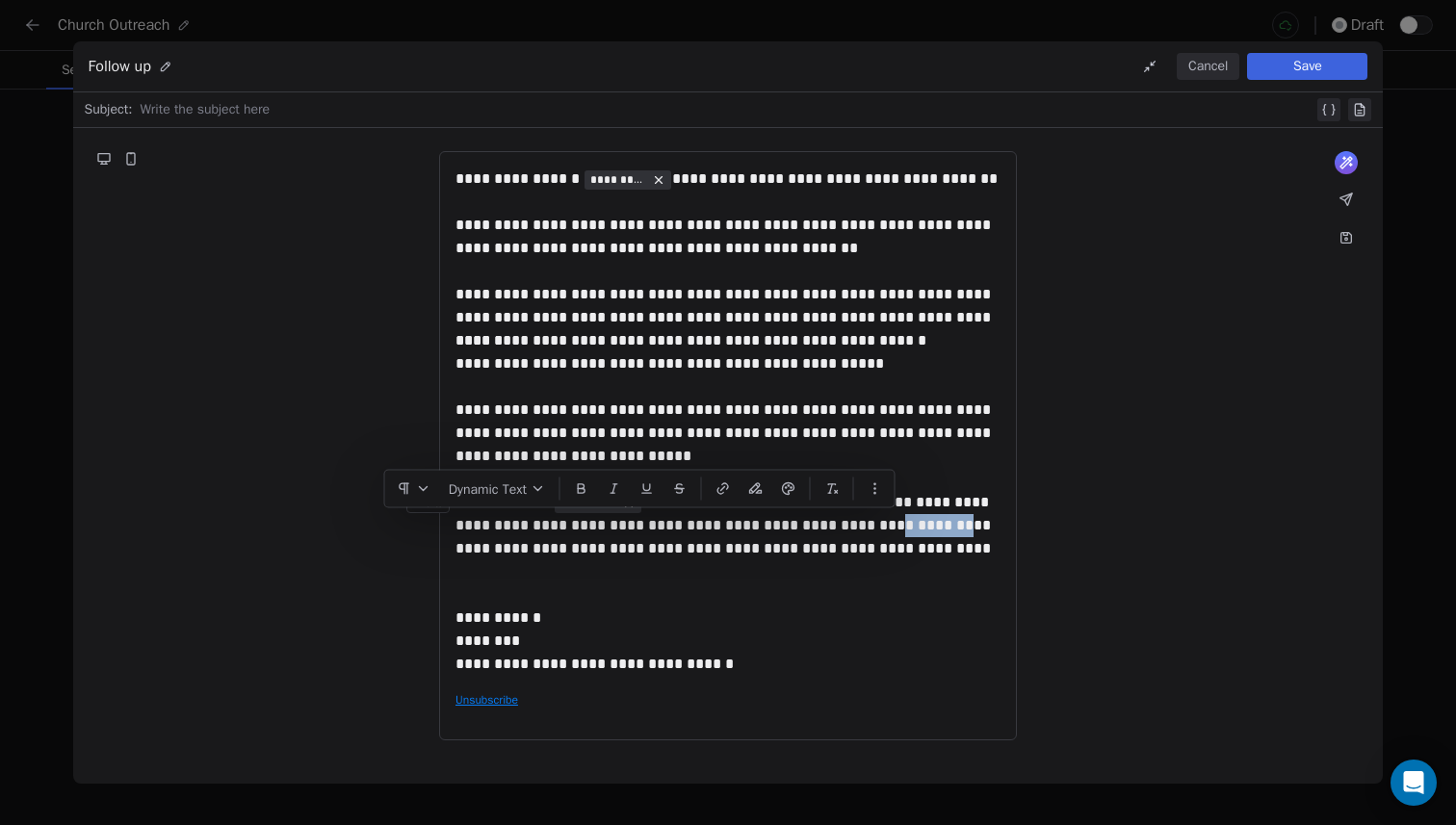 drag, startPoint x: 895, startPoint y: 529, endPoint x: 828, endPoint y: 530, distance: 67.00746 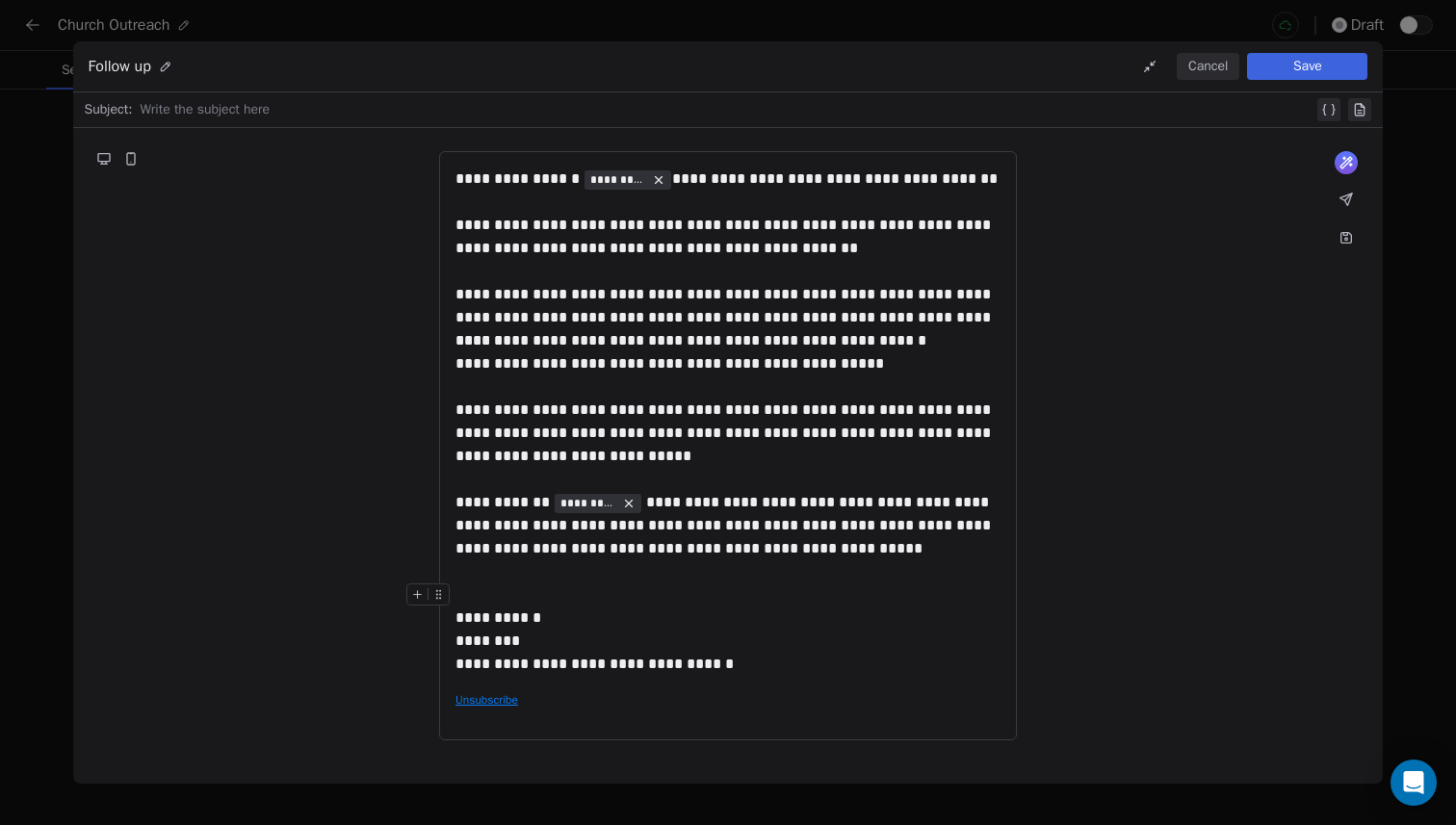 click at bounding box center [728, 595] 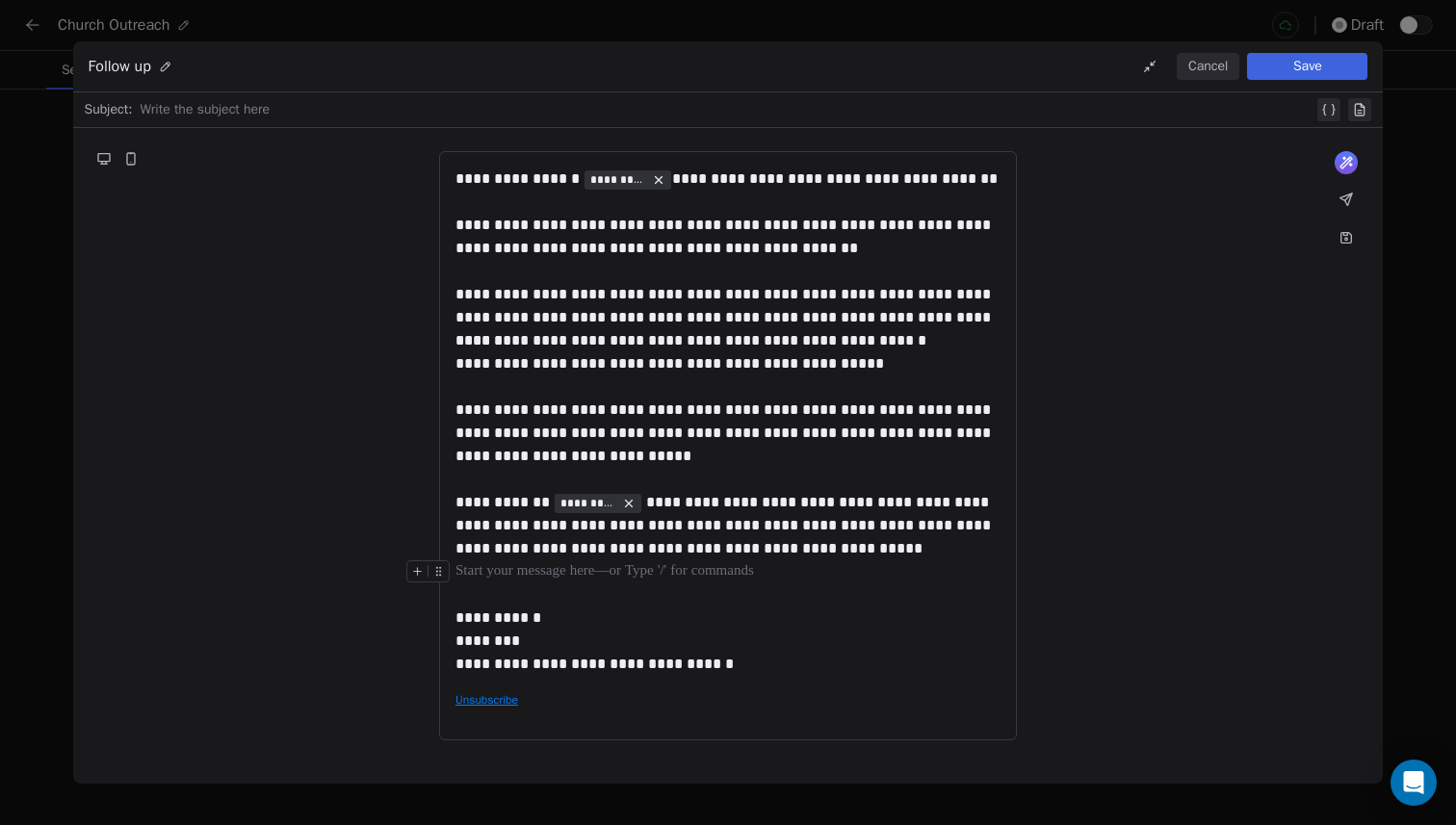 click at bounding box center [728, 572] 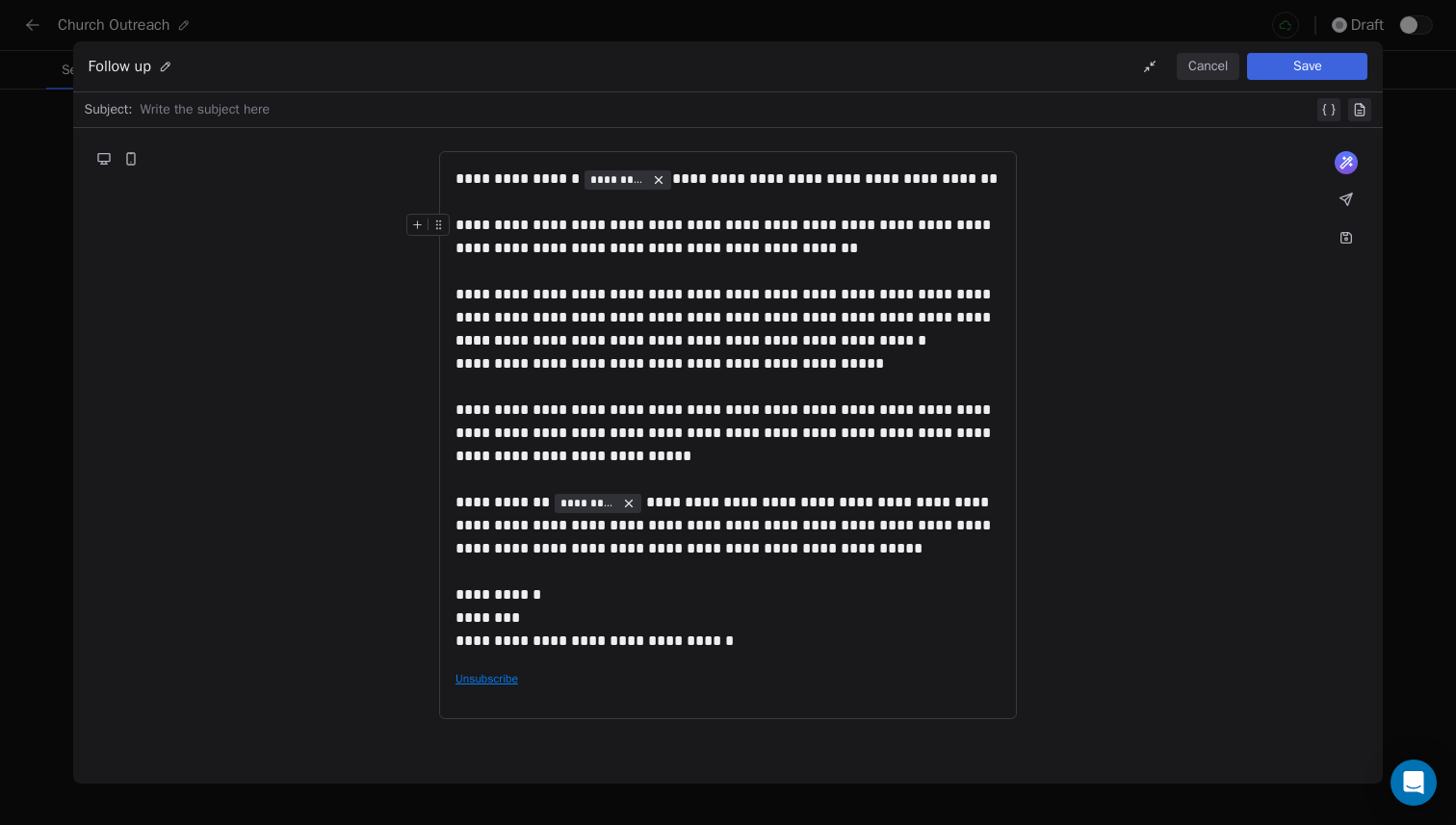 click on "Save" at bounding box center [1307, 66] 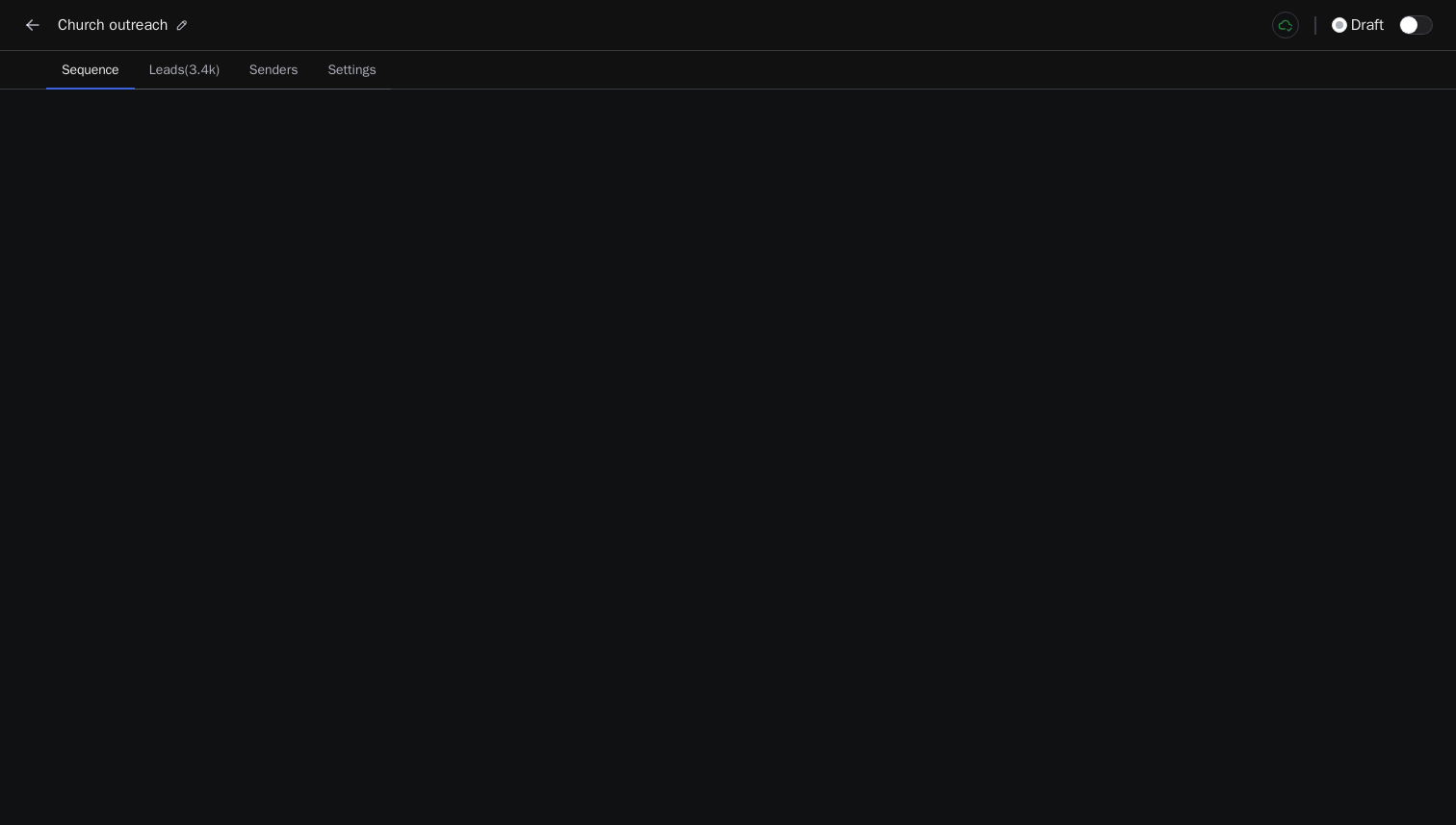 scroll, scrollTop: 0, scrollLeft: 0, axis: both 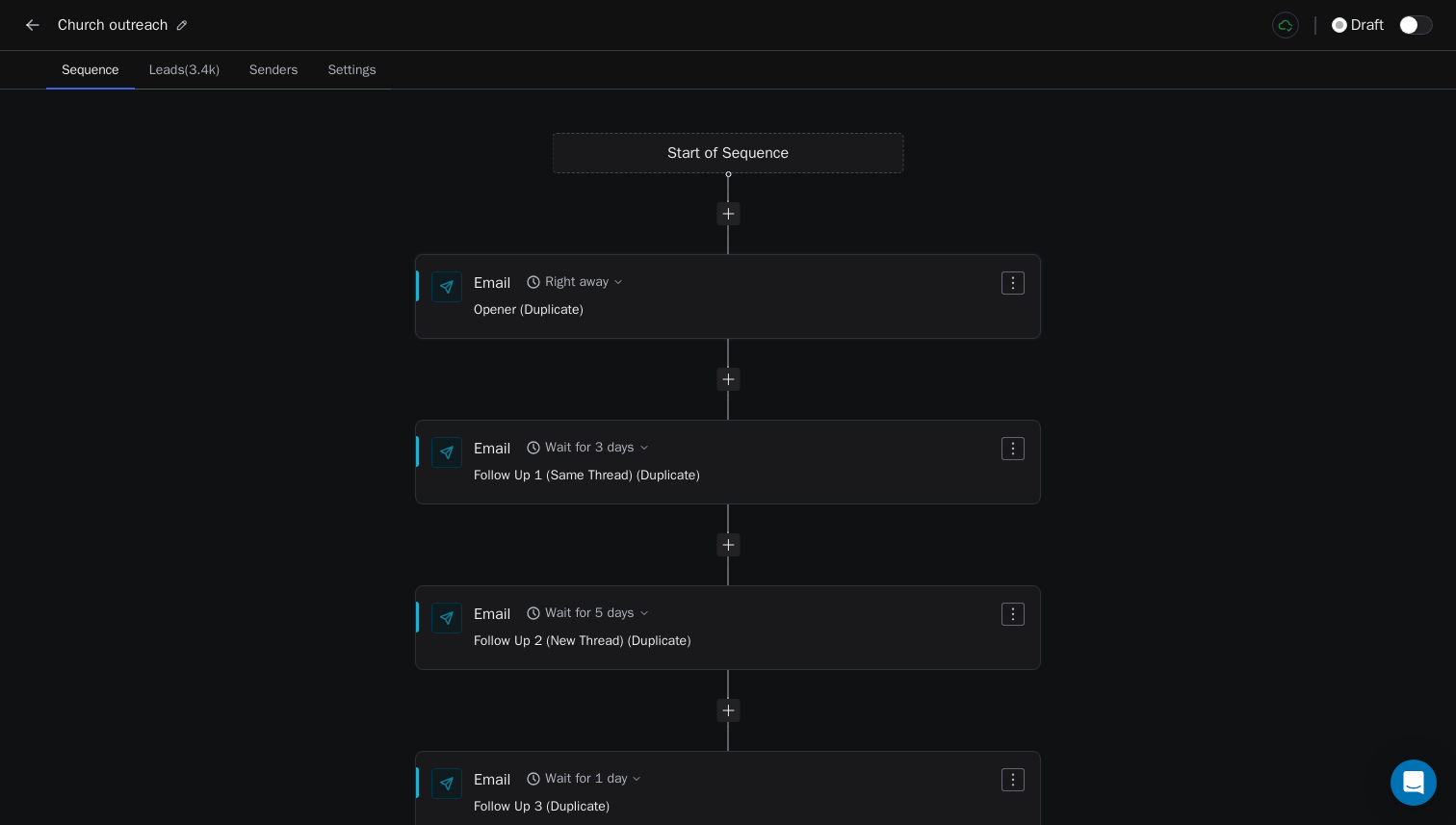 click on "Opener (Duplicate)" at bounding box center (549, 311) 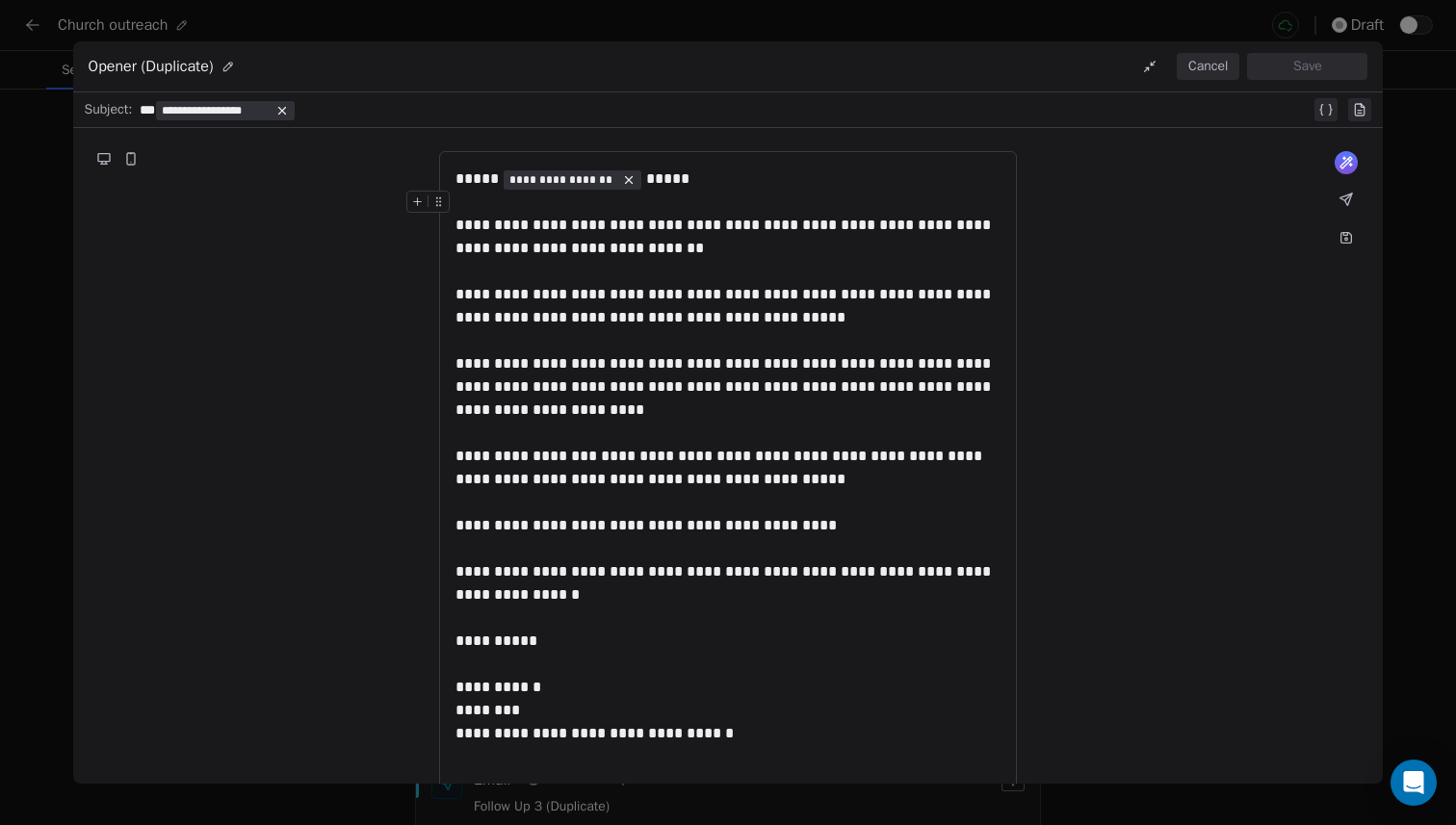 drag, startPoint x: 457, startPoint y: 178, endPoint x: 433, endPoint y: 164, distance: 27.78489 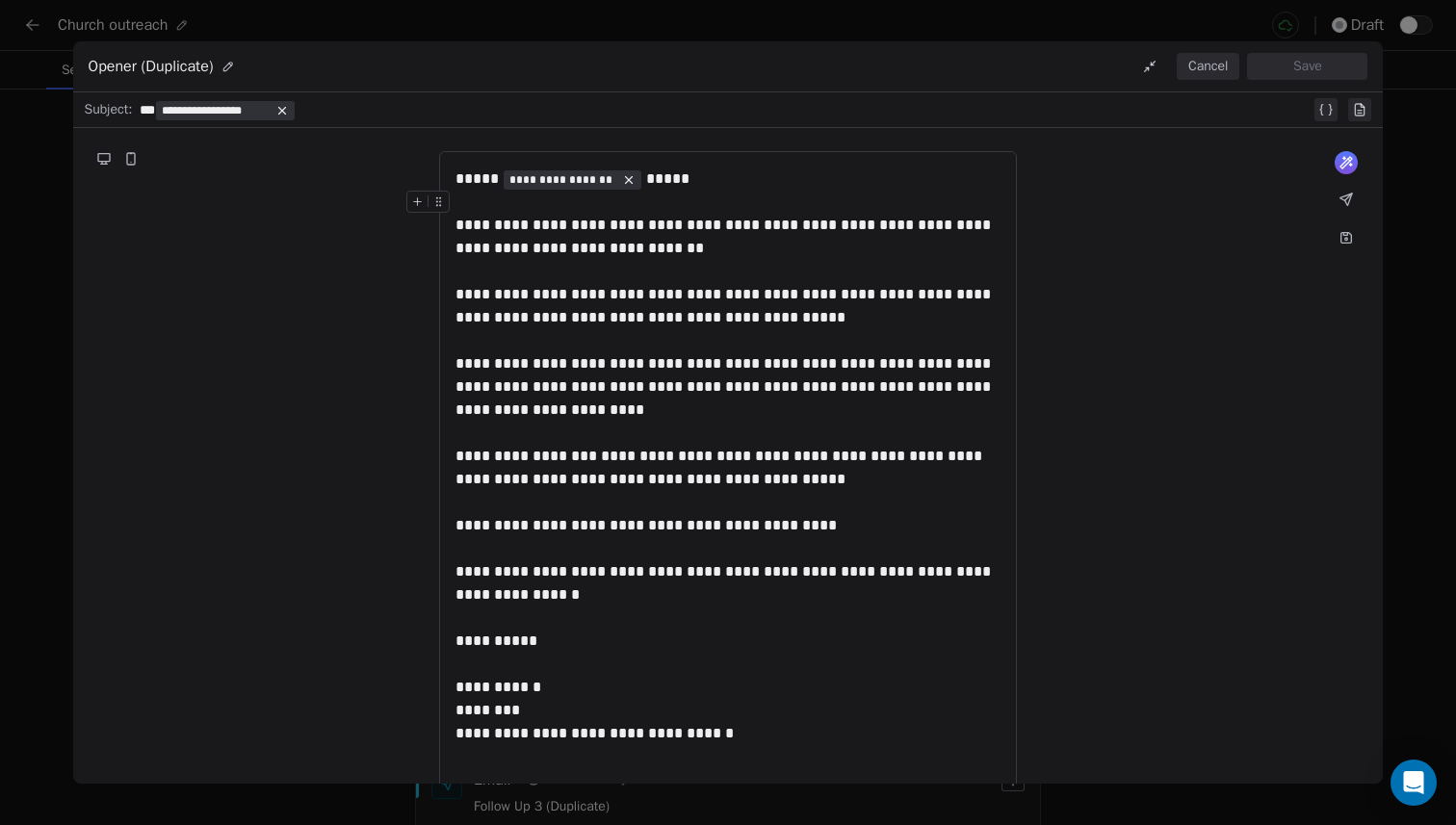 click on "**********" at bounding box center [728, 492] 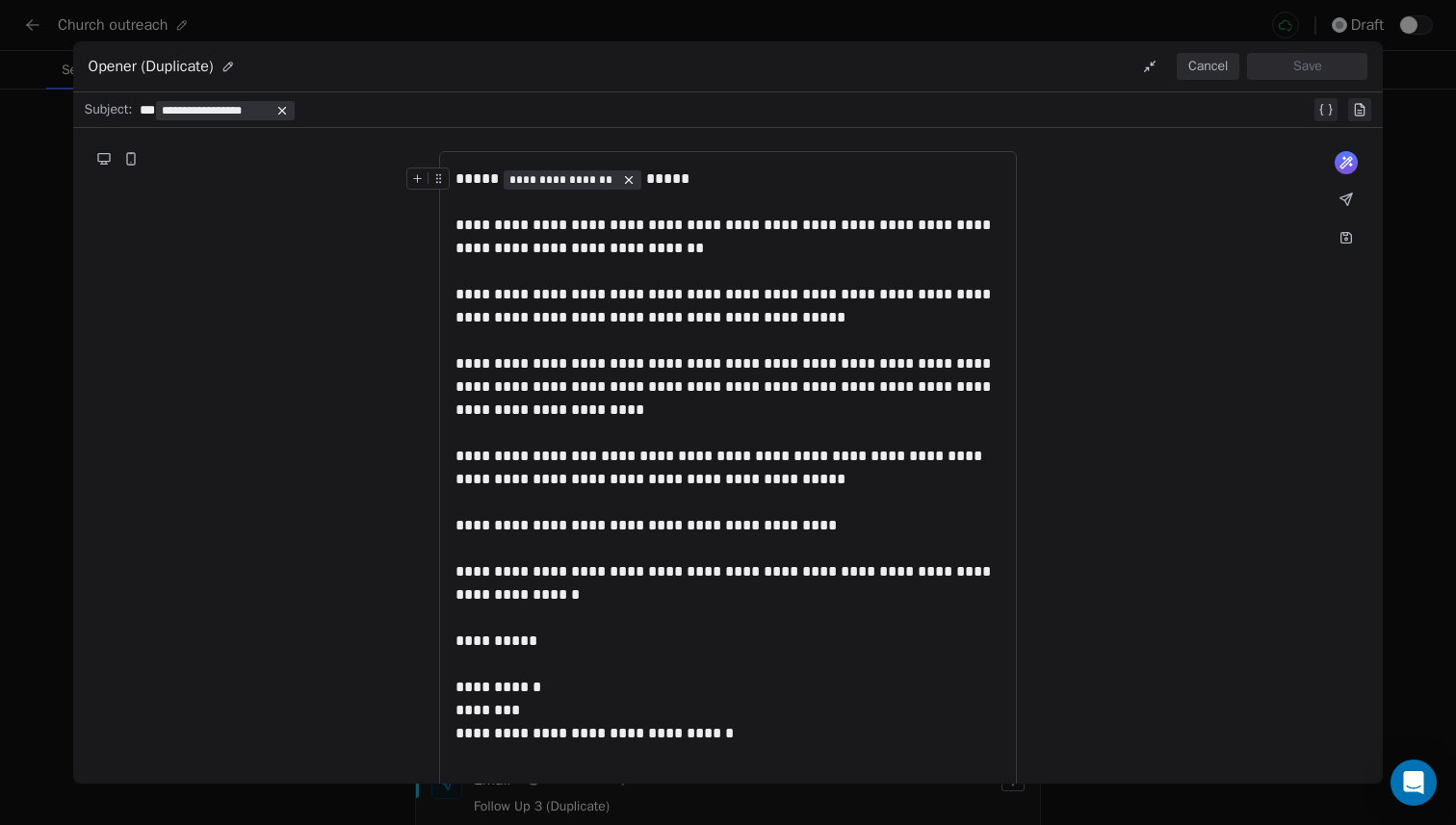 click on "**********" at bounding box center [215, 111] 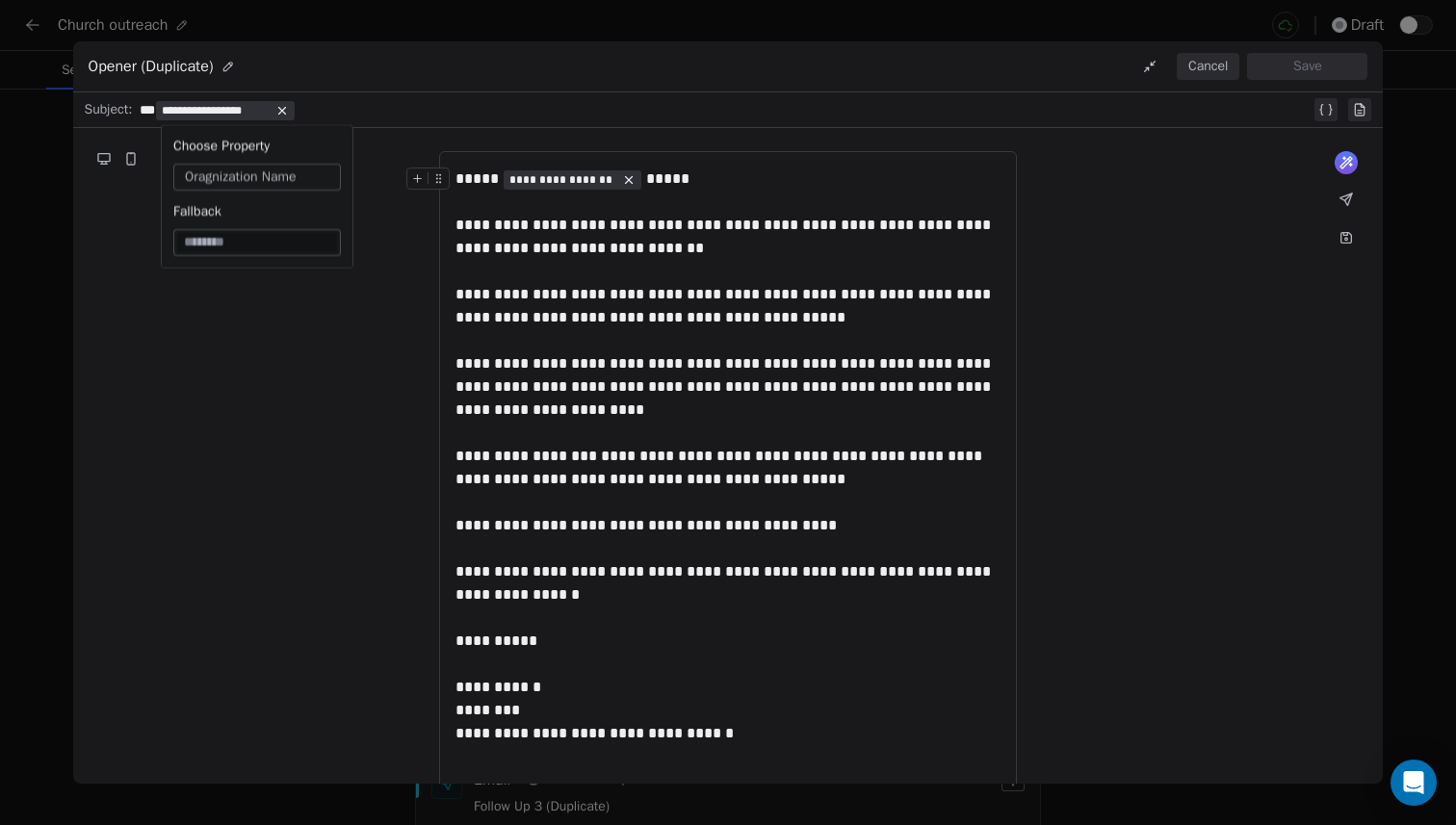 click on "Oragnization Name" at bounding box center (240, 177) 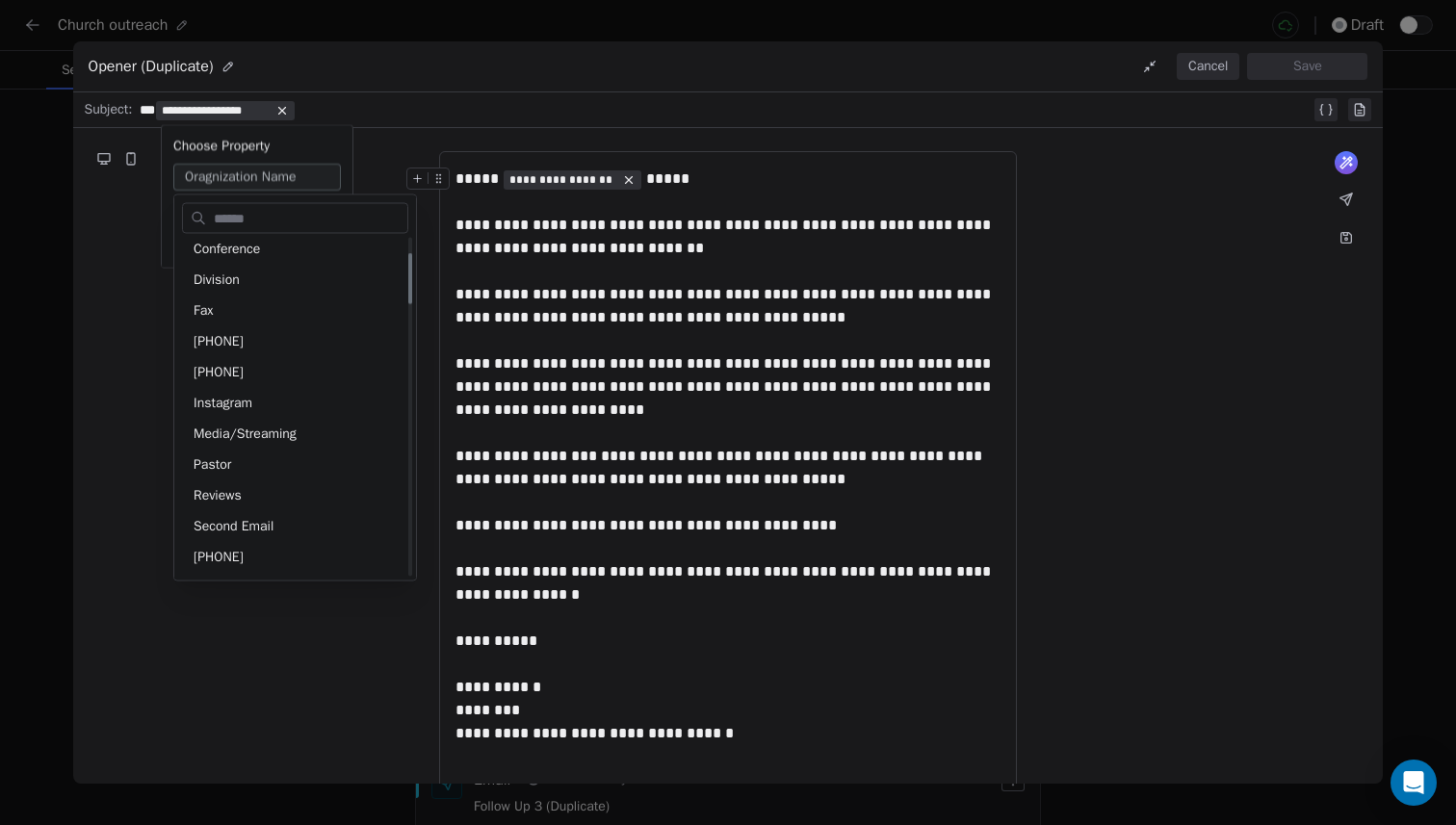 scroll, scrollTop: 0, scrollLeft: 0, axis: both 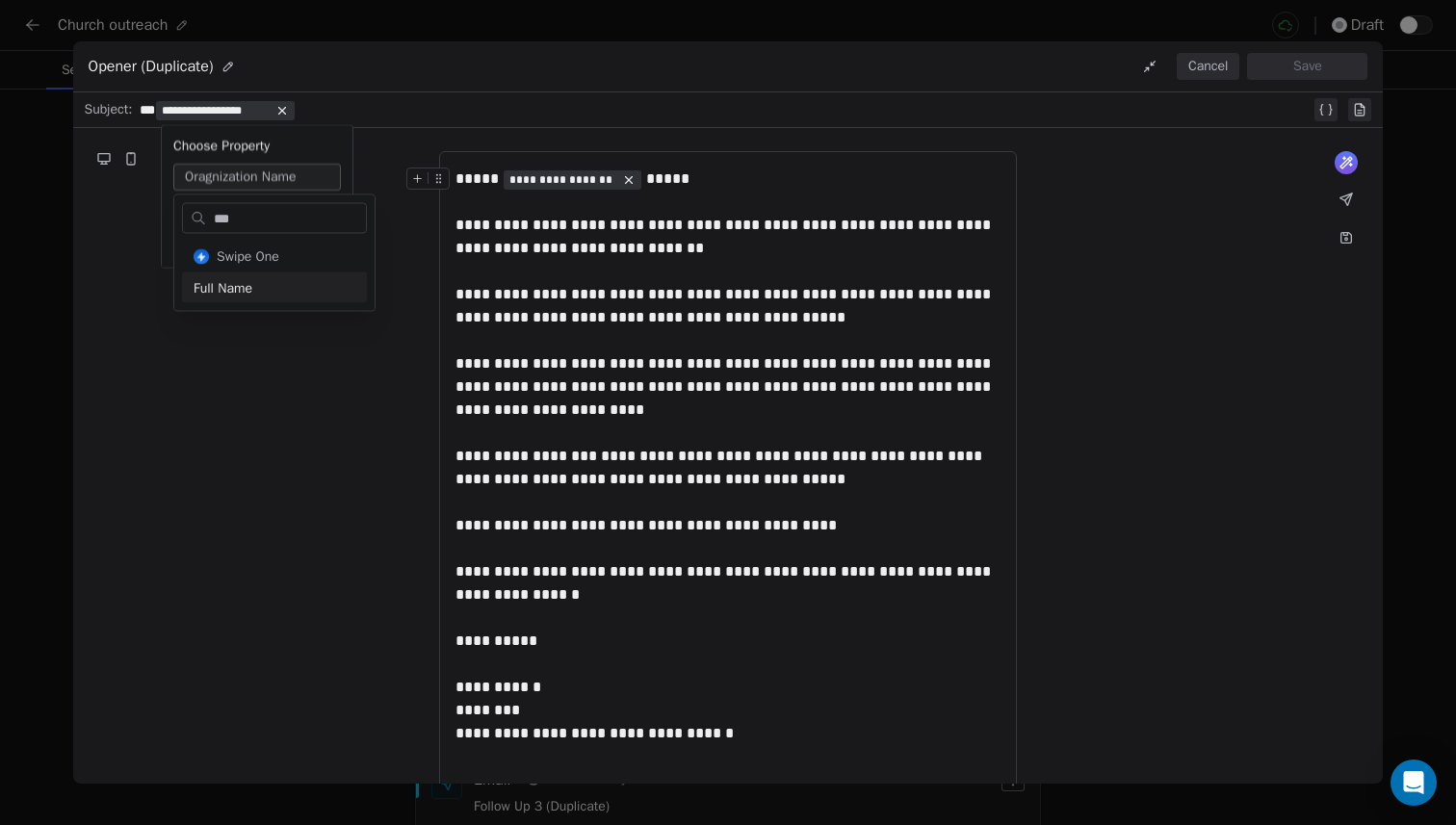 type on "***" 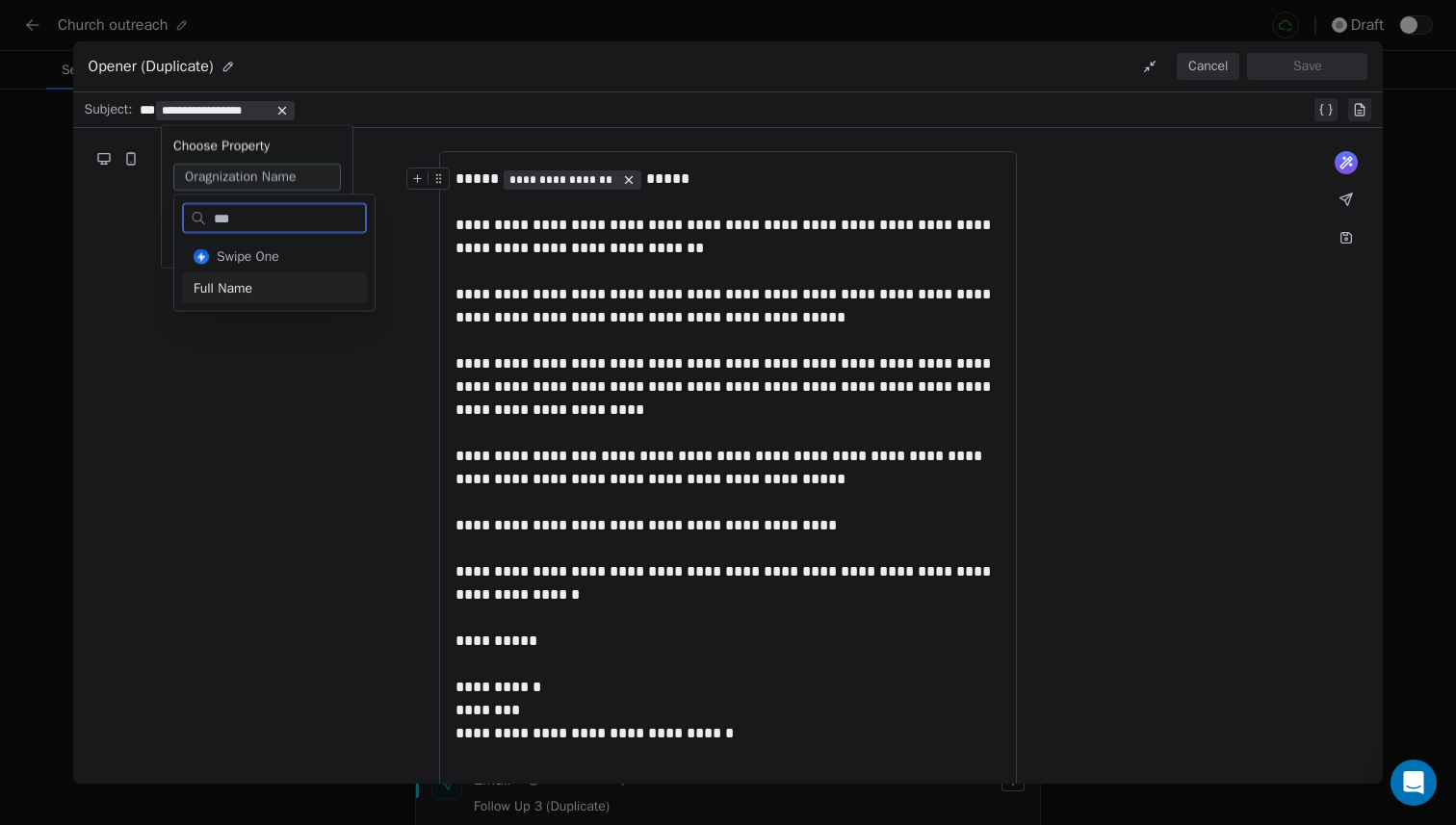 click on "Full Name" at bounding box center (274, 288) 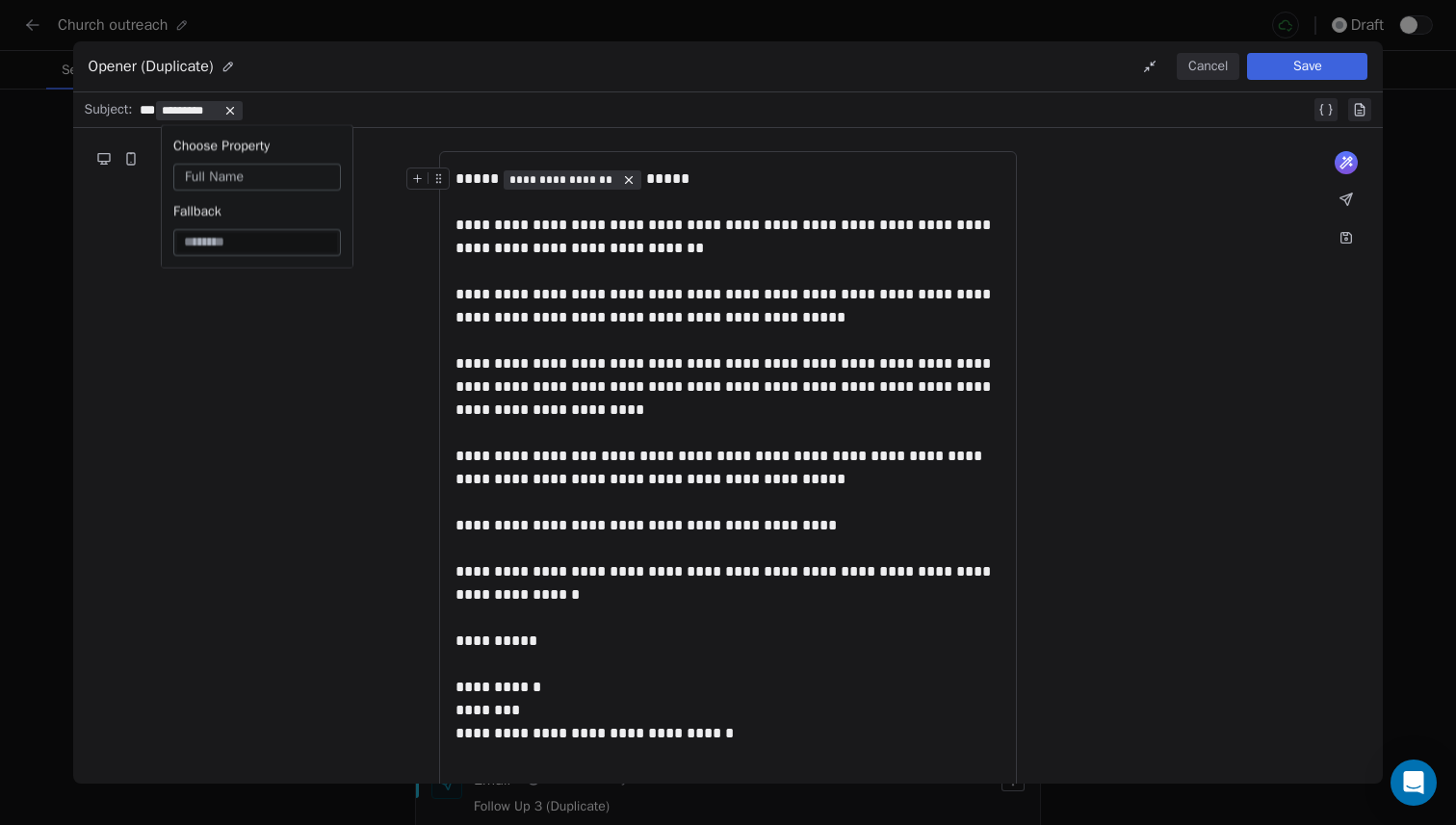 click on "**********" at bounding box center [562, 180] 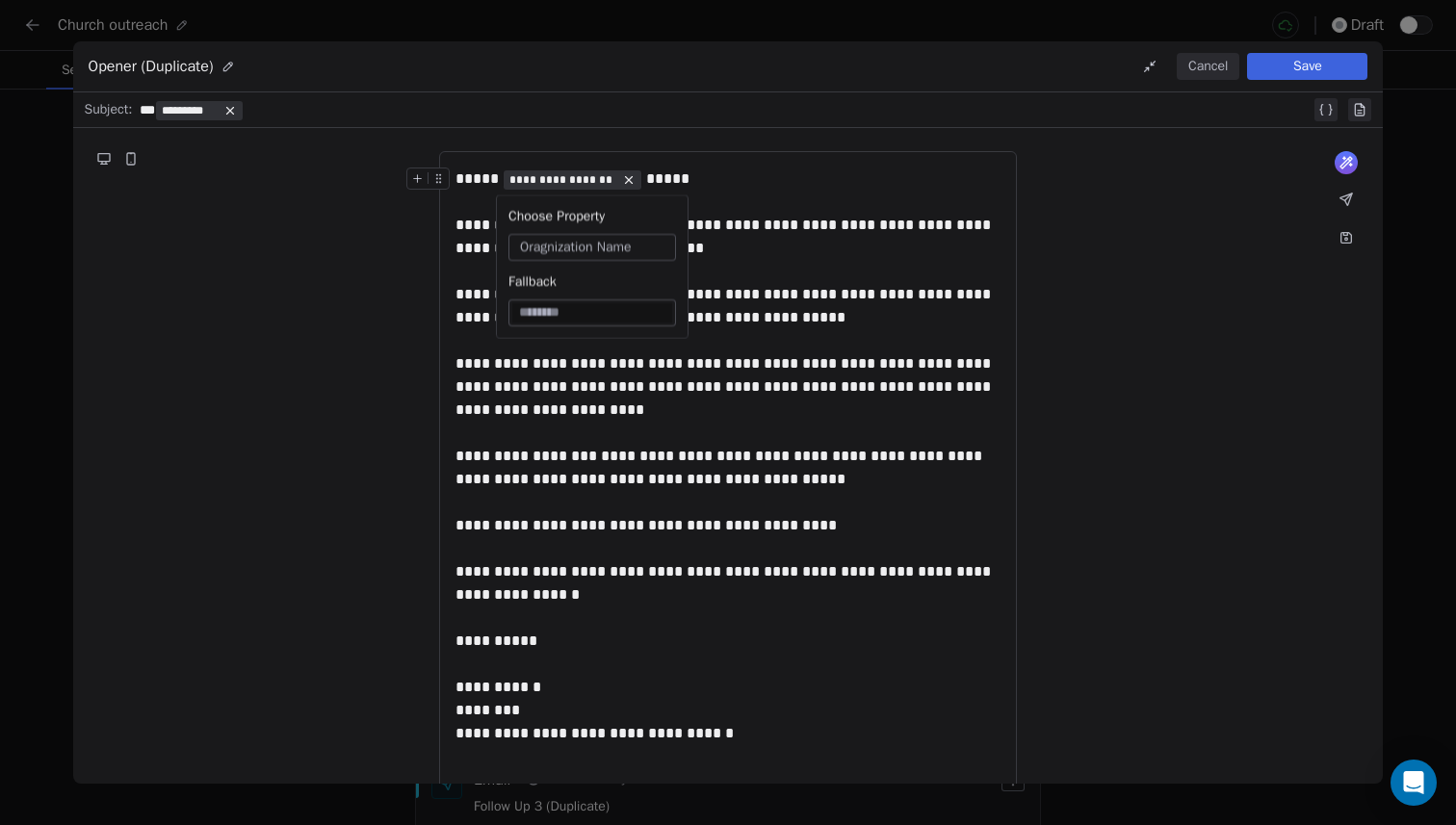 click on "Oragnization Name" at bounding box center [575, 247] 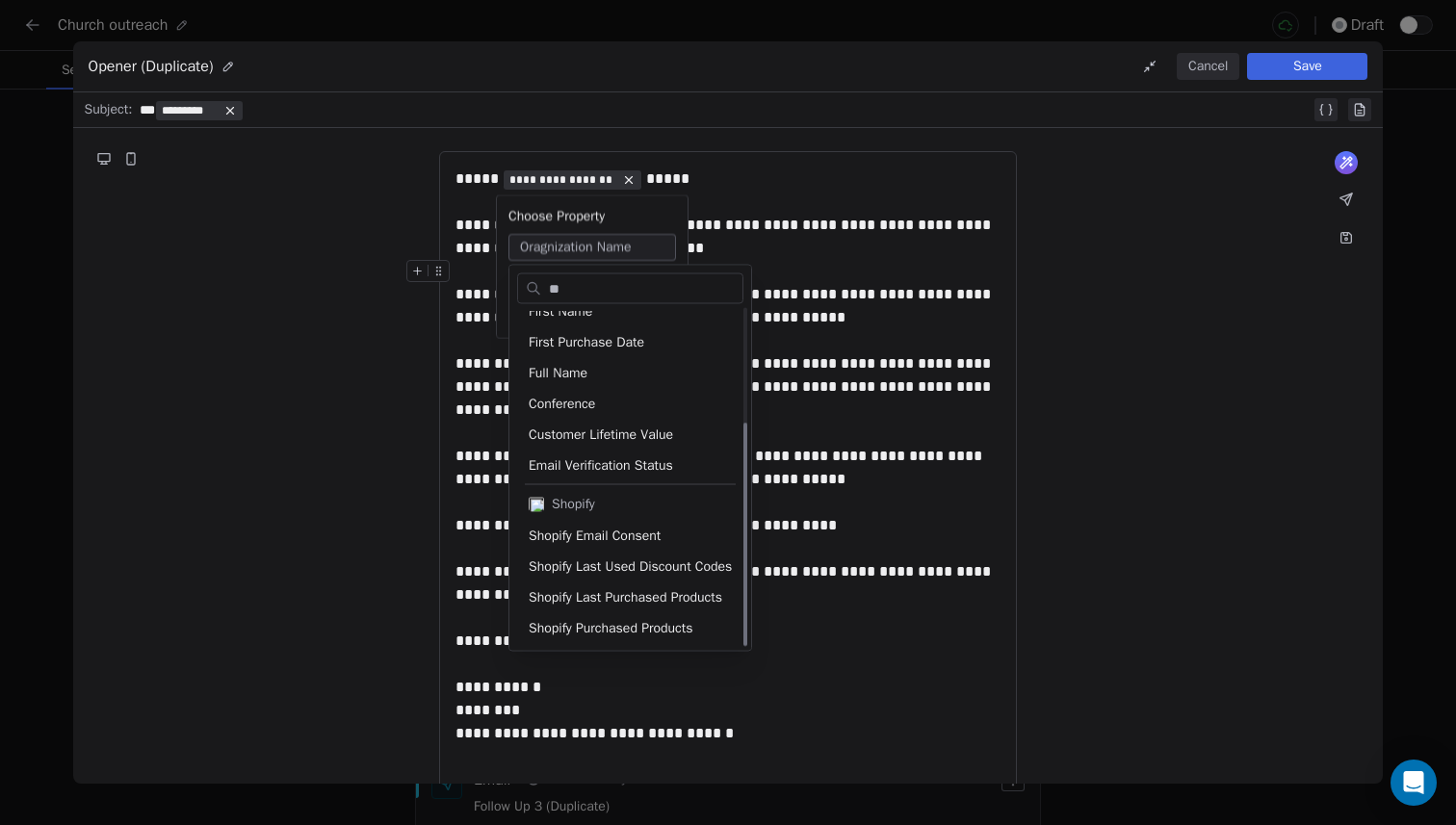 scroll, scrollTop: 0, scrollLeft: 0, axis: both 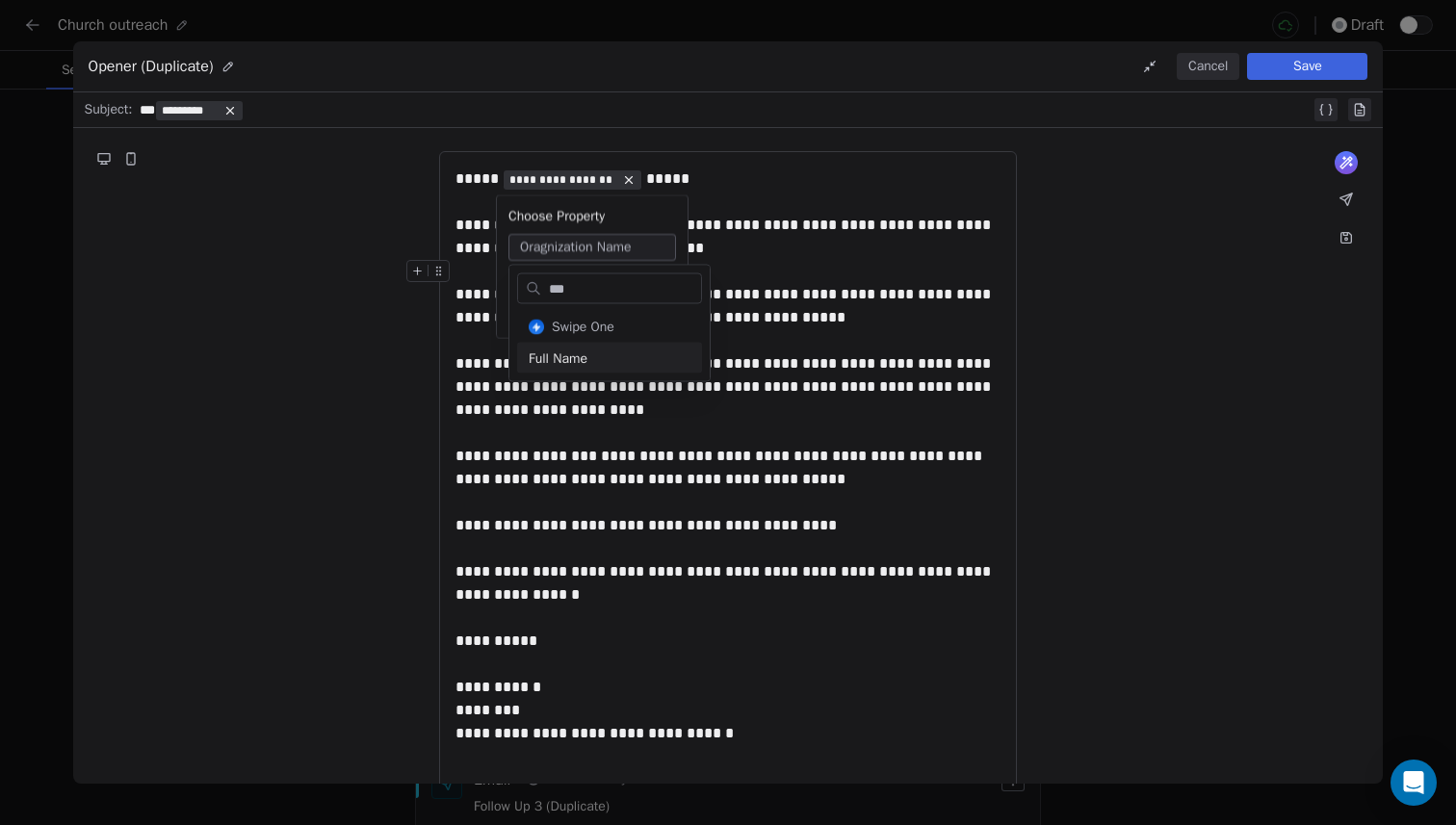 type on "***" 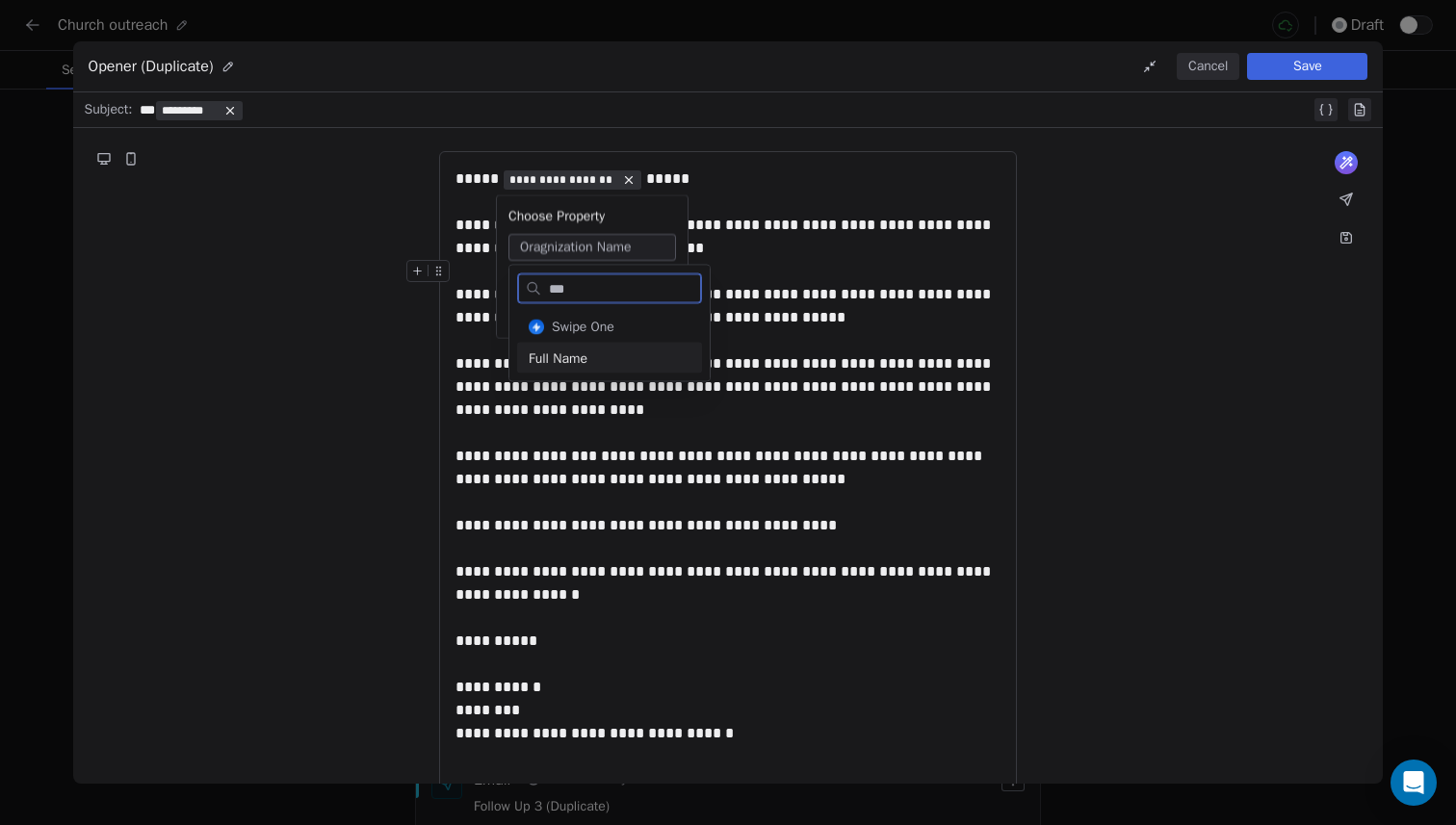 click on "Full Name" at bounding box center [610, 358] 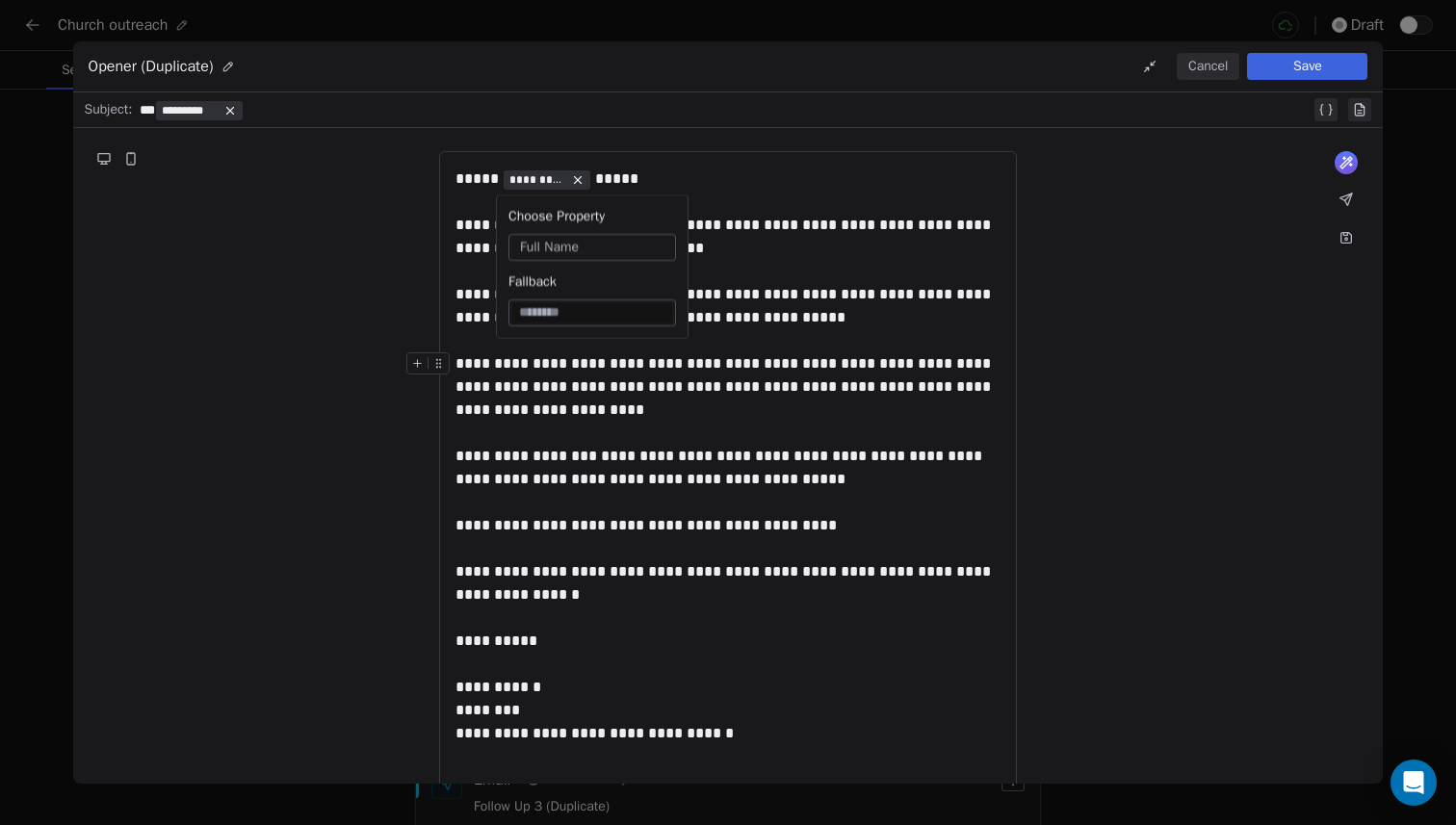 click on "**********" at bounding box center [728, 387] 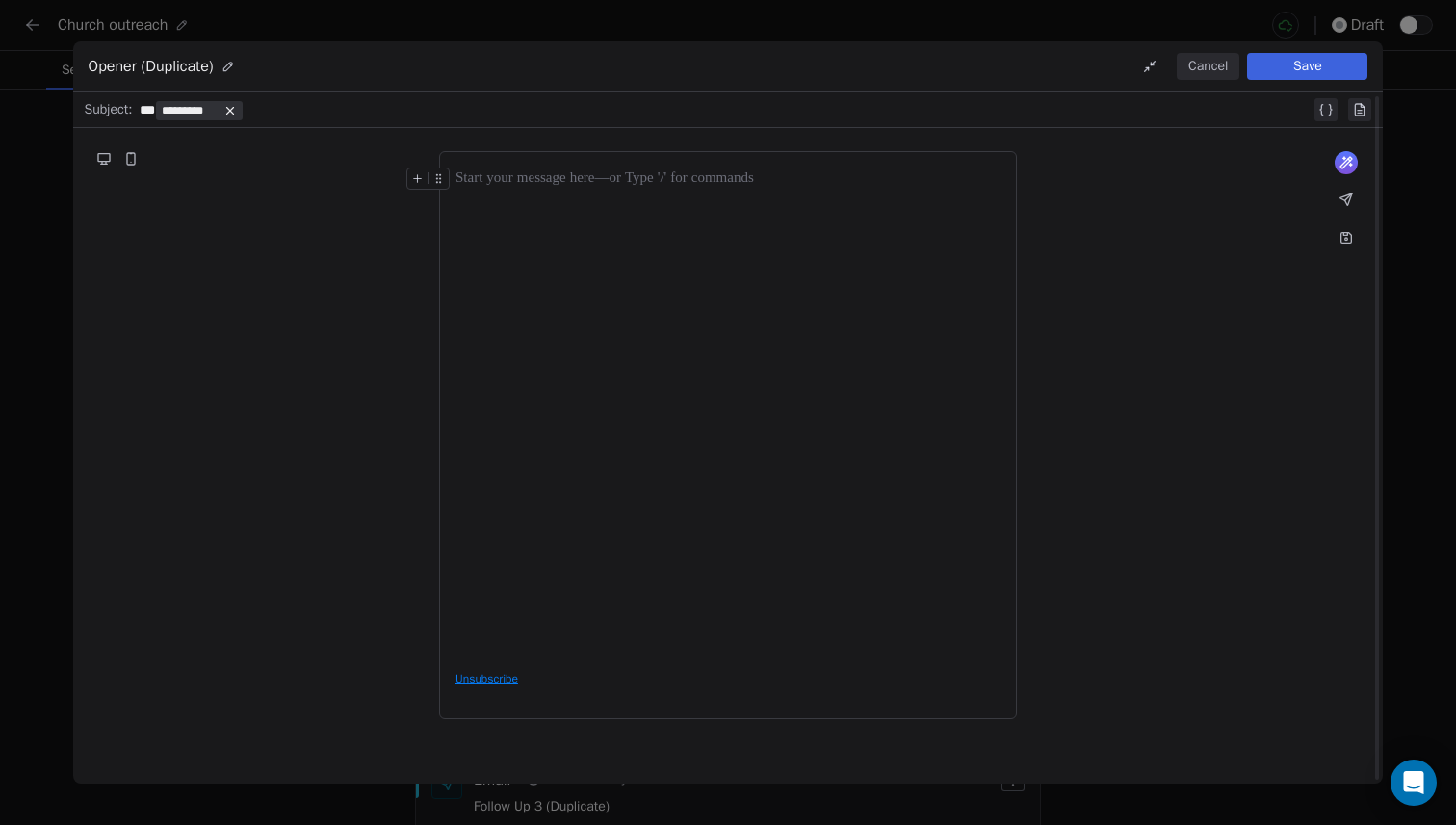 scroll, scrollTop: 0, scrollLeft: 0, axis: both 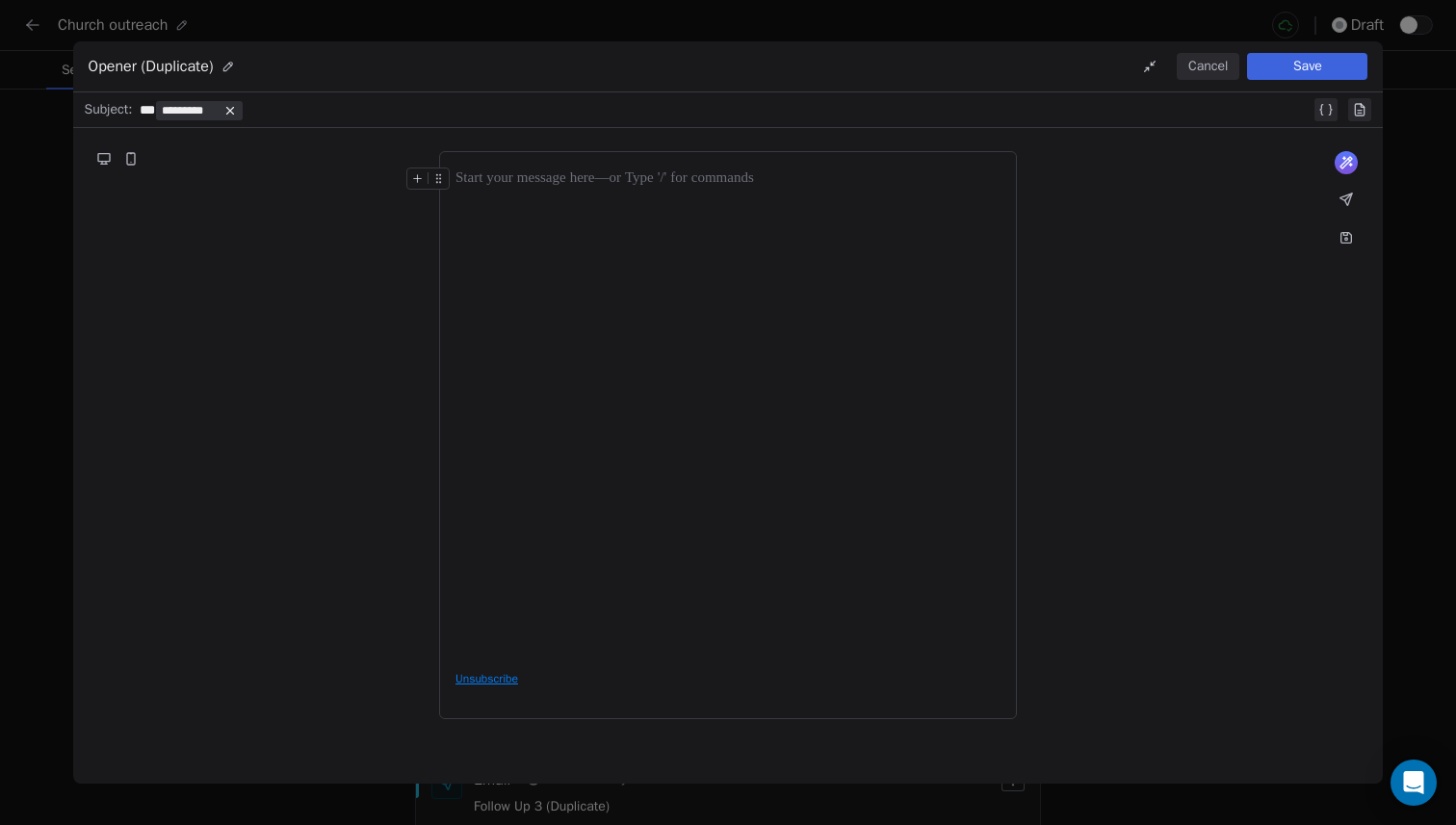 click on "Cancel" at bounding box center [1208, 66] 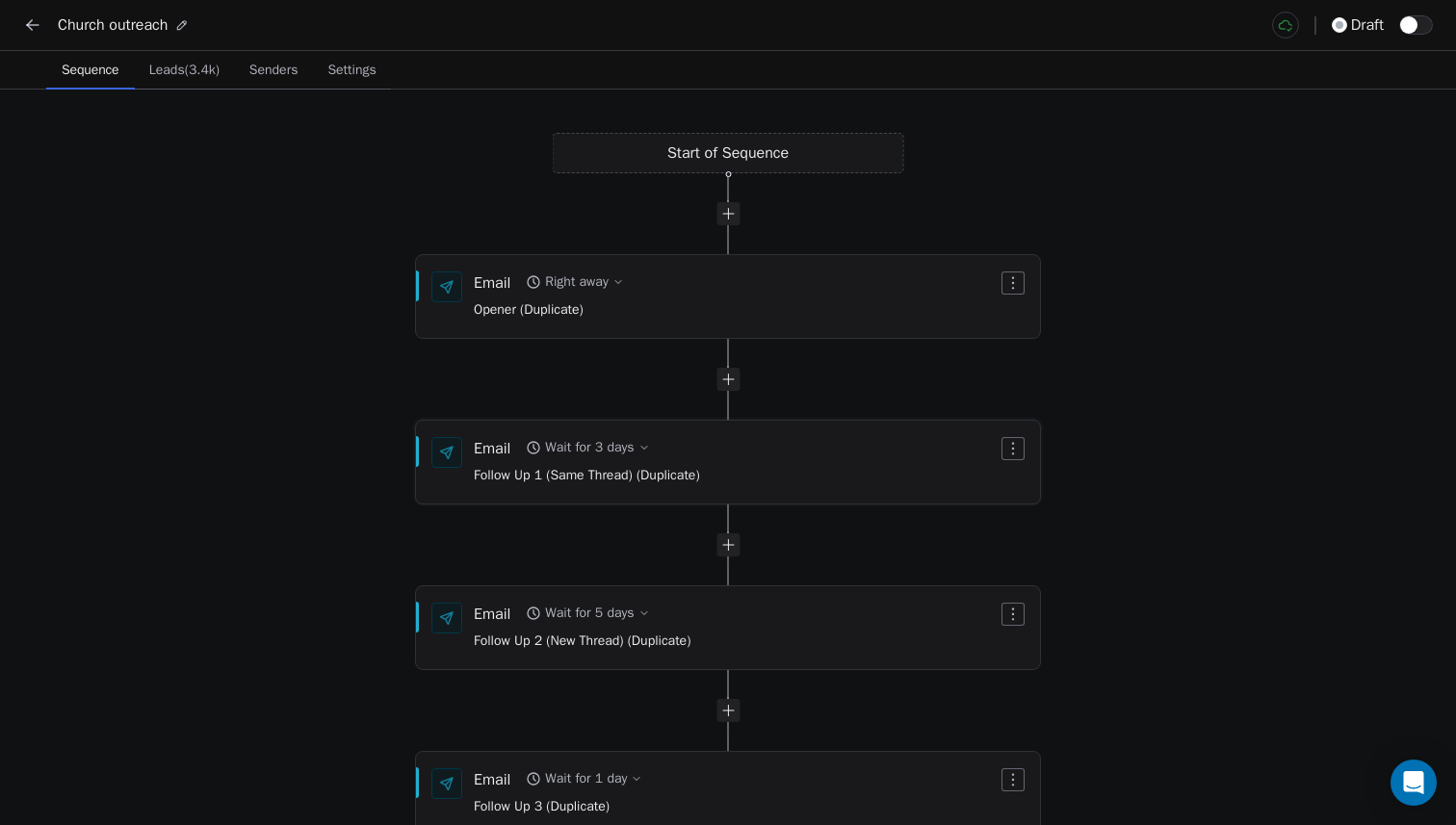 click on "Follow Up 1 (Same Thread) (Duplicate)" at bounding box center (586, 477) 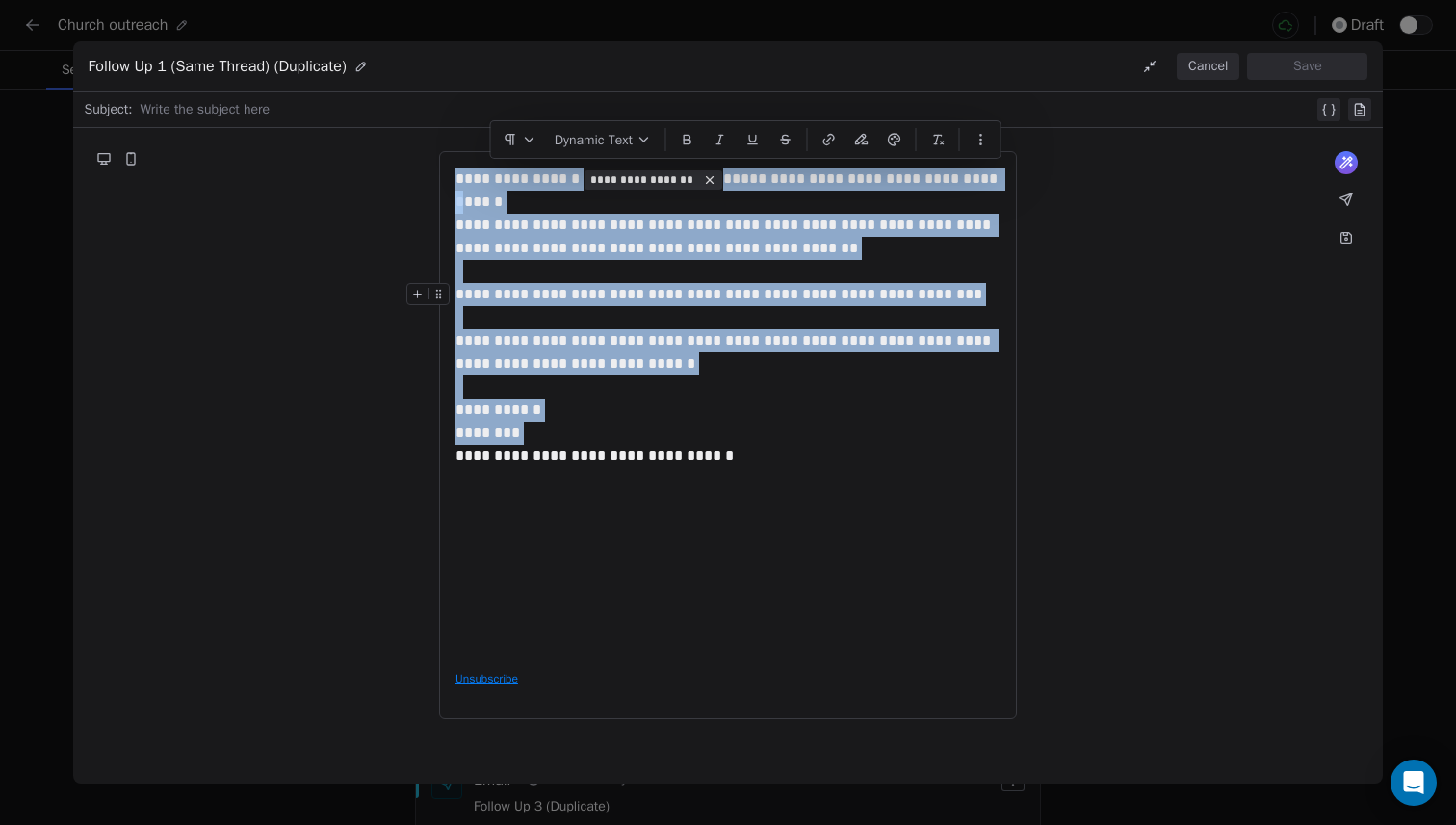 copy on "**********" 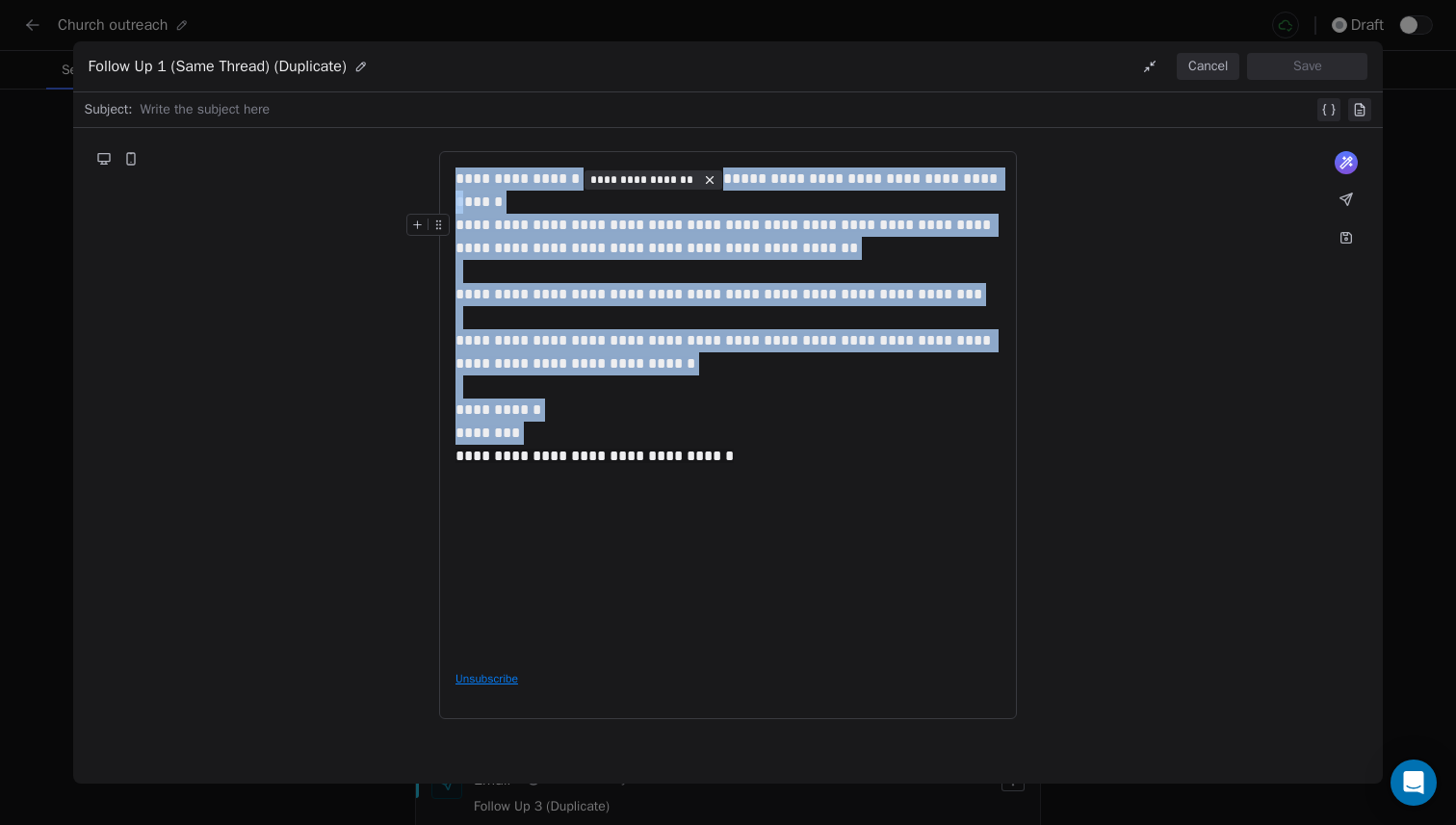 click on "Cancel" at bounding box center [1208, 66] 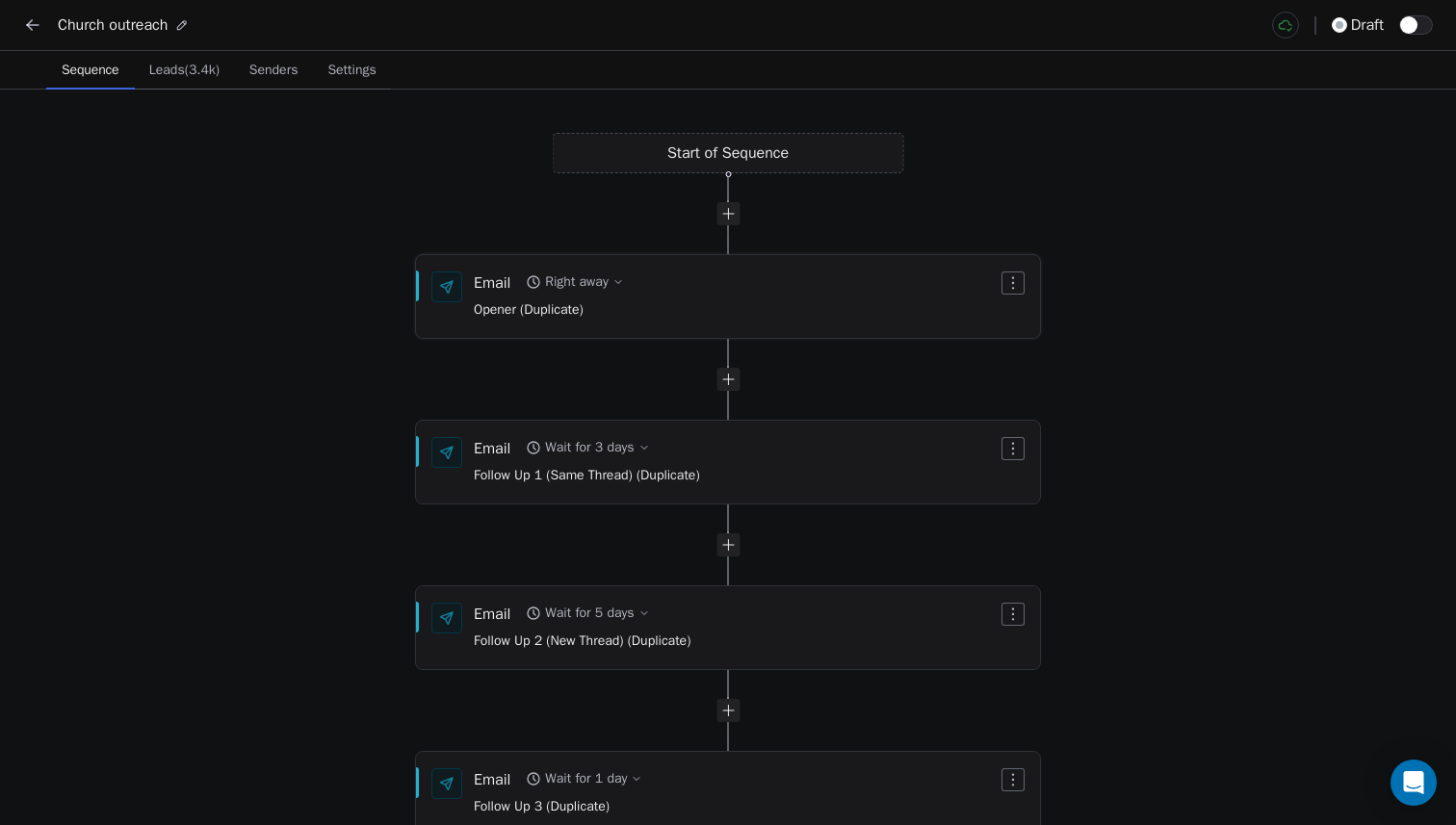 click on "Email Right away Opener (Duplicate)" at bounding box center [736, 296] 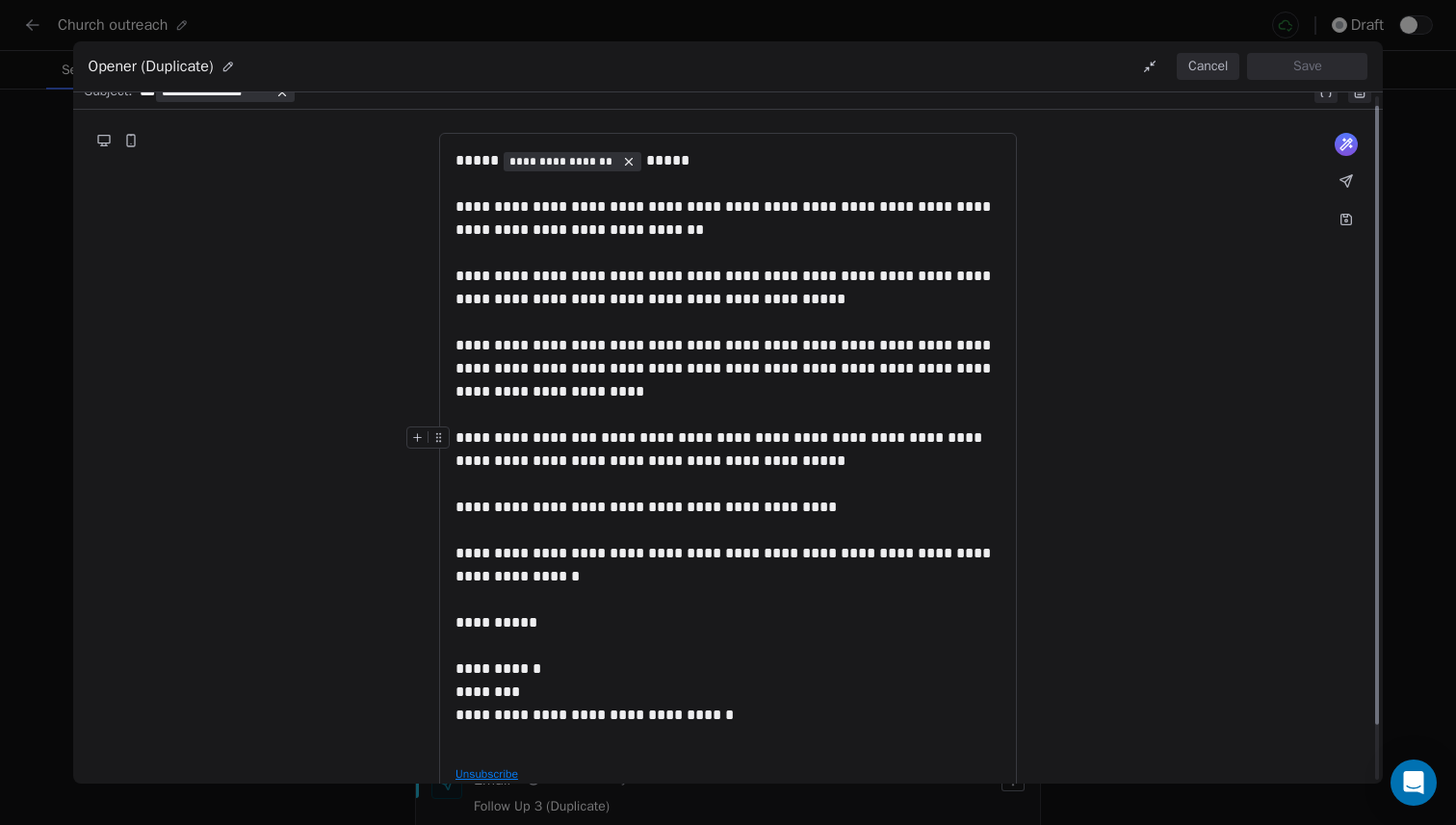 scroll, scrollTop: 0, scrollLeft: 0, axis: both 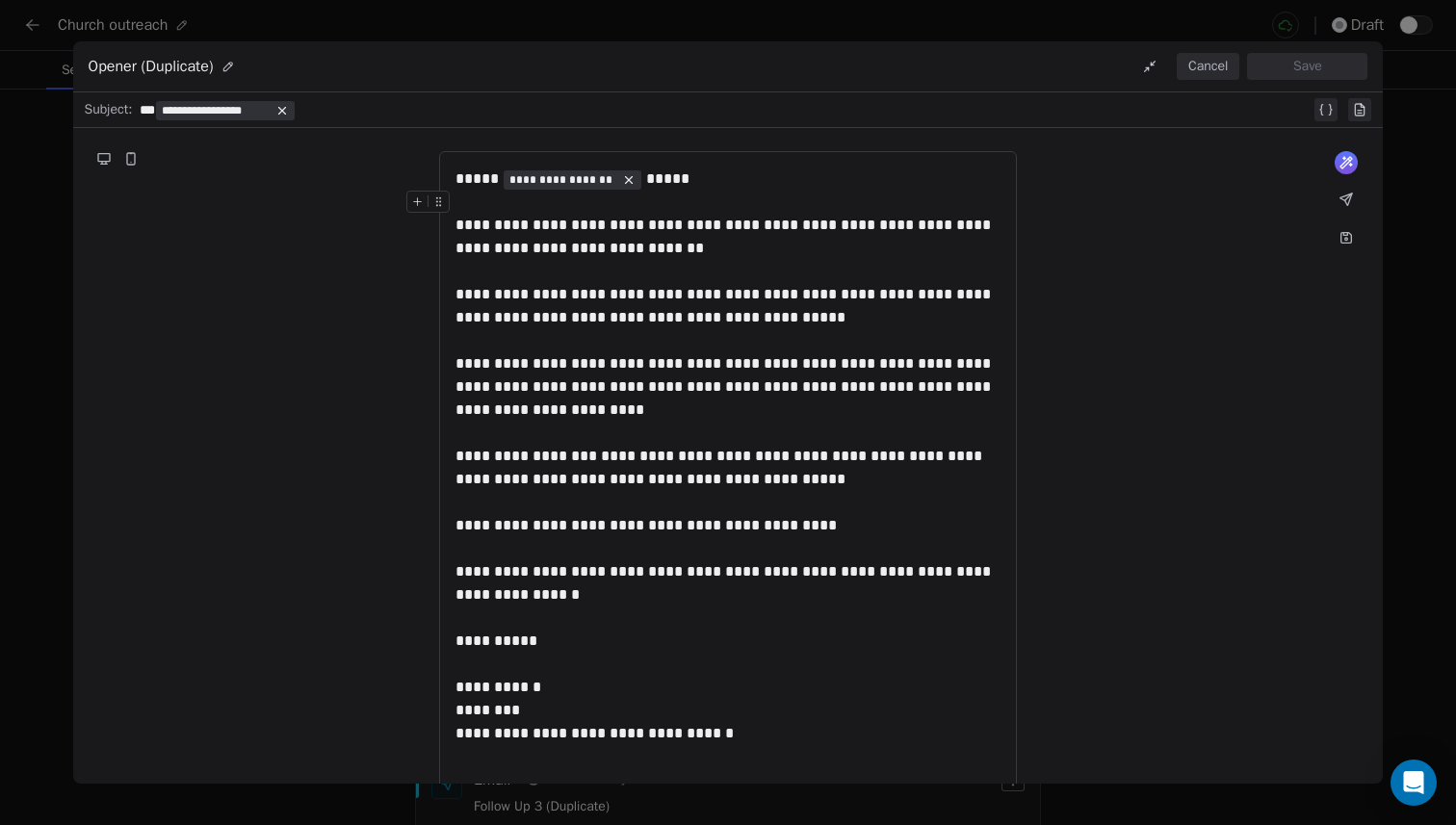 click on "Cancel" at bounding box center (1208, 66) 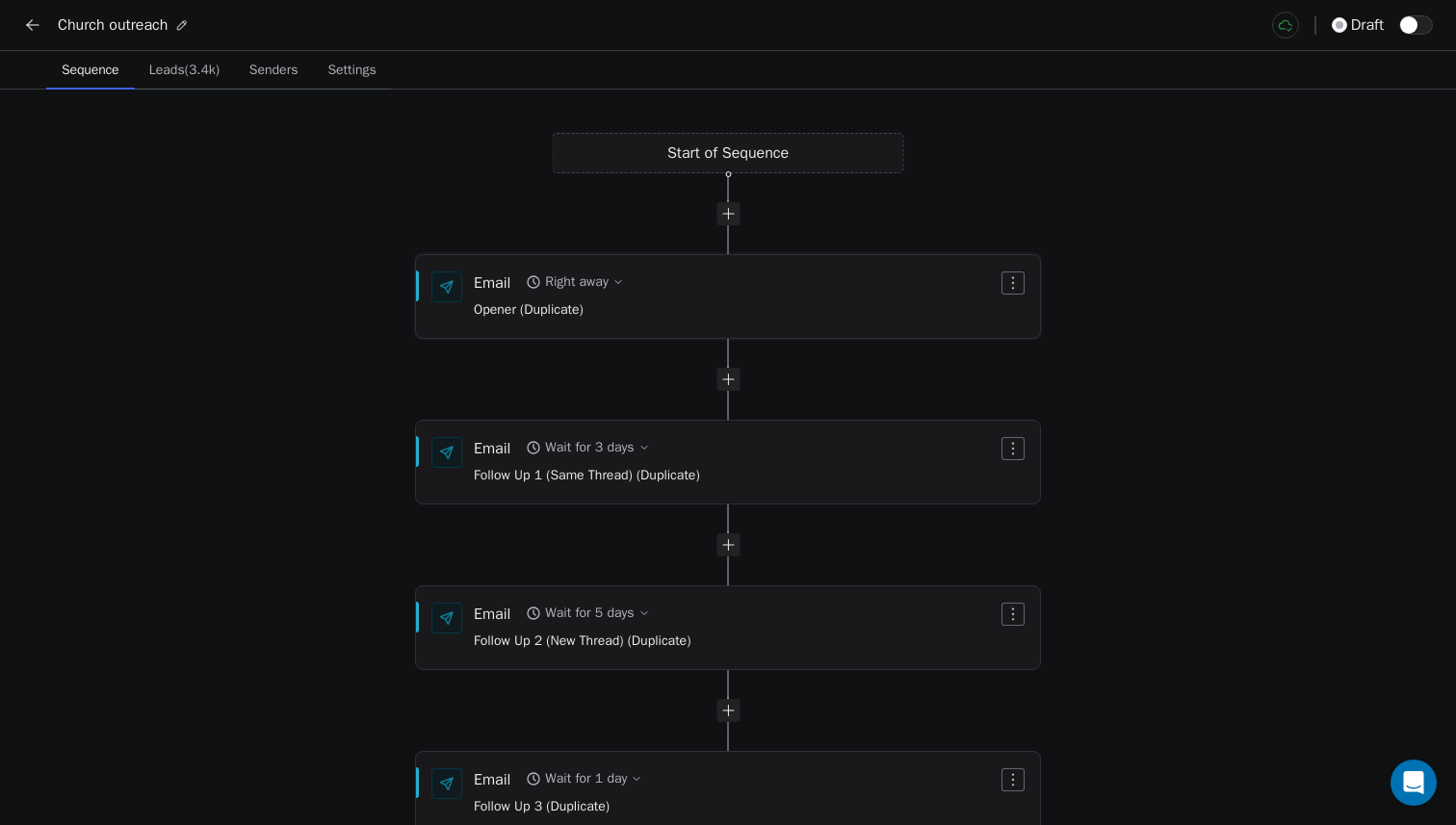 click on "Email Right away Opener (Duplicate)" at bounding box center [736, 296] 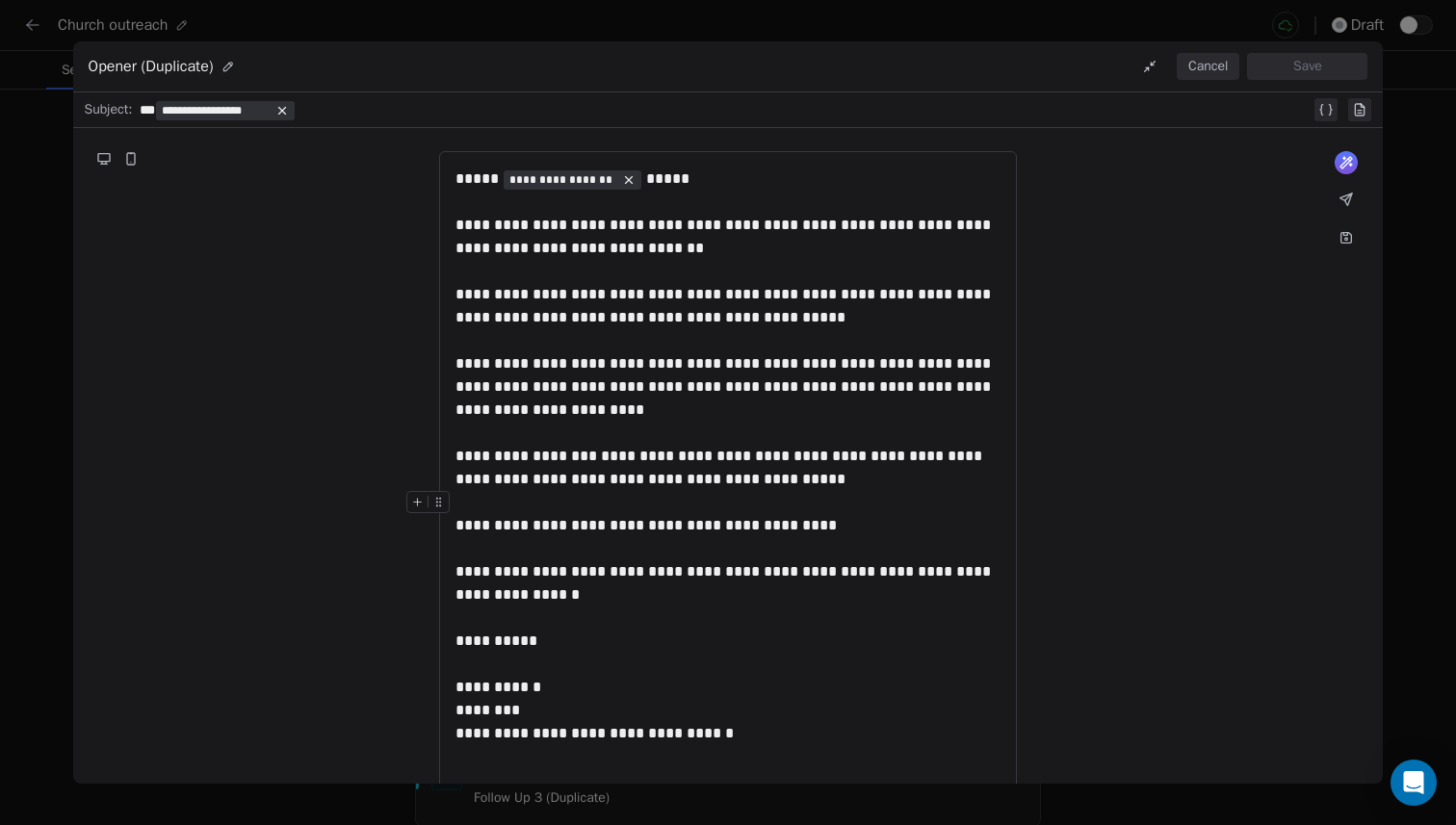 scroll, scrollTop: 71, scrollLeft: 0, axis: vertical 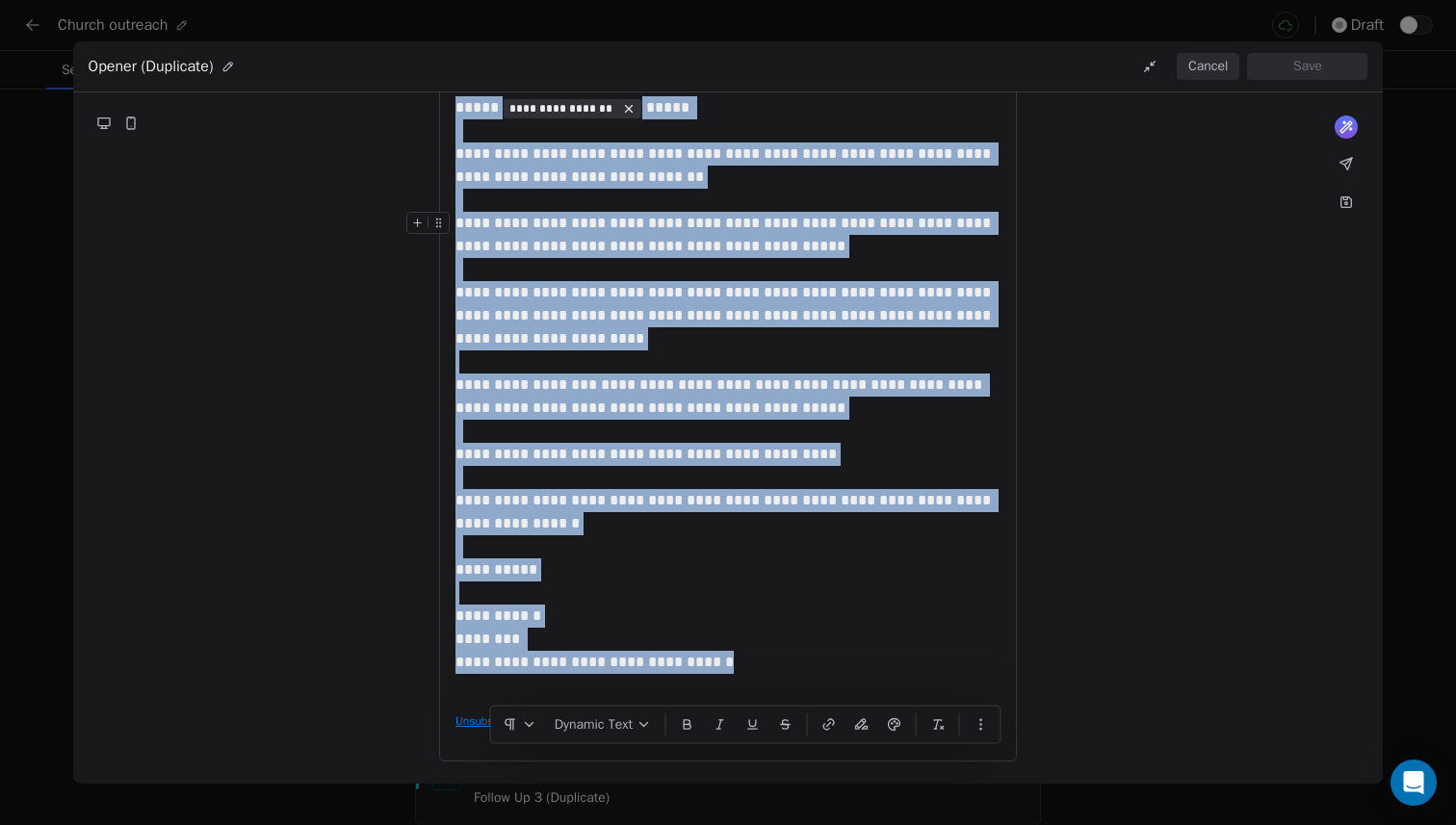 copy on "**********" 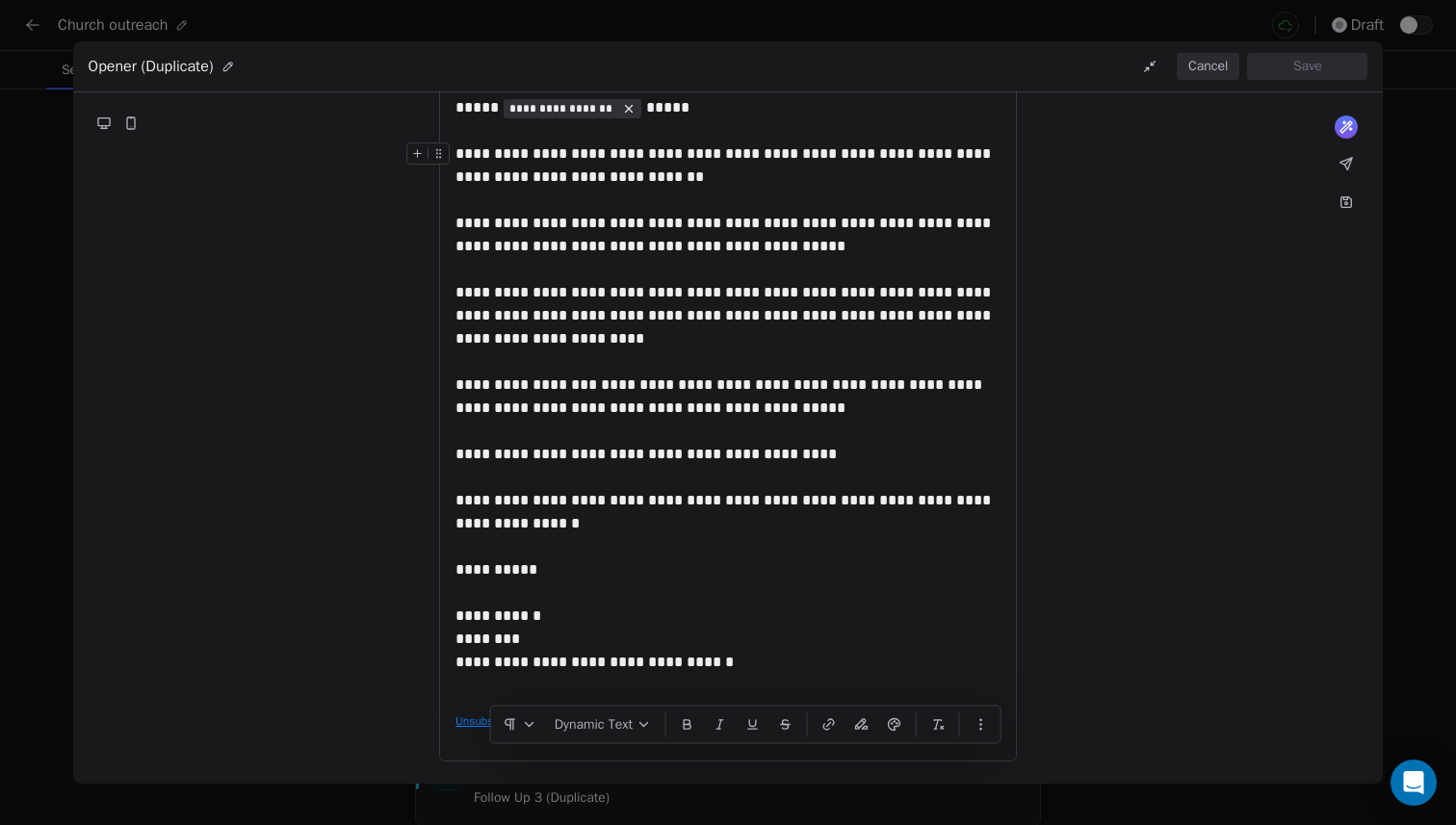 click on "**********" at bounding box center (728, 412) 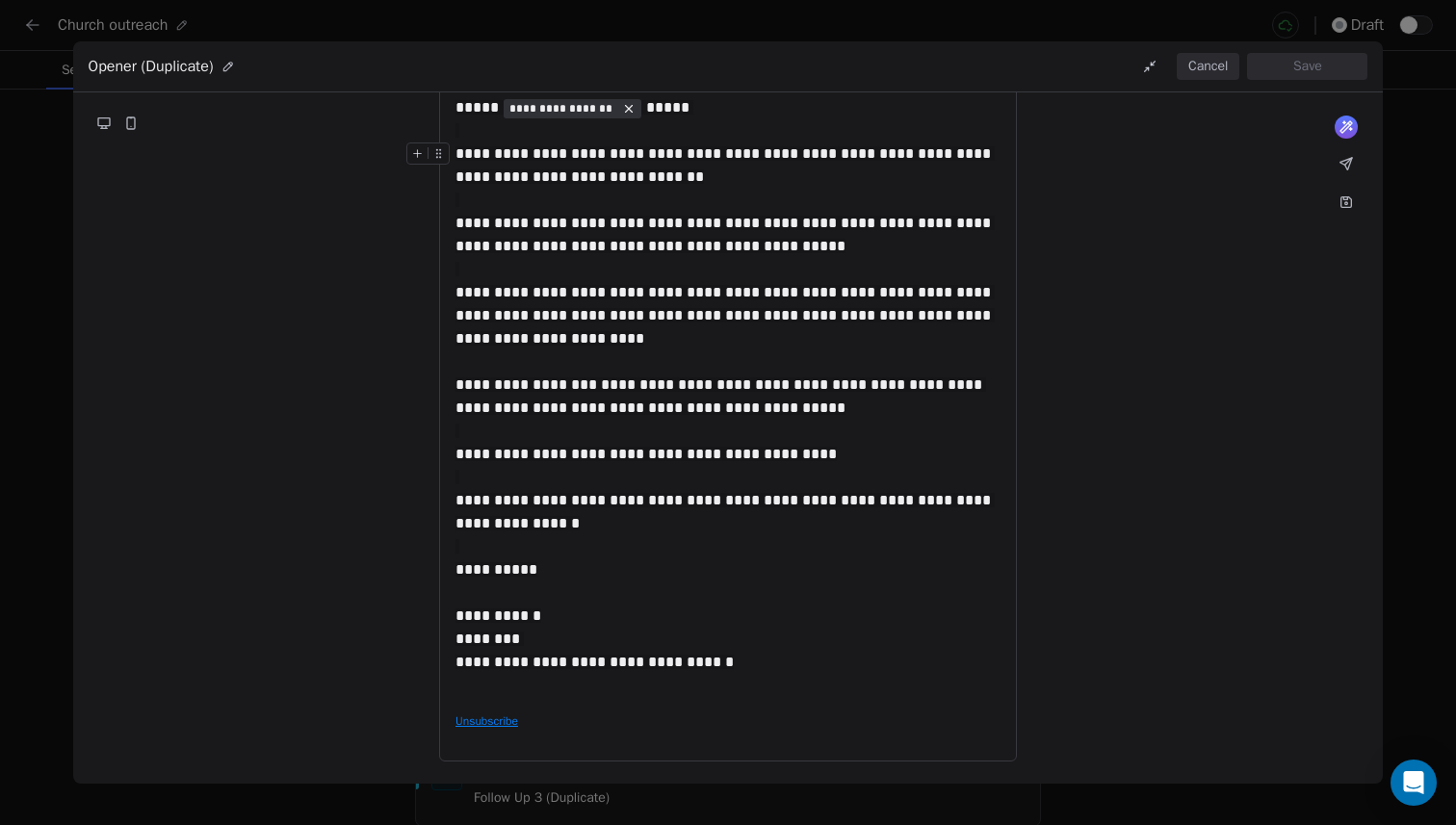 click on "Cancel" at bounding box center (1208, 66) 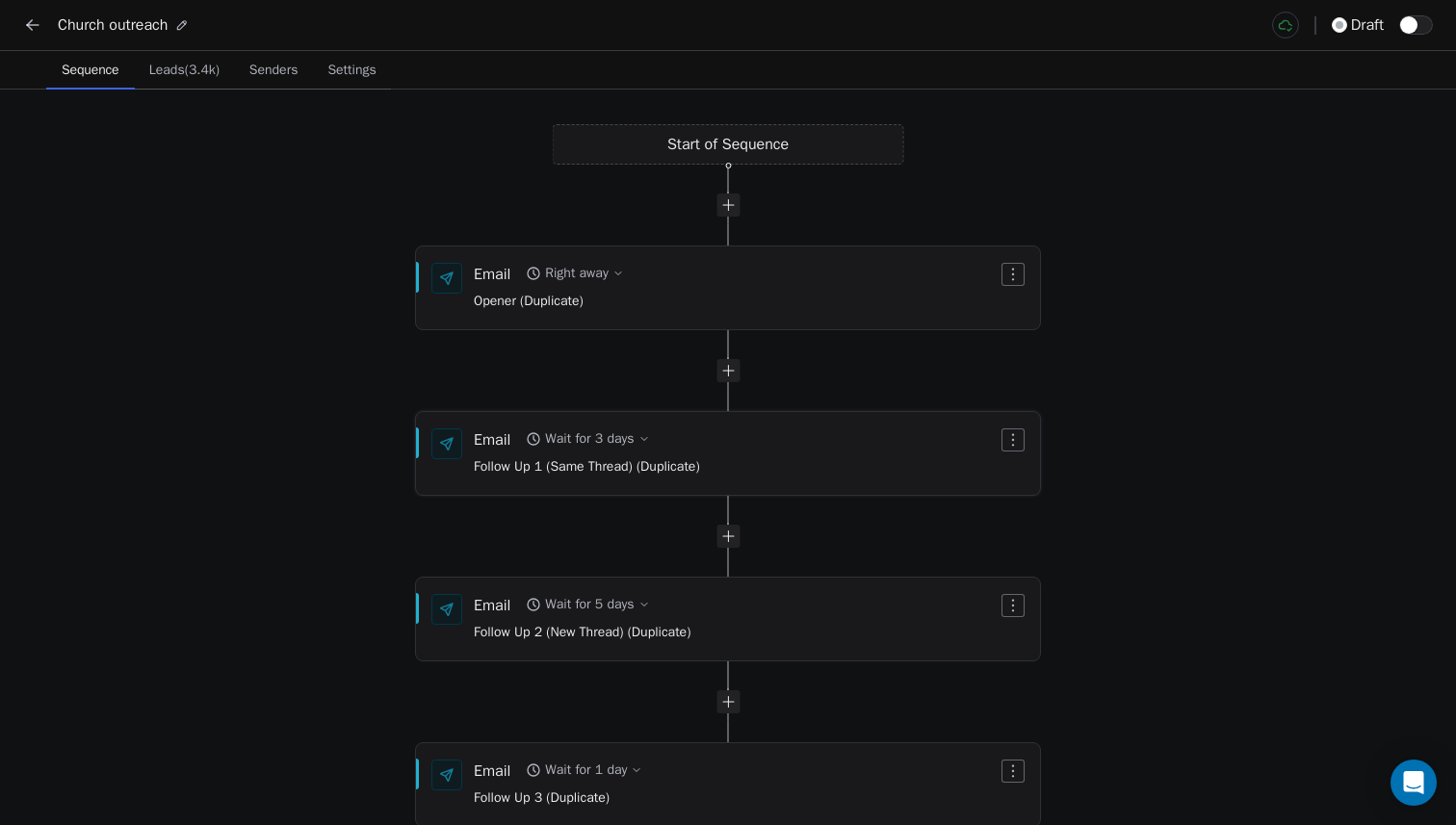 click on "Email Wait for 3 days Follow Up 1 (Same Thread) (Duplicate)" at bounding box center (586, 453) 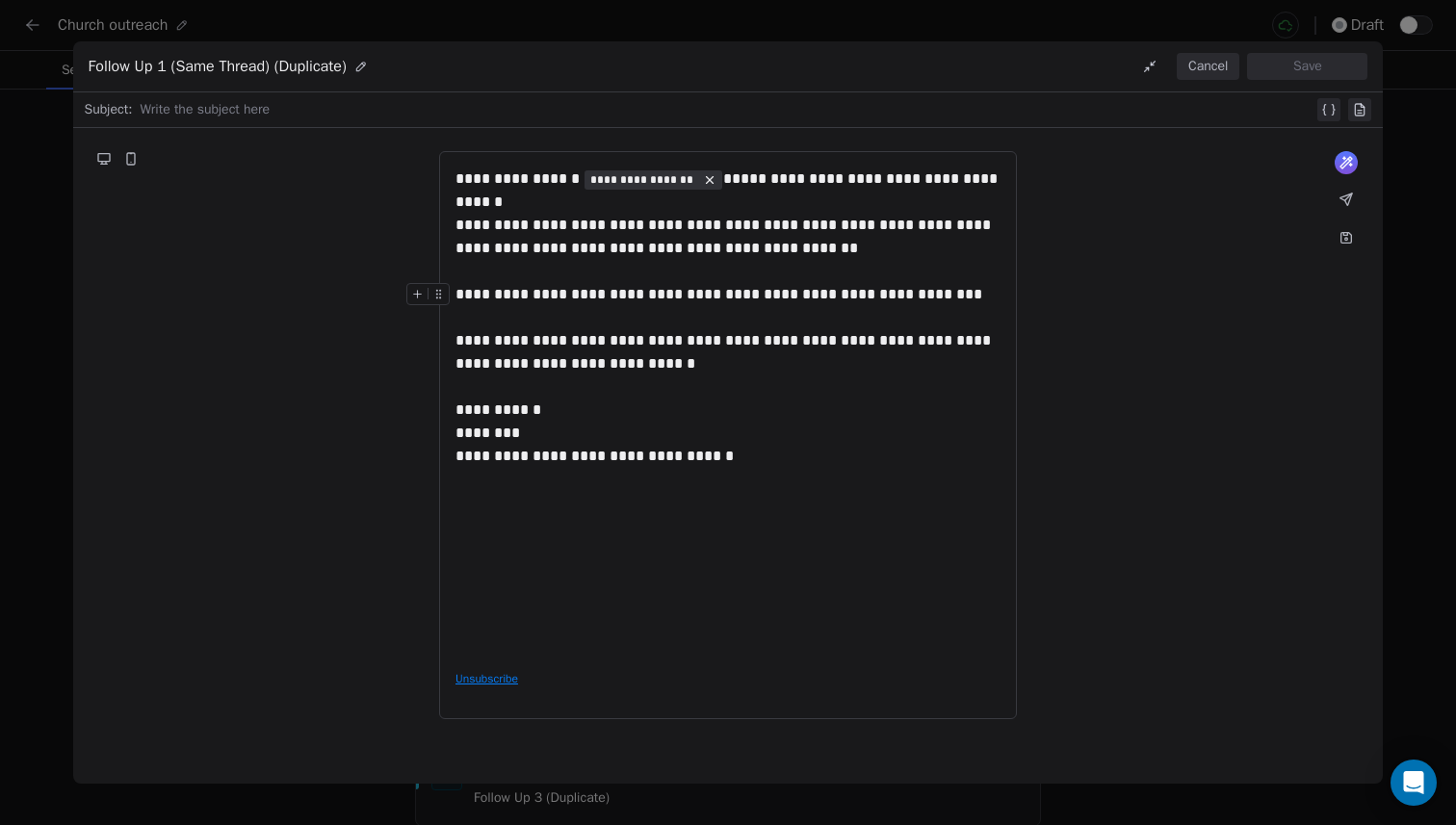 click on "**********" at bounding box center [718, 294] 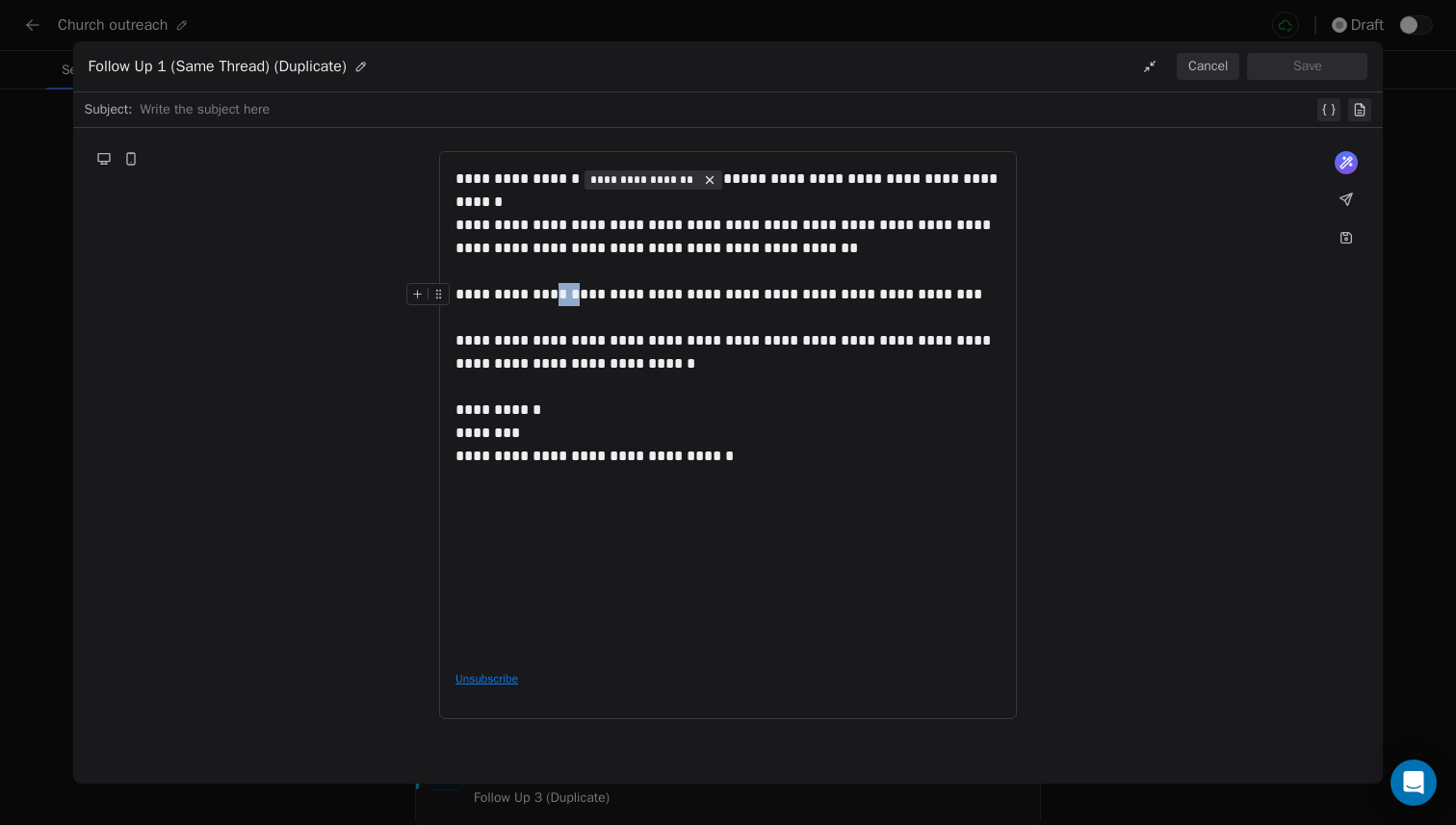 click on "**********" at bounding box center (718, 294) 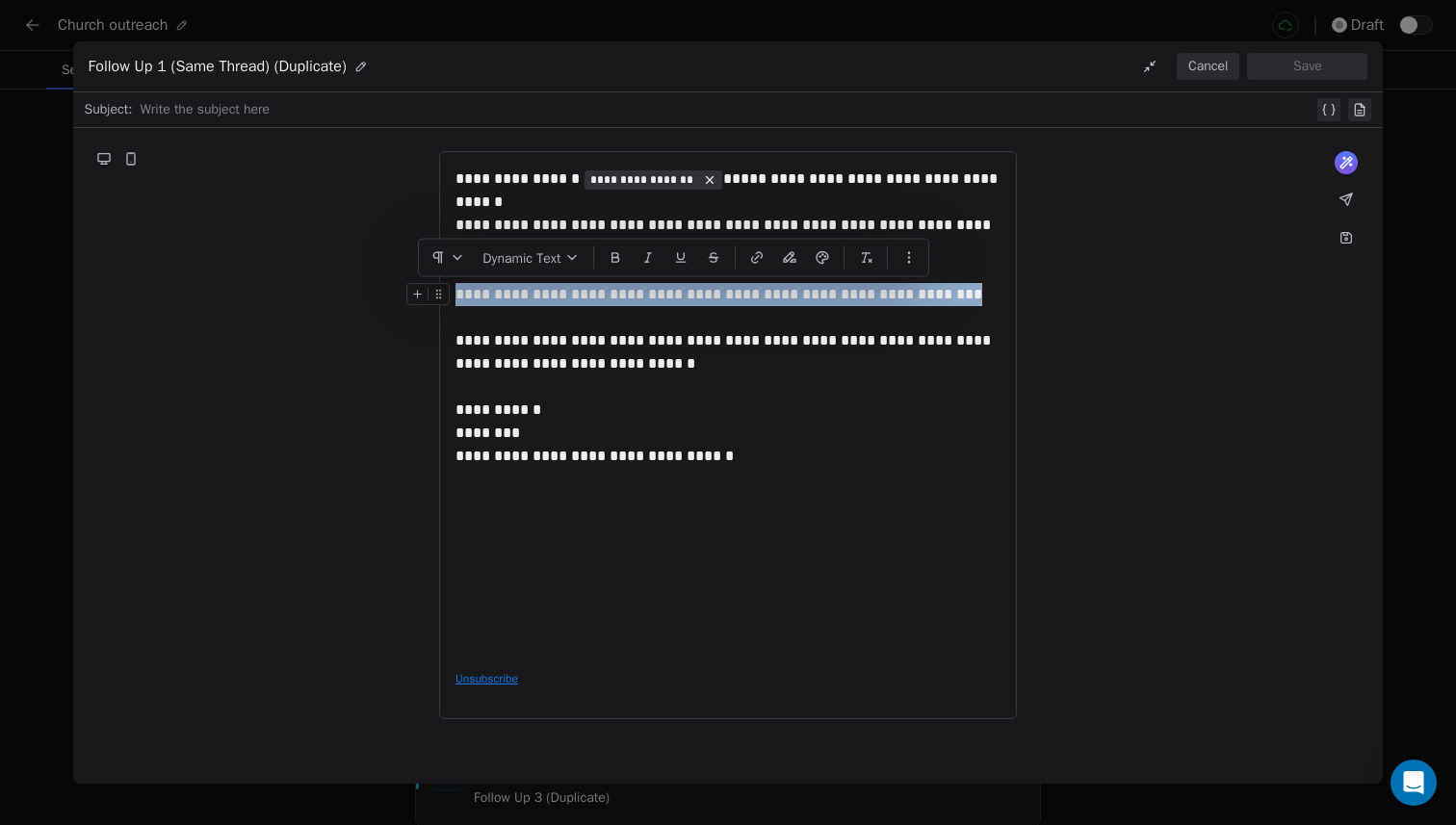 click on "**********" at bounding box center (718, 294) 